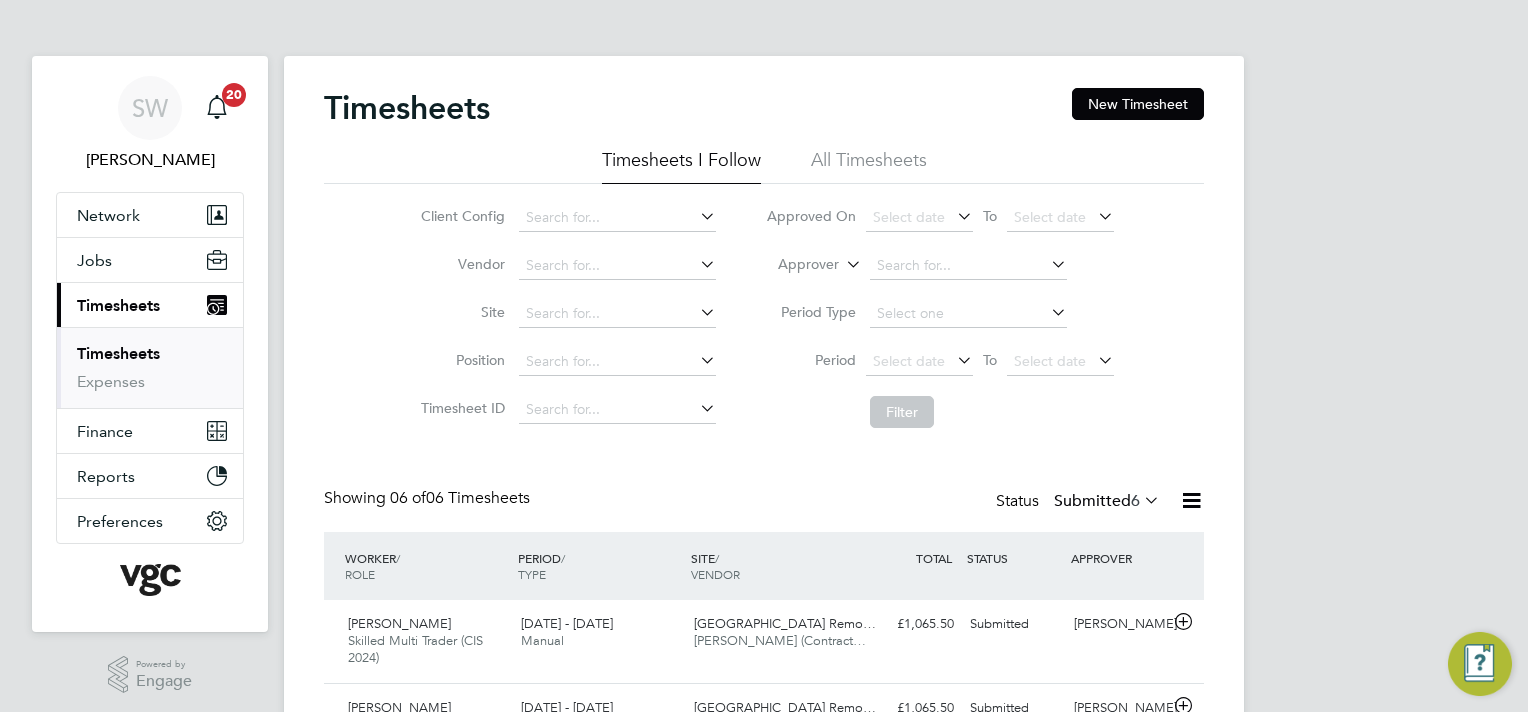 scroll, scrollTop: 0, scrollLeft: 0, axis: both 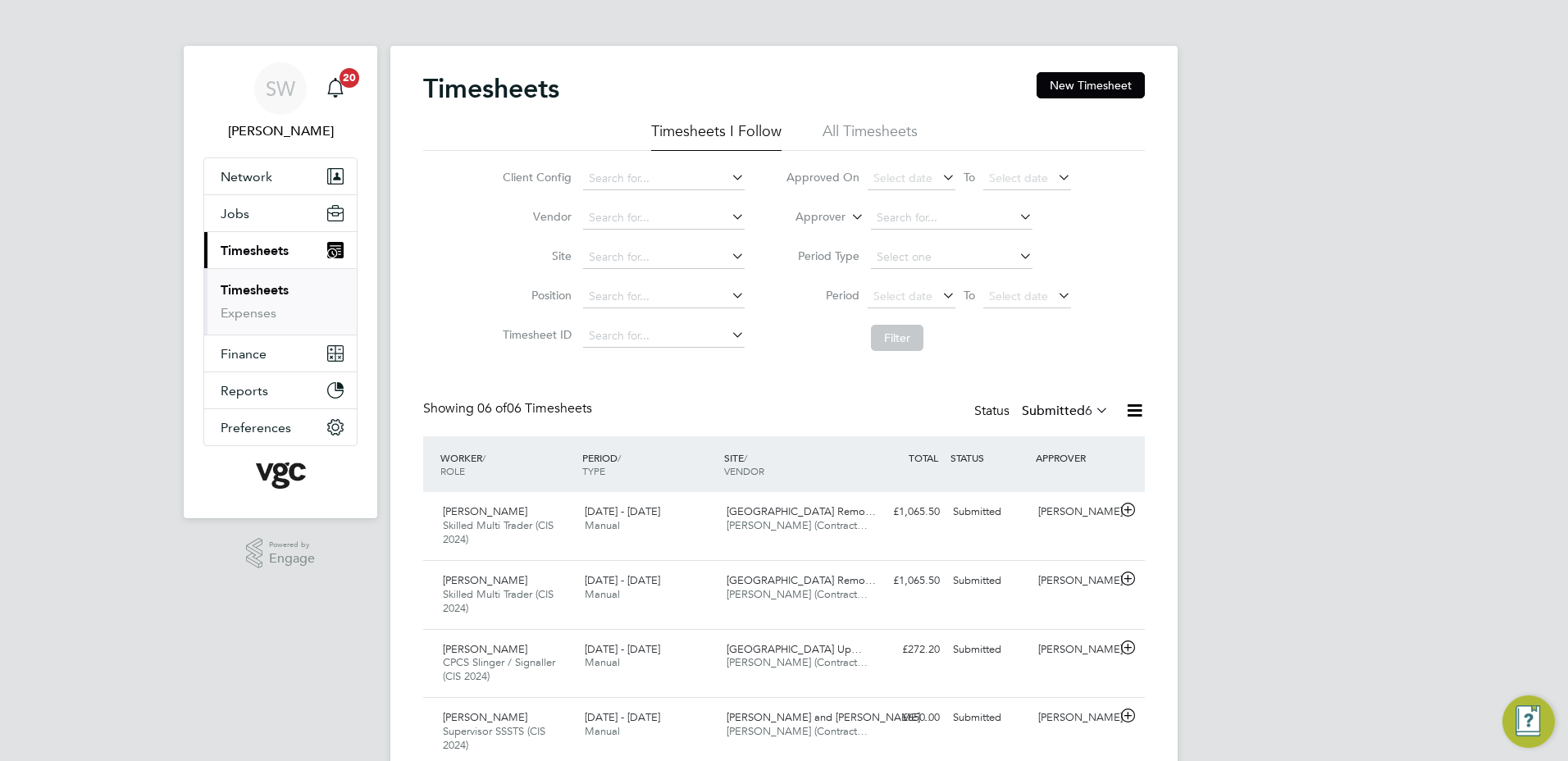 click on "Timesheets" at bounding box center [254, 289] 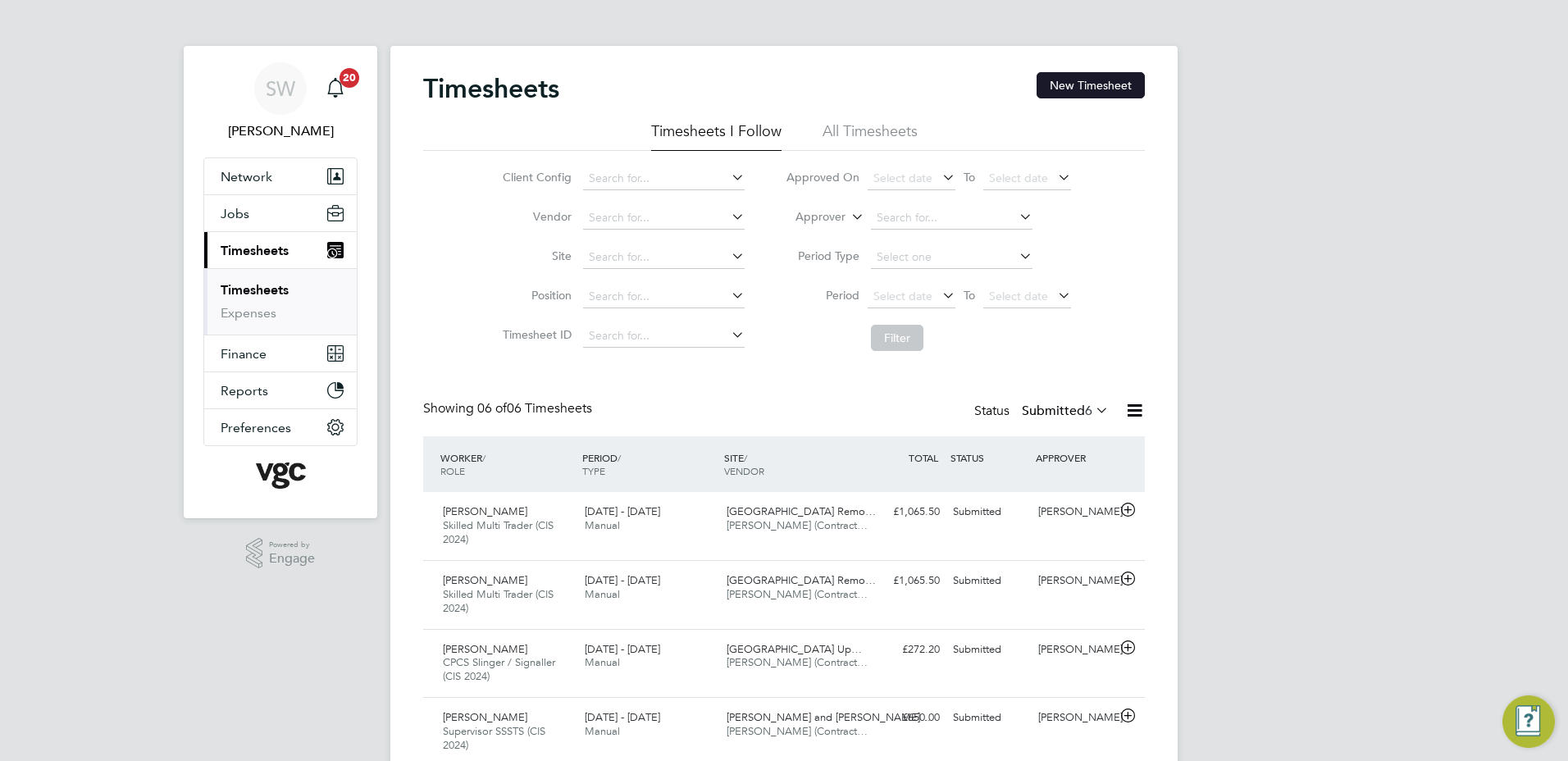 click on "New Timesheet" 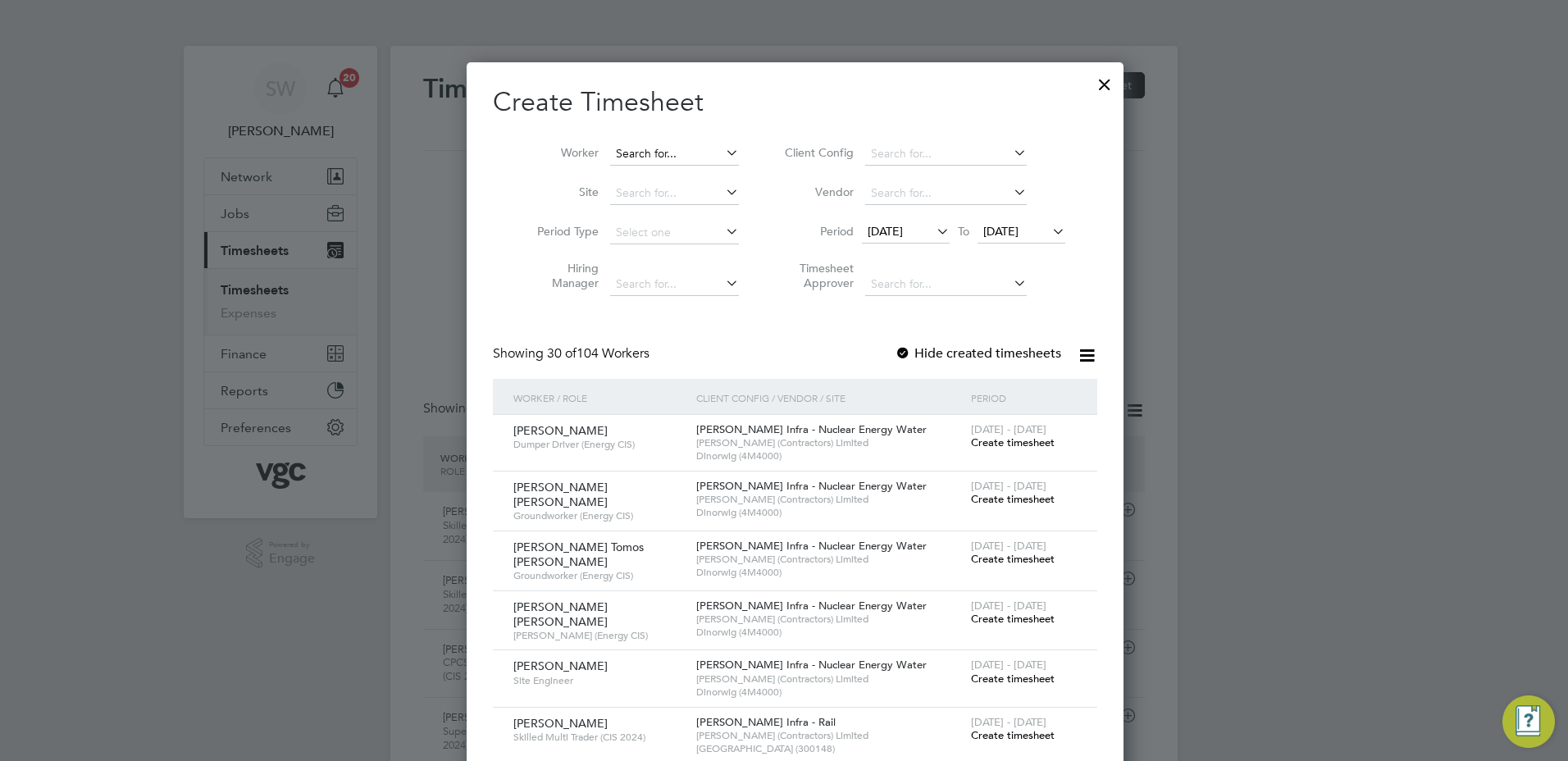 click at bounding box center [674, 154] 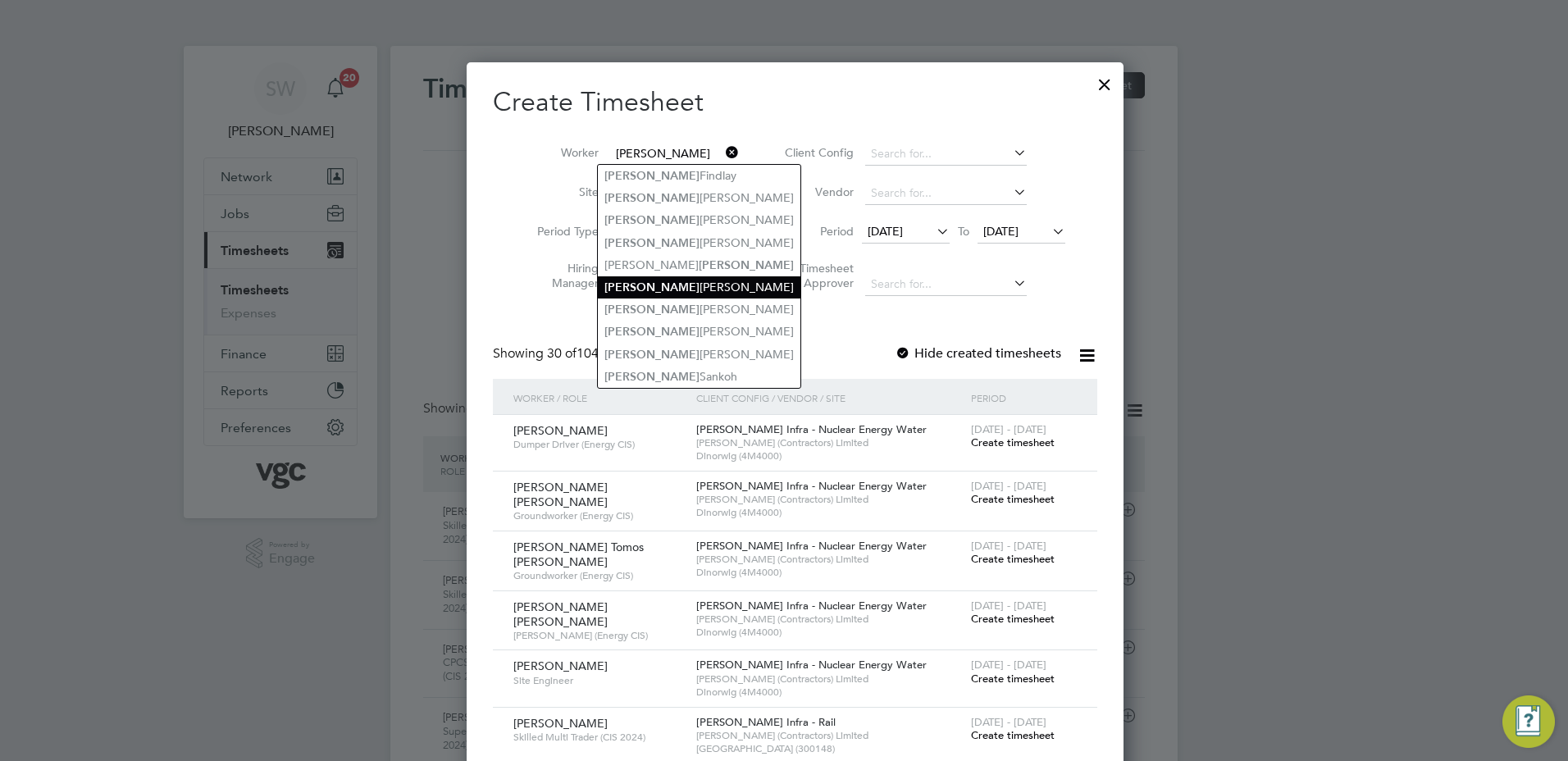 click on "[PERSON_NAME]" 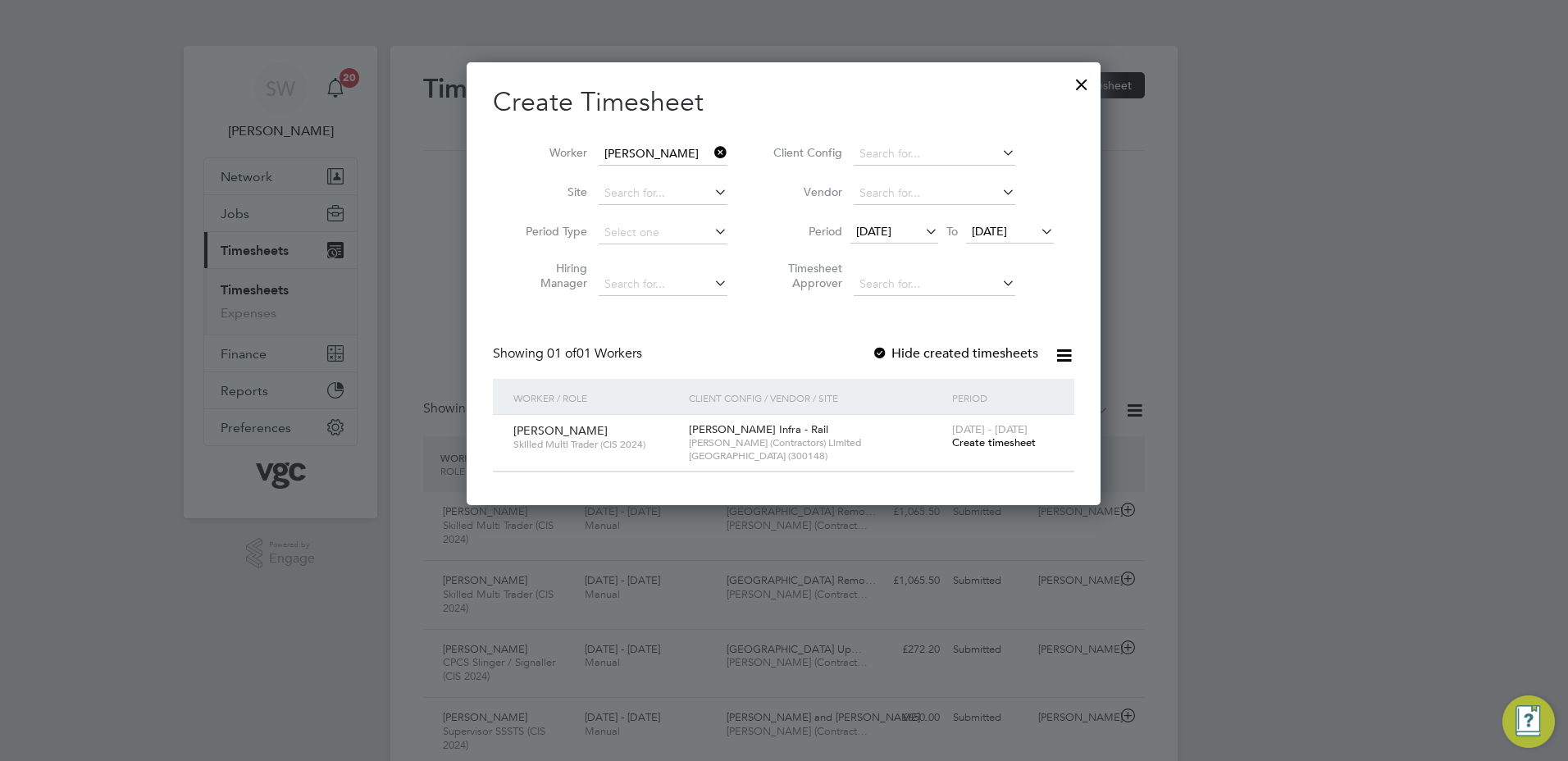 click on "[DATE]" at bounding box center (989, 231) 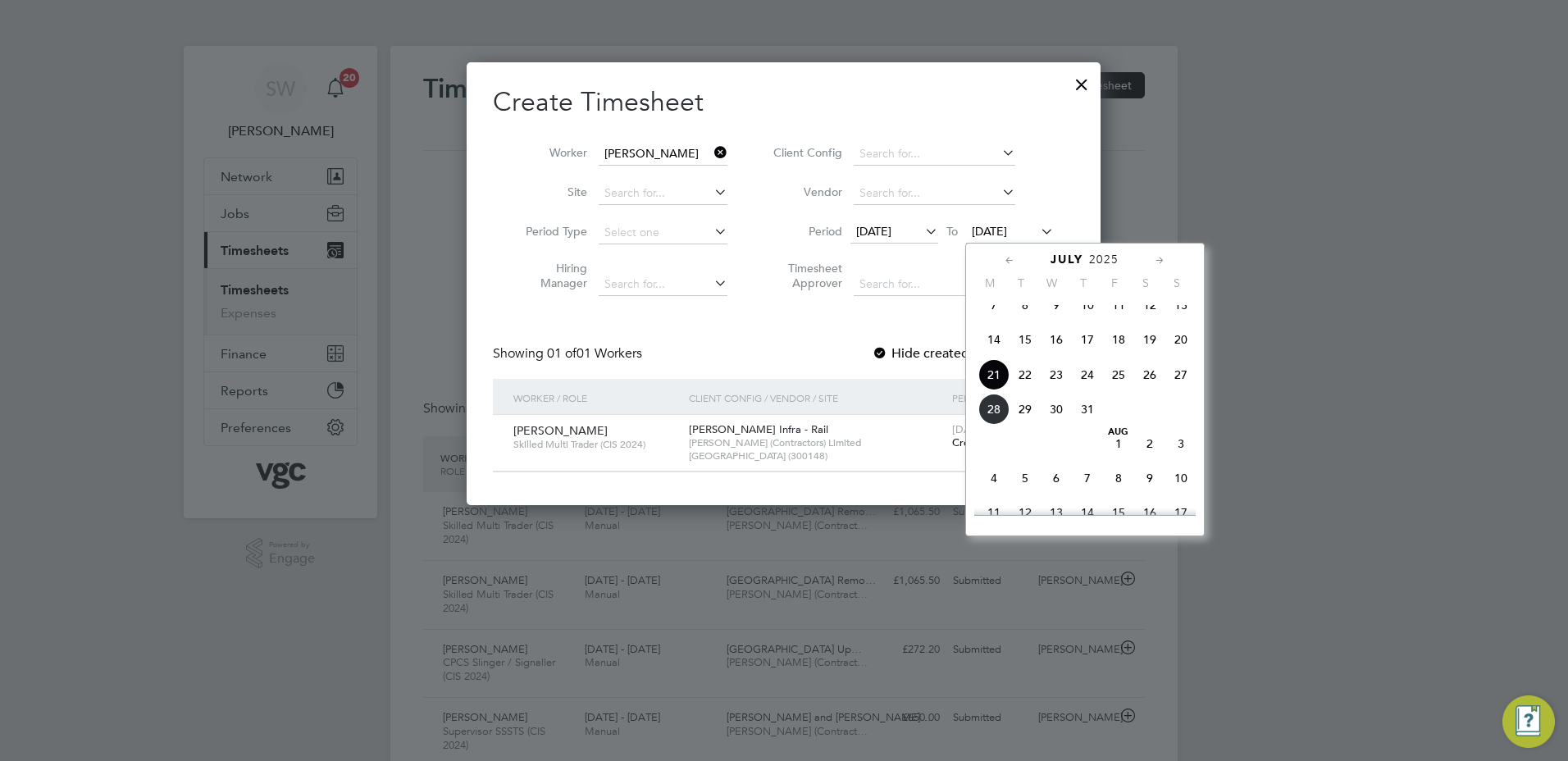 click on "[DATE] - [DATE]   Create timesheet" at bounding box center [1003, 437] 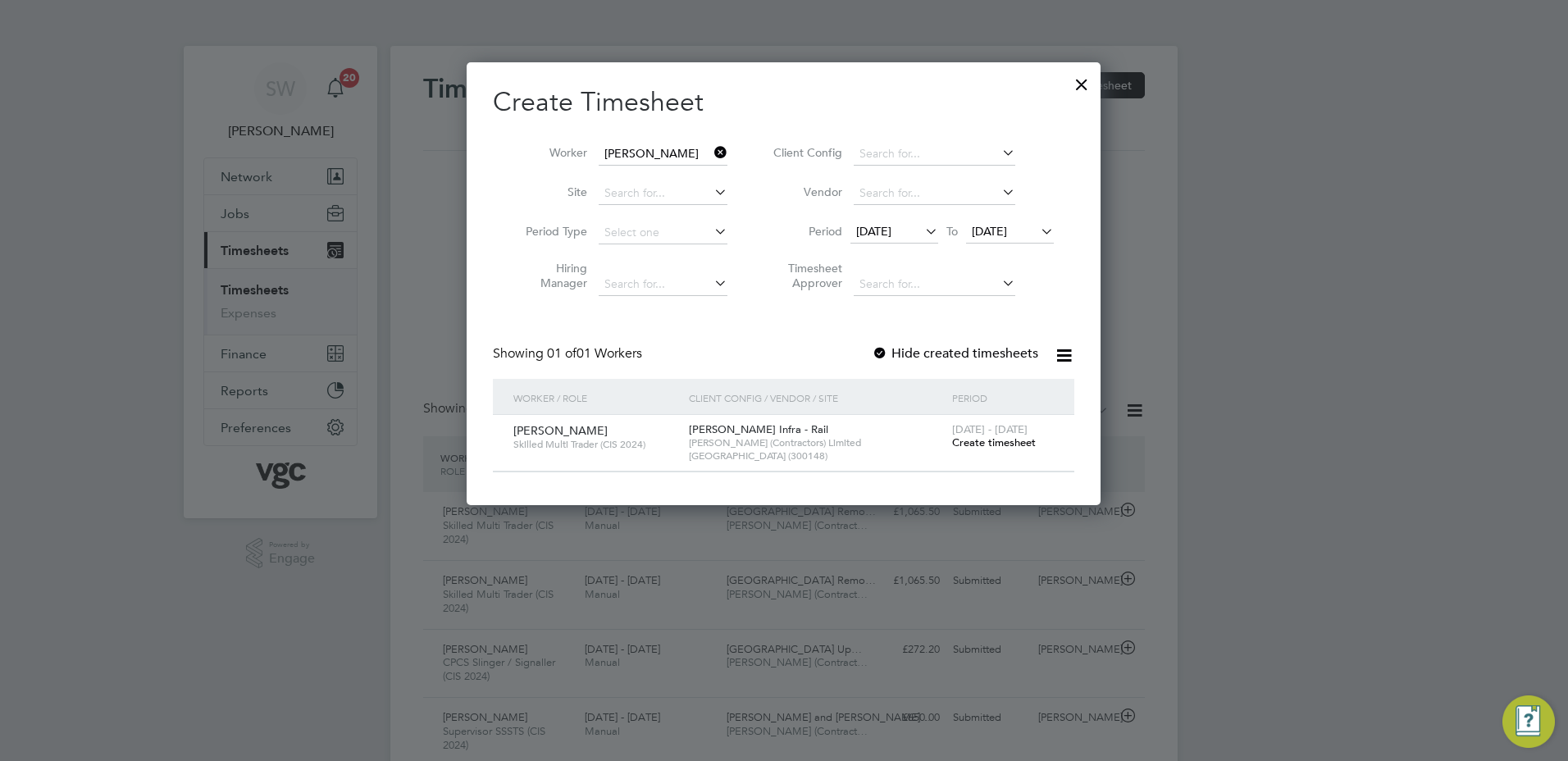 click on "[DATE] - [DATE]" at bounding box center (990, 429) 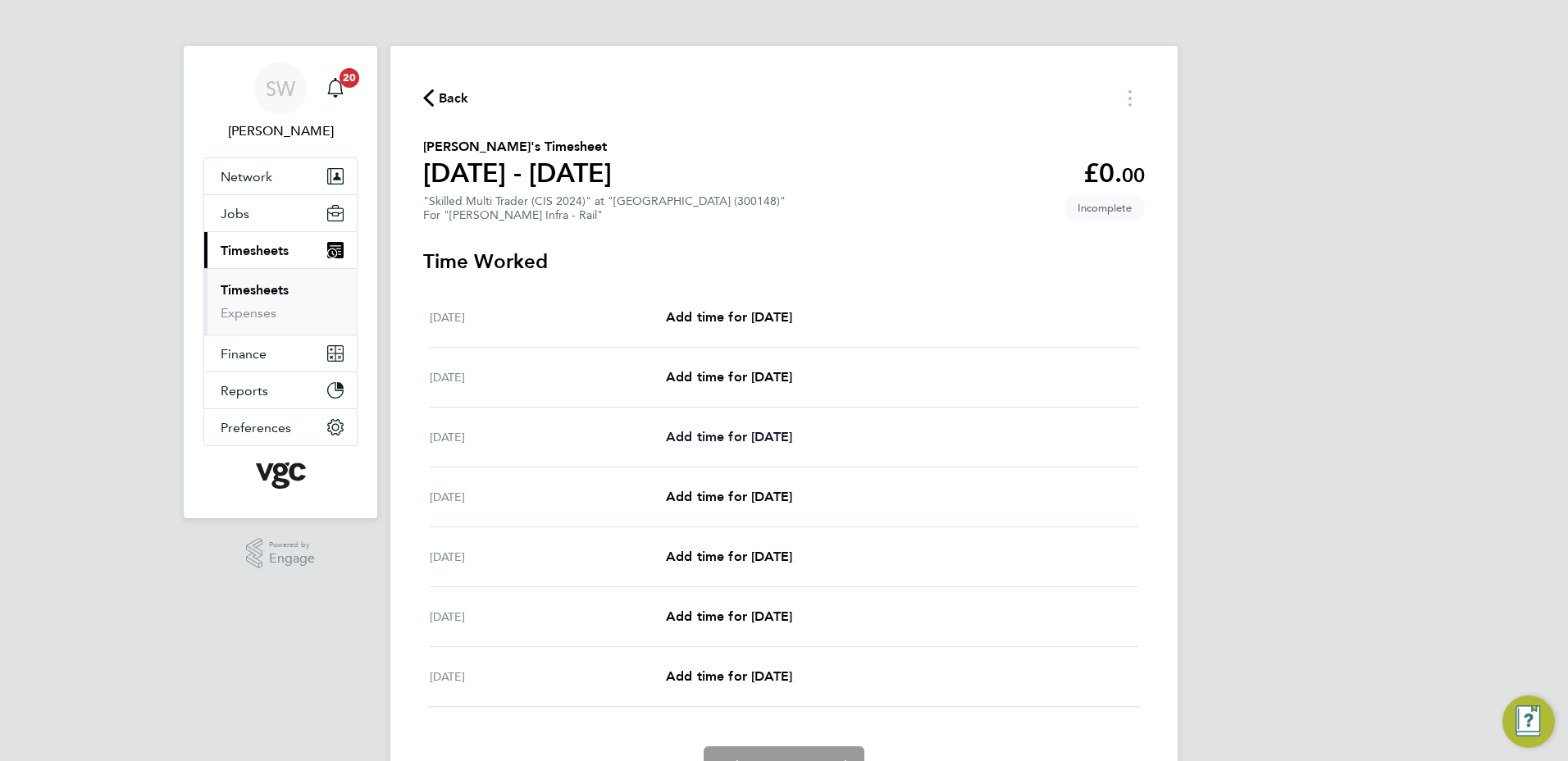 click on "Add time for [DATE]" at bounding box center [729, 436] 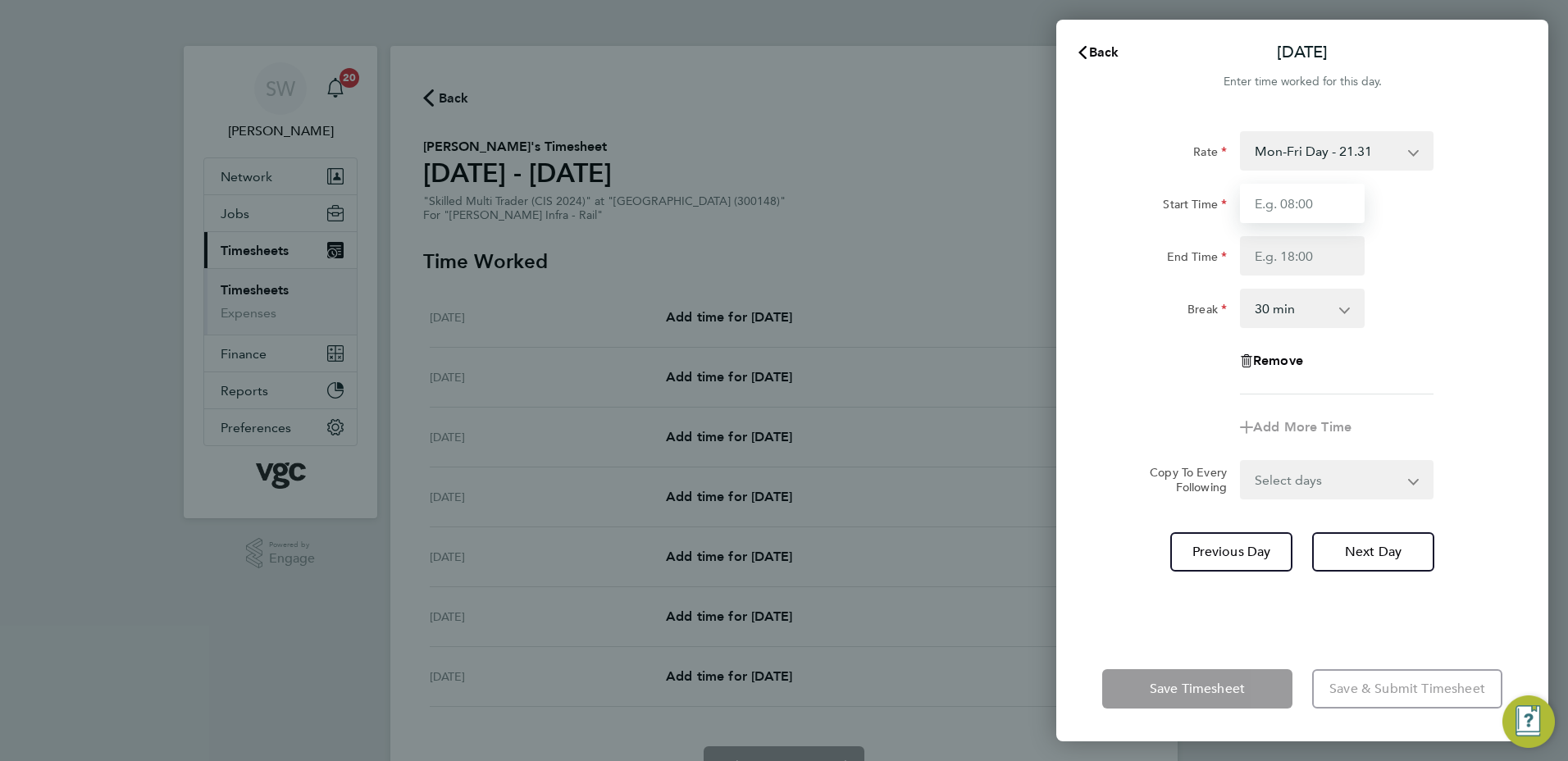 click on "Start Time" at bounding box center (1302, 203) 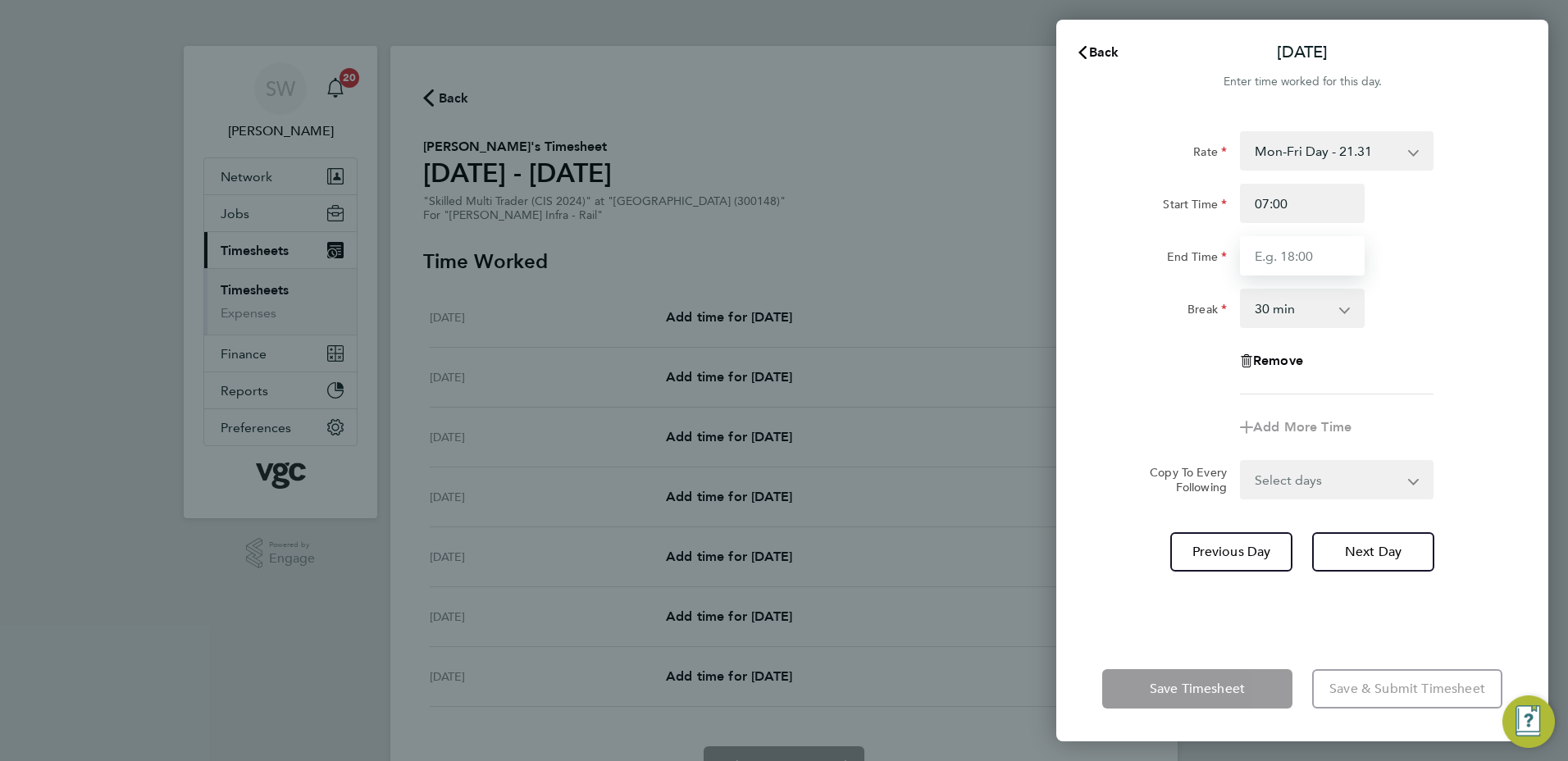type on "17:30" 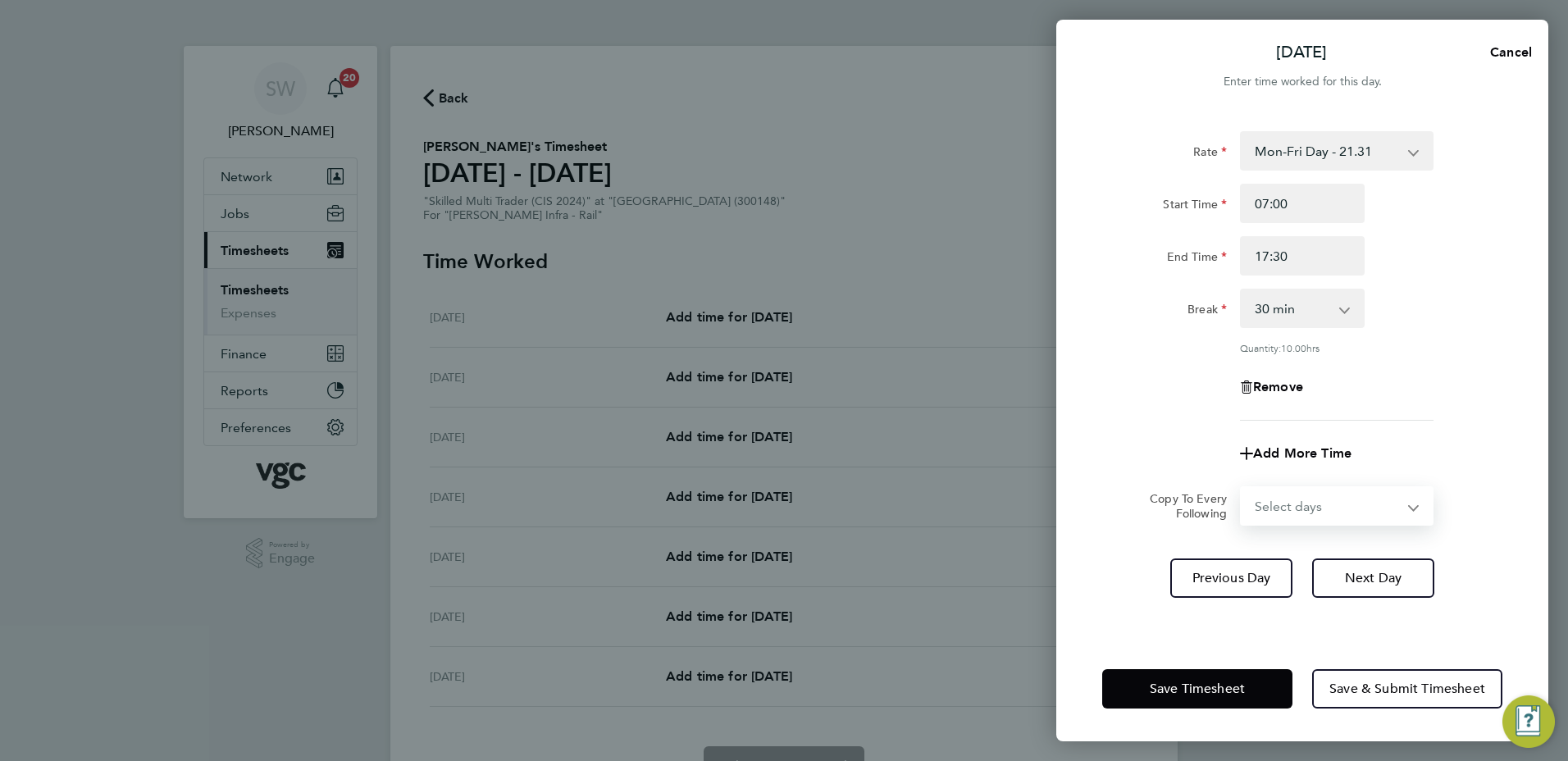click on "Select days   Day   [DATE]   [DATE]   [DATE]   [DATE]" at bounding box center (1328, 506) 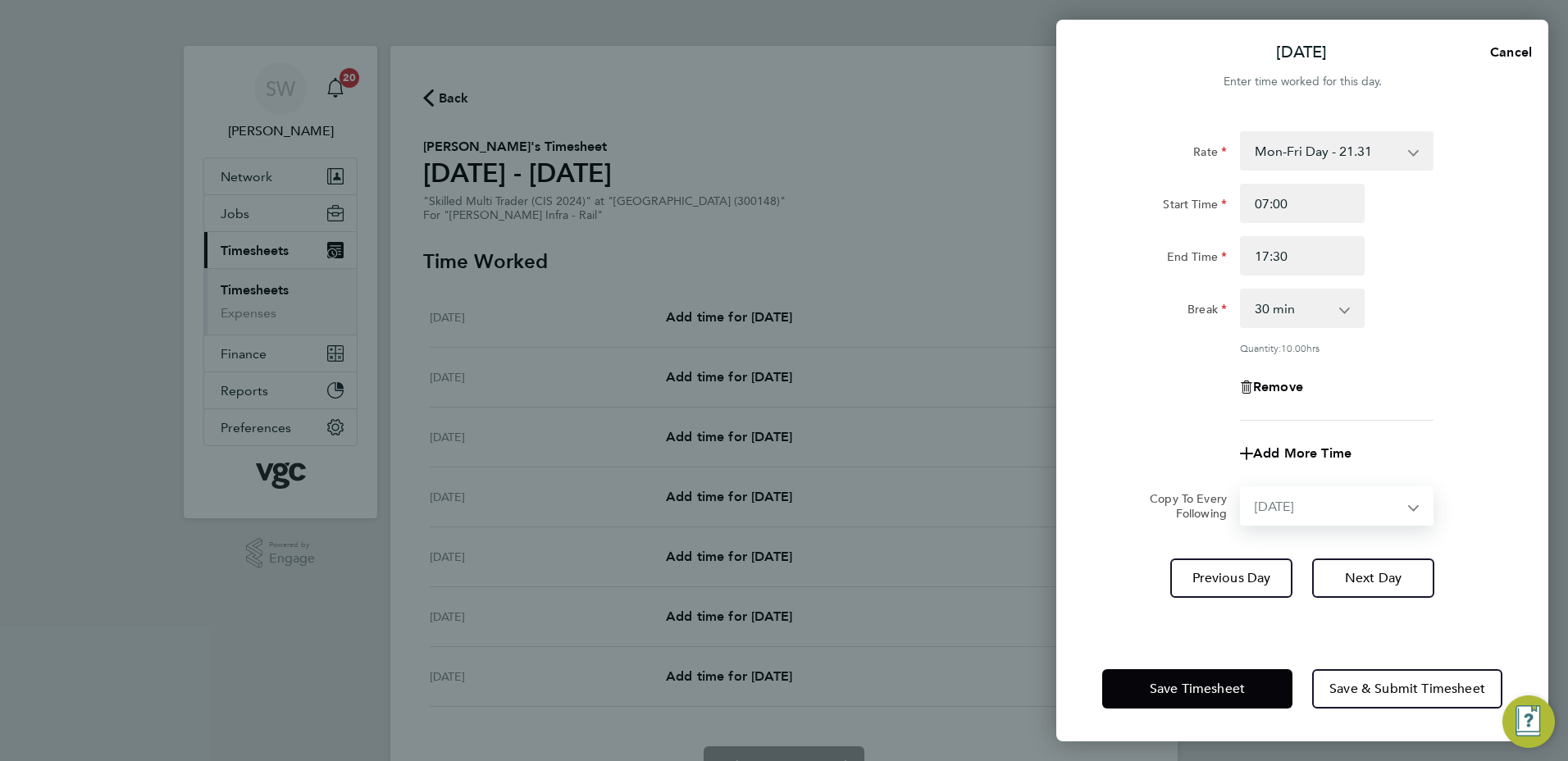 click on "Select days   Day   [DATE]   [DATE]   [DATE]   [DATE]" at bounding box center (1328, 506) 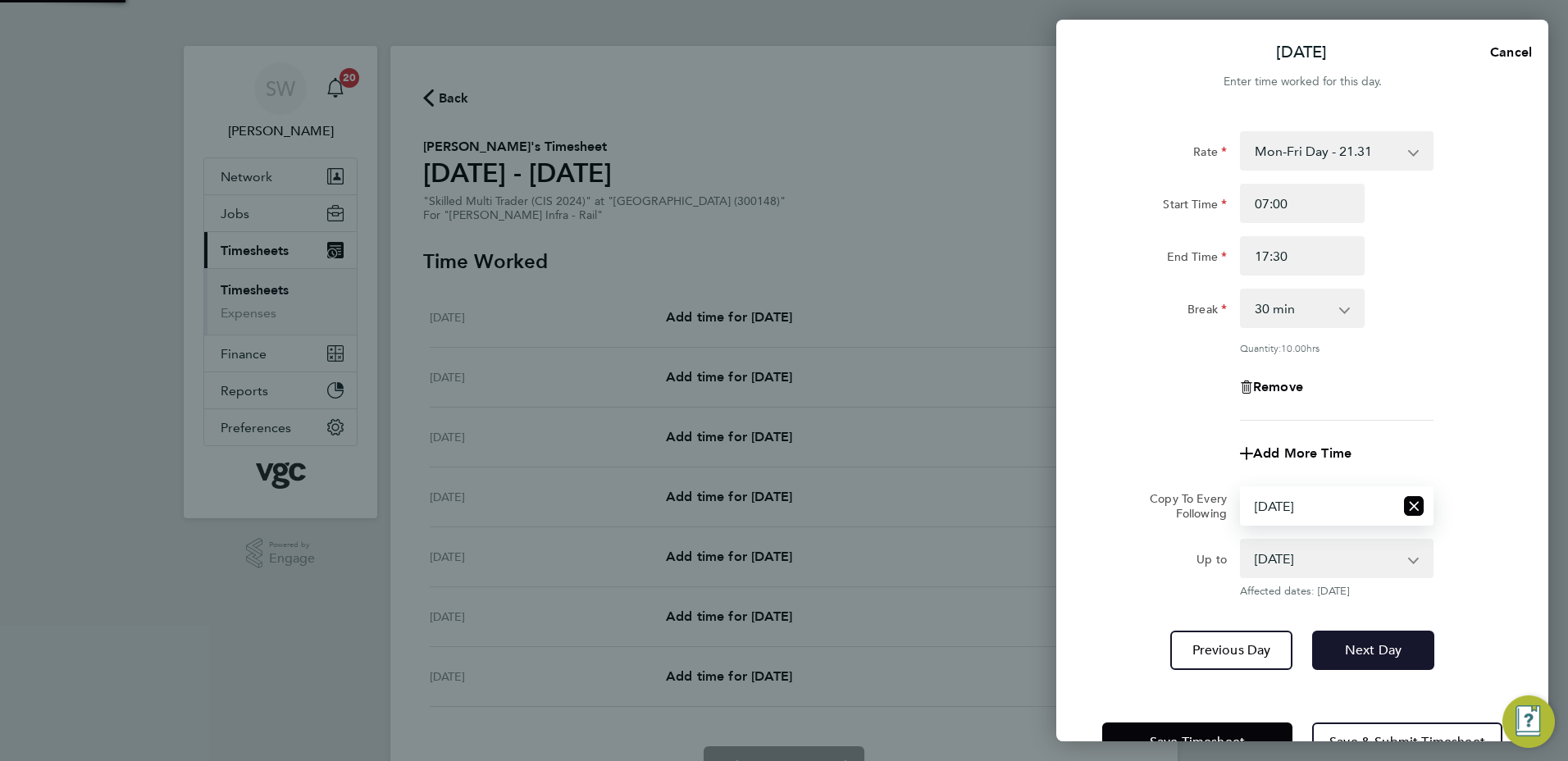 click on "Next Day" 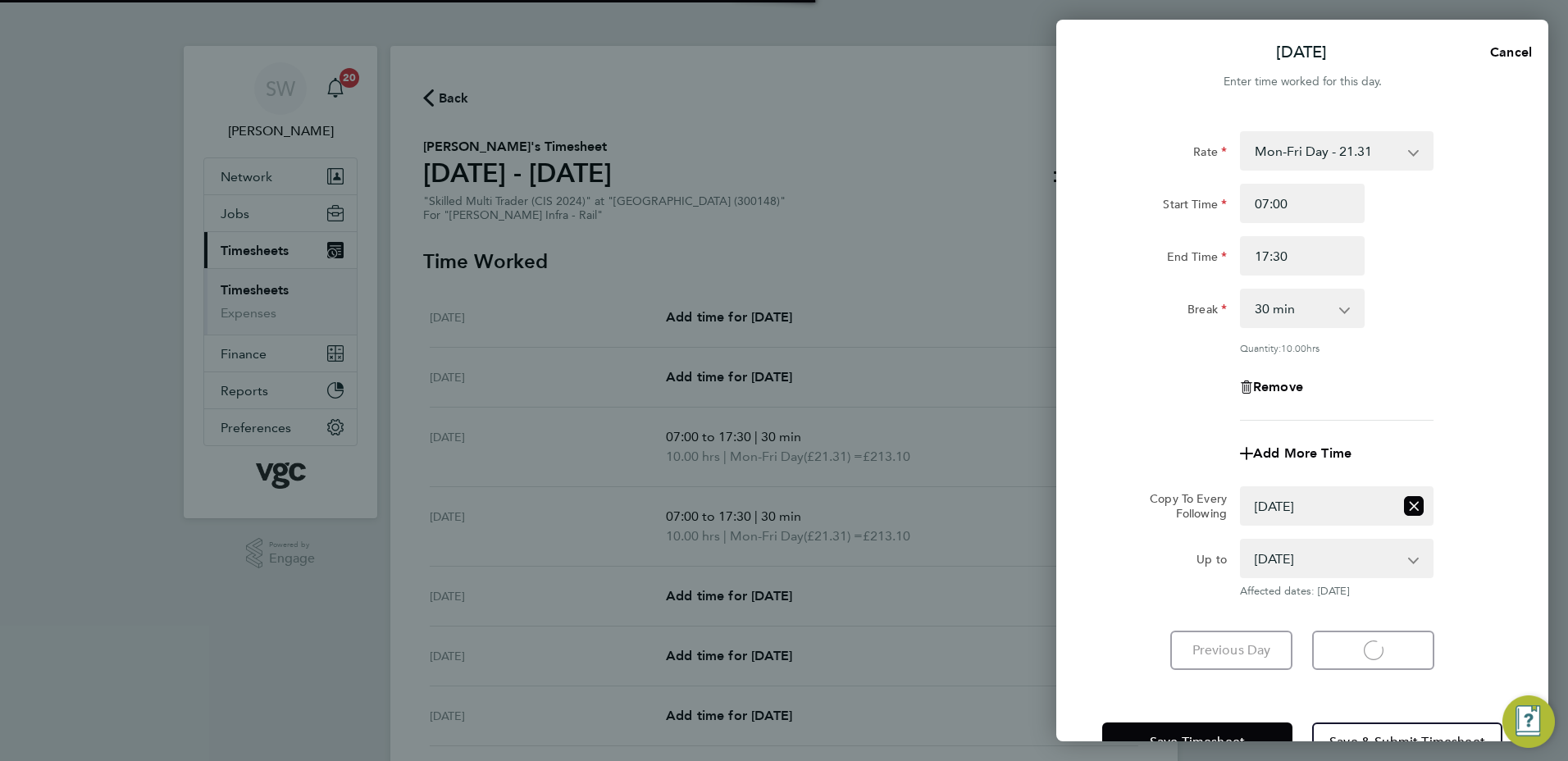 select on "30" 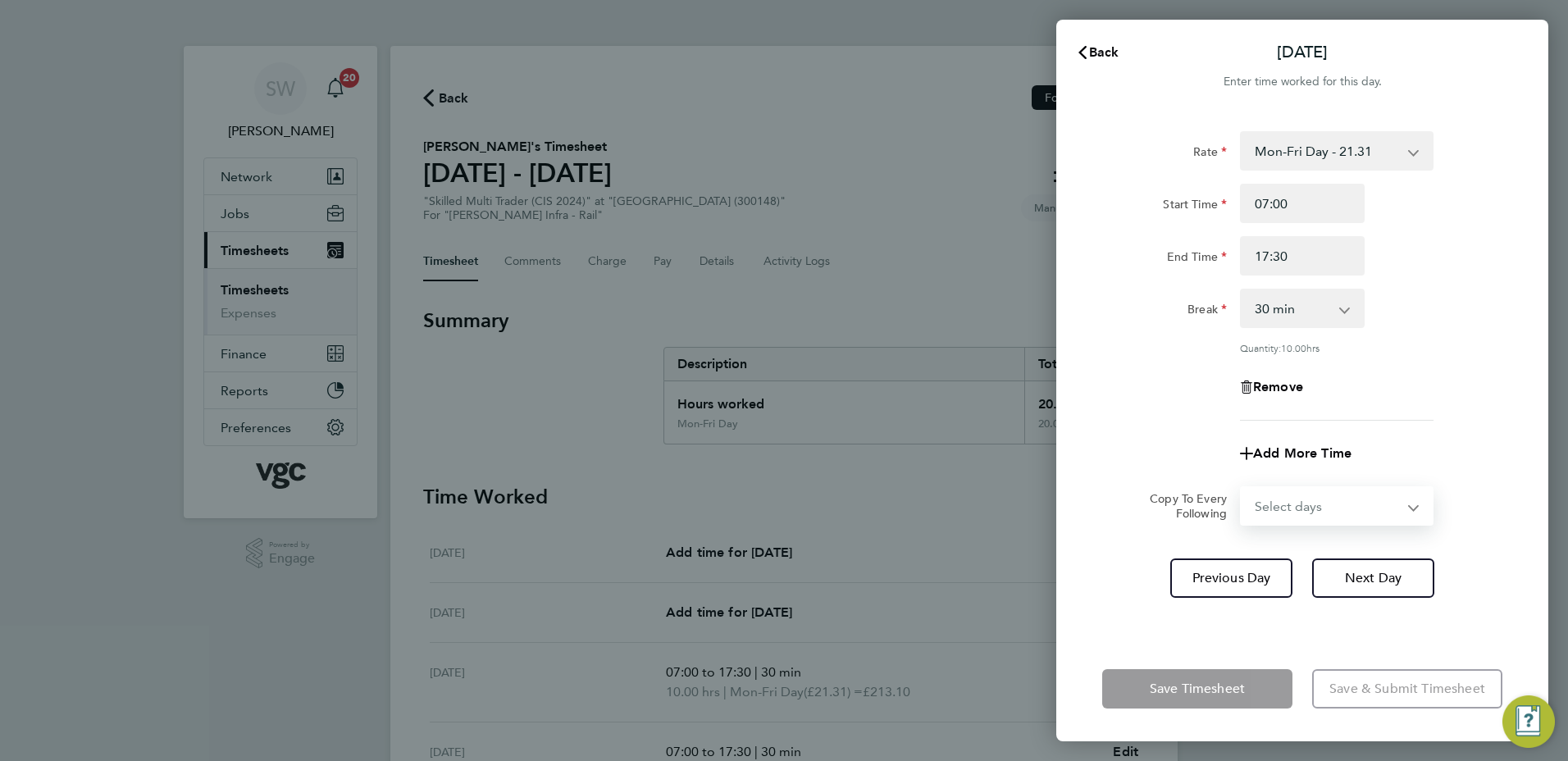 click on "Select days   Day   [DATE]   [DATE]   [DATE]" at bounding box center [1328, 506] 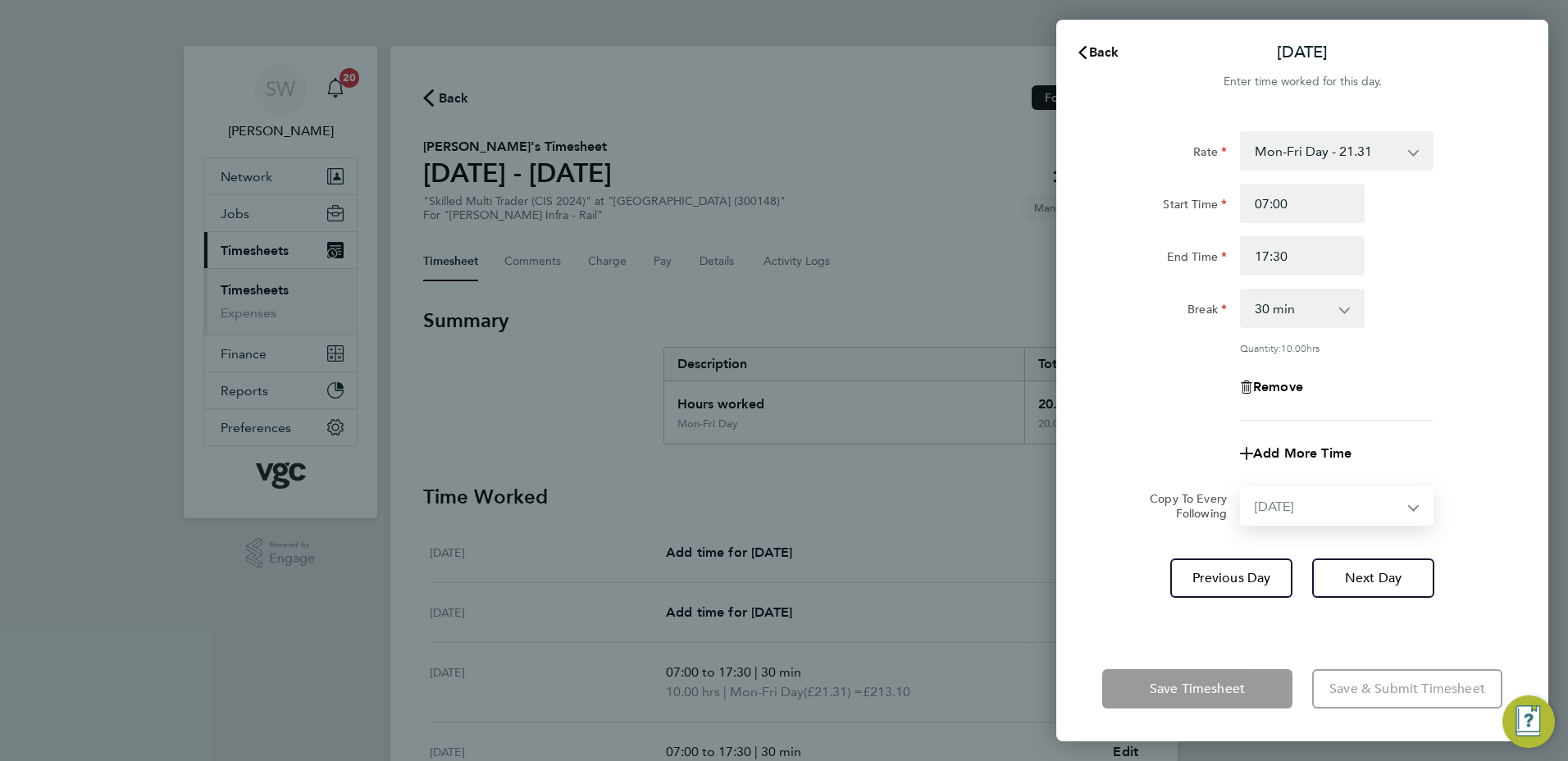 click on "Select days   Day   [DATE]   [DATE]   [DATE]" at bounding box center [1328, 506] 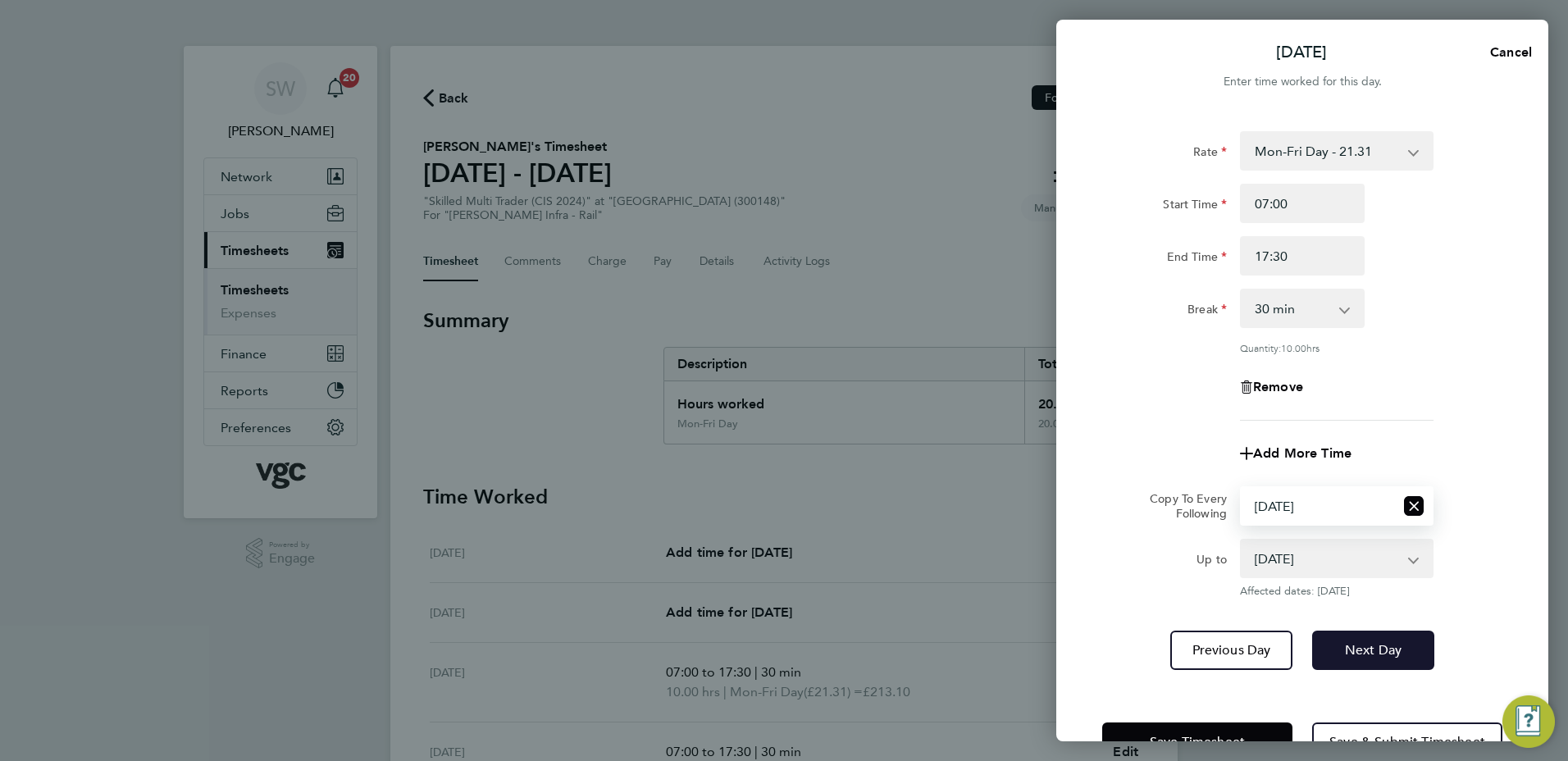 click on "Next Day" 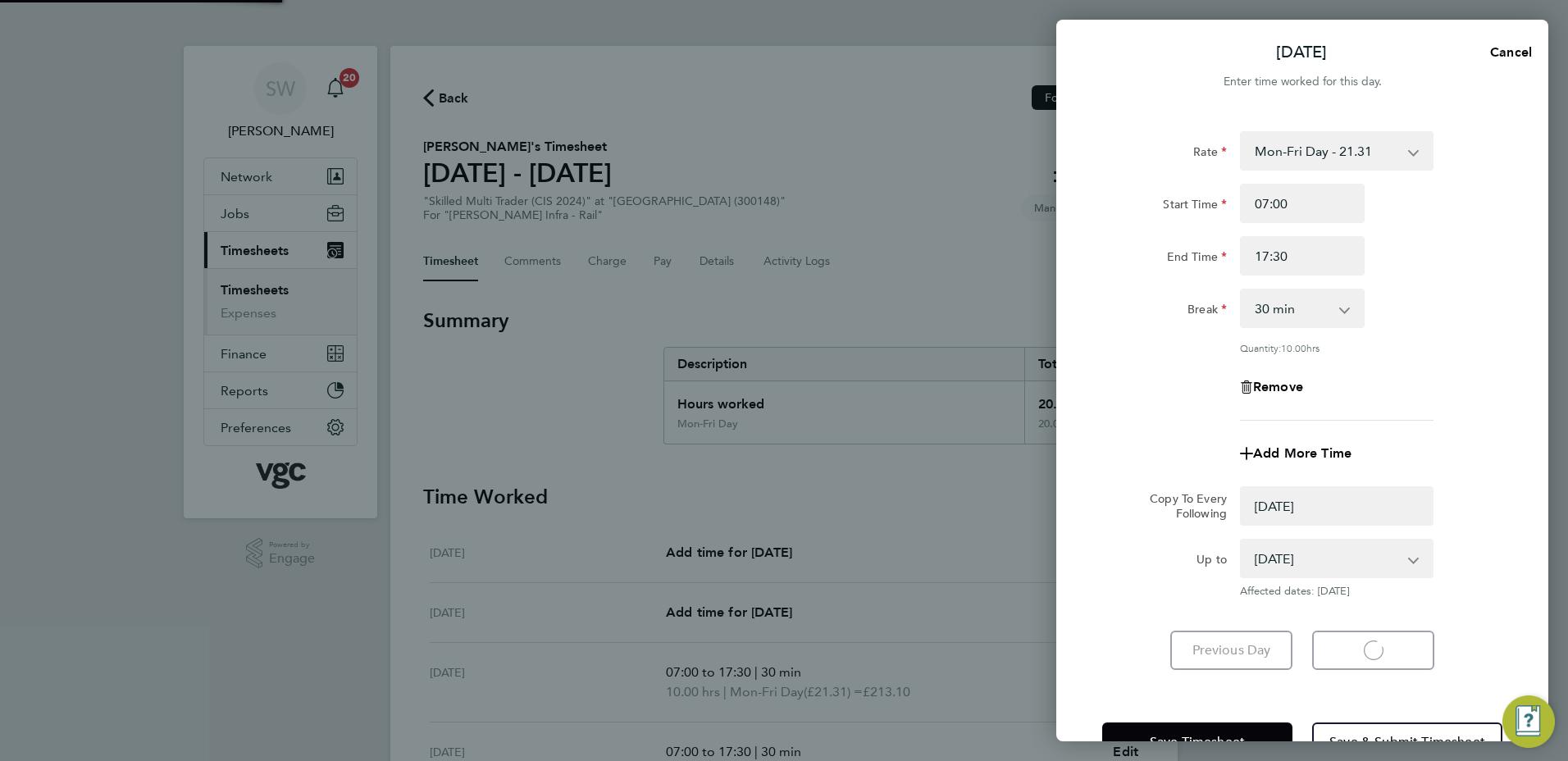 select on "0: null" 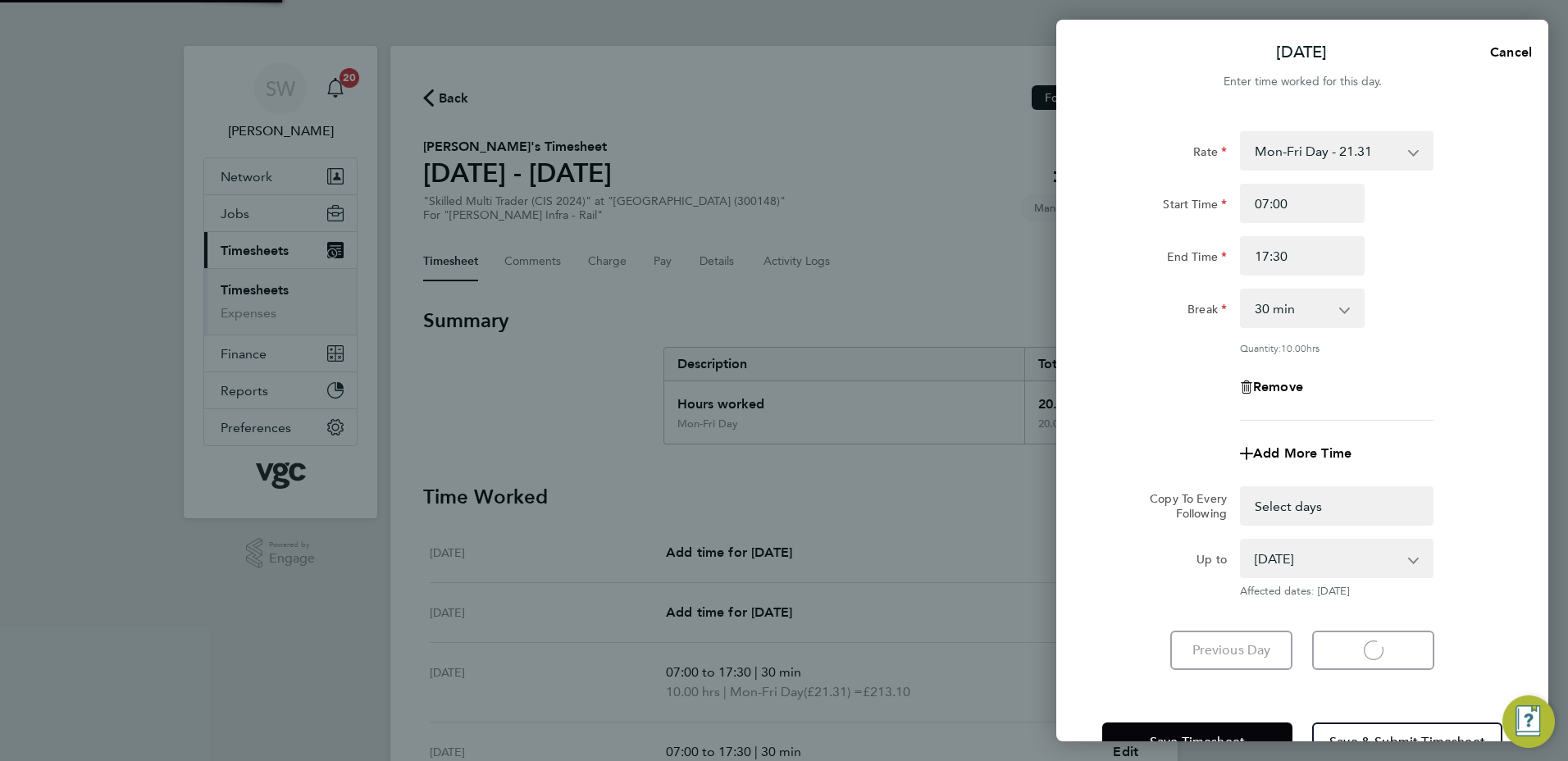select on "30" 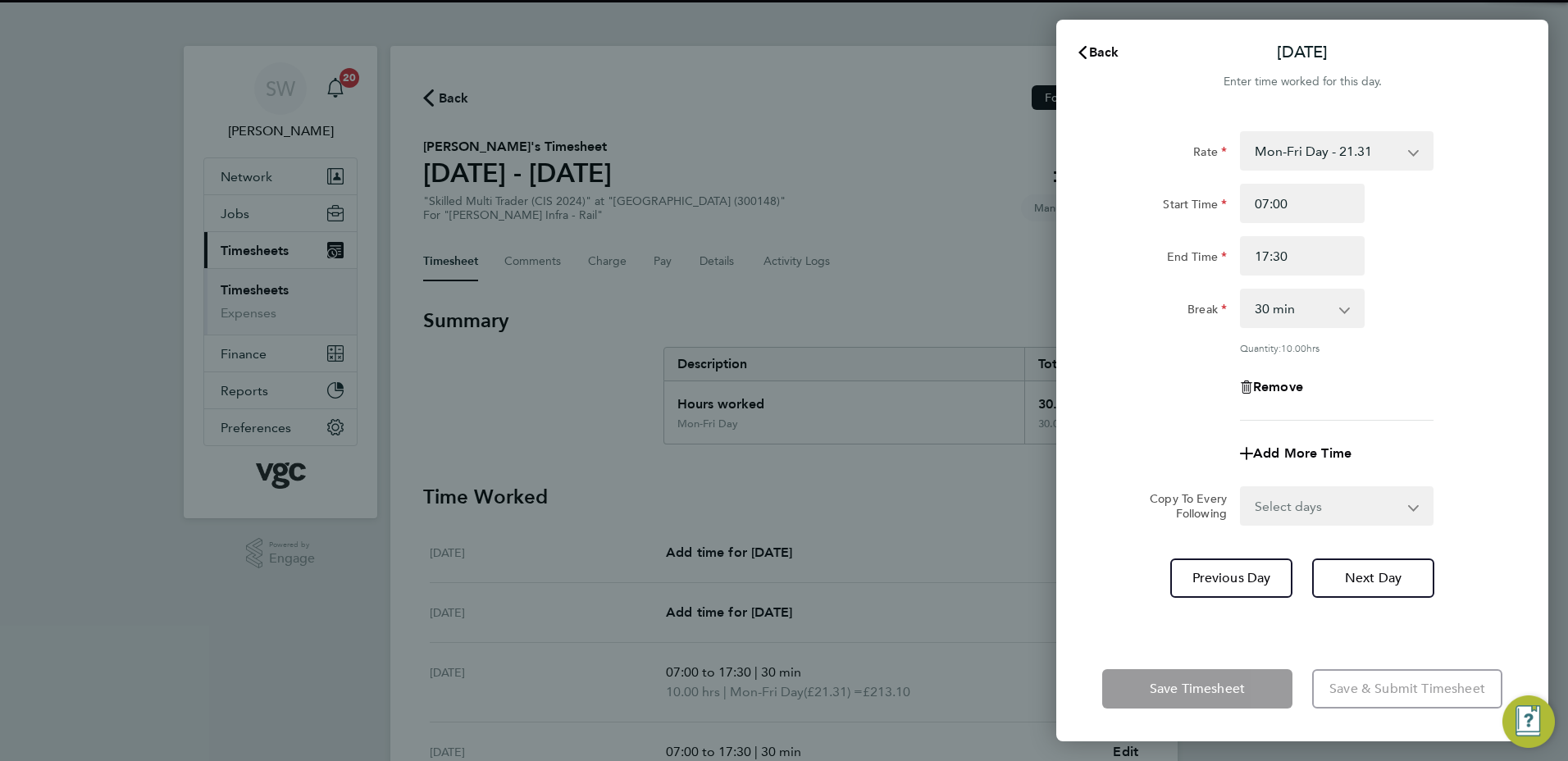click on "Select days   Day   [DATE]   [DATE]" at bounding box center [1328, 506] 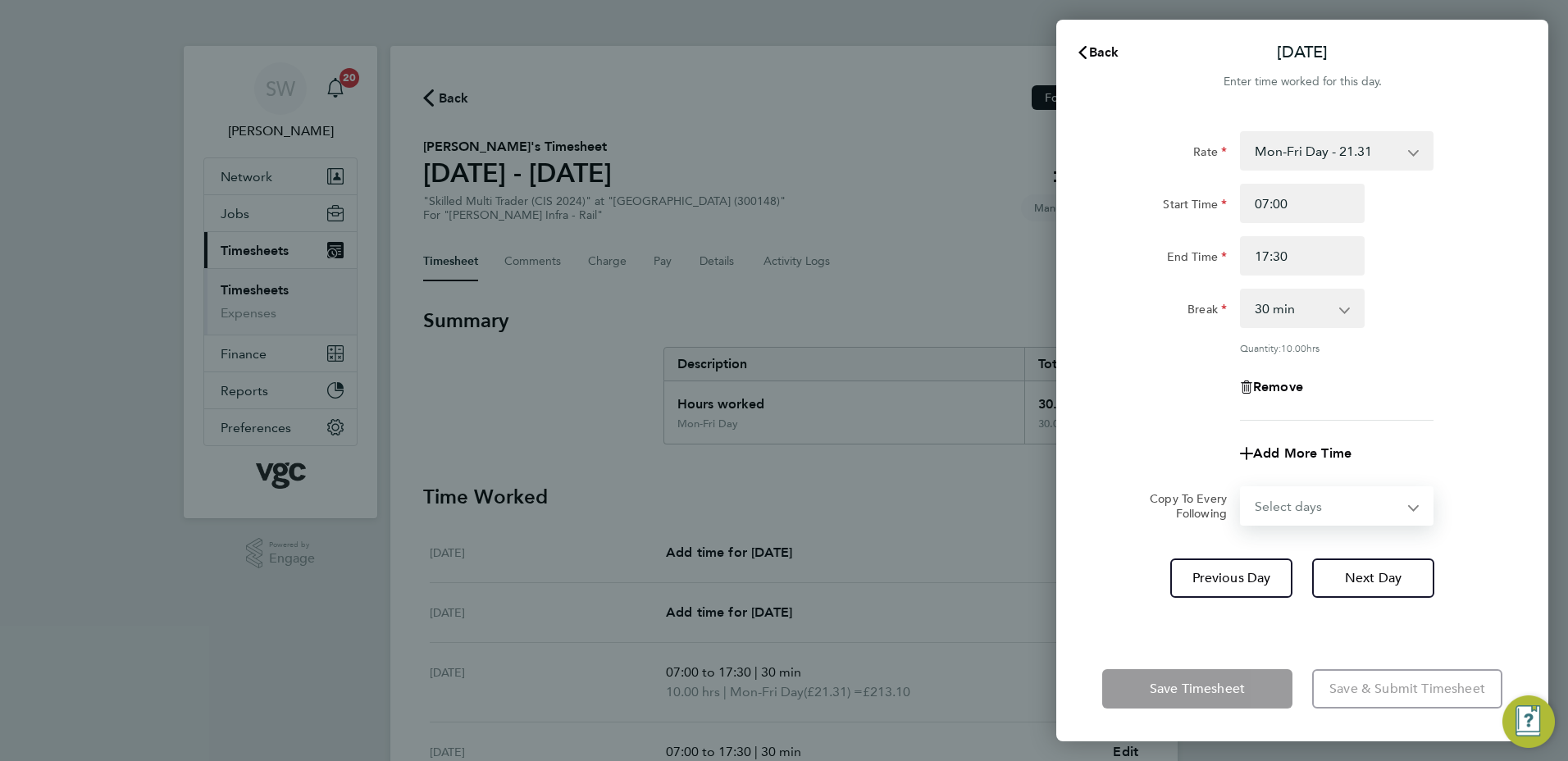 select on "THU" 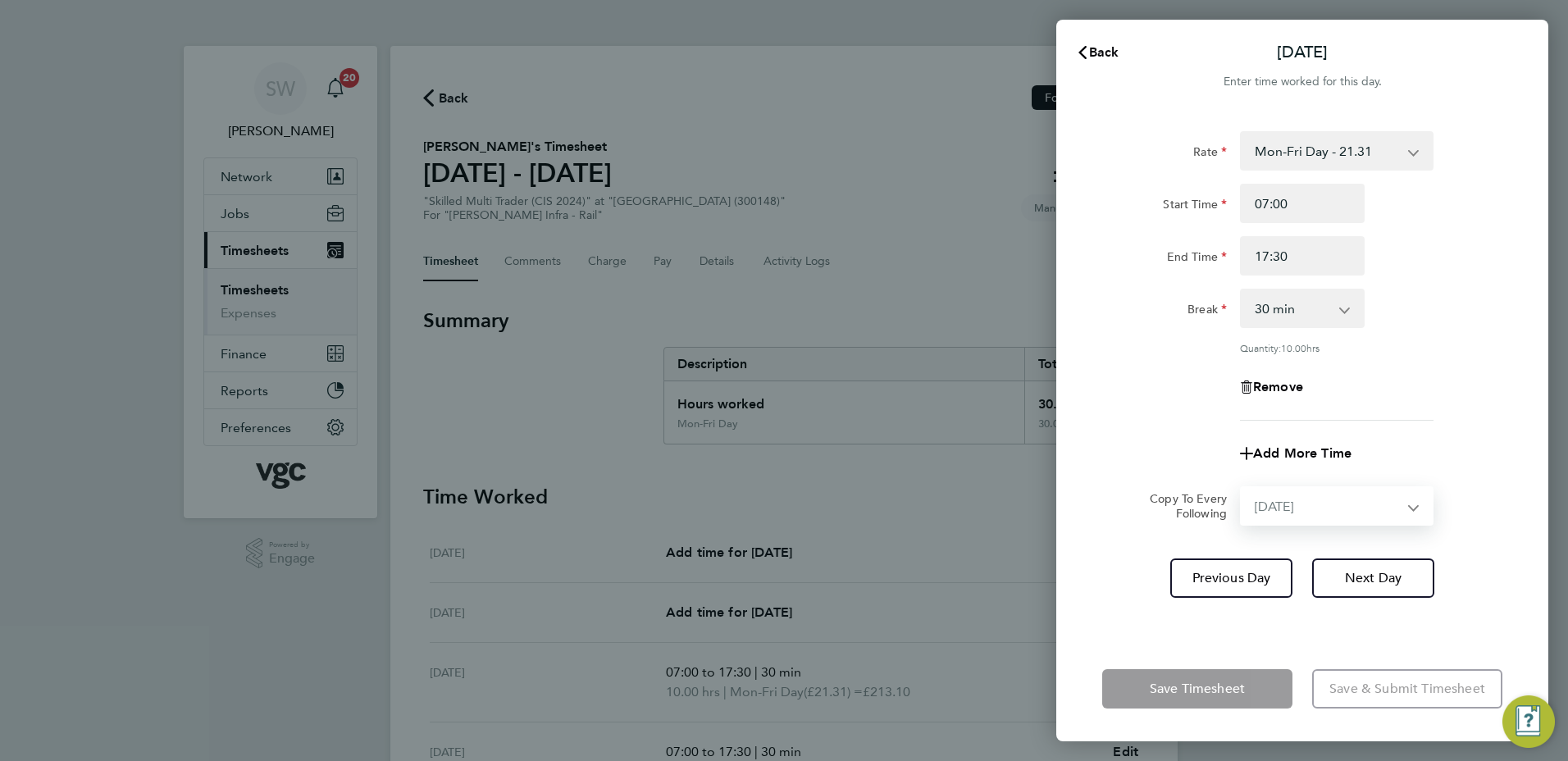 click on "Select days   Day   [DATE]   [DATE]" at bounding box center [1328, 506] 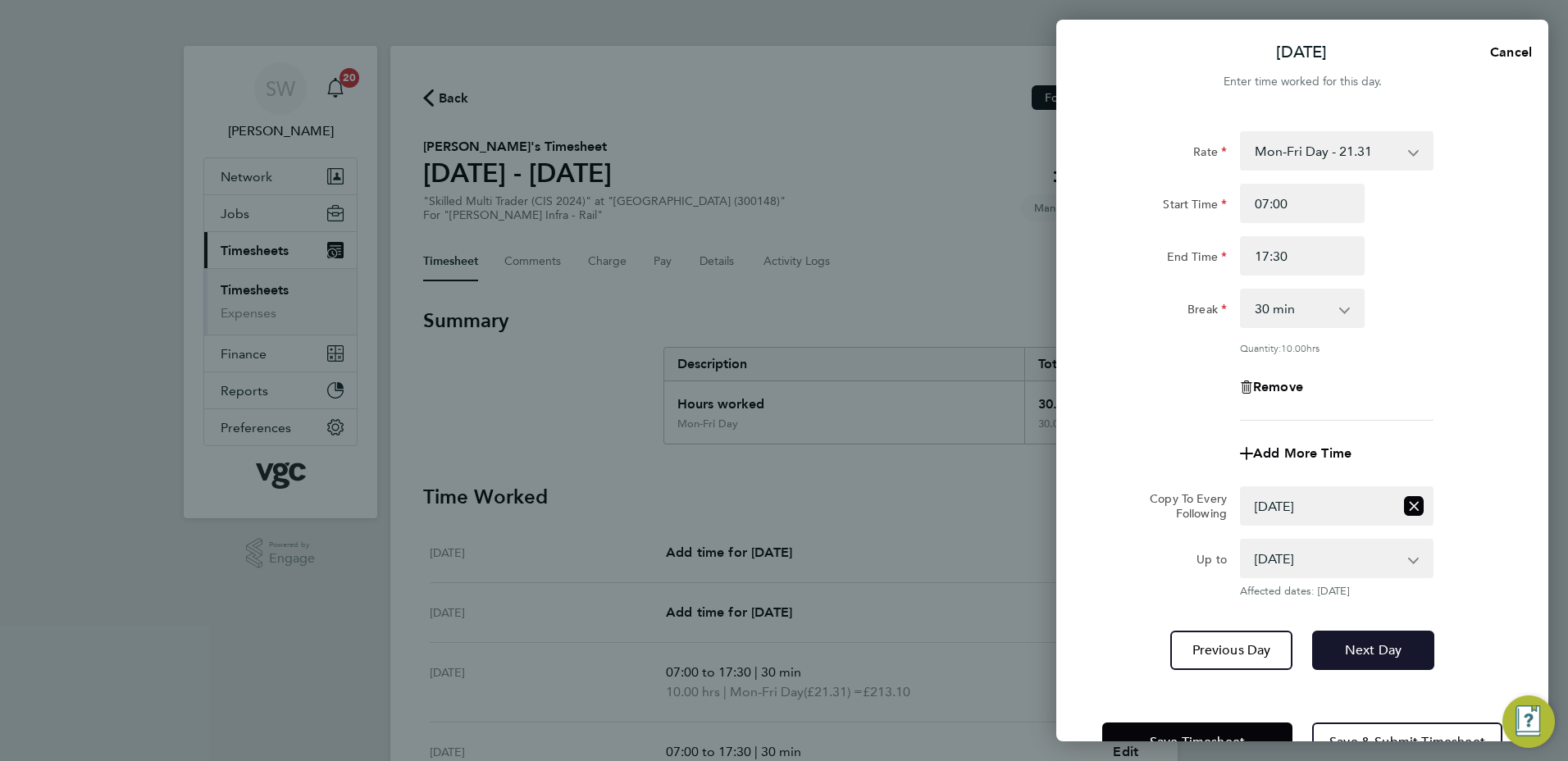 drag, startPoint x: 1364, startPoint y: 637, endPoint x: 1377, endPoint y: 595, distance: 43.965896 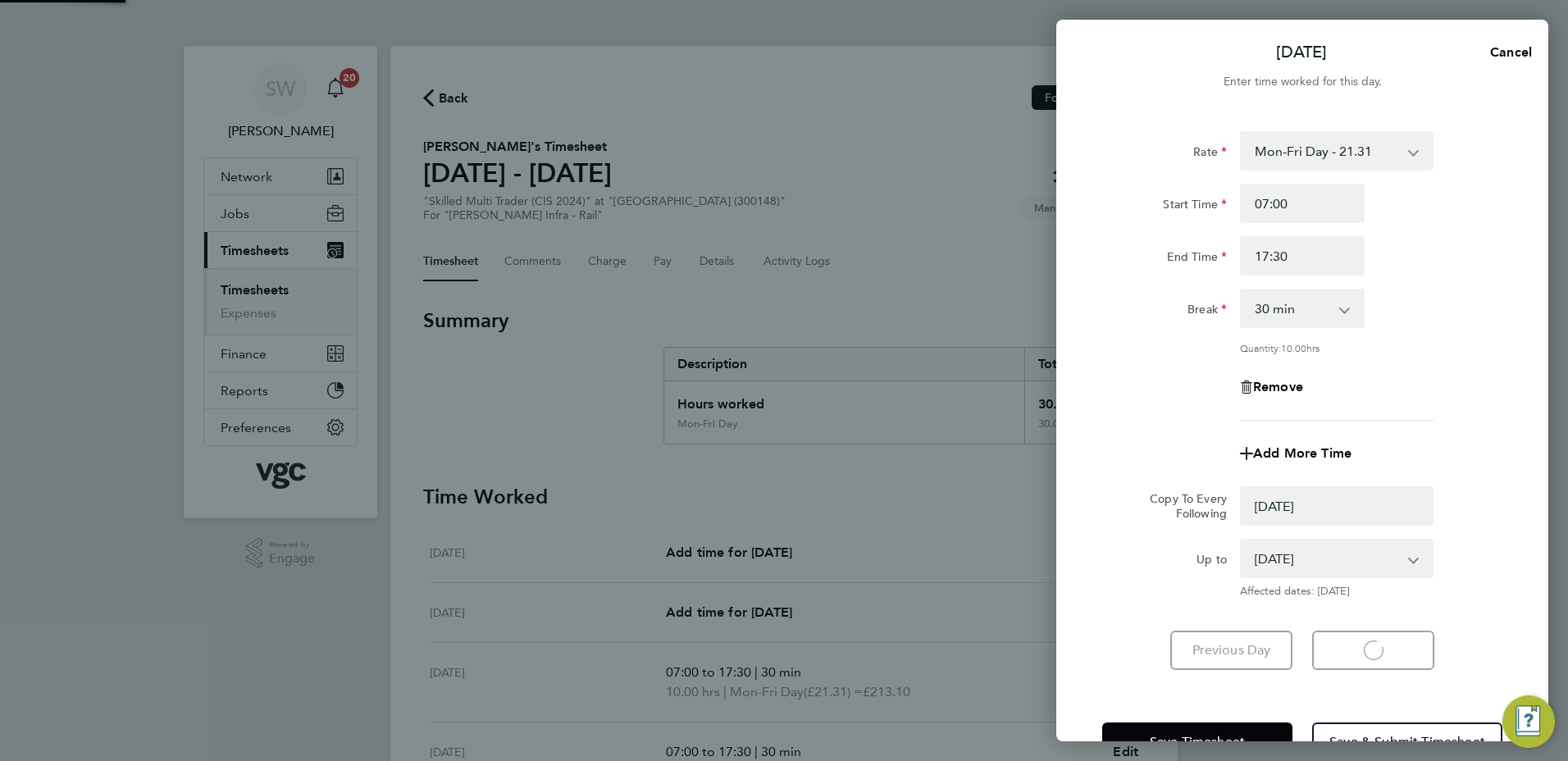 select on "0: null" 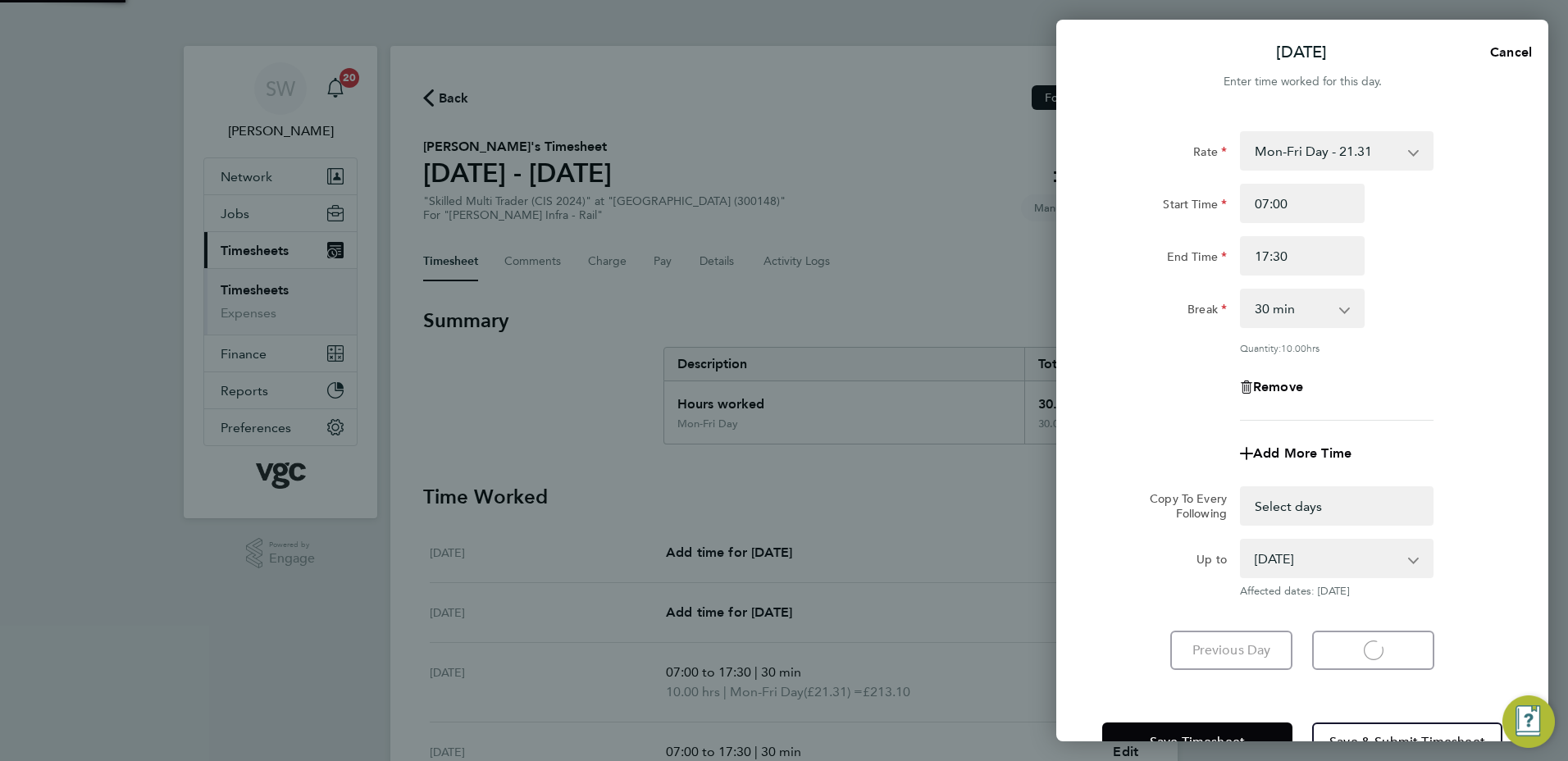 select on "30" 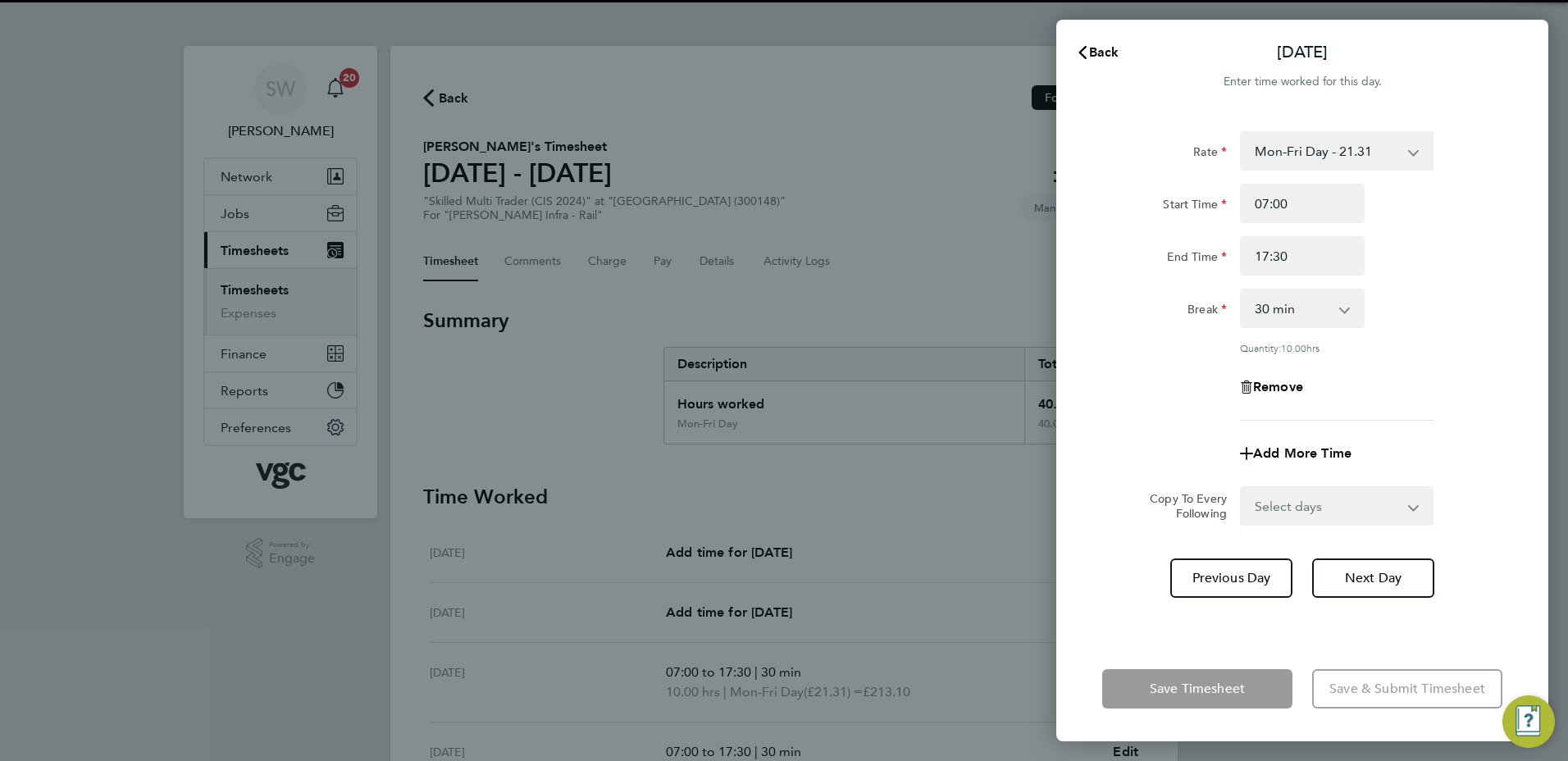 click on "Select days   [DATE]" at bounding box center [1328, 506] 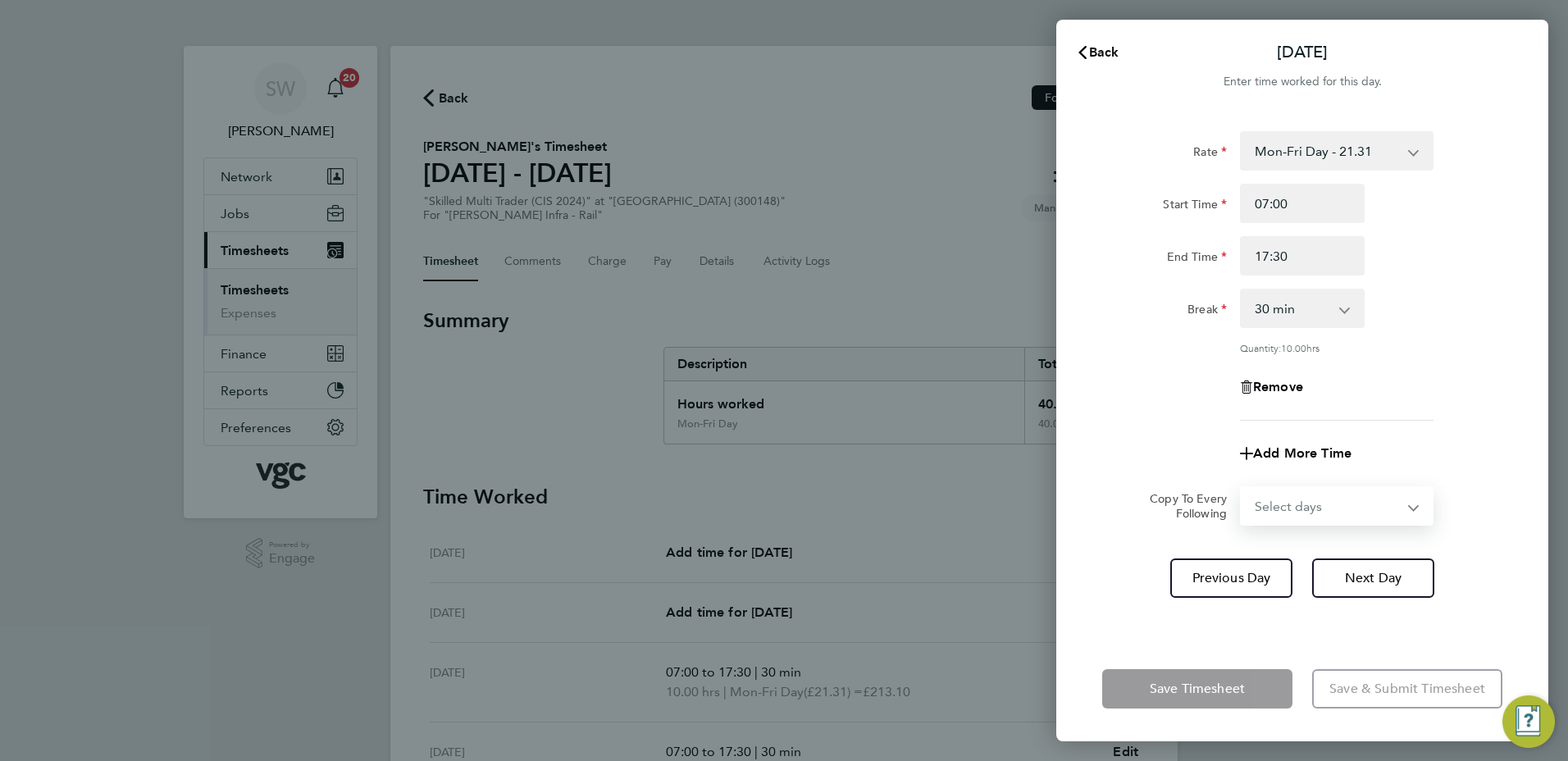 select on "FRI" 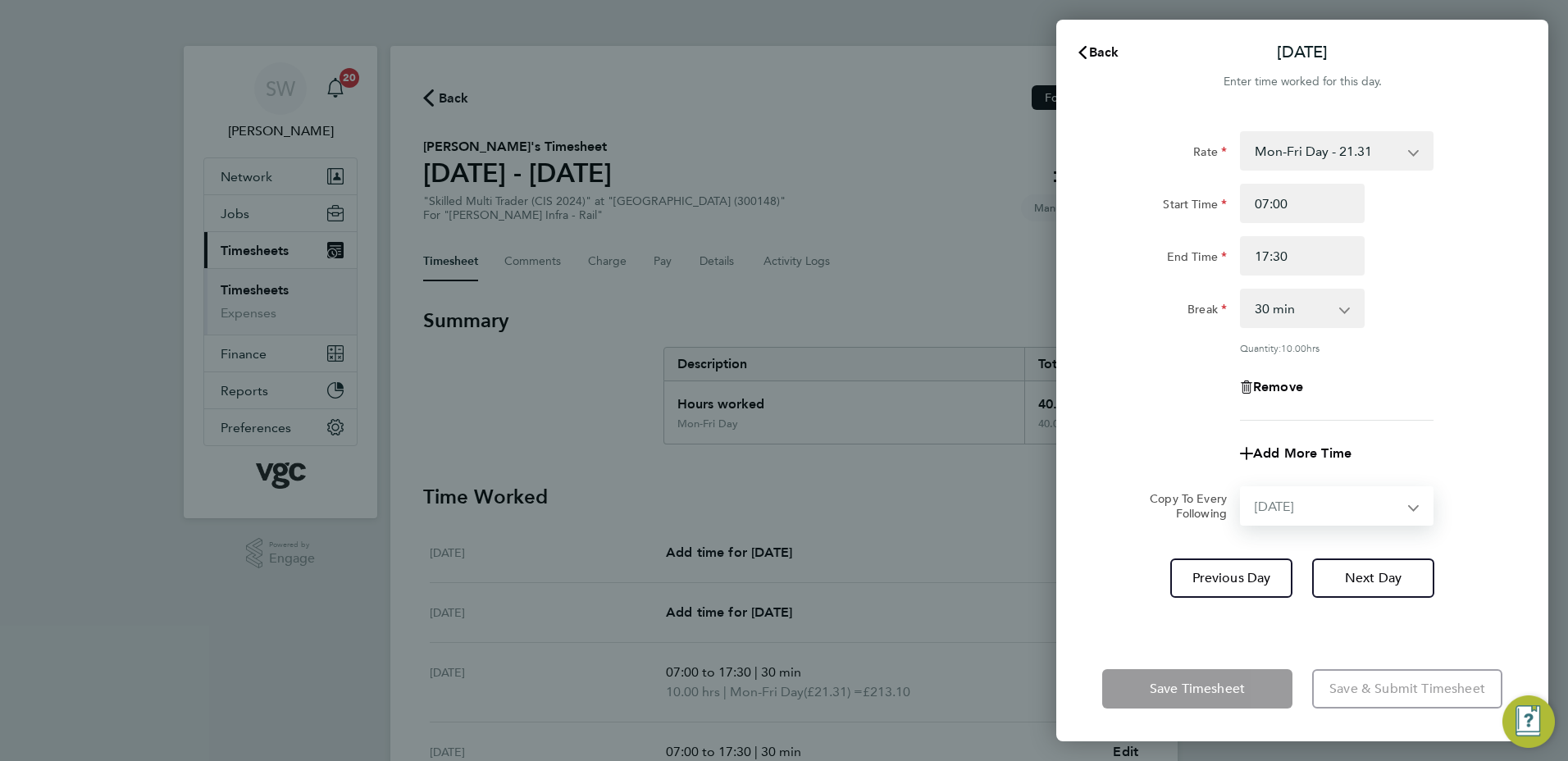 click on "Select days   [DATE]" at bounding box center (1328, 506) 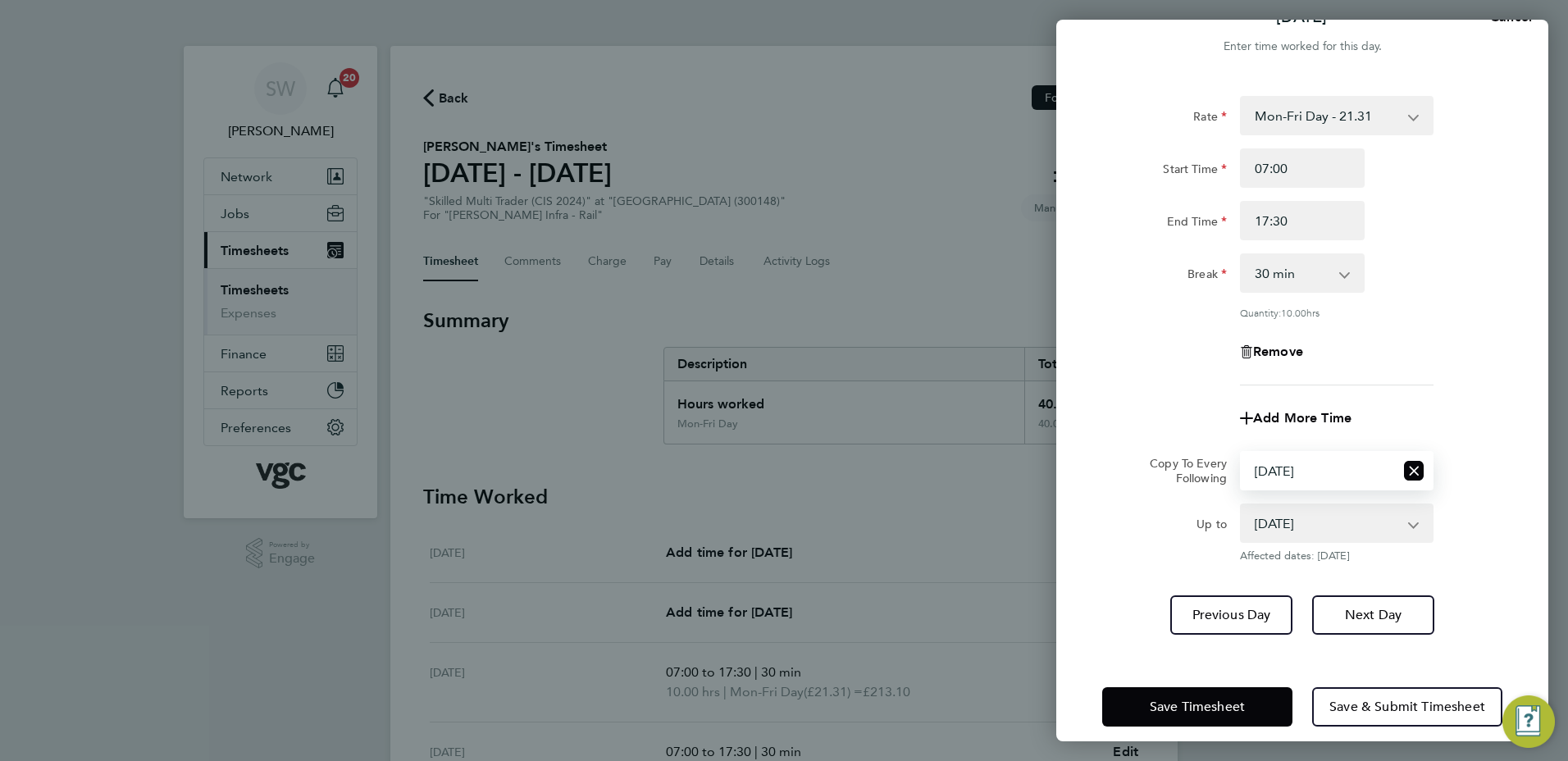 scroll, scrollTop: 52, scrollLeft: 0, axis: vertical 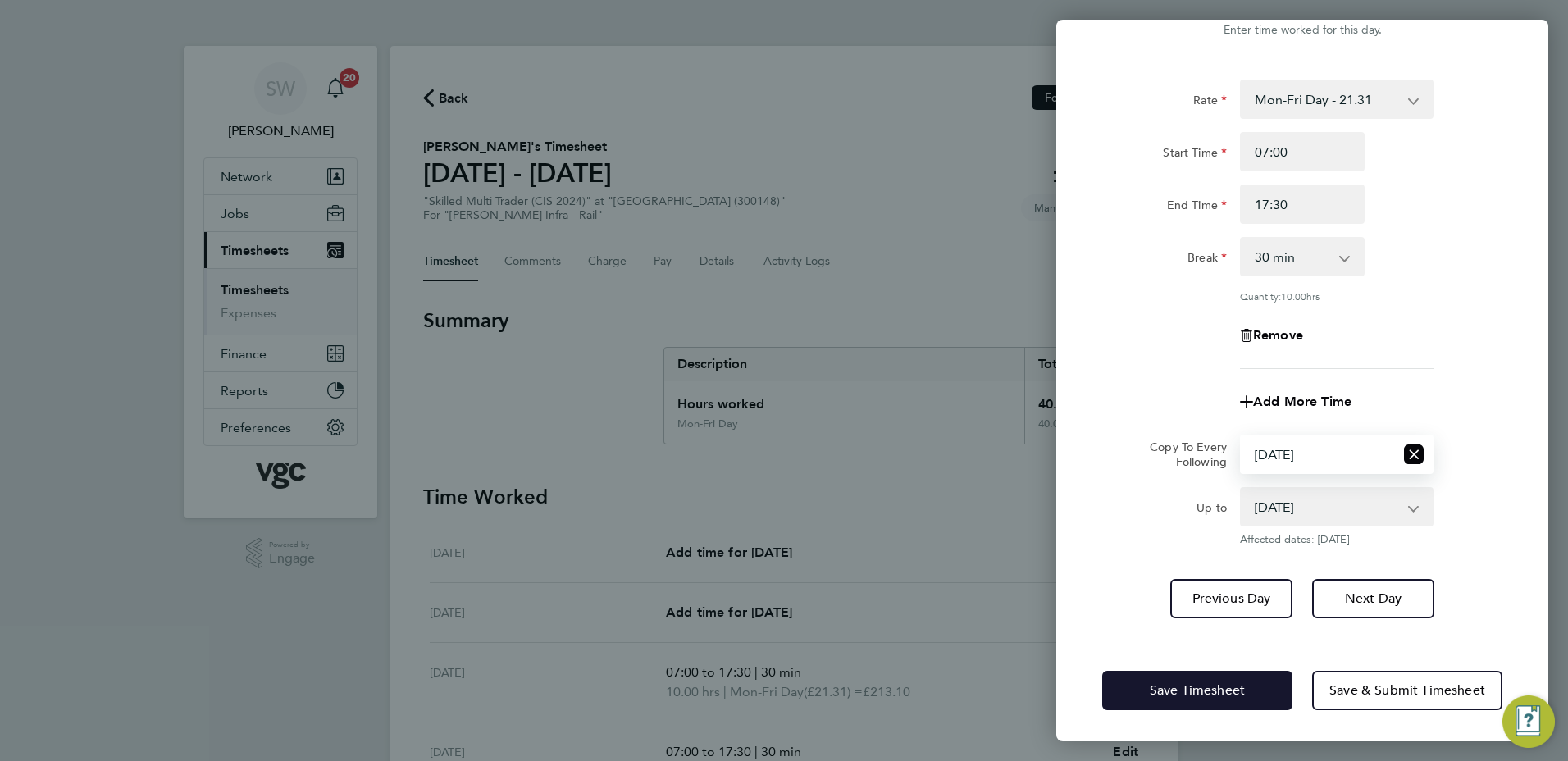 click on "Save Timesheet" 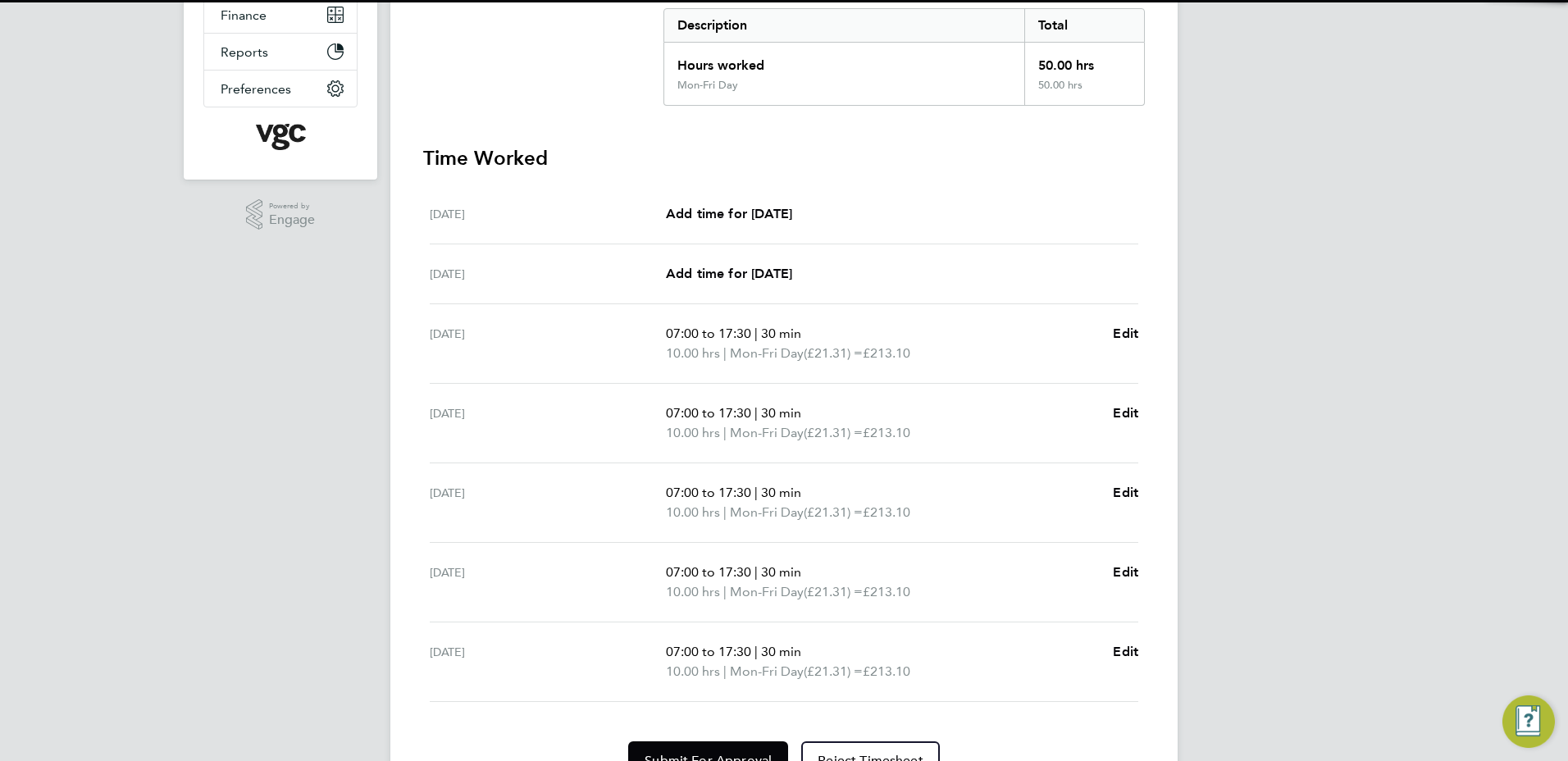 scroll, scrollTop: 424, scrollLeft: 0, axis: vertical 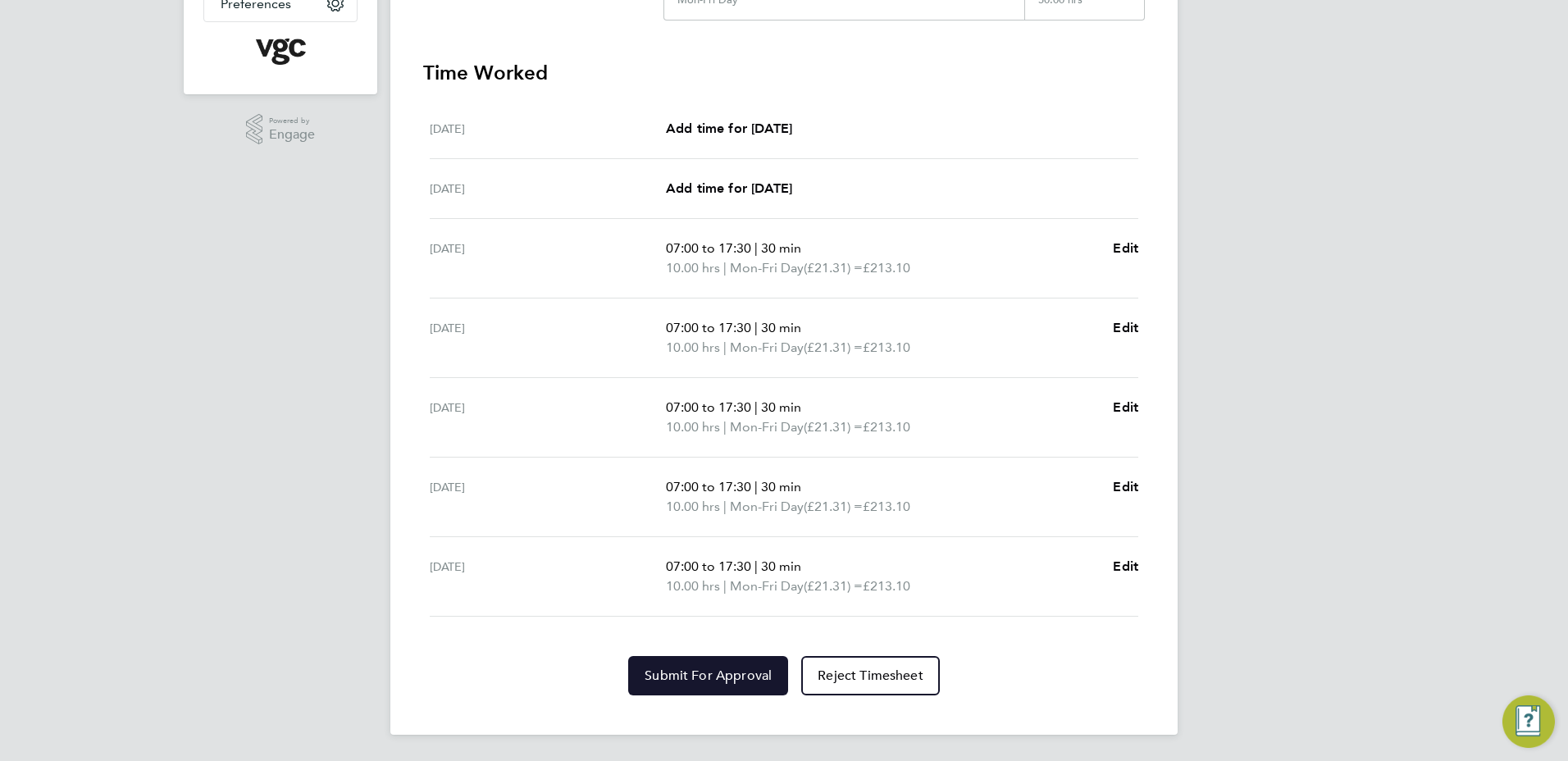 click on "Submit For Approval" 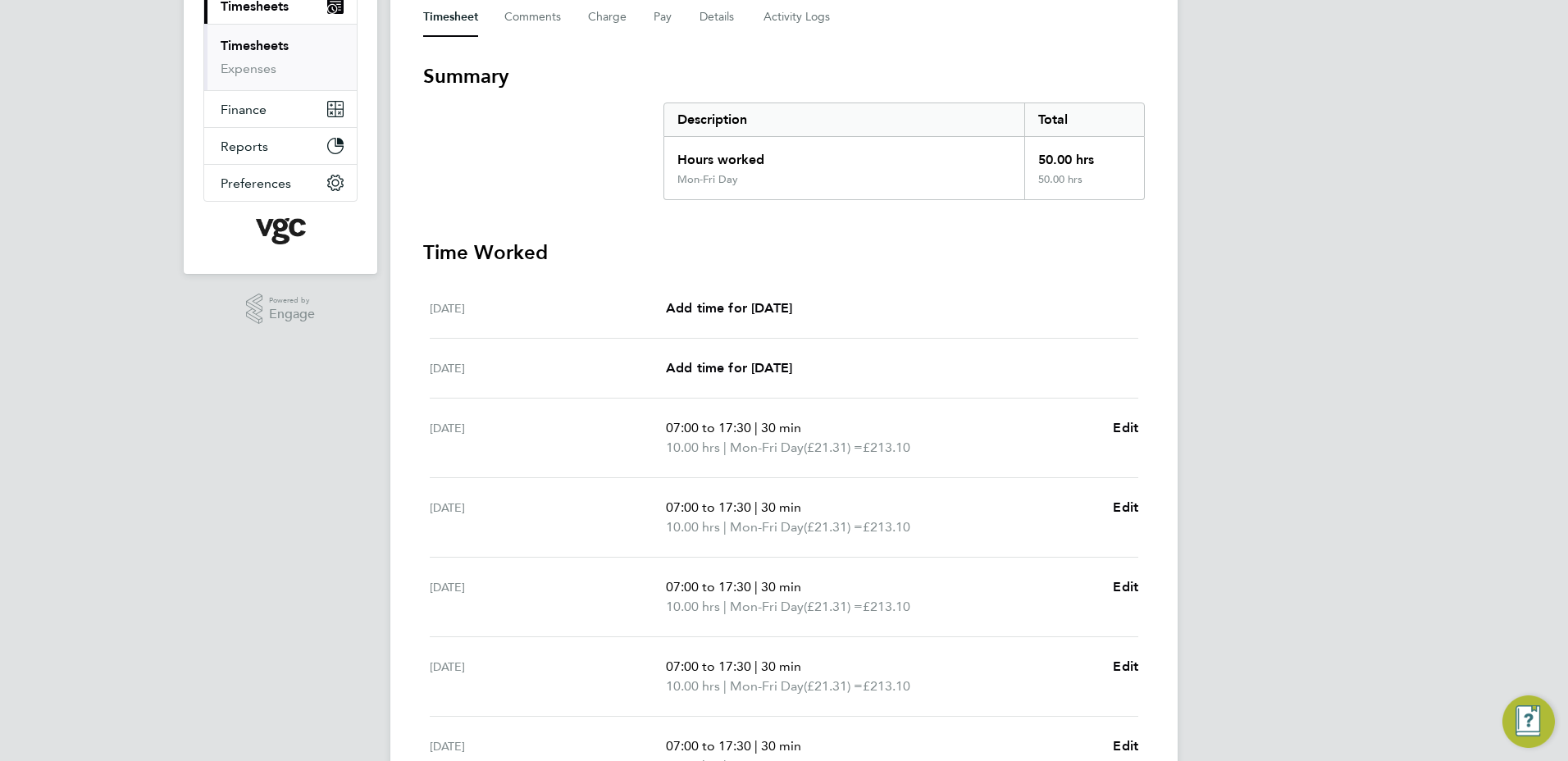 scroll, scrollTop: 0, scrollLeft: 0, axis: both 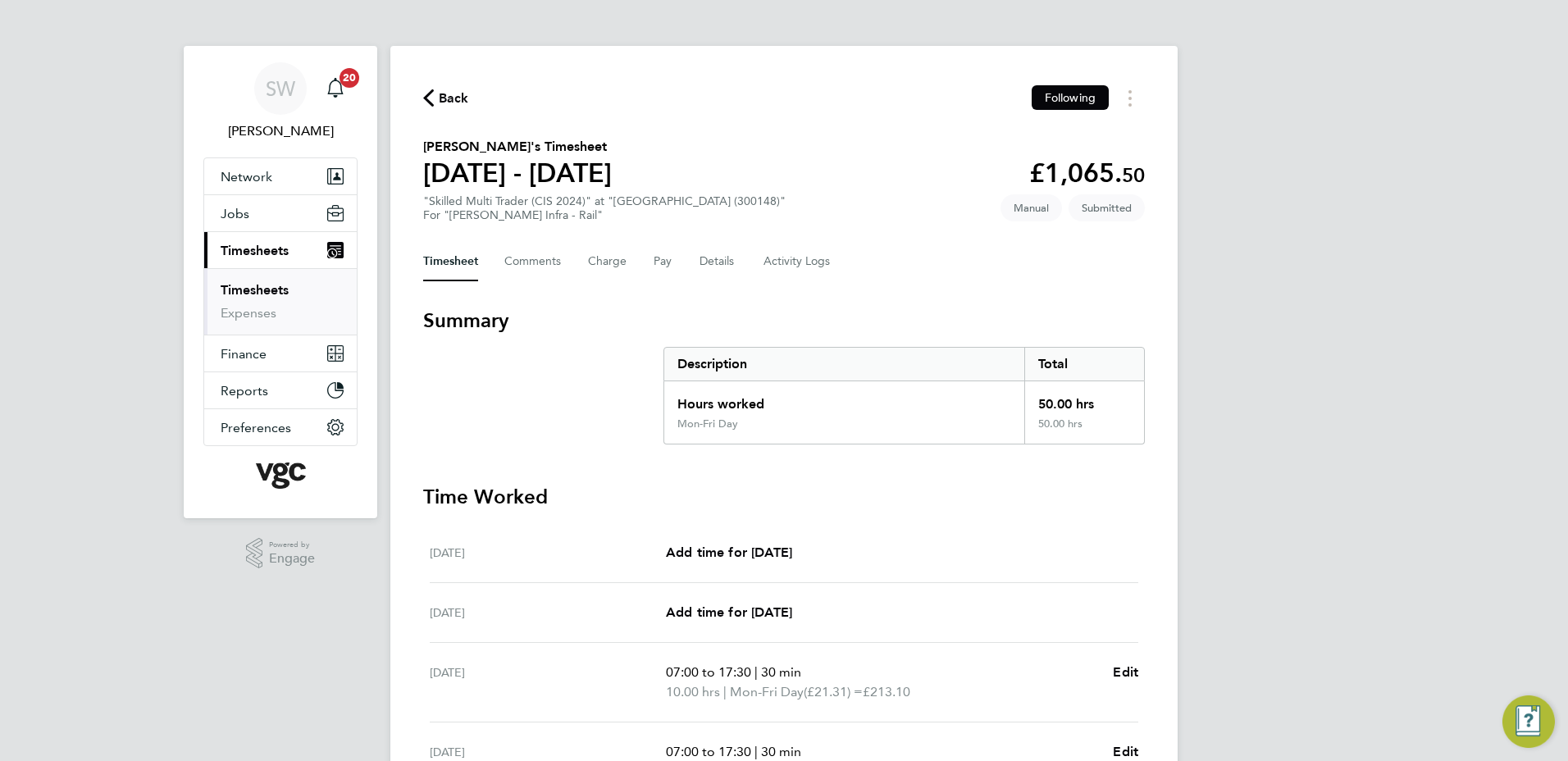 click on "Timesheets" at bounding box center (254, 289) 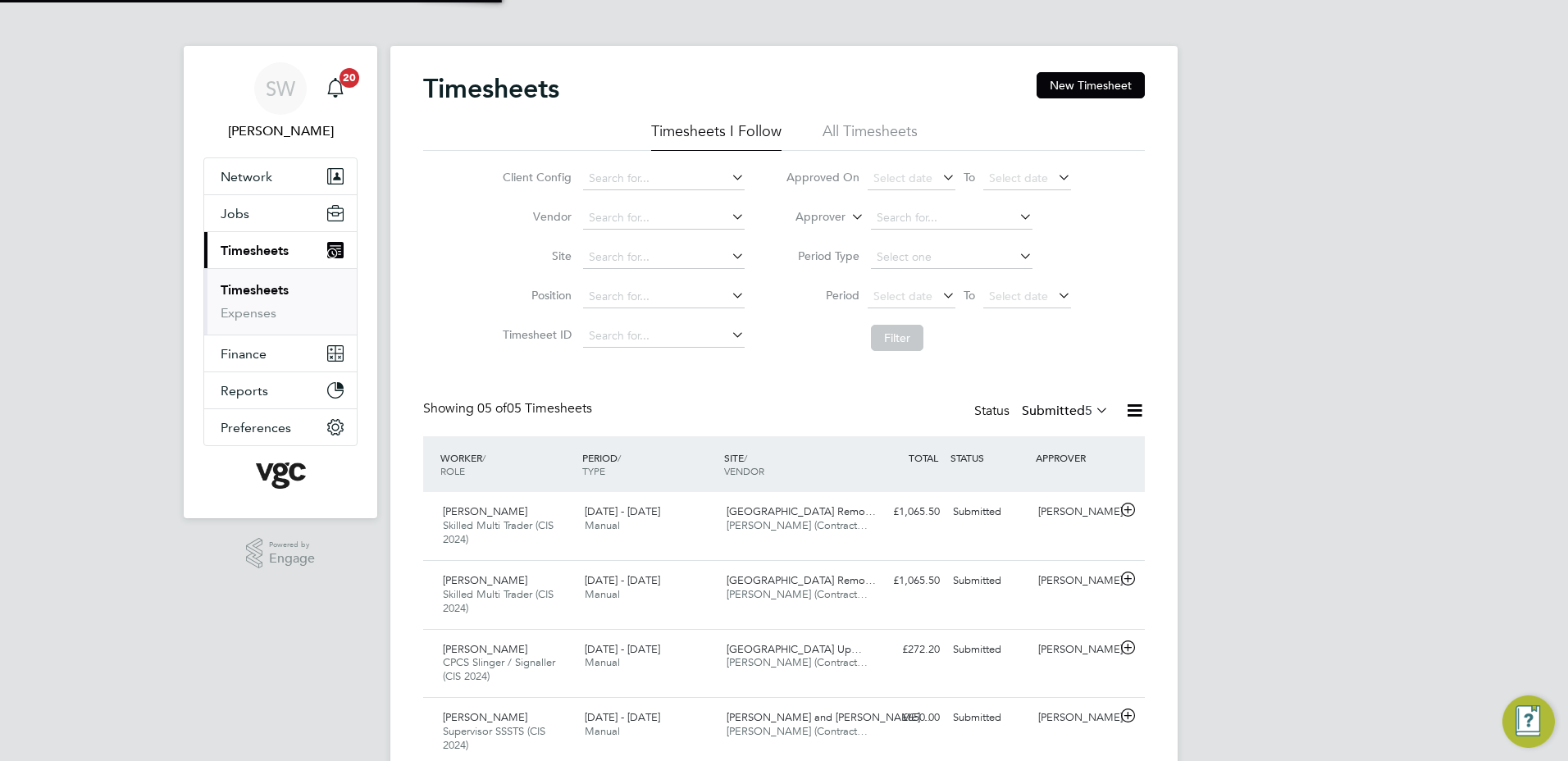scroll, scrollTop: 8, scrollLeft: 8, axis: both 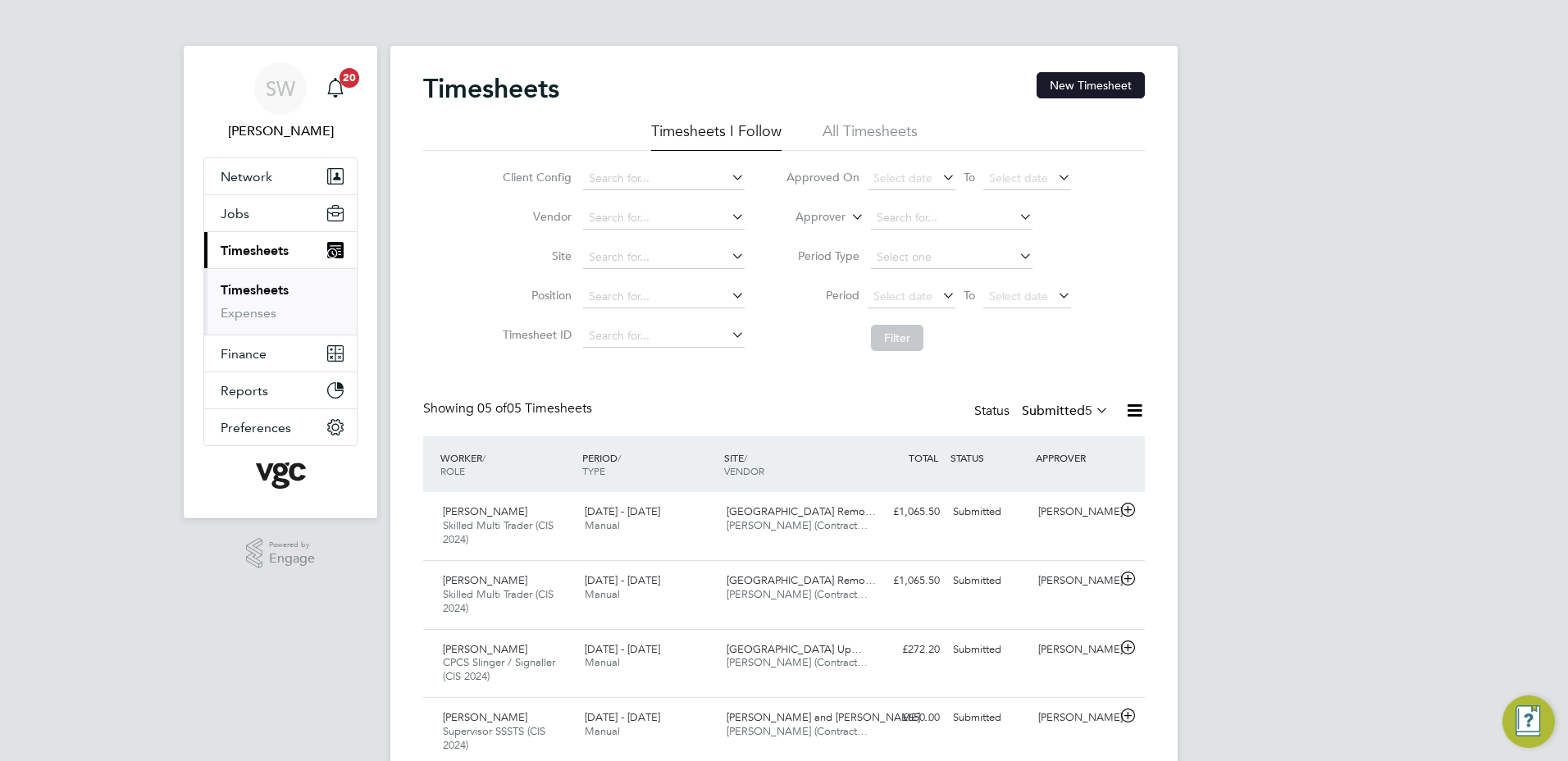click on "New Timesheet" 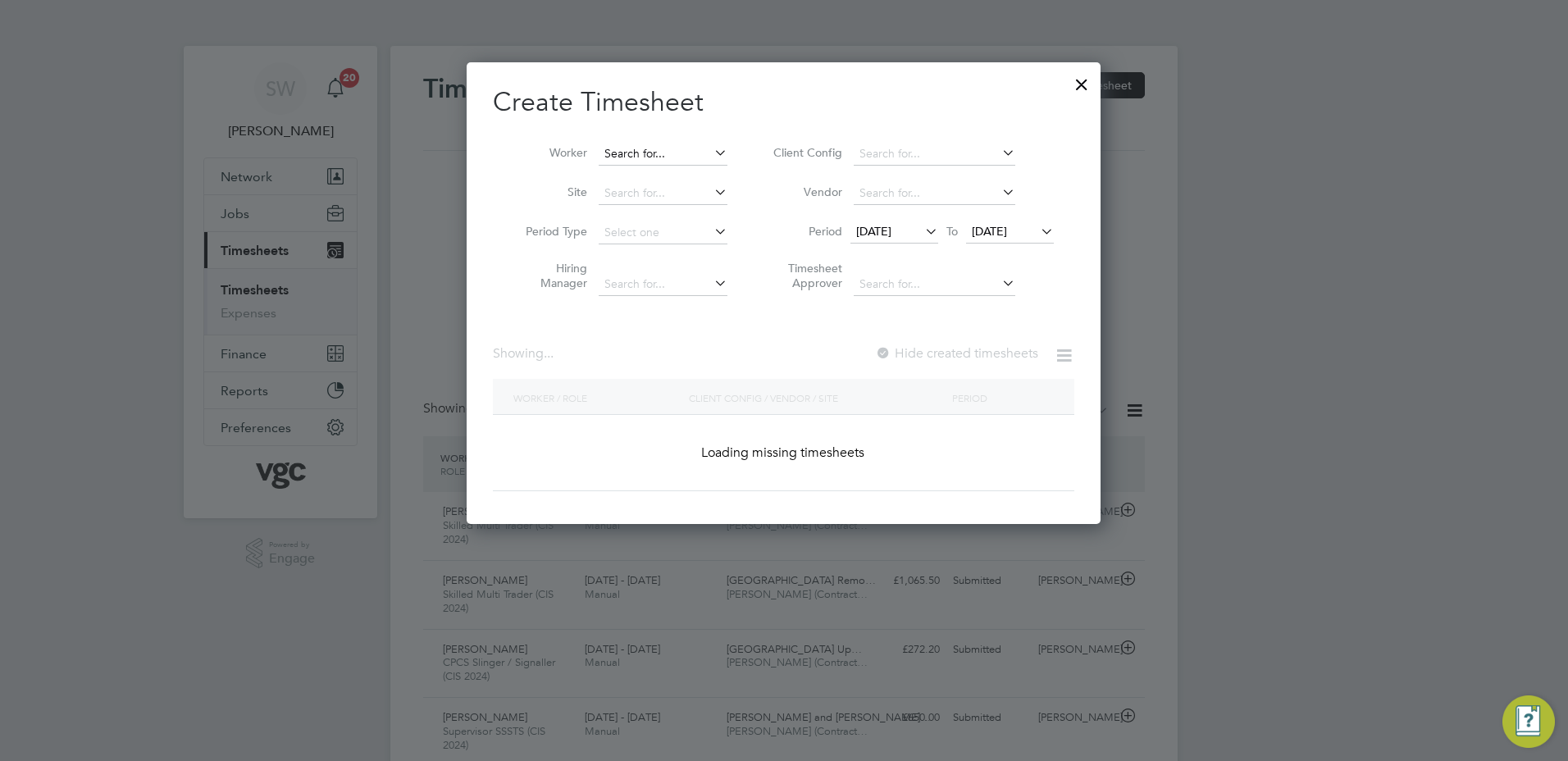 click at bounding box center (663, 154) 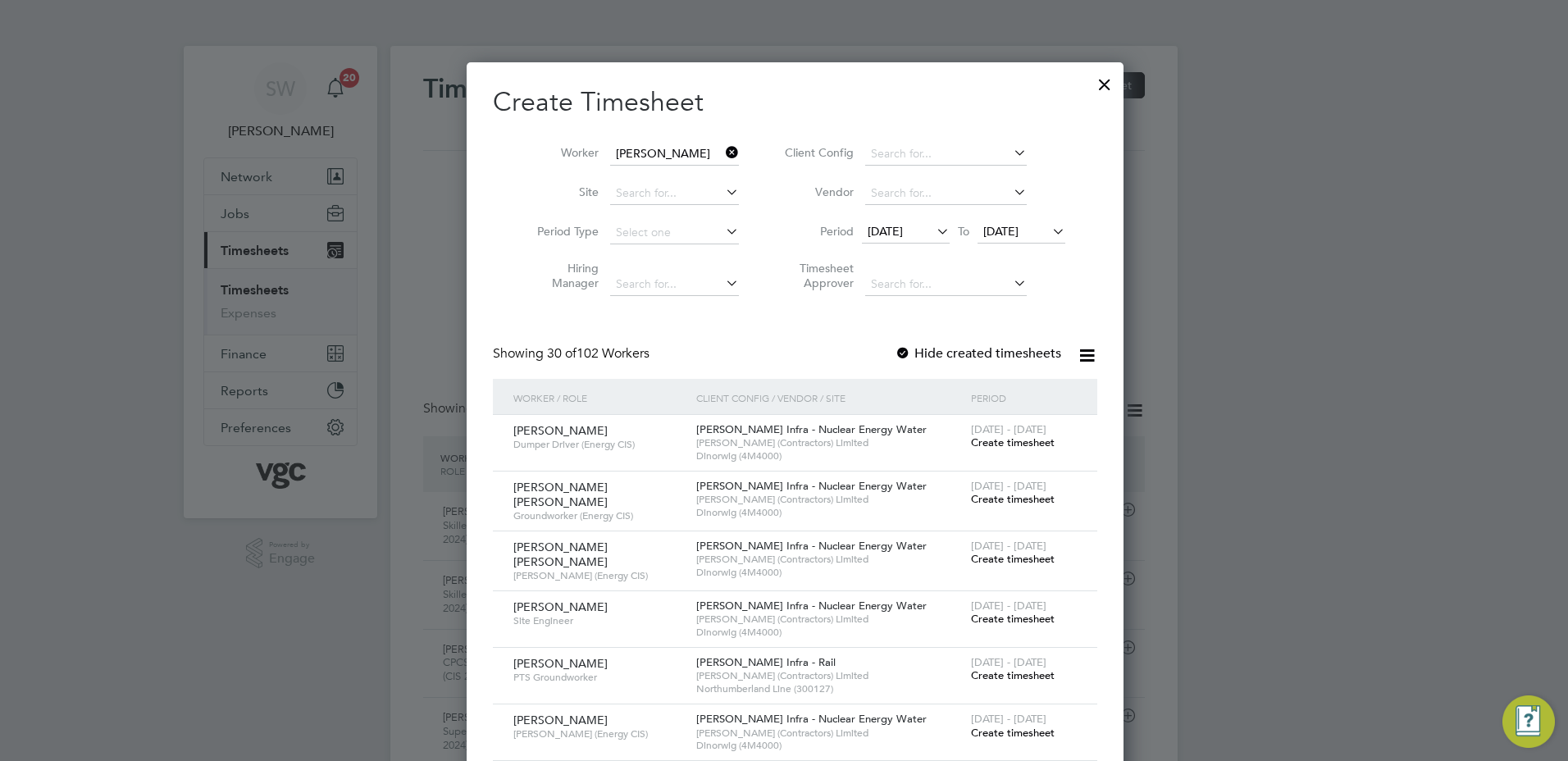 click on "[PERSON_NAME]" 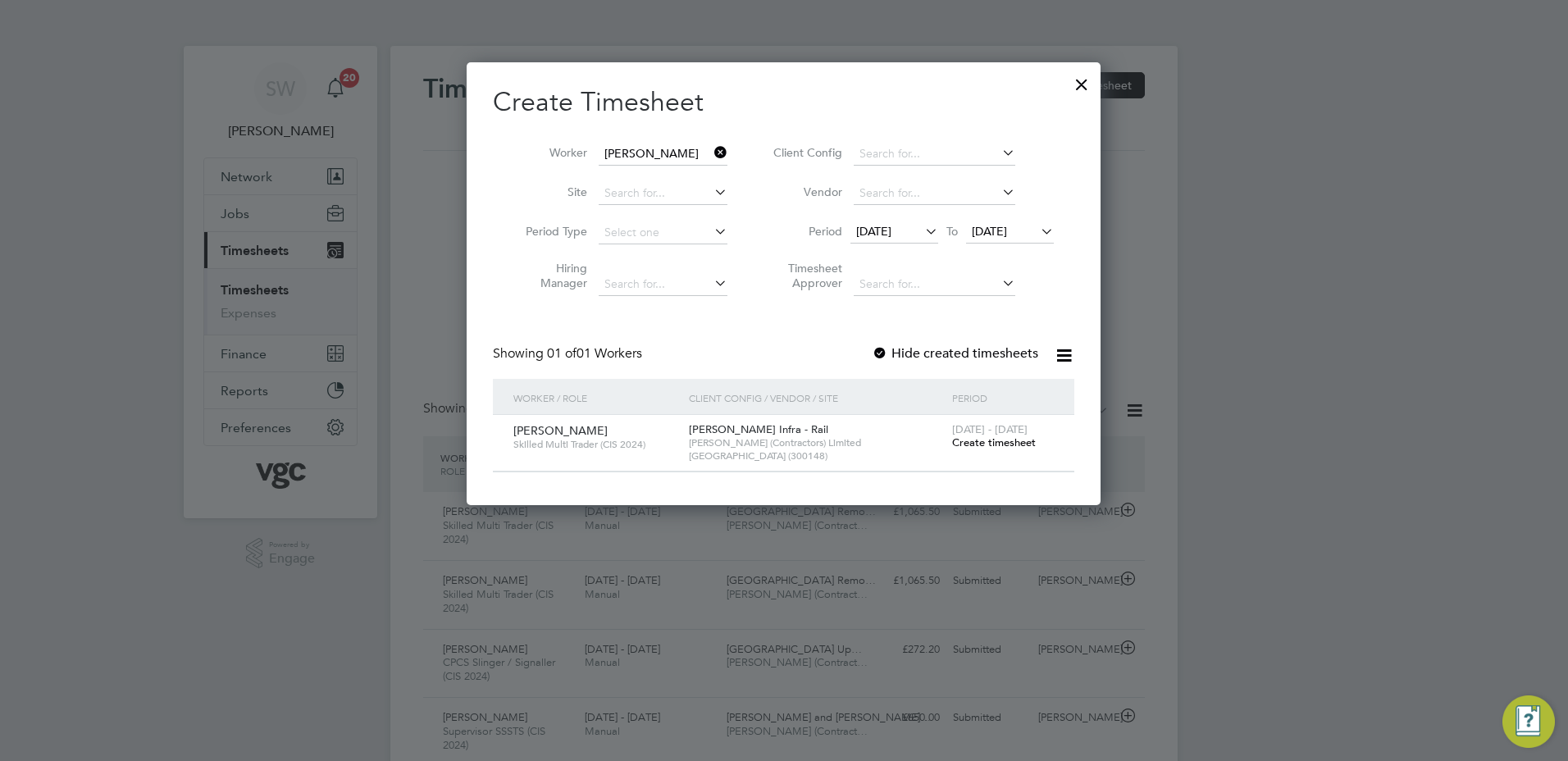 click on "Create timesheet" at bounding box center [994, 442] 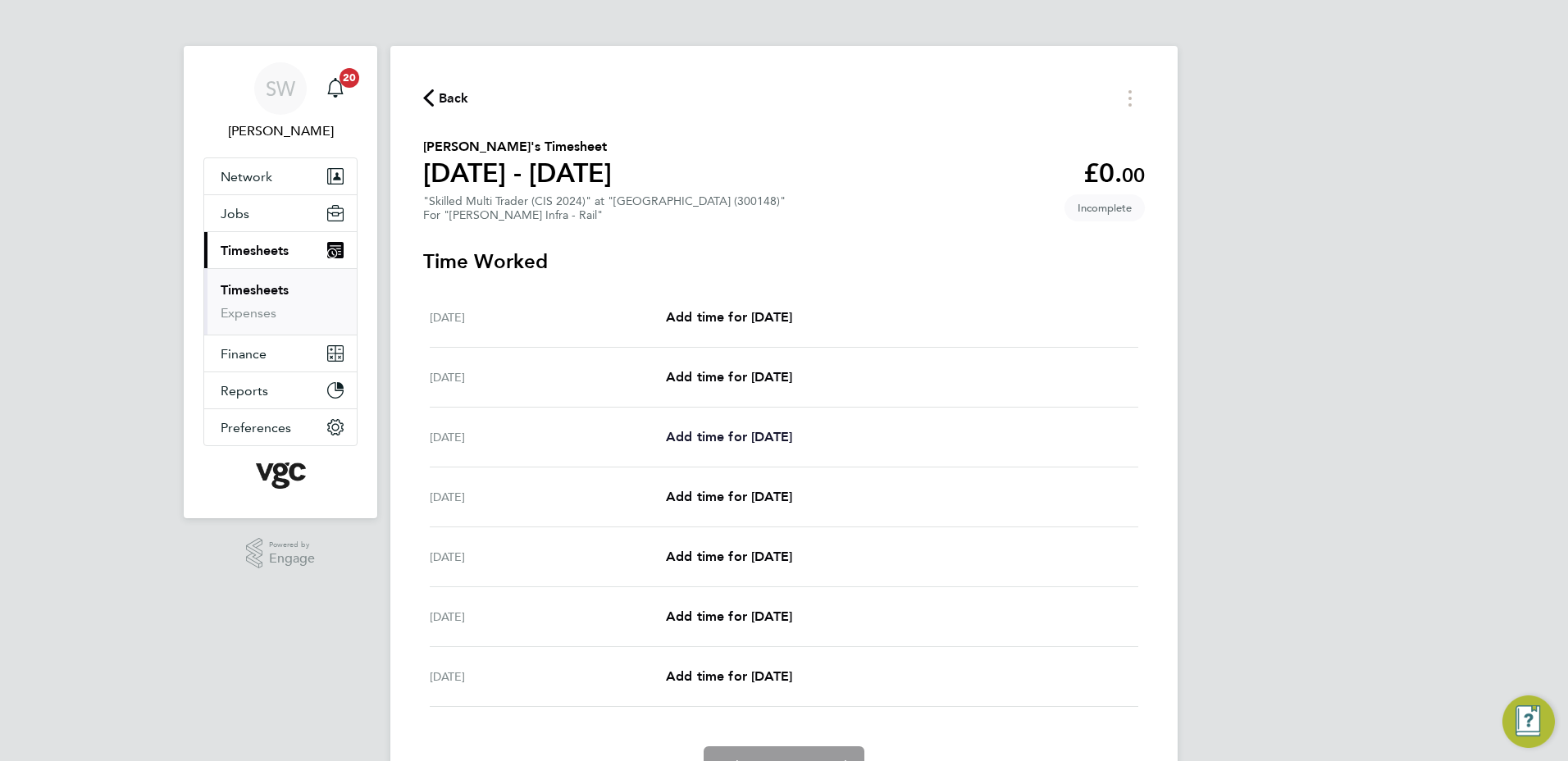 click on "Add time for [DATE]" at bounding box center [729, 436] 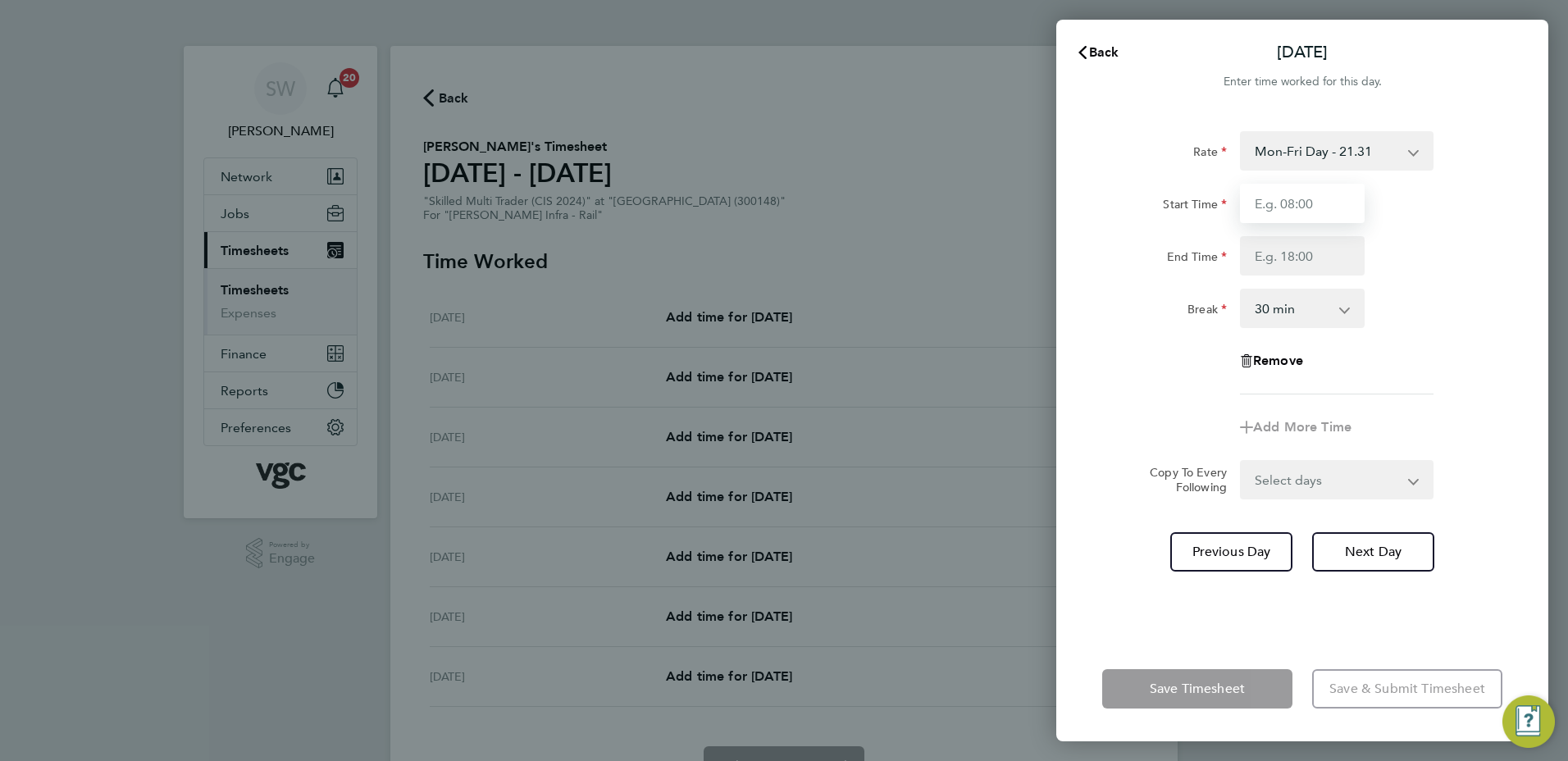 click on "Start Time" at bounding box center [1302, 203] 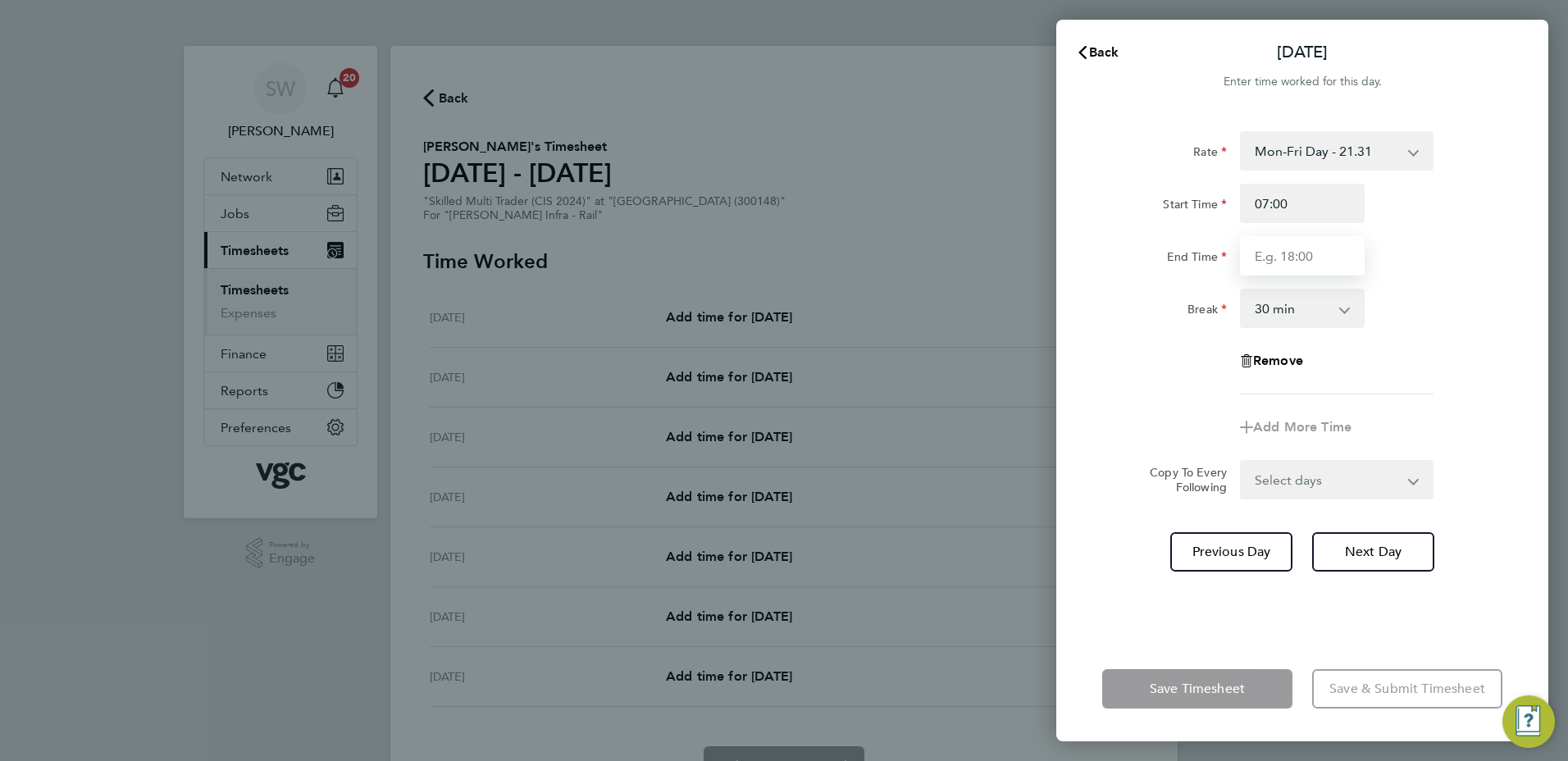 type on "17:30" 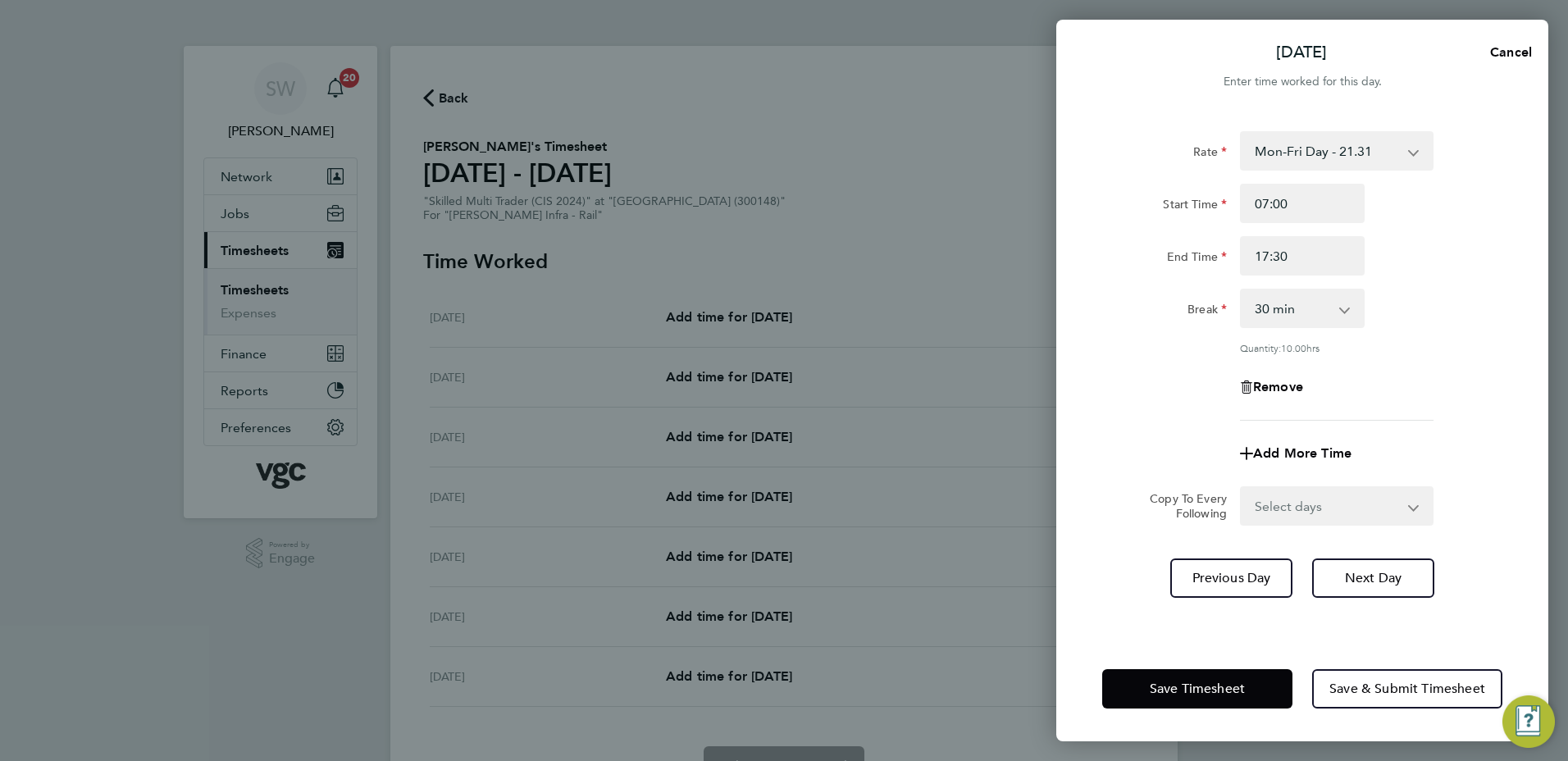 click on "Select days   Day   [DATE]   [DATE]   [DATE]   [DATE]" at bounding box center (1328, 506) 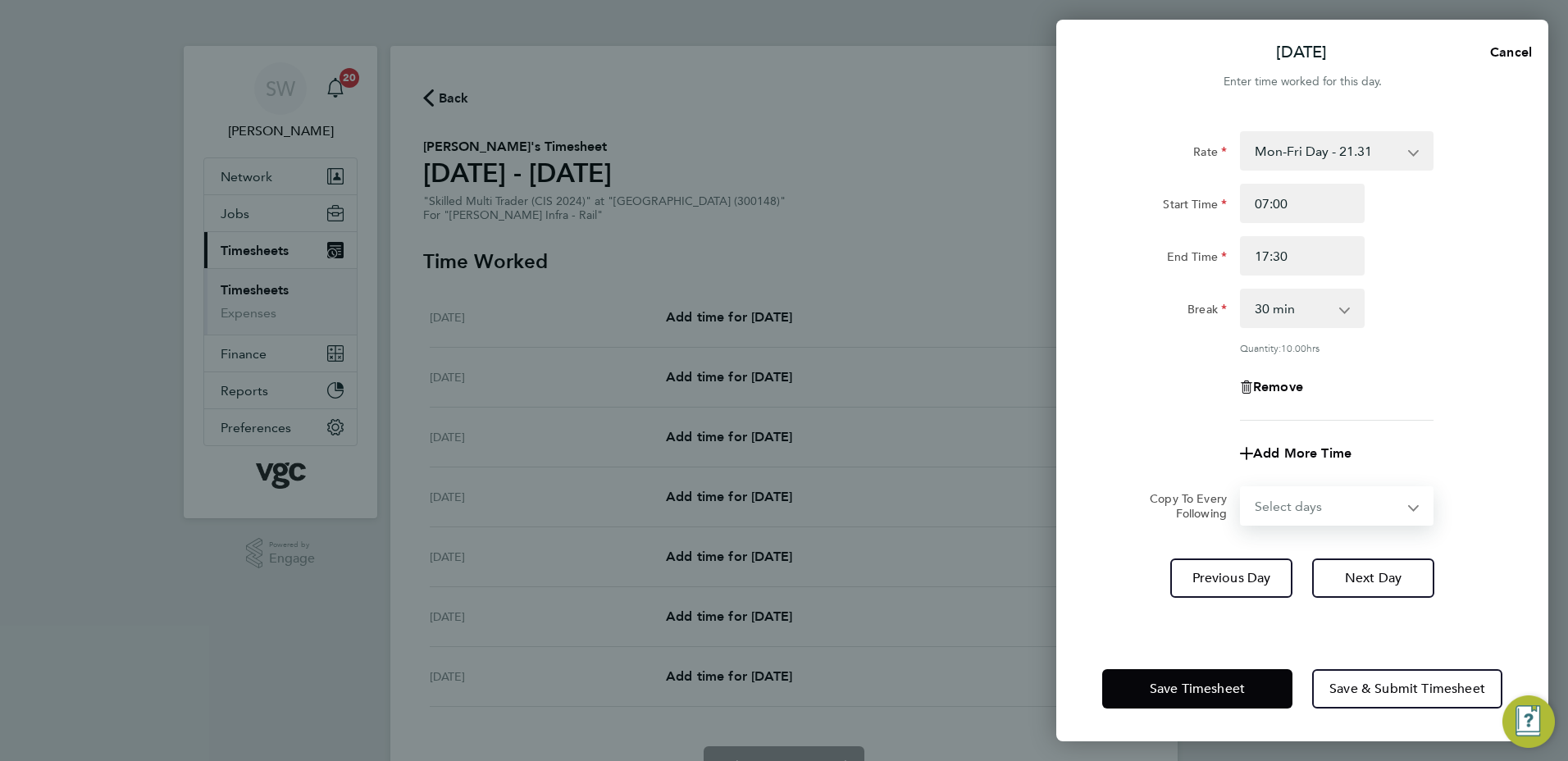 select on "TUE" 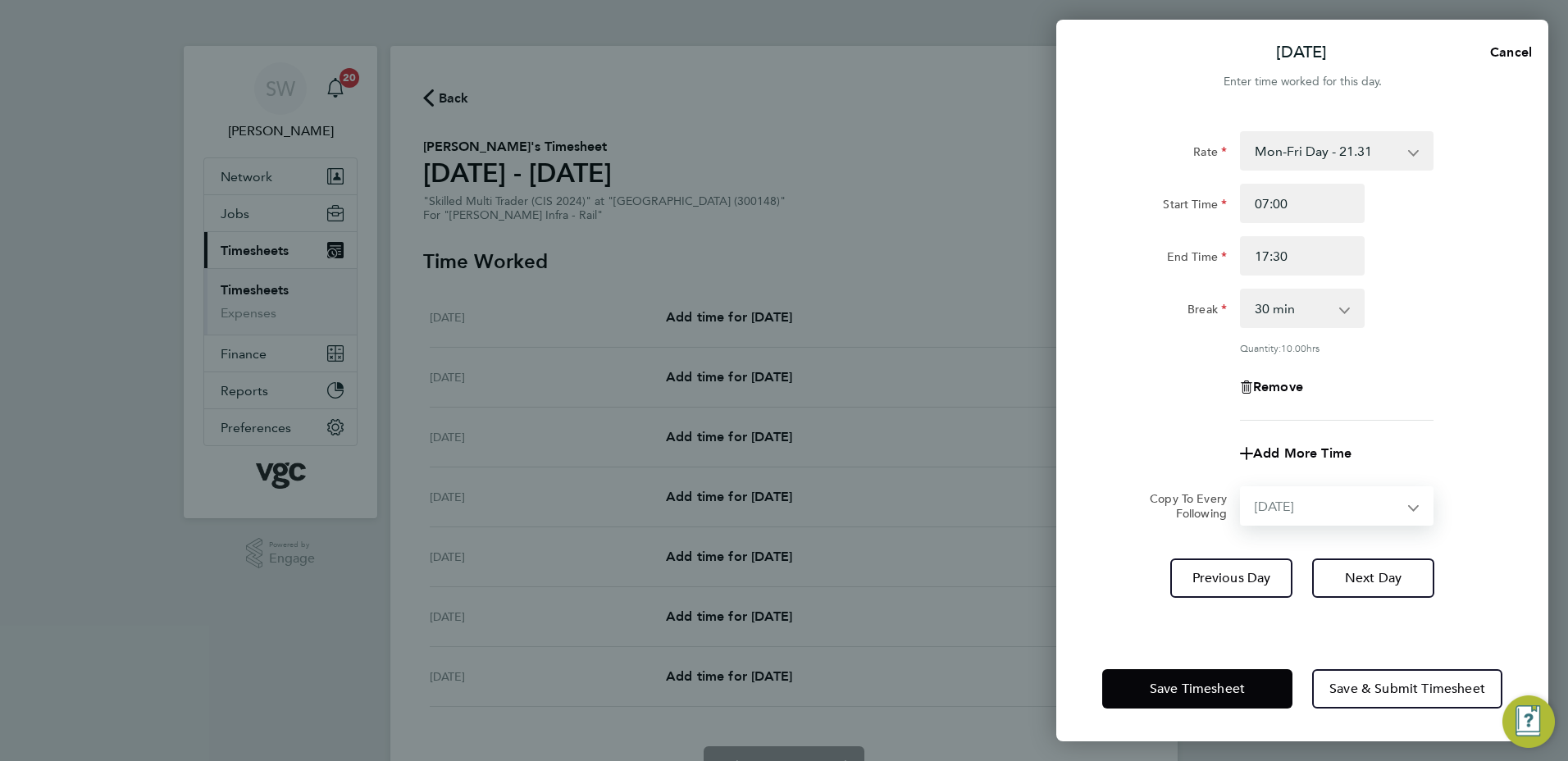 click on "Select days   Day   [DATE]   [DATE]   [DATE]   [DATE]" at bounding box center (1328, 506) 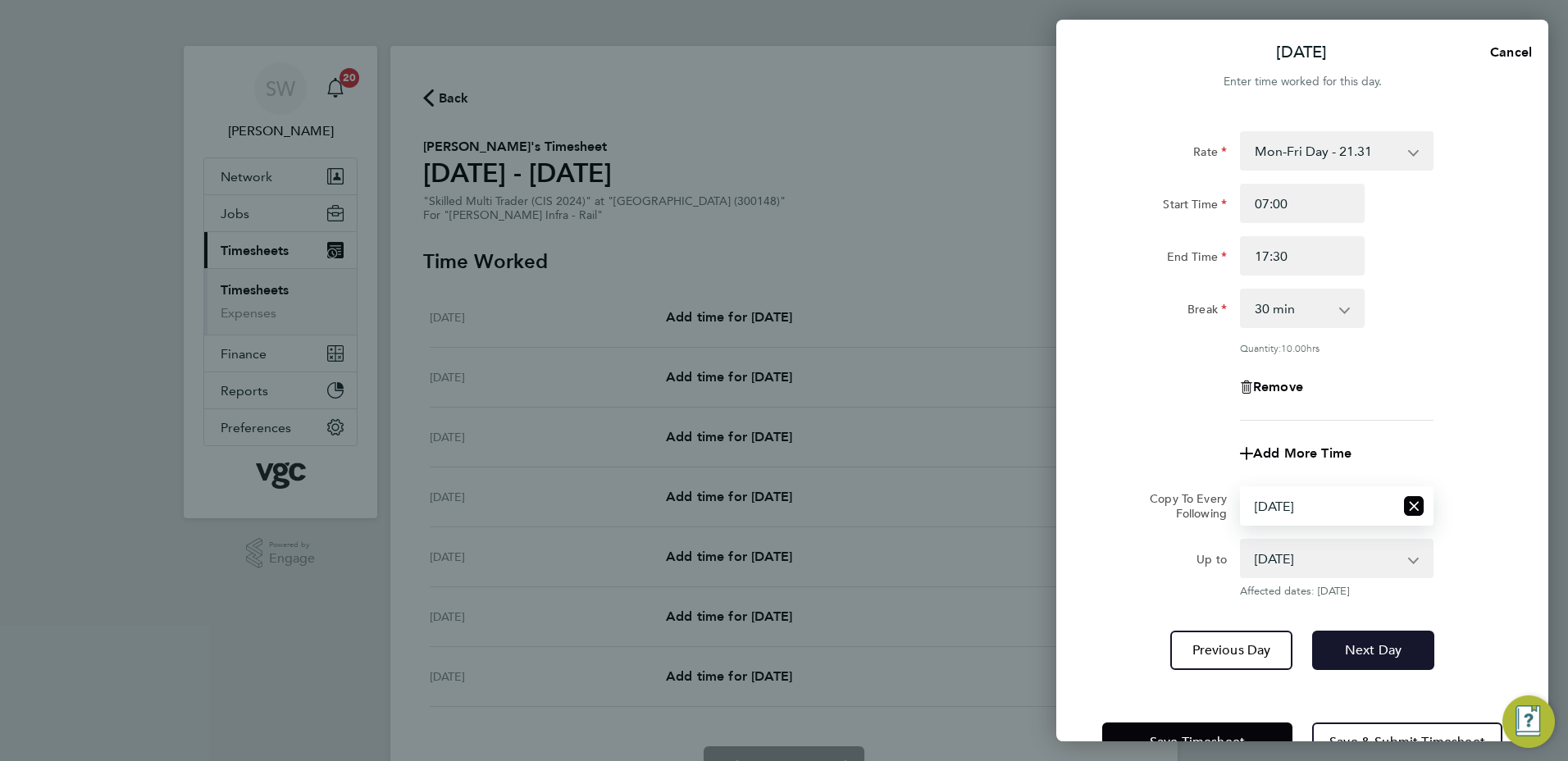 click on "Next Day" 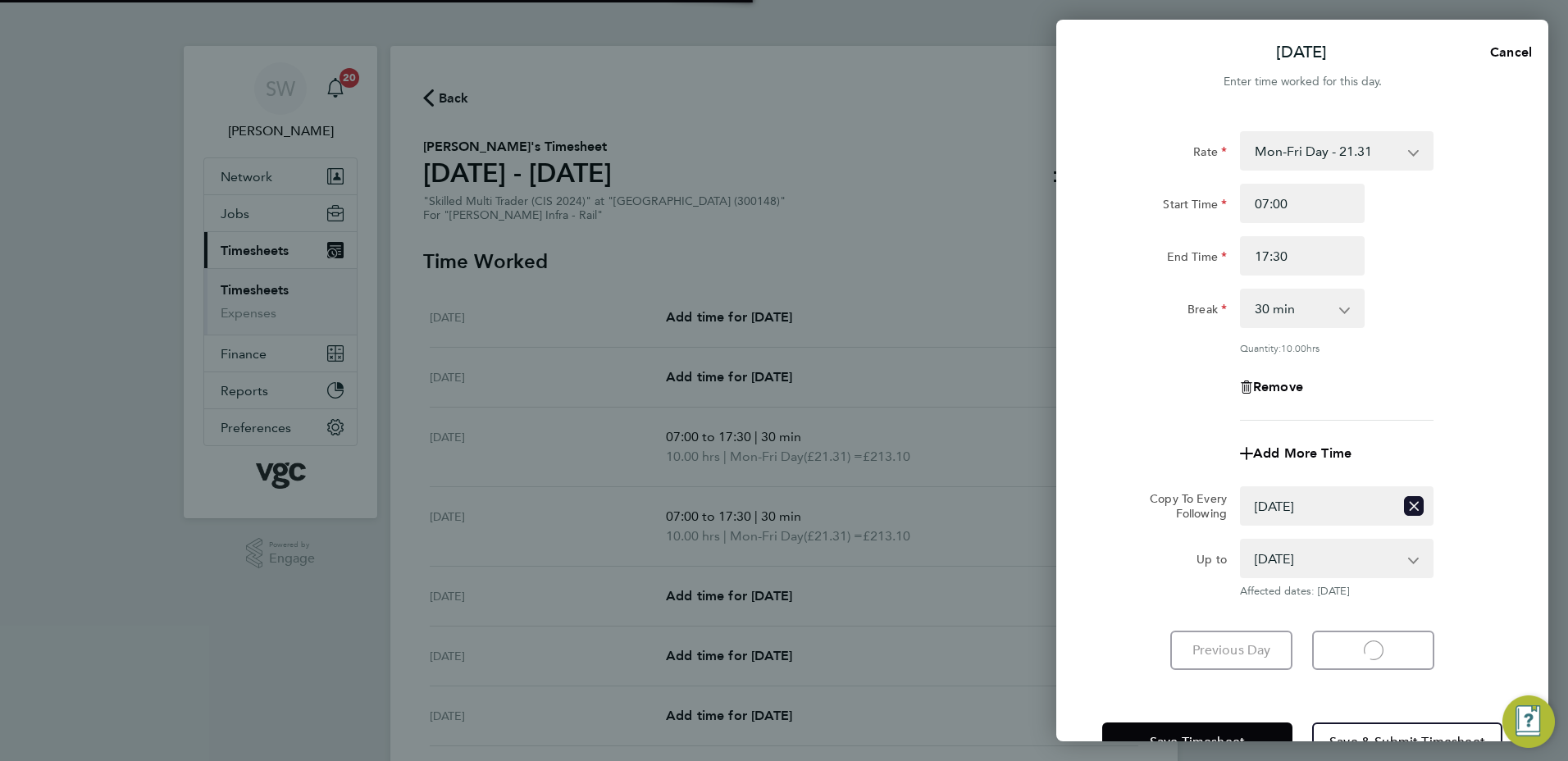select on "30" 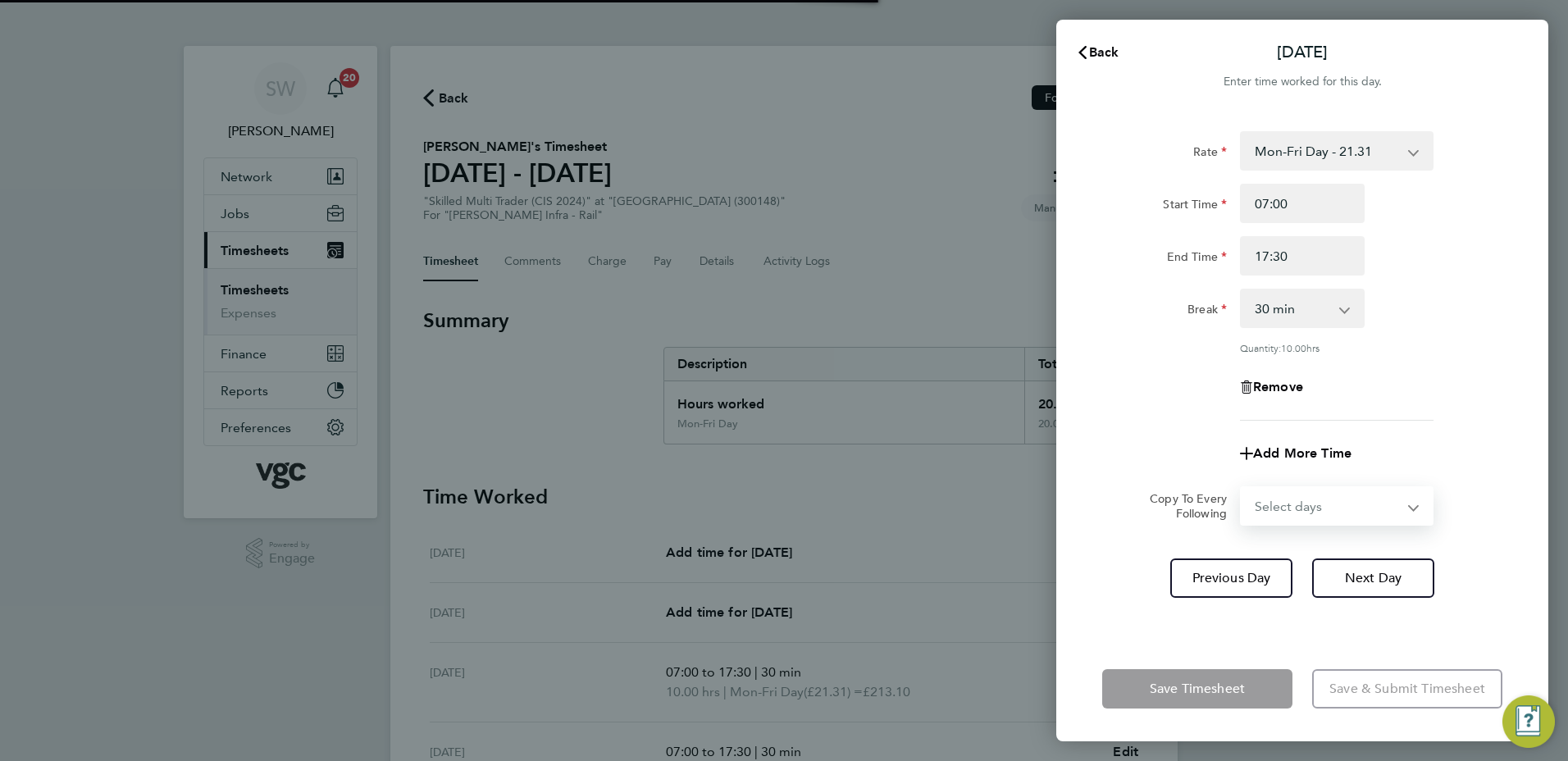 drag, startPoint x: 1407, startPoint y: 506, endPoint x: 1397, endPoint y: 517, distance: 14.866069 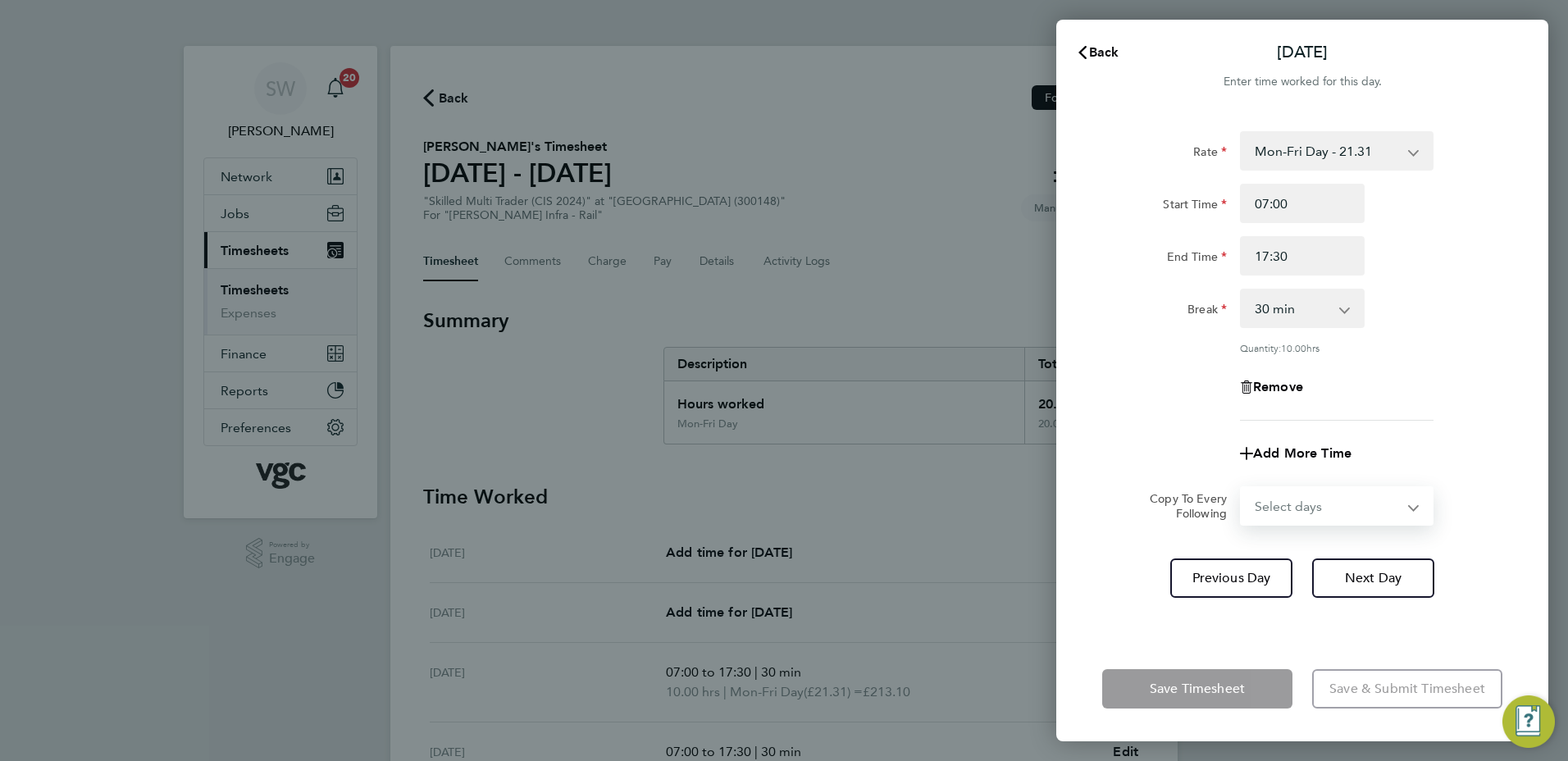 select on "WED" 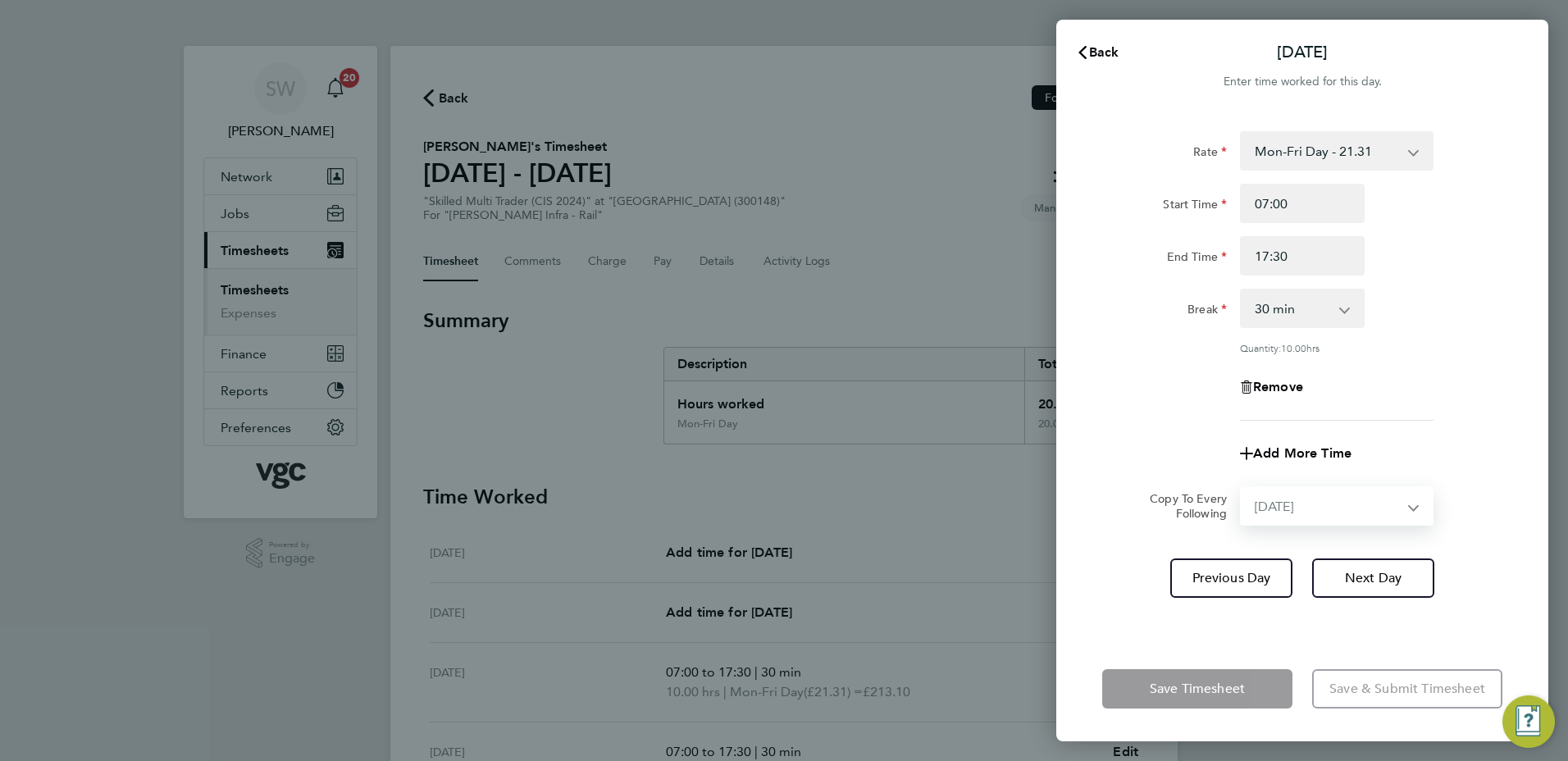 click on "Select days   Day   [DATE]   [DATE]   [DATE]" at bounding box center (1328, 506) 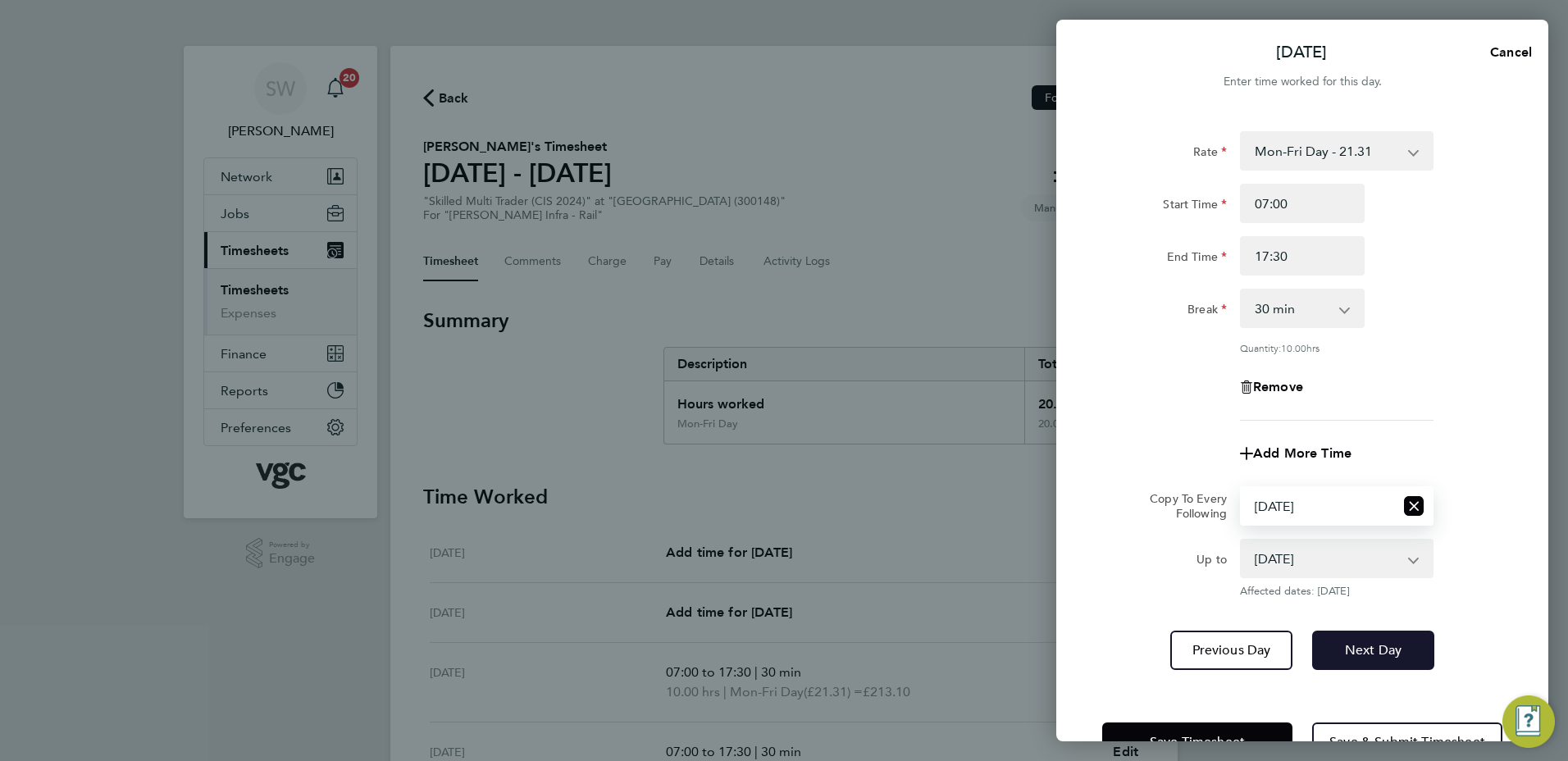 click on "Next Day" 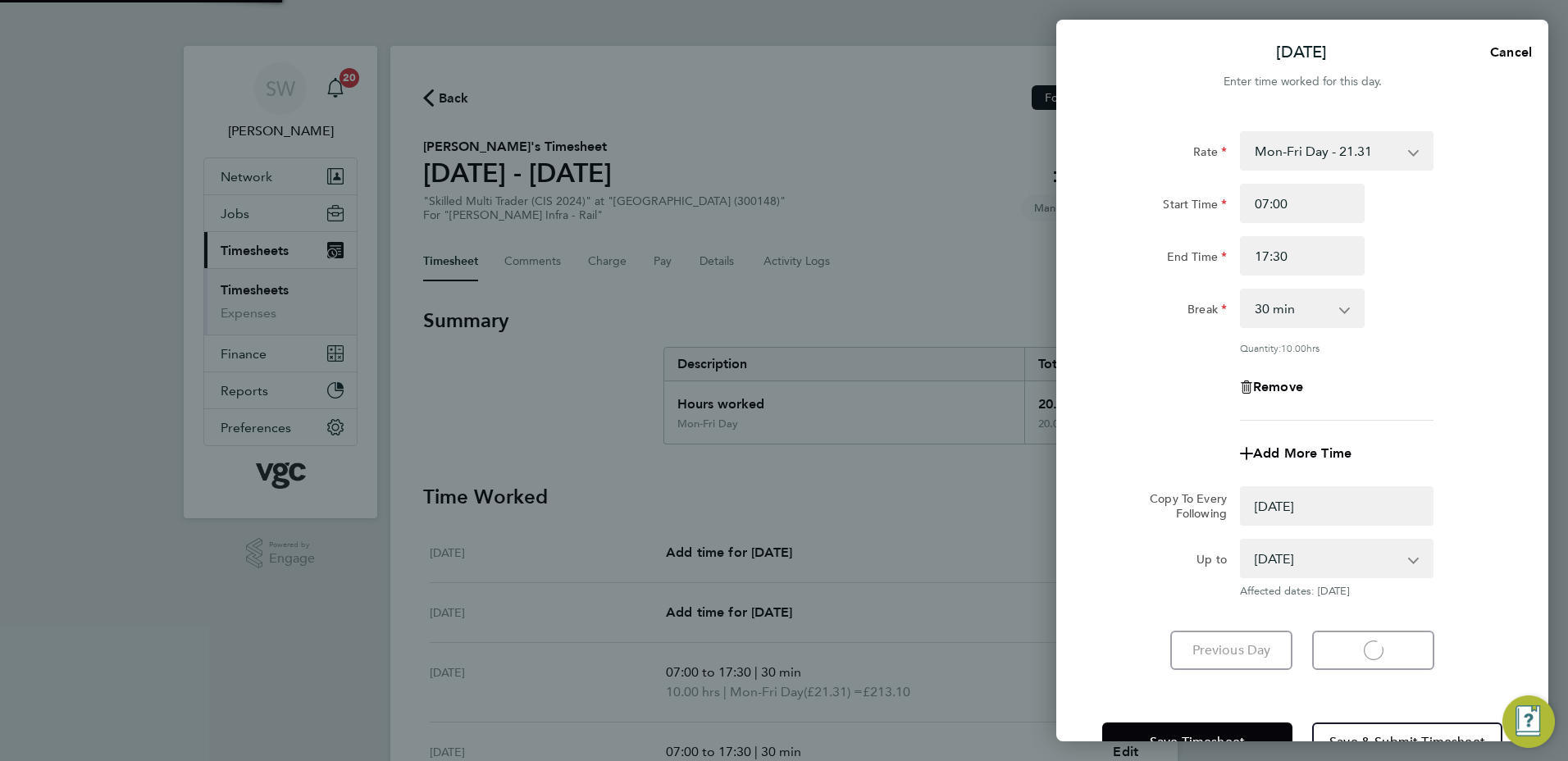 select on "0: null" 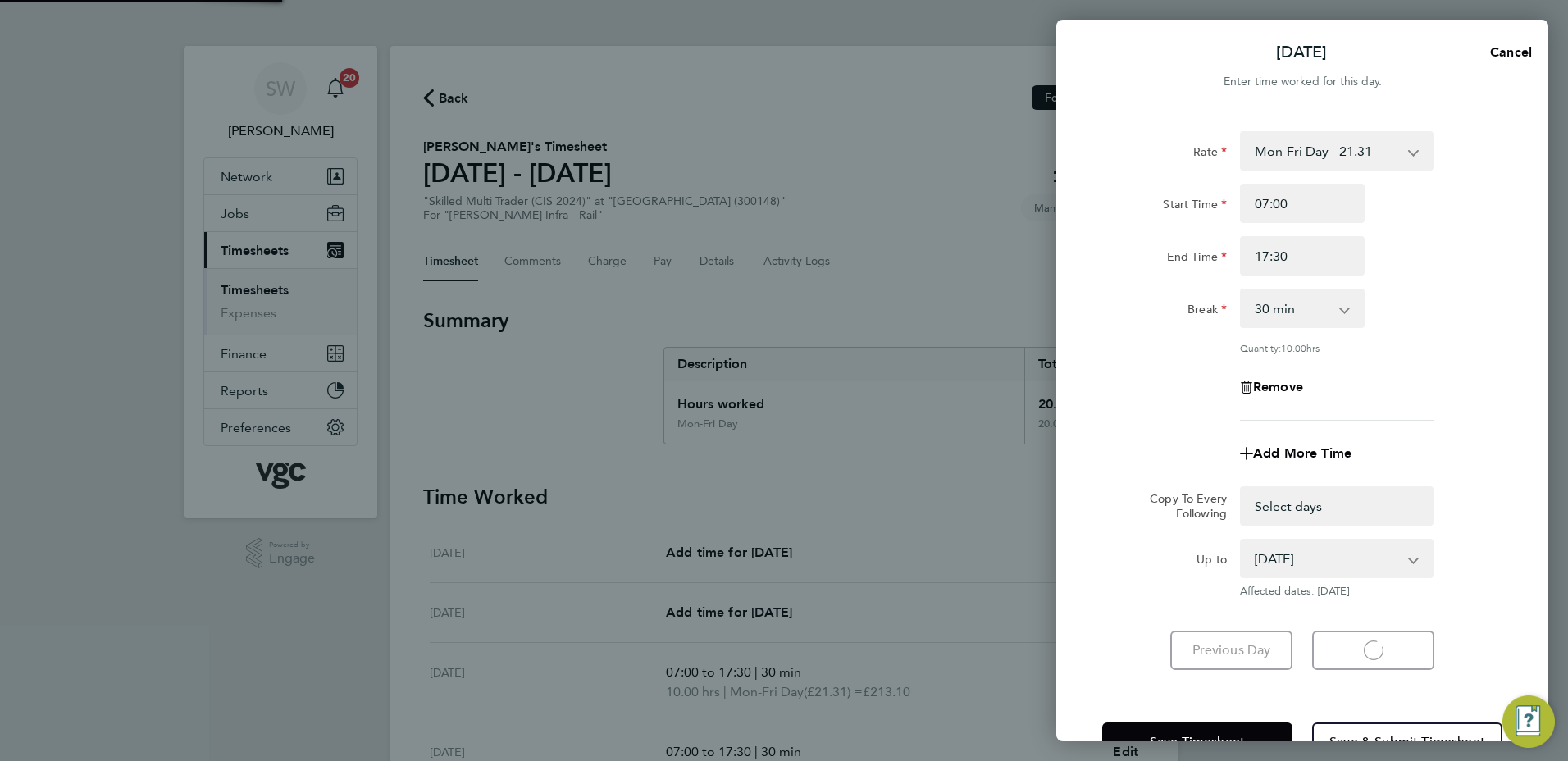 select on "30" 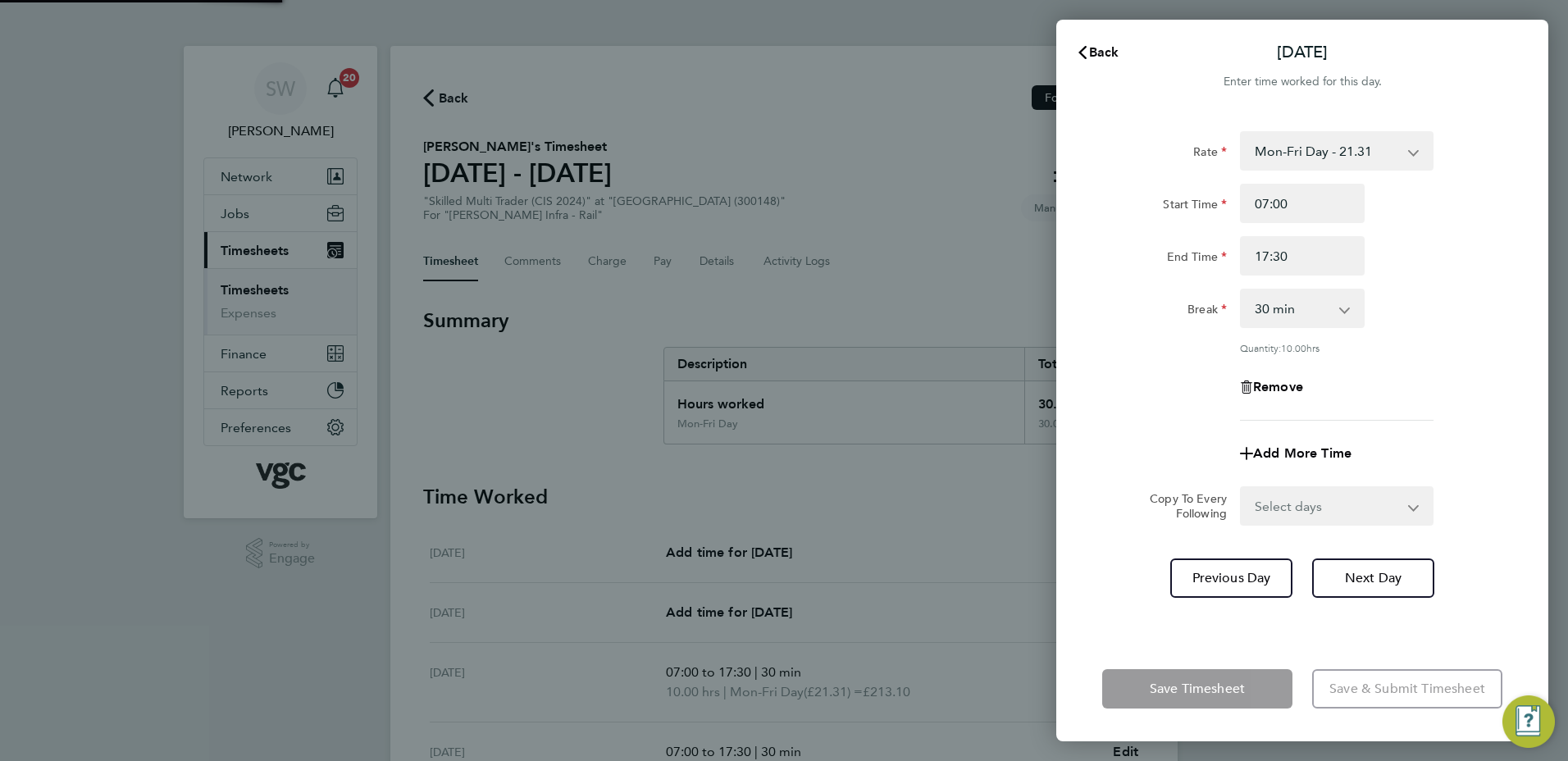 click on "Select days   Day   [DATE]   [DATE]" at bounding box center (1328, 506) 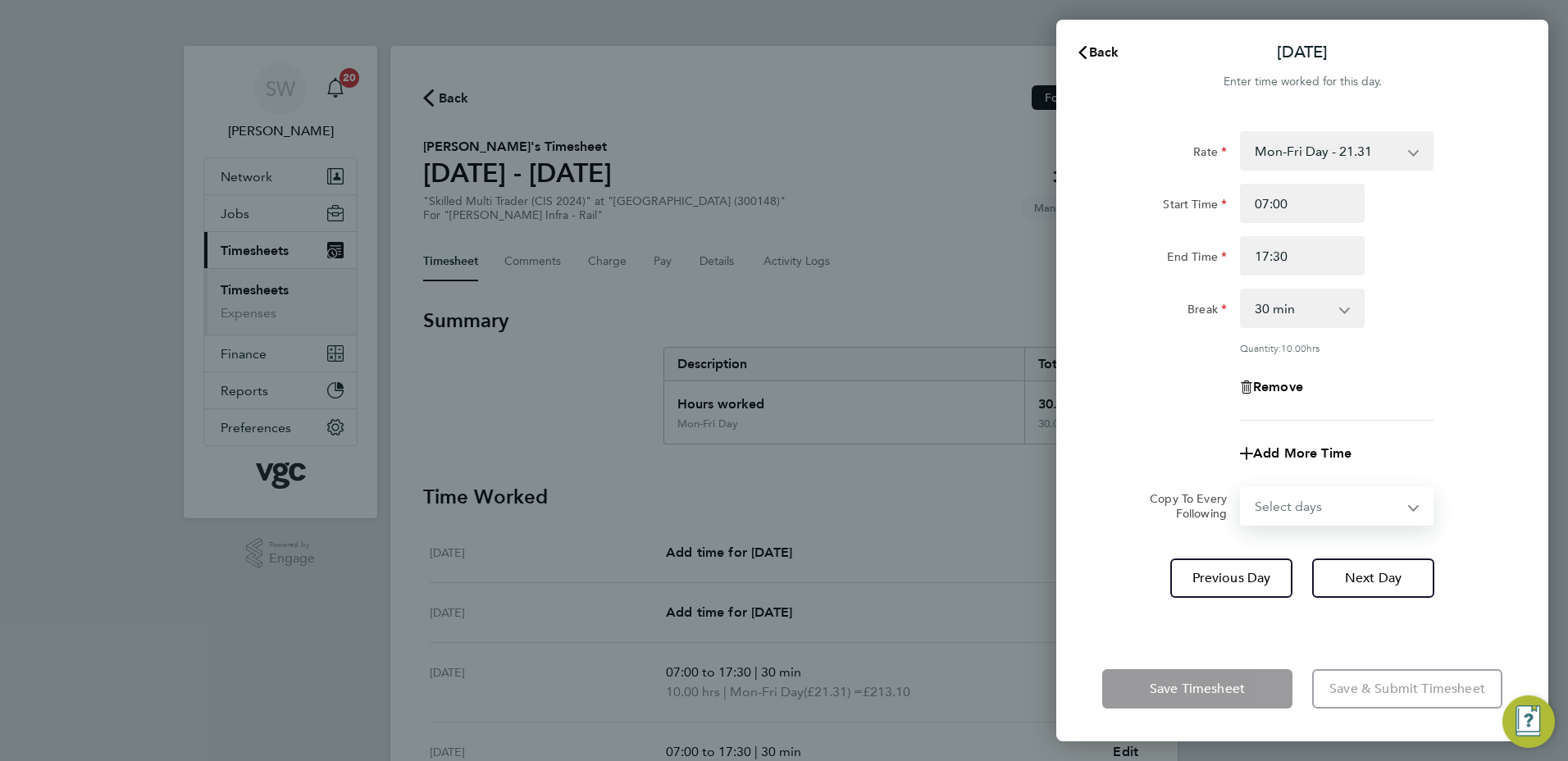 select on "THU" 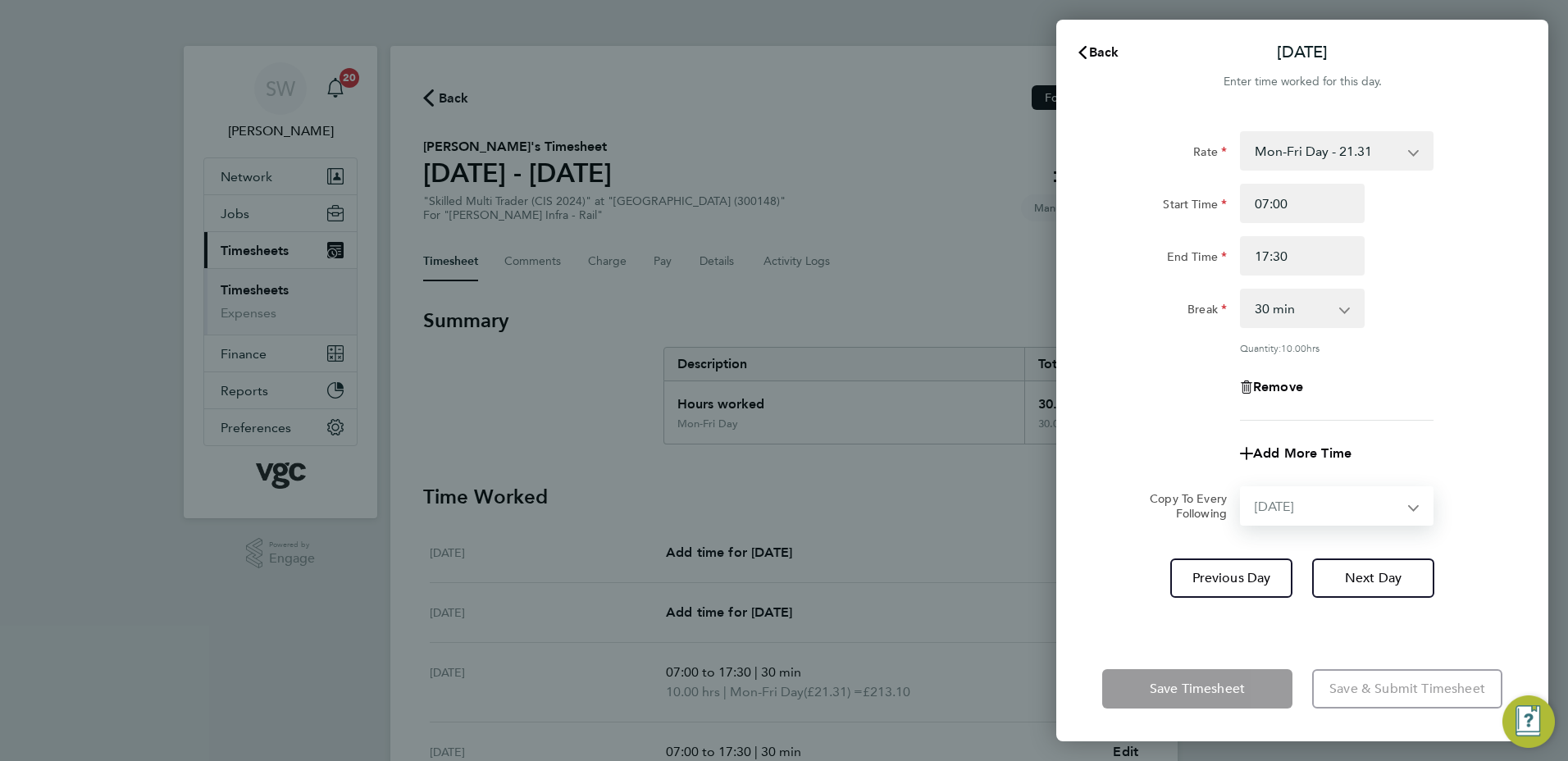 click on "Select days   Day   [DATE]   [DATE]" at bounding box center [1328, 506] 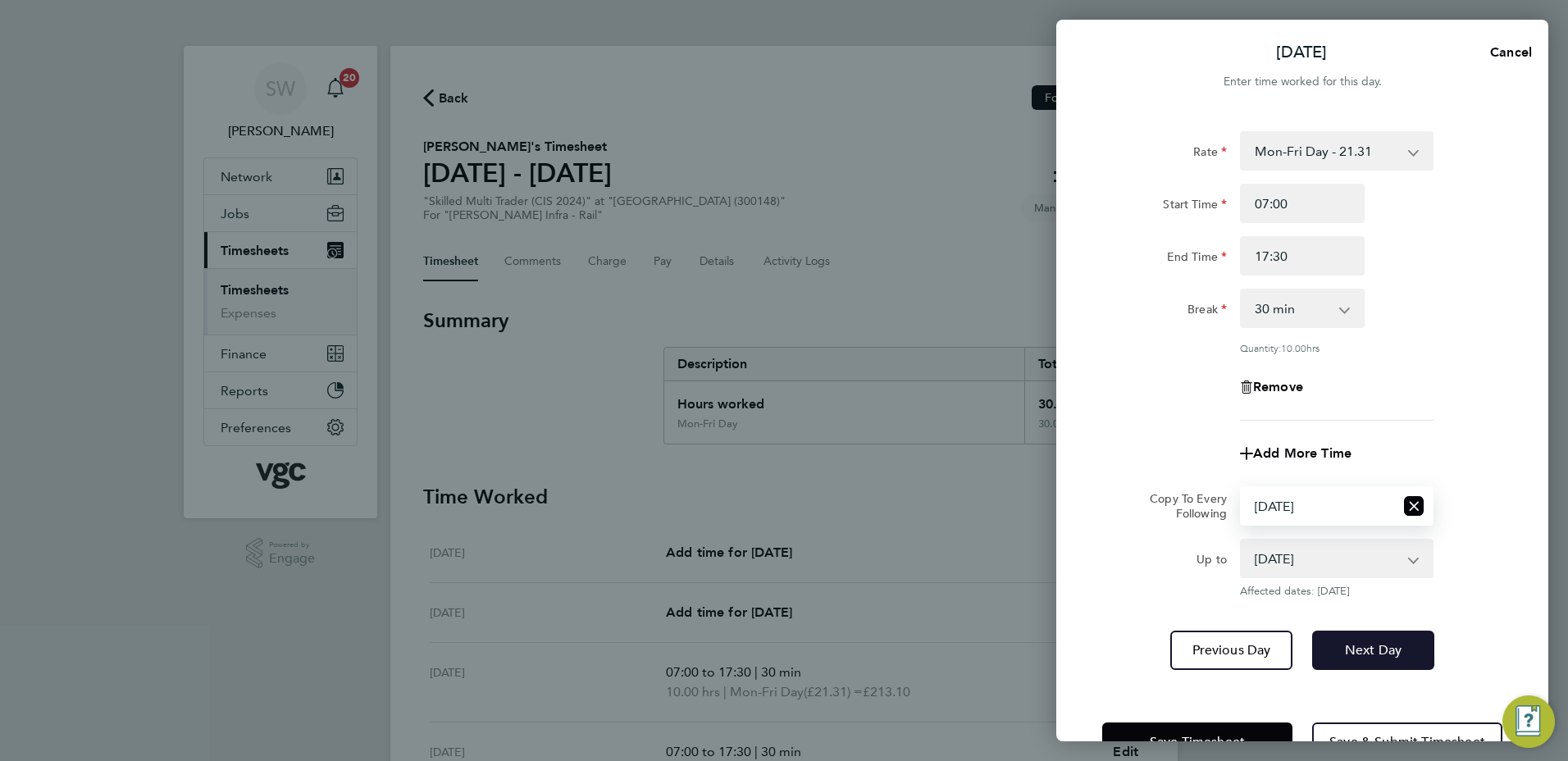 click on "Next Day" 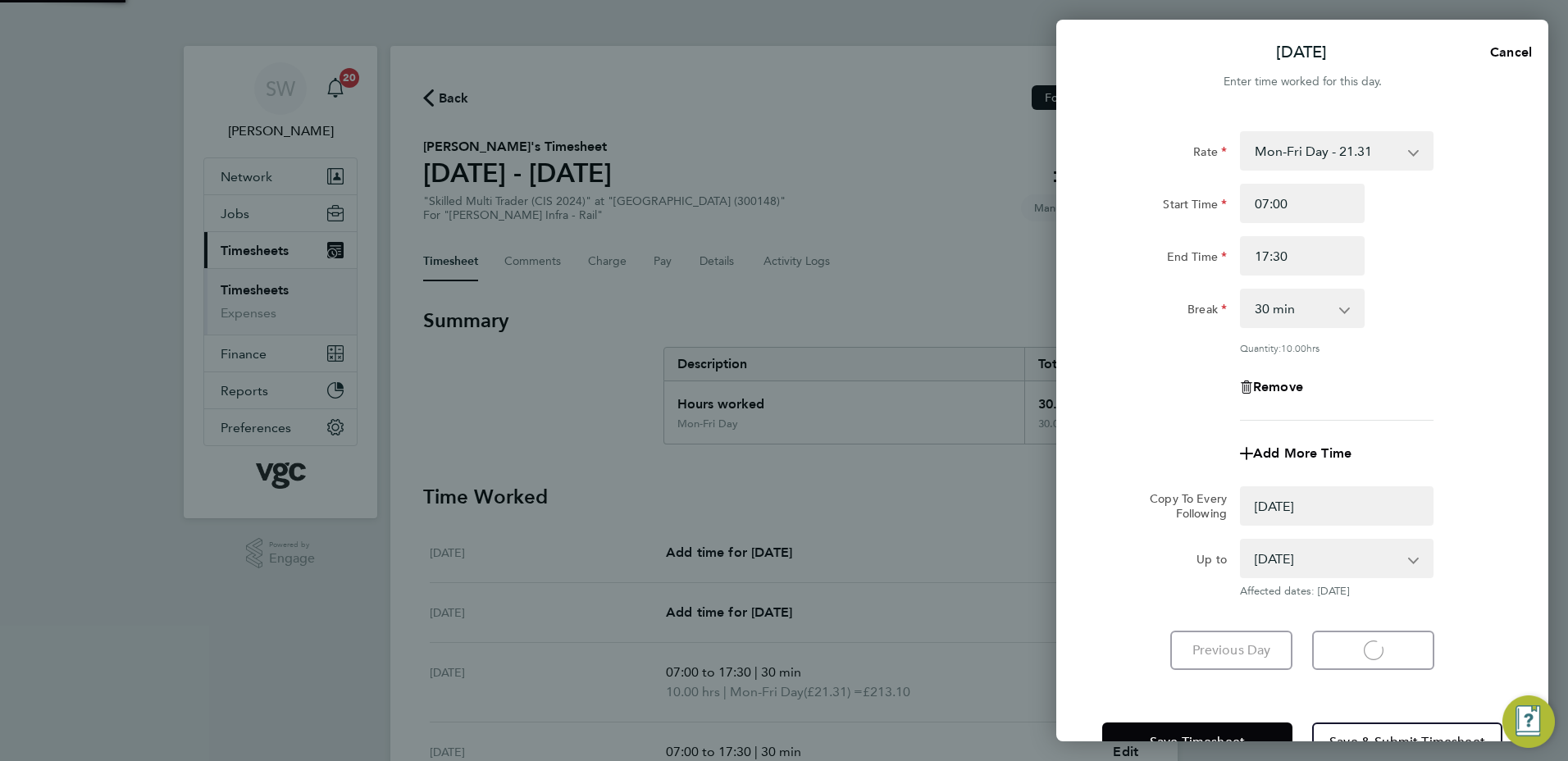 select on "0: null" 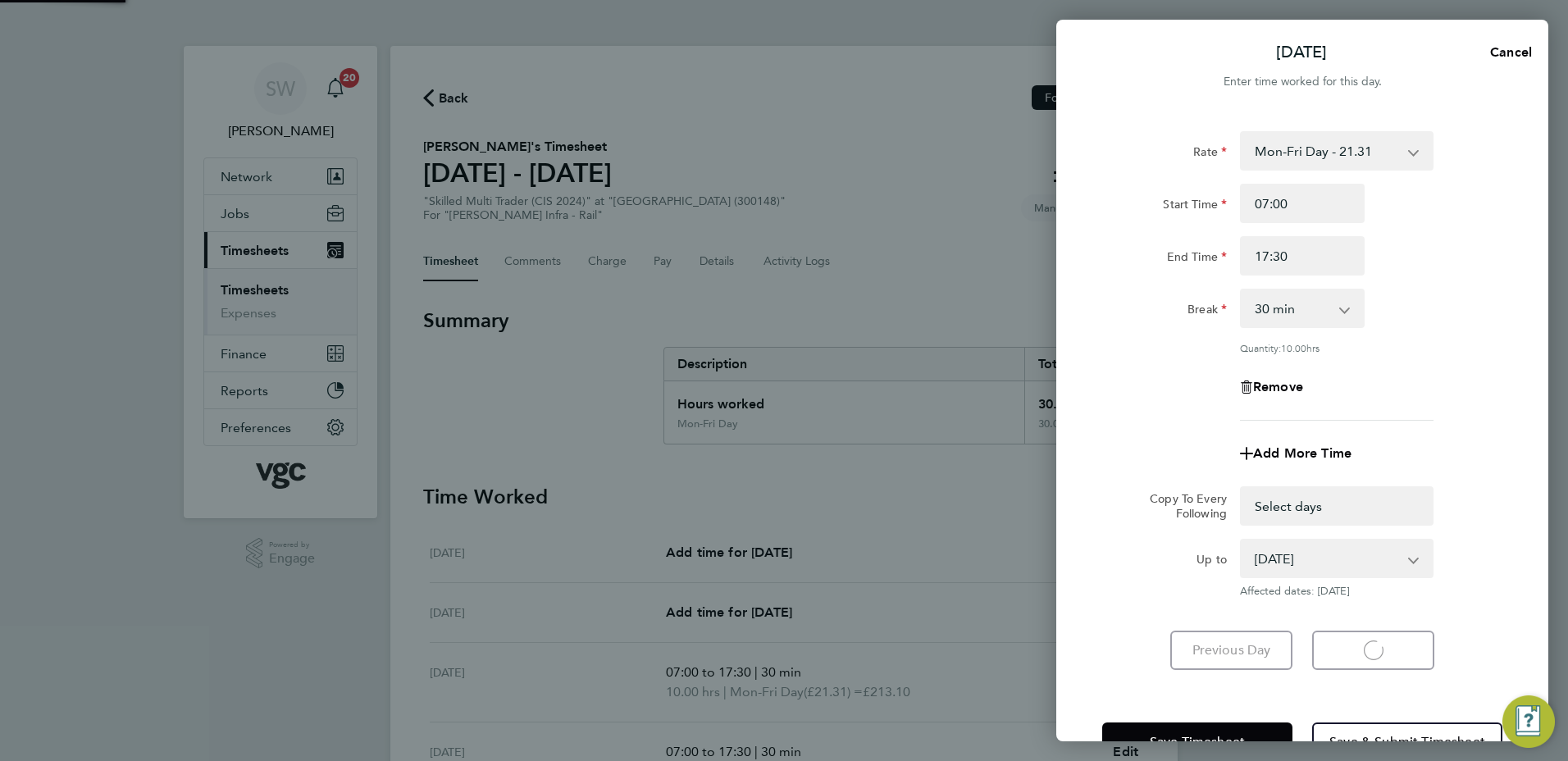 select on "30" 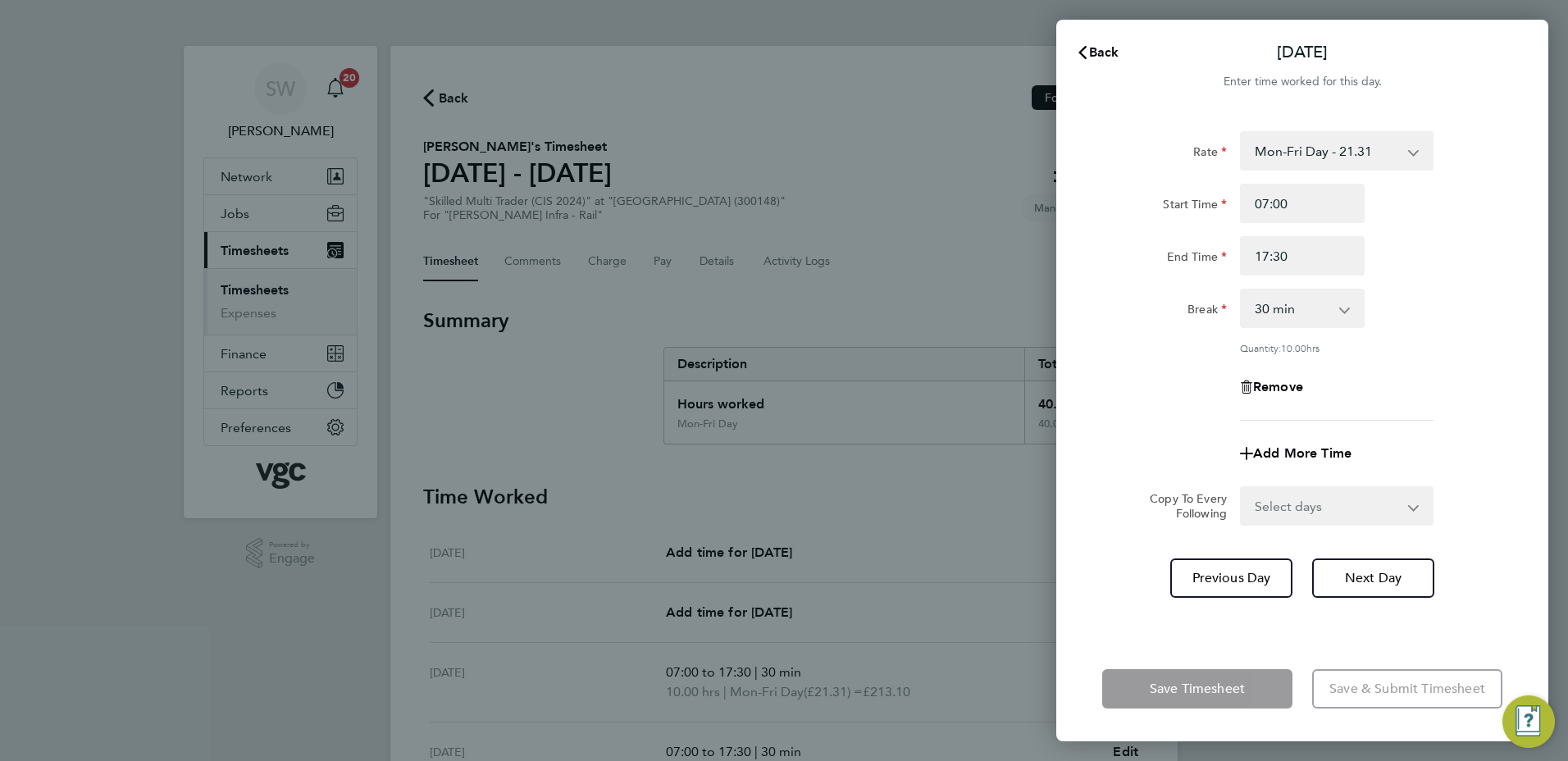 drag, startPoint x: 1406, startPoint y: 504, endPoint x: 1396, endPoint y: 511, distance: 12.206556 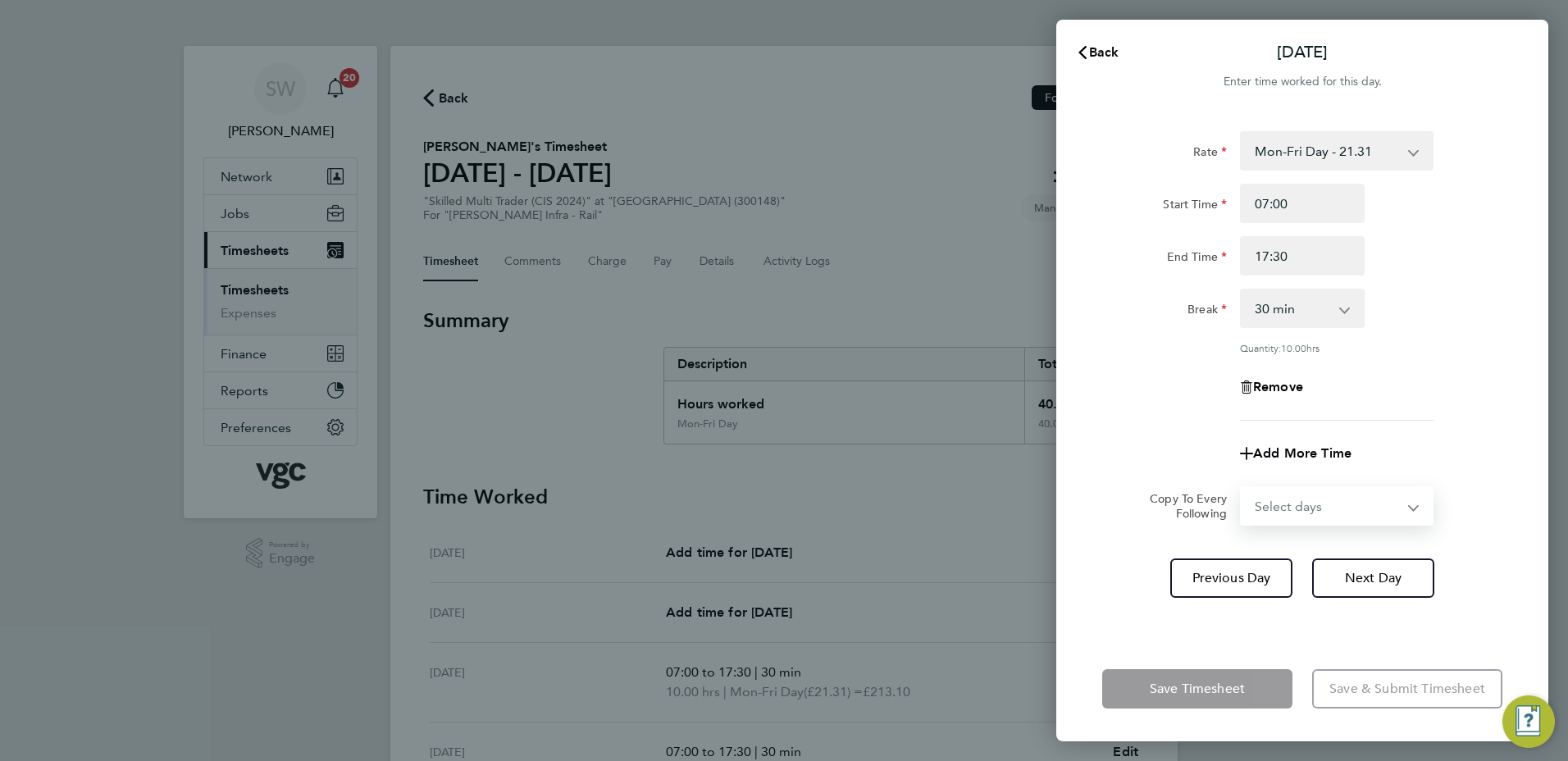 select on "FRI" 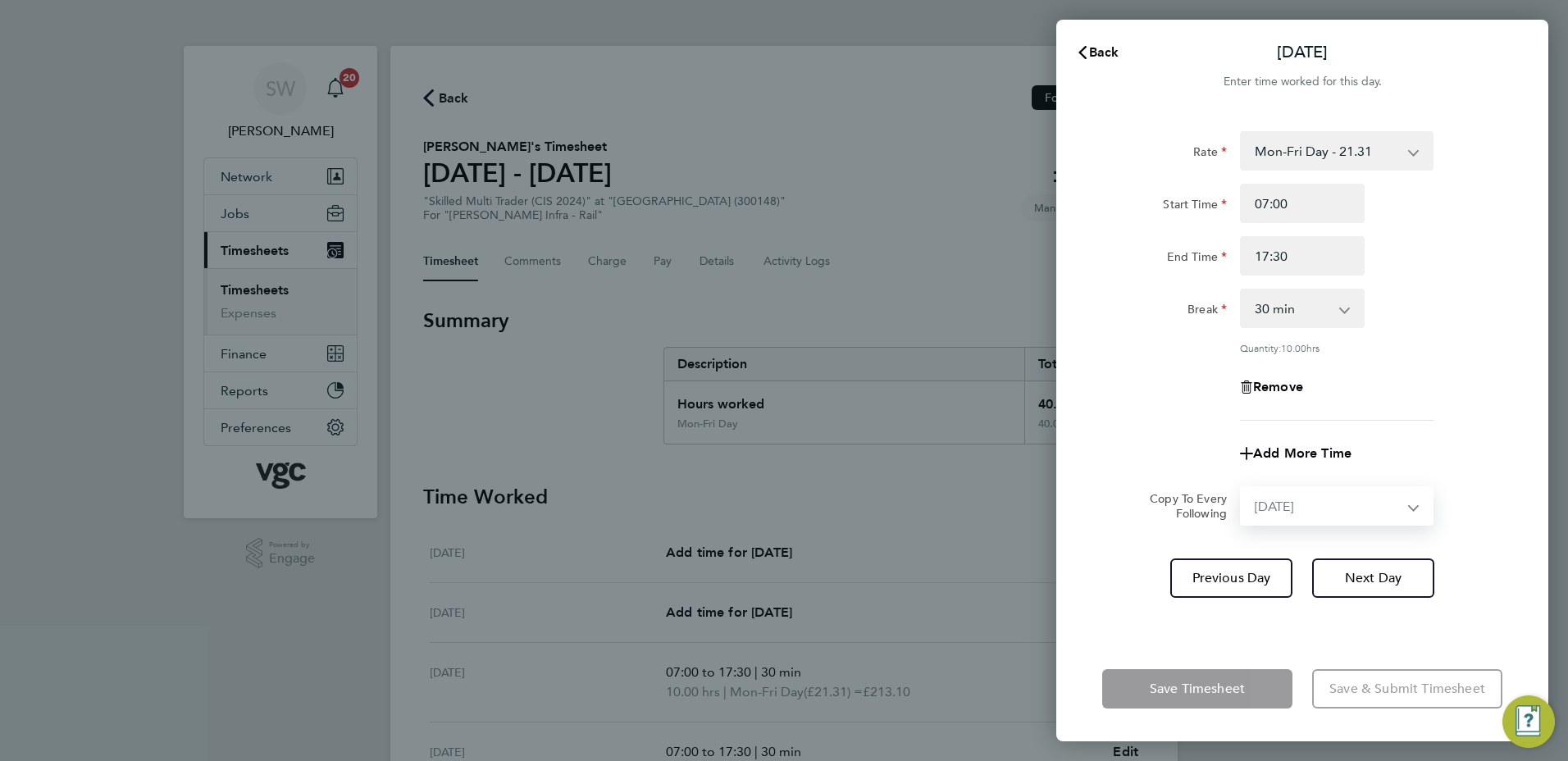 click on "Select days   [DATE]" at bounding box center (1328, 506) 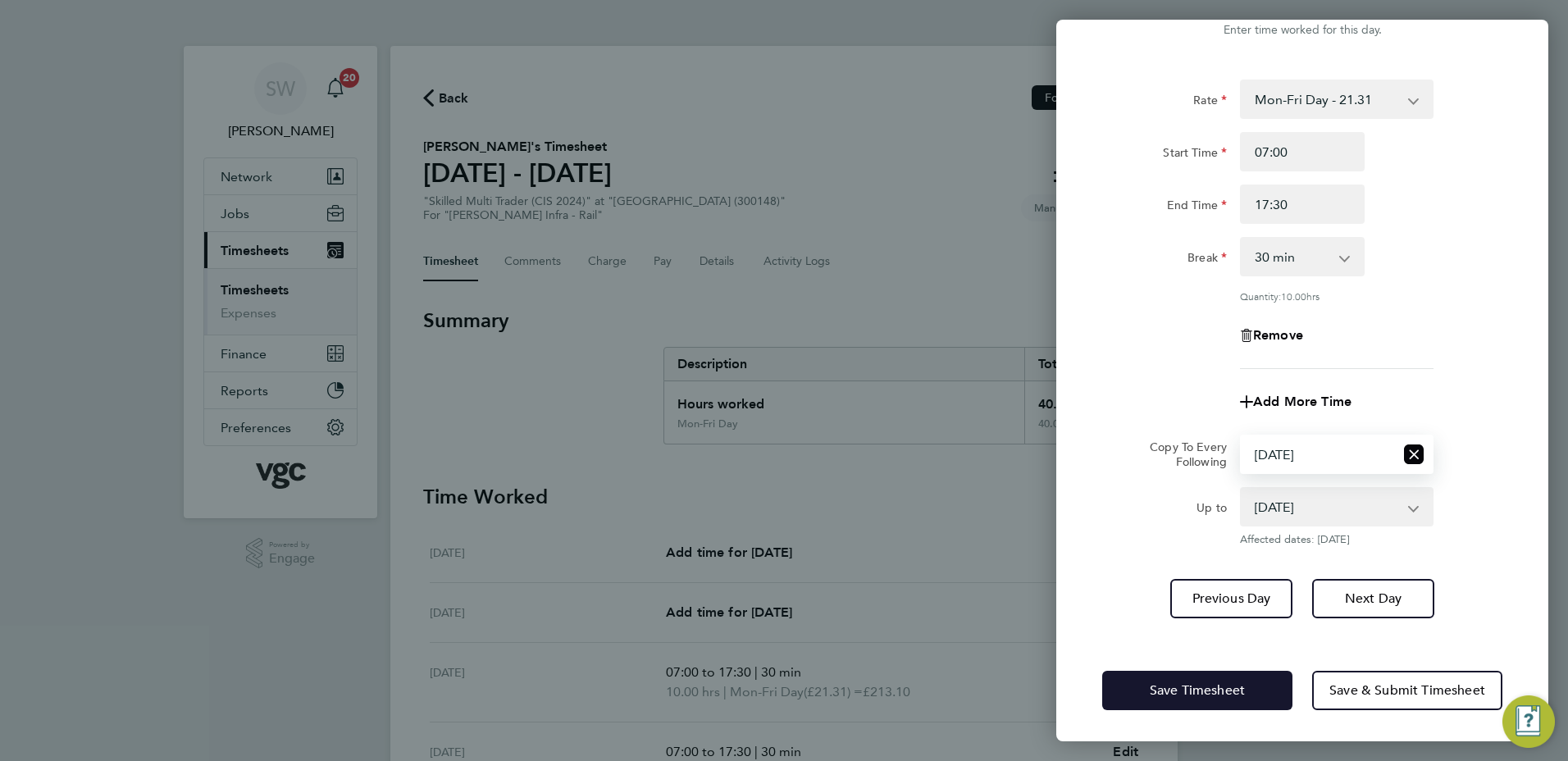 click on "Save Timesheet" 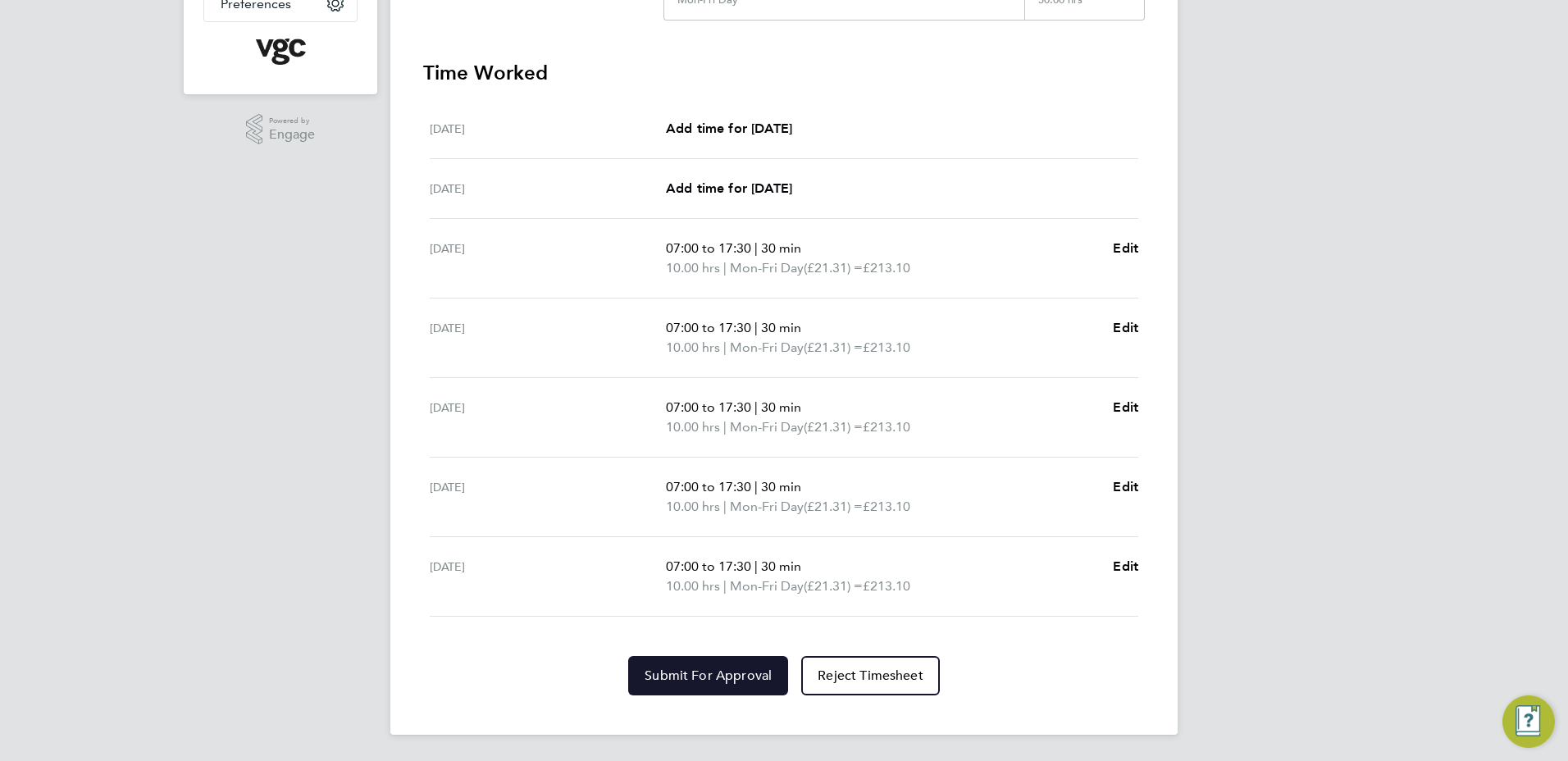 click on "Submit For Approval" 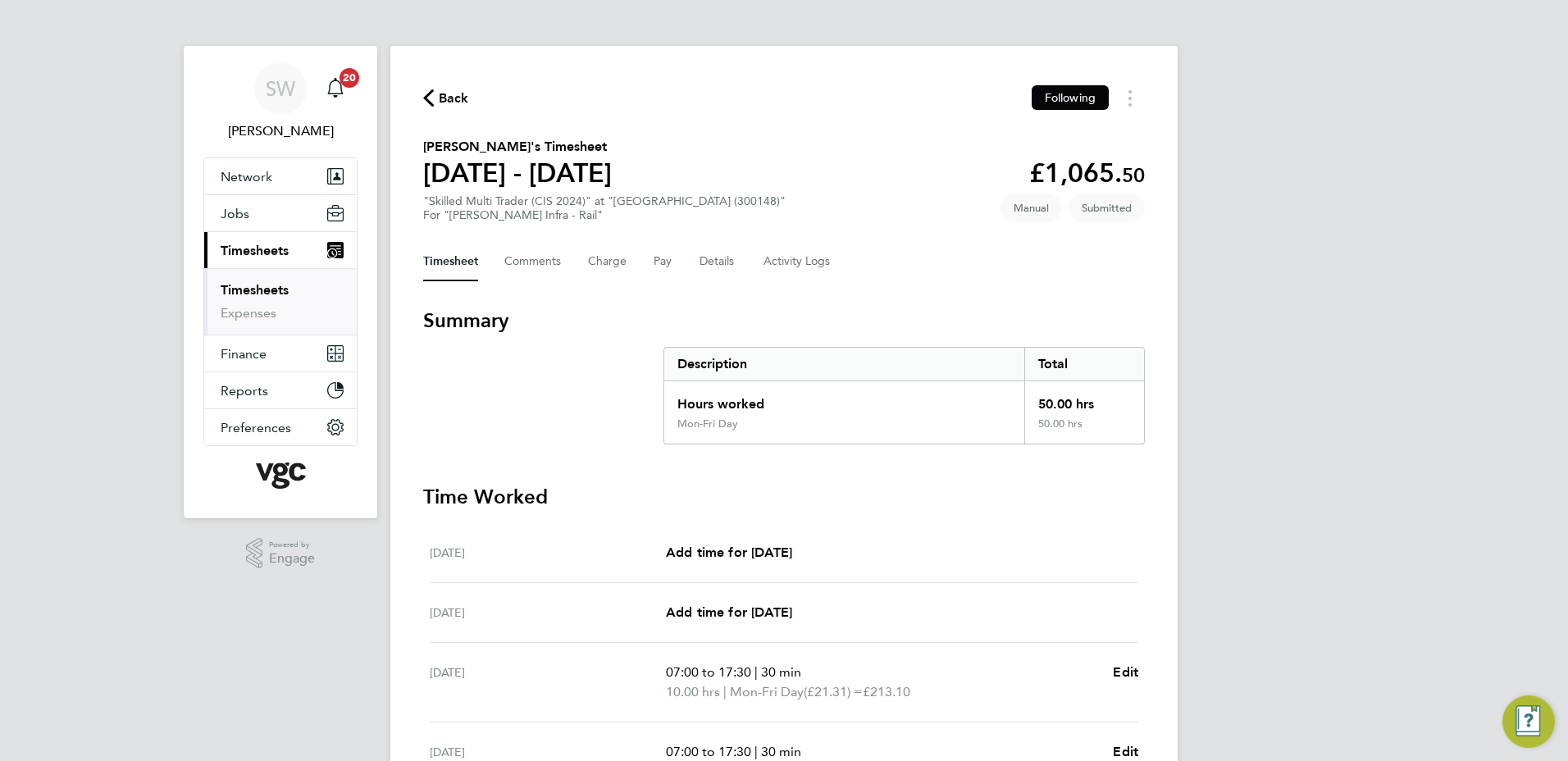 click on "Timesheets" at bounding box center (254, 289) 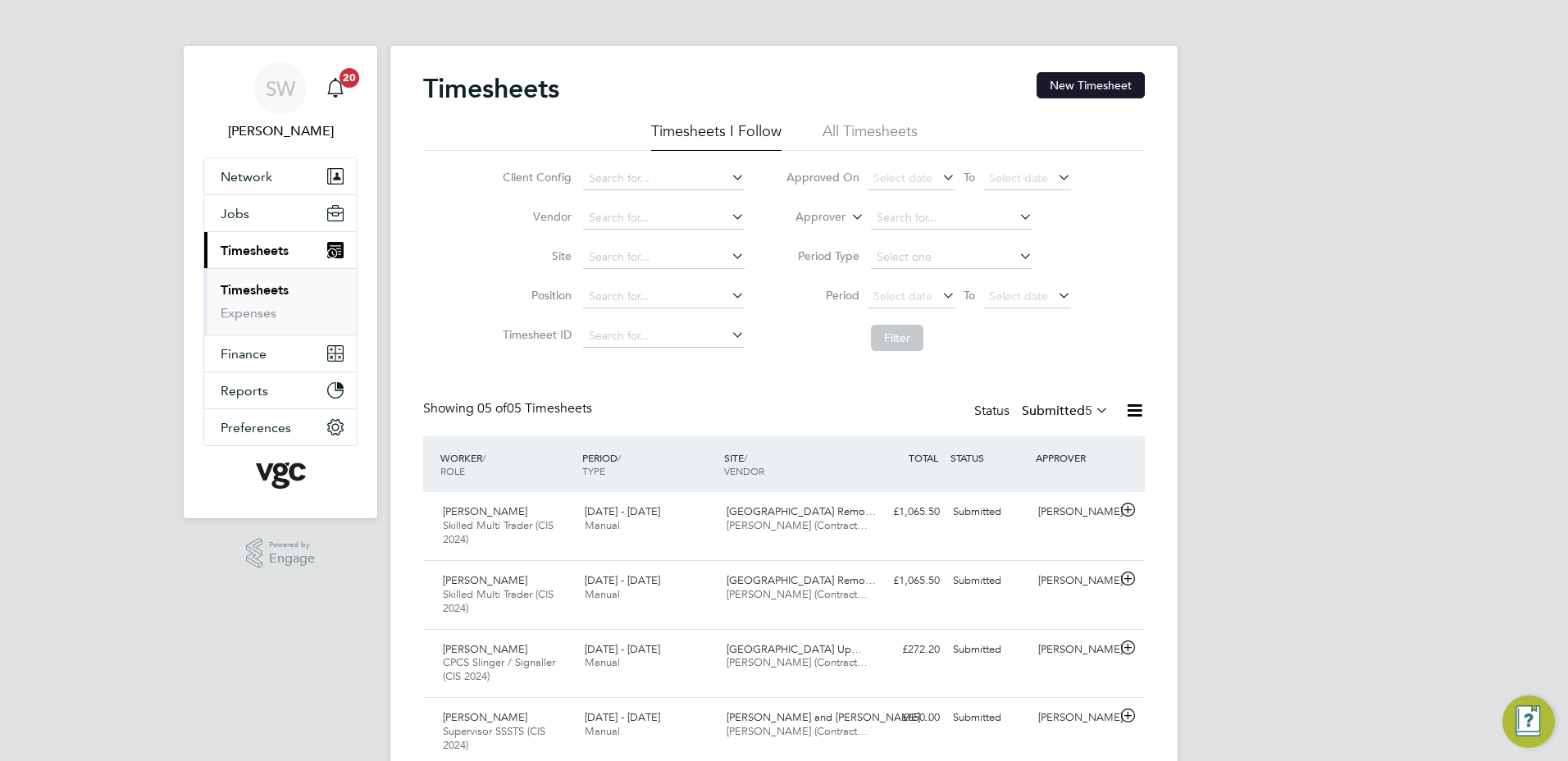 click on "New Timesheet" 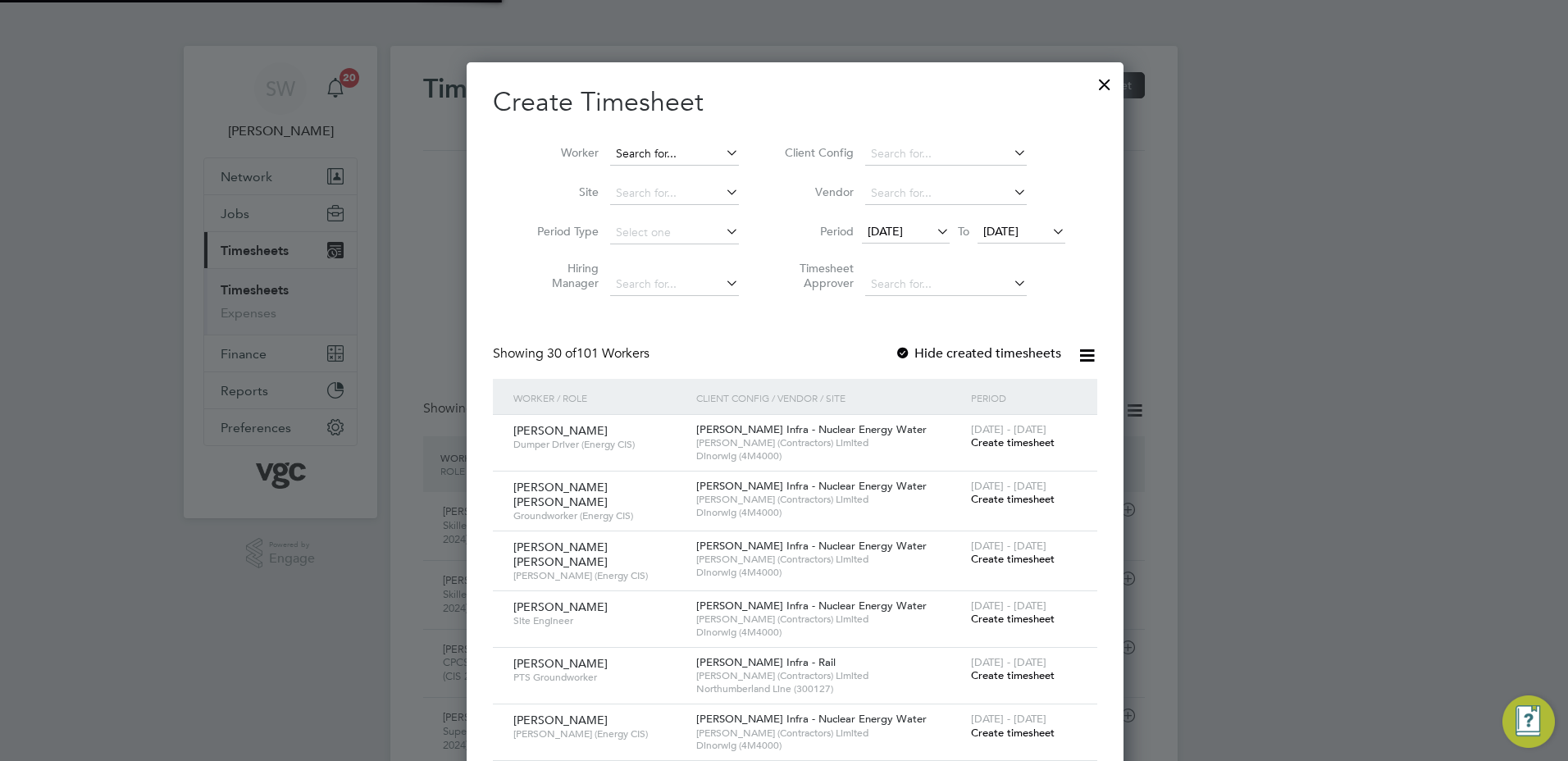 click at bounding box center [674, 154] 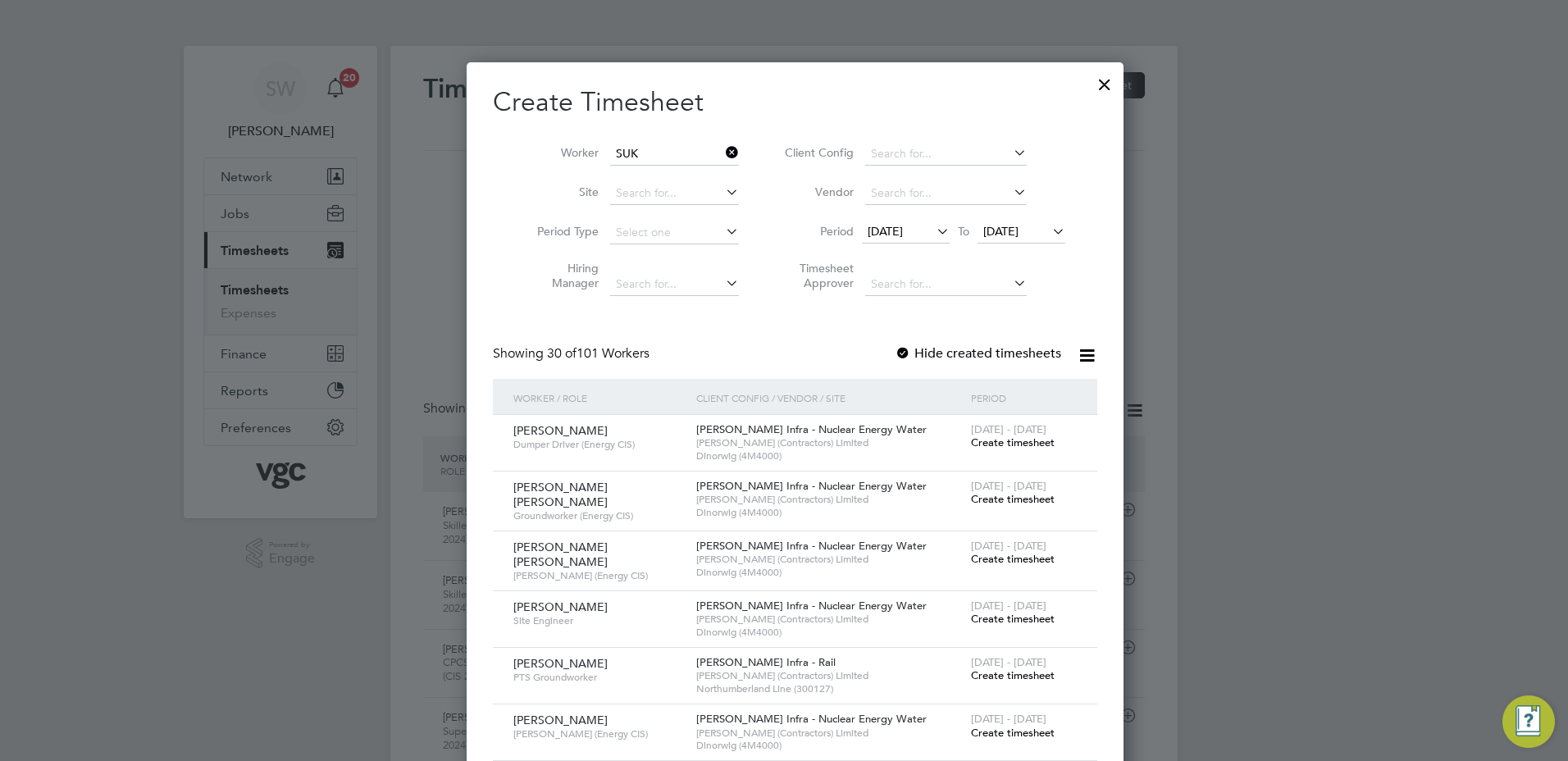 click on "Suk [PERSON_NAME]" 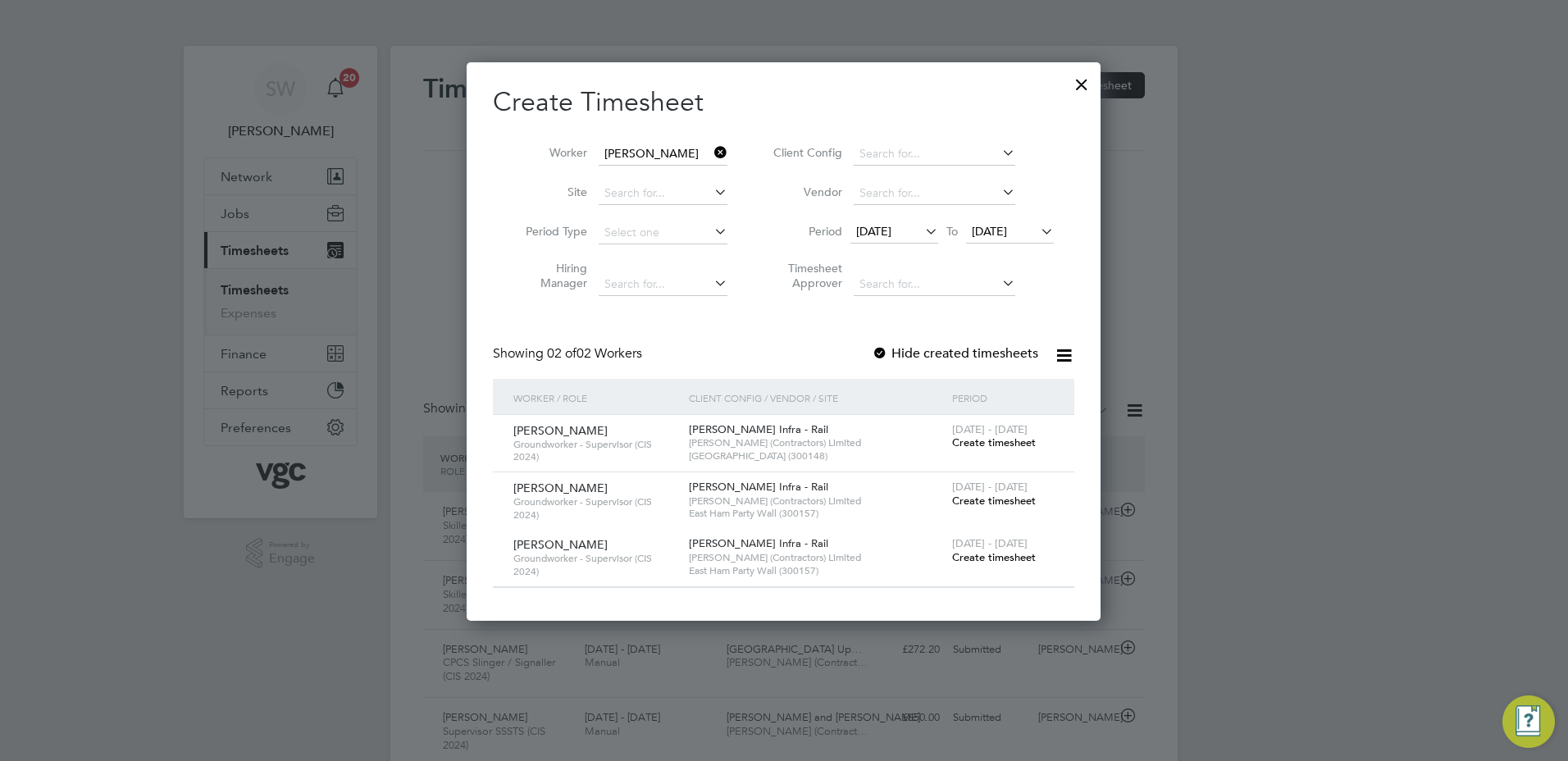 click on "Create timesheet" at bounding box center [994, 442] 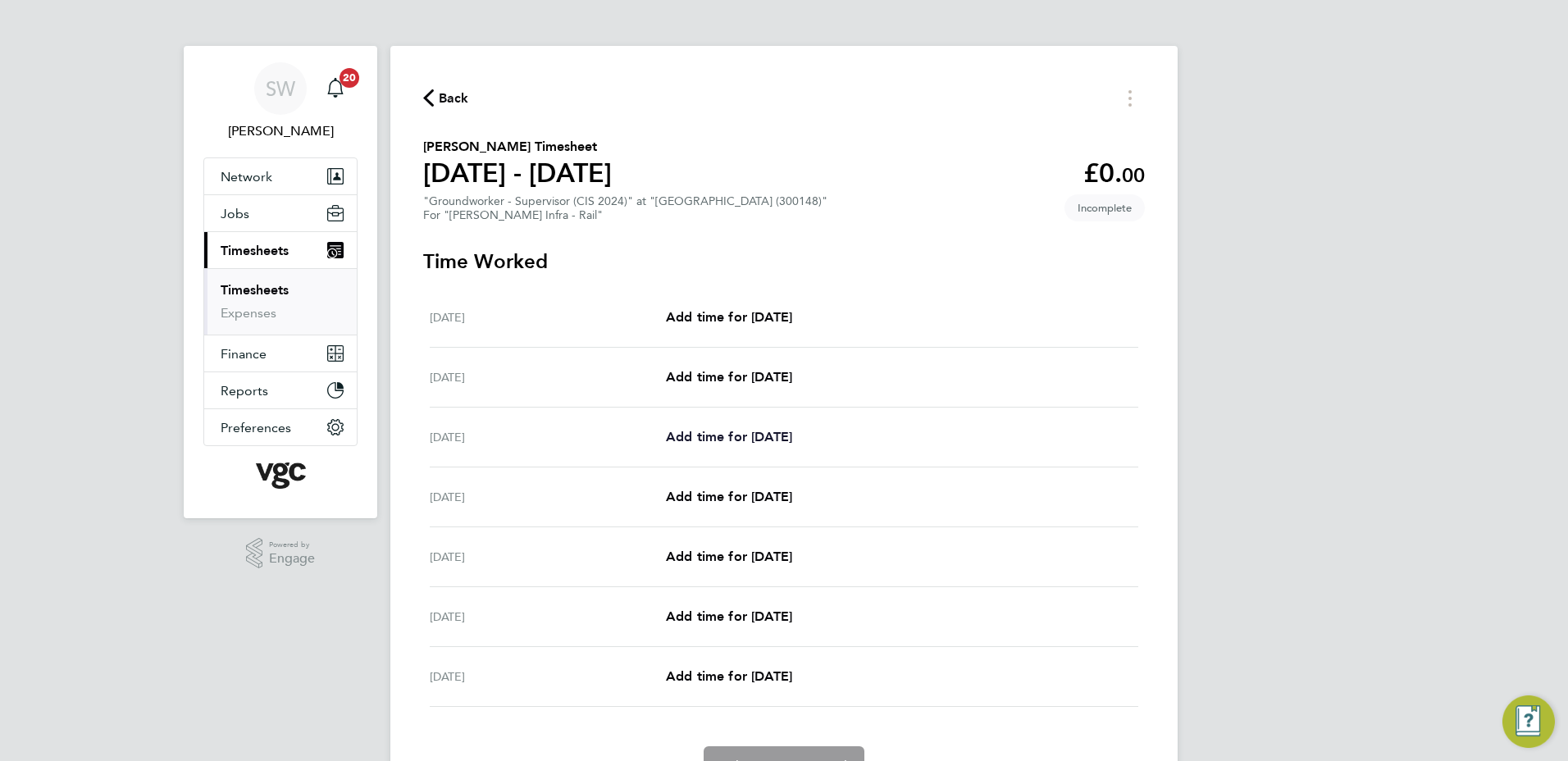 click on "Add time for [DATE]" at bounding box center (729, 436) 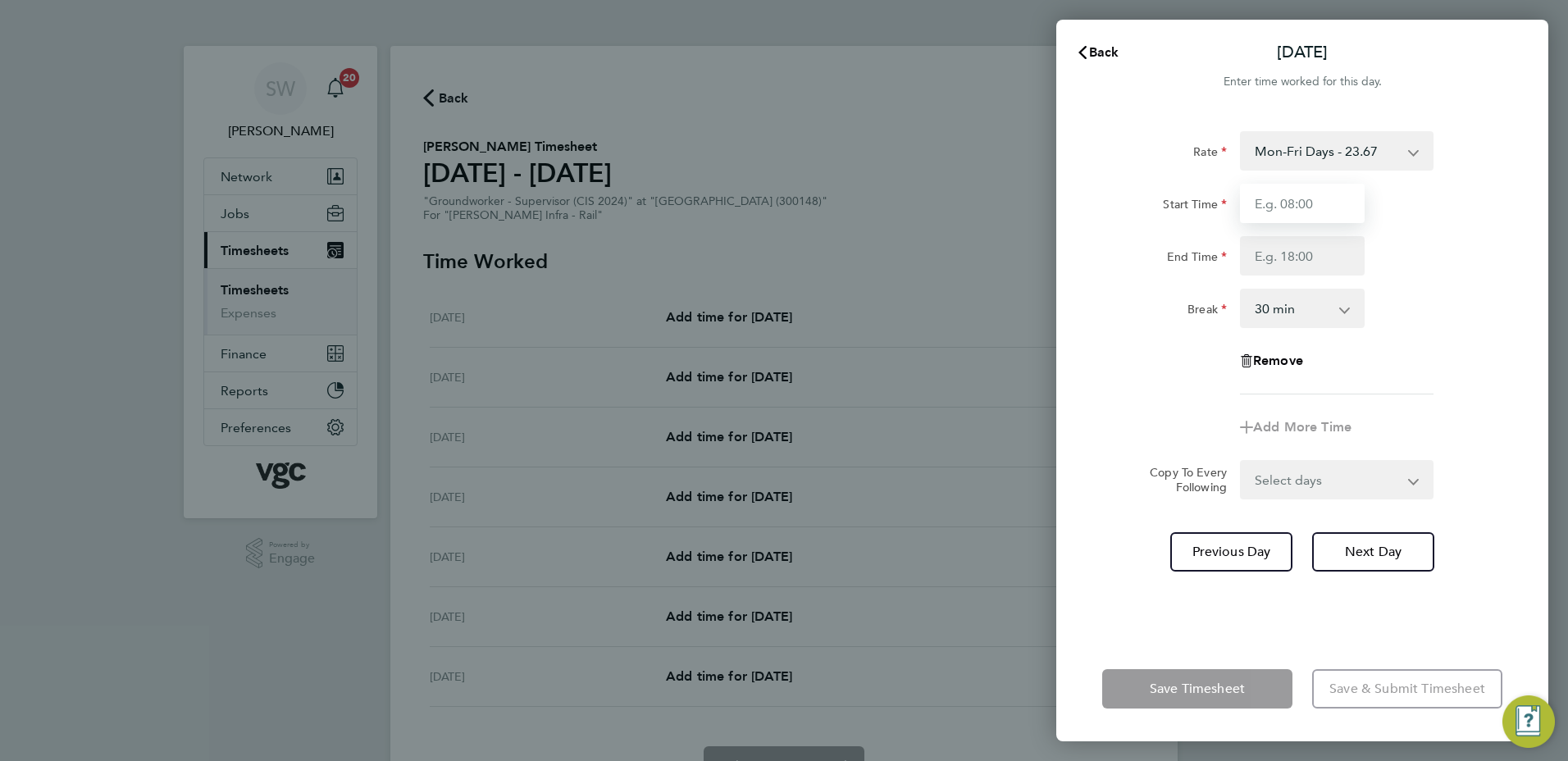 click on "Start Time" at bounding box center (1302, 203) 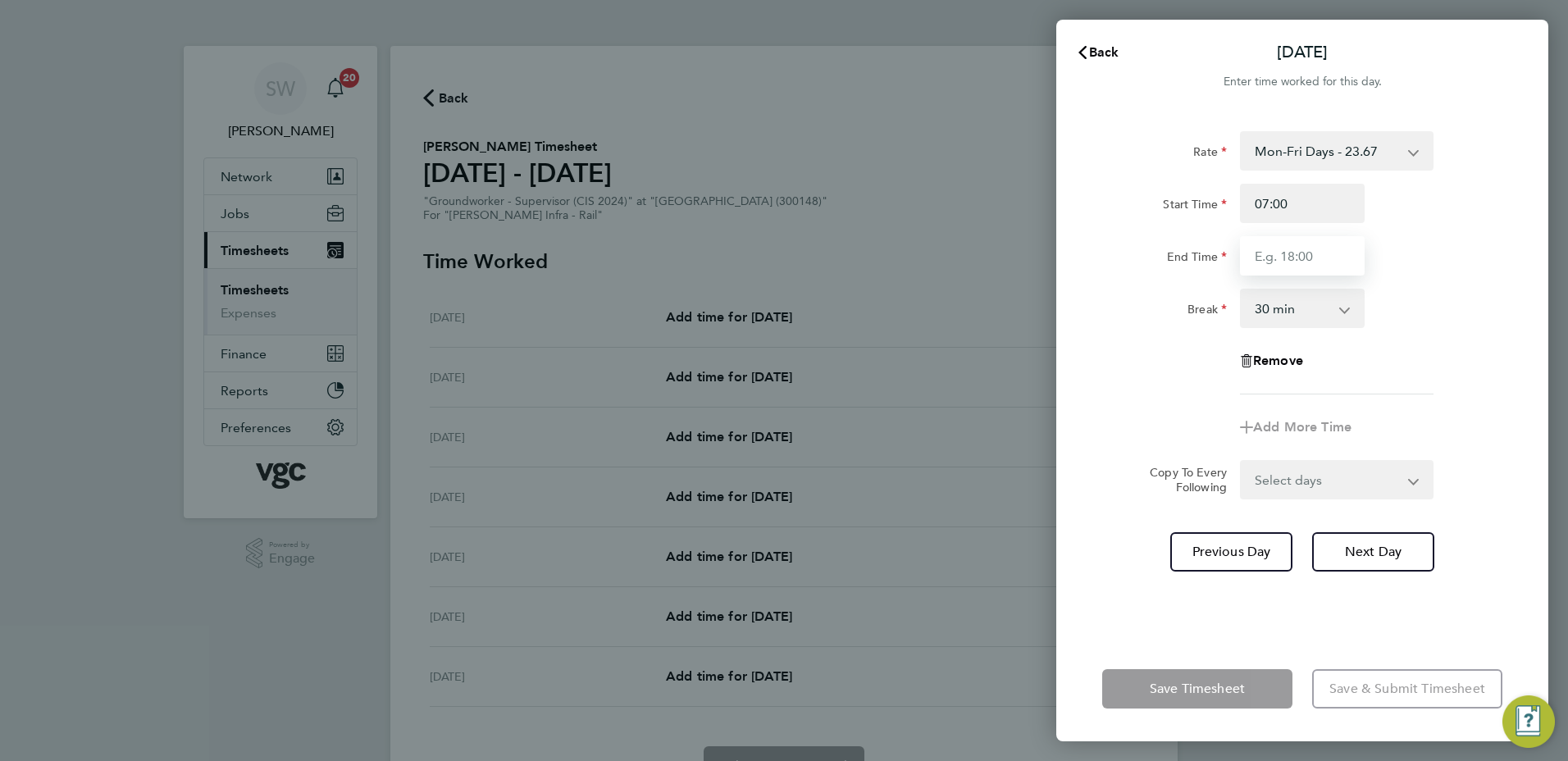 type on "17:30" 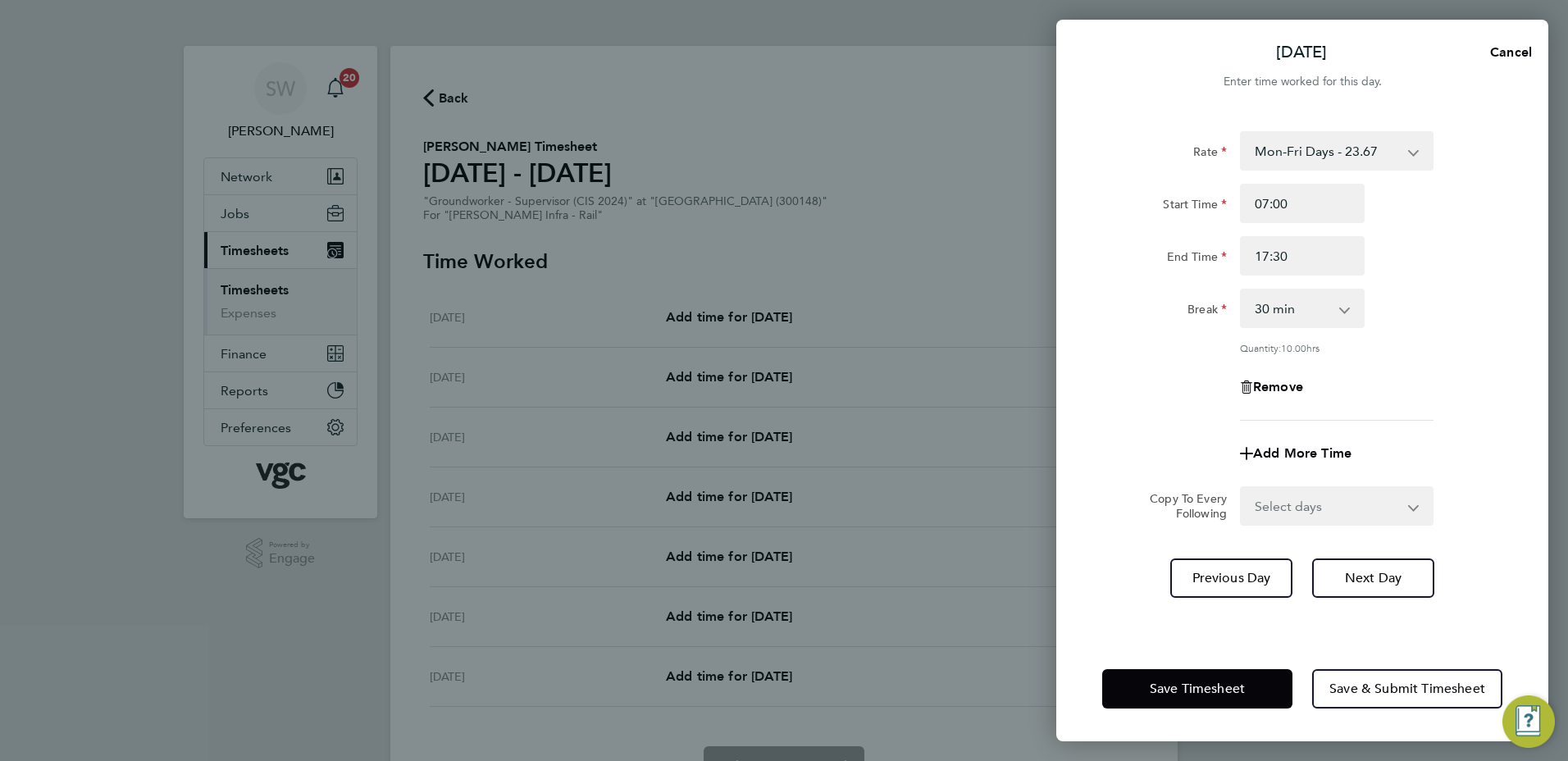 click on "Select days   Day   [DATE]   [DATE]   [DATE]   [DATE]" at bounding box center (1328, 506) 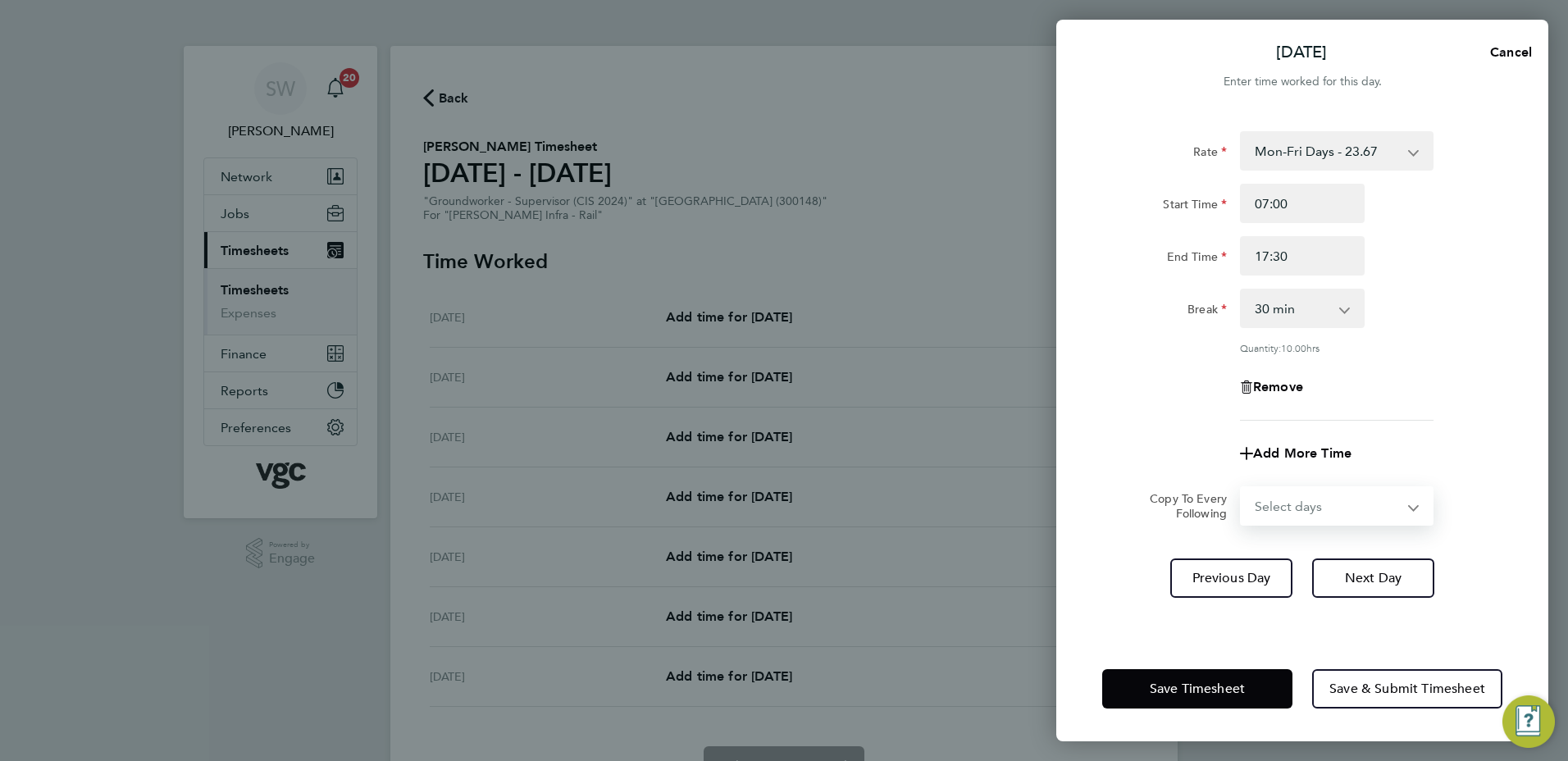 select on "TUE" 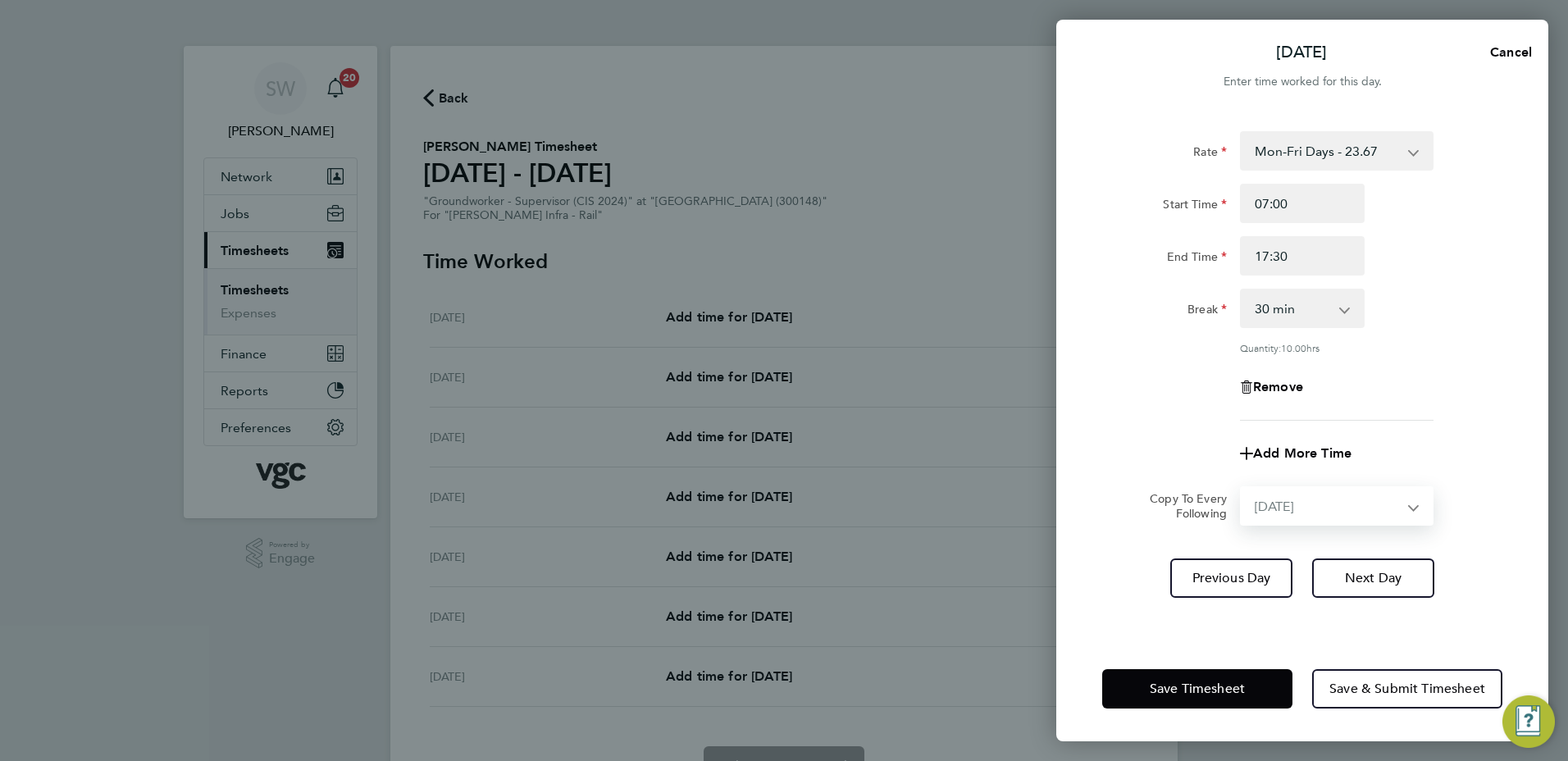 click on "Select days   Day   [DATE]   [DATE]   [DATE]   [DATE]" at bounding box center [1328, 506] 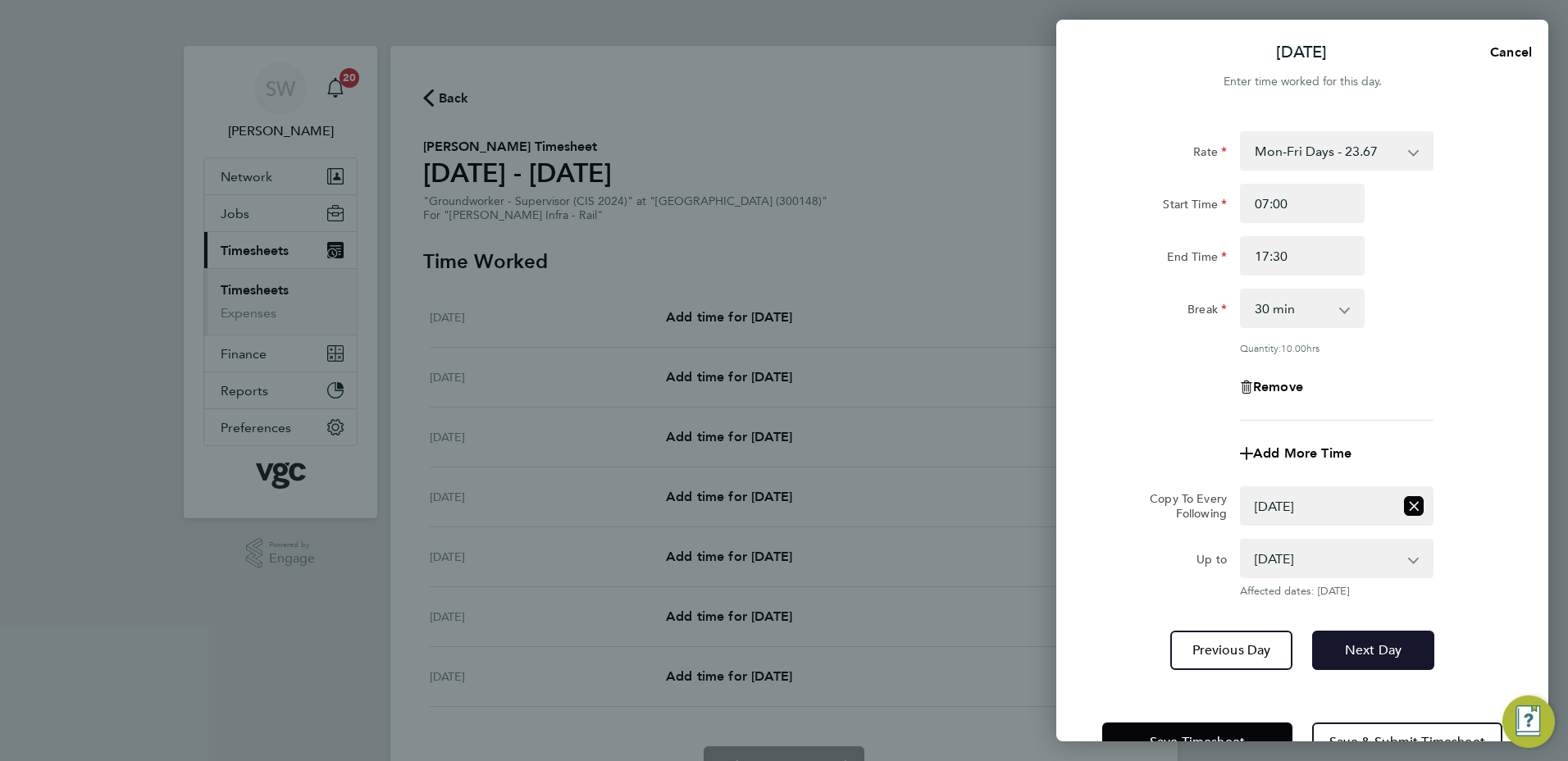 drag, startPoint x: 1374, startPoint y: 651, endPoint x: 1381, endPoint y: 641, distance: 12.206556 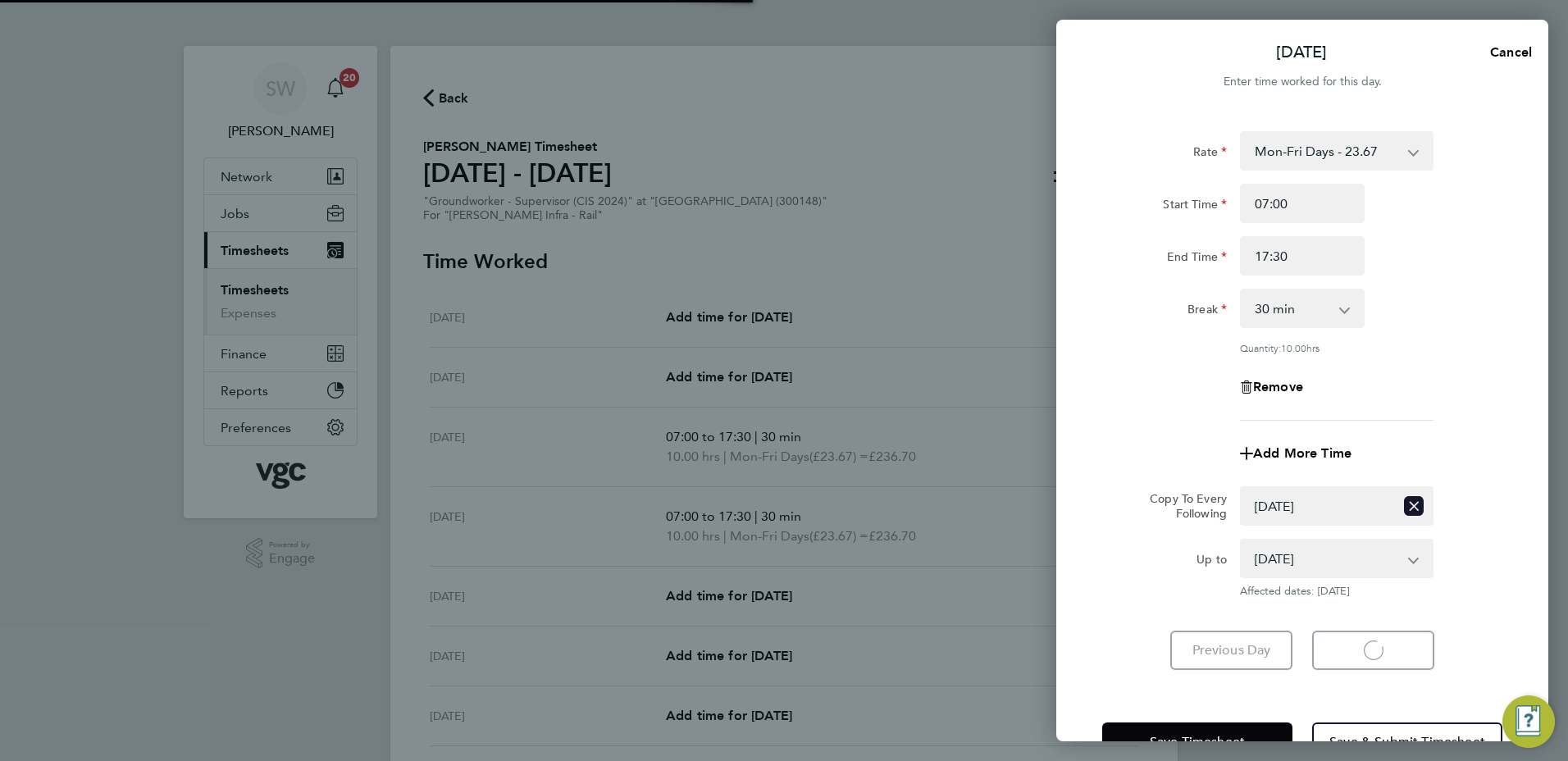 select on "30" 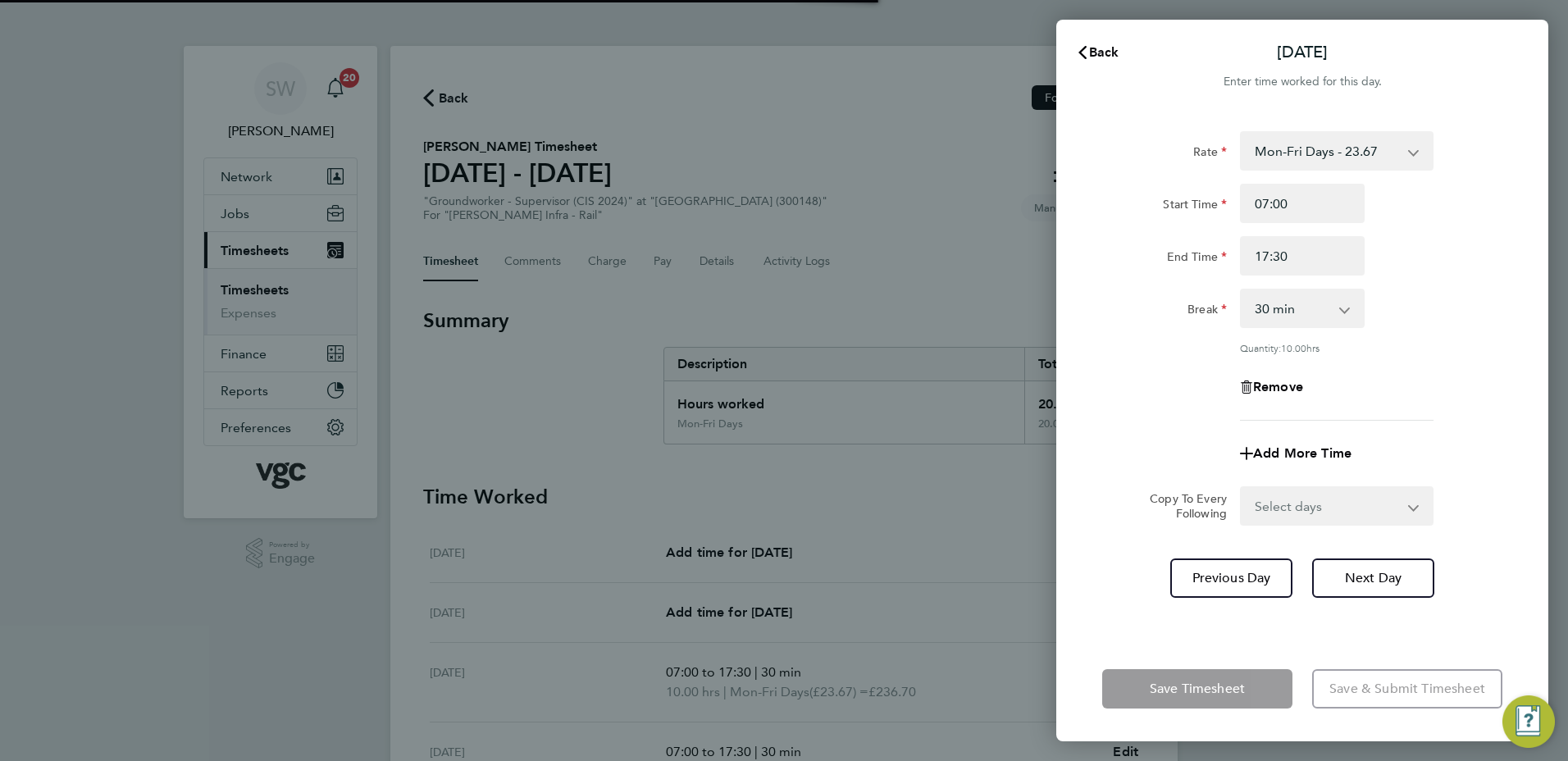 click on "Select days   Day   [DATE]   [DATE]   [DATE]" at bounding box center [1328, 506] 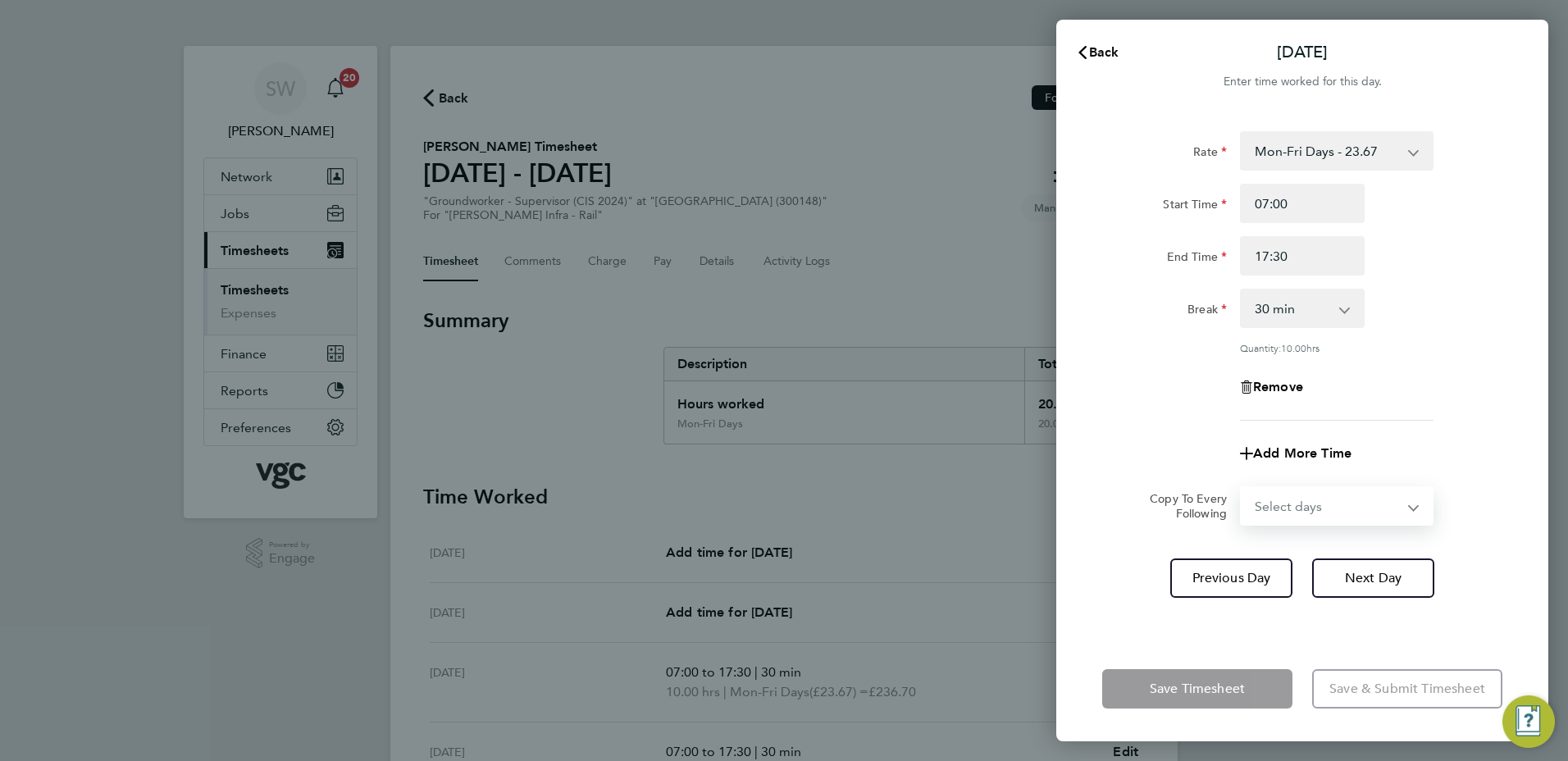 select on "WED" 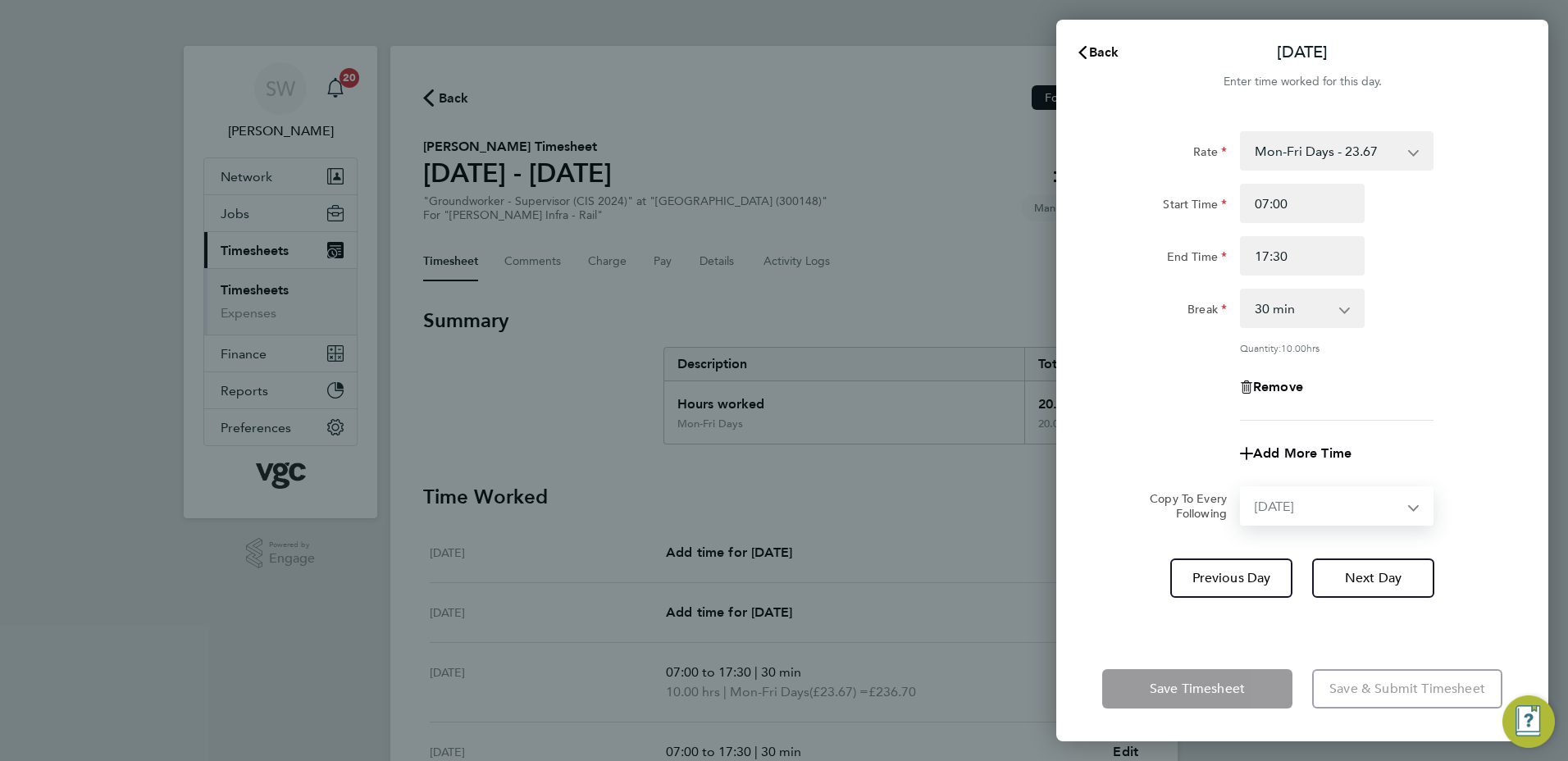 click on "Select days   Day   [DATE]   [DATE]   [DATE]" at bounding box center (1328, 506) 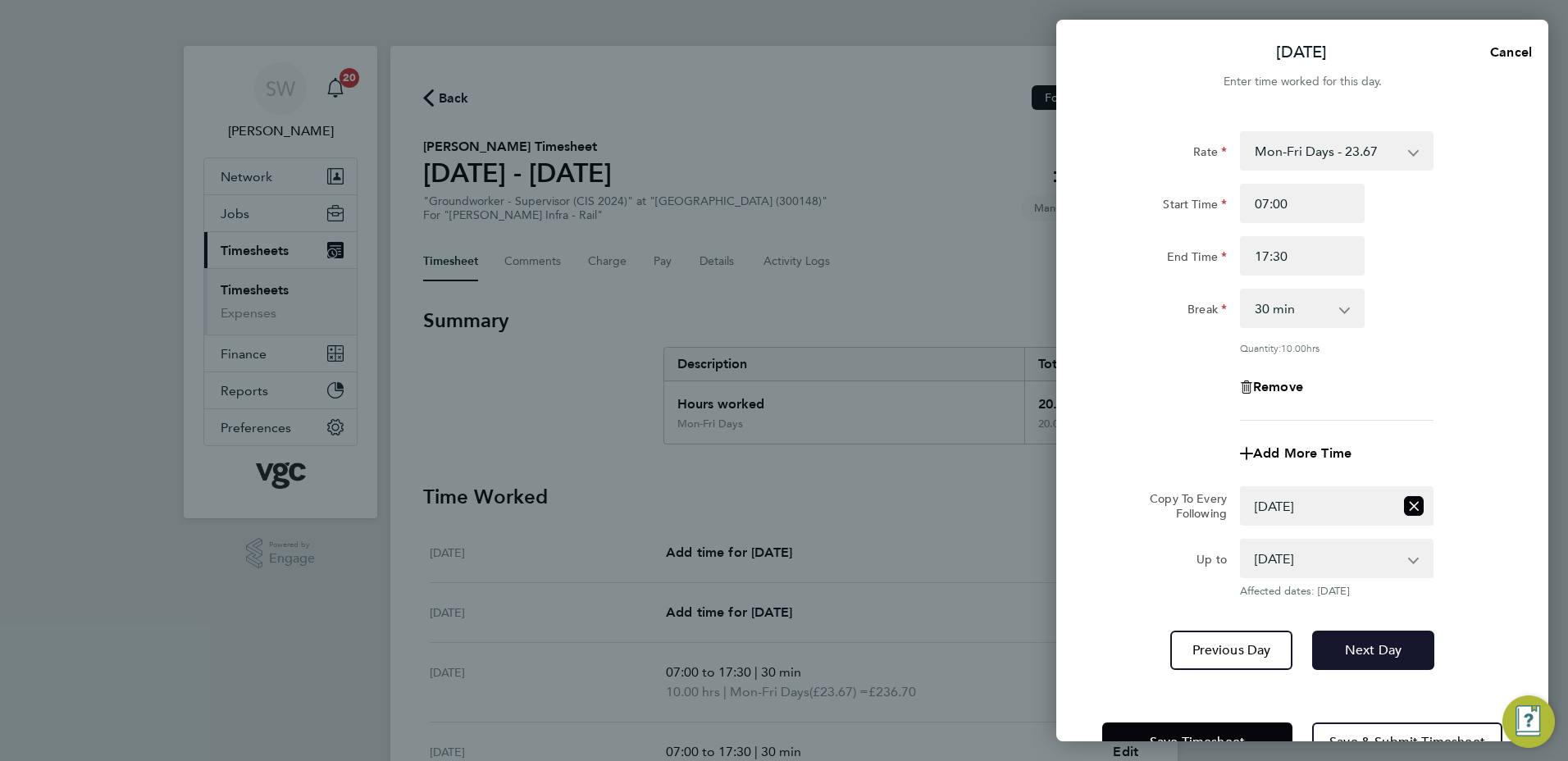 click on "Next Day" 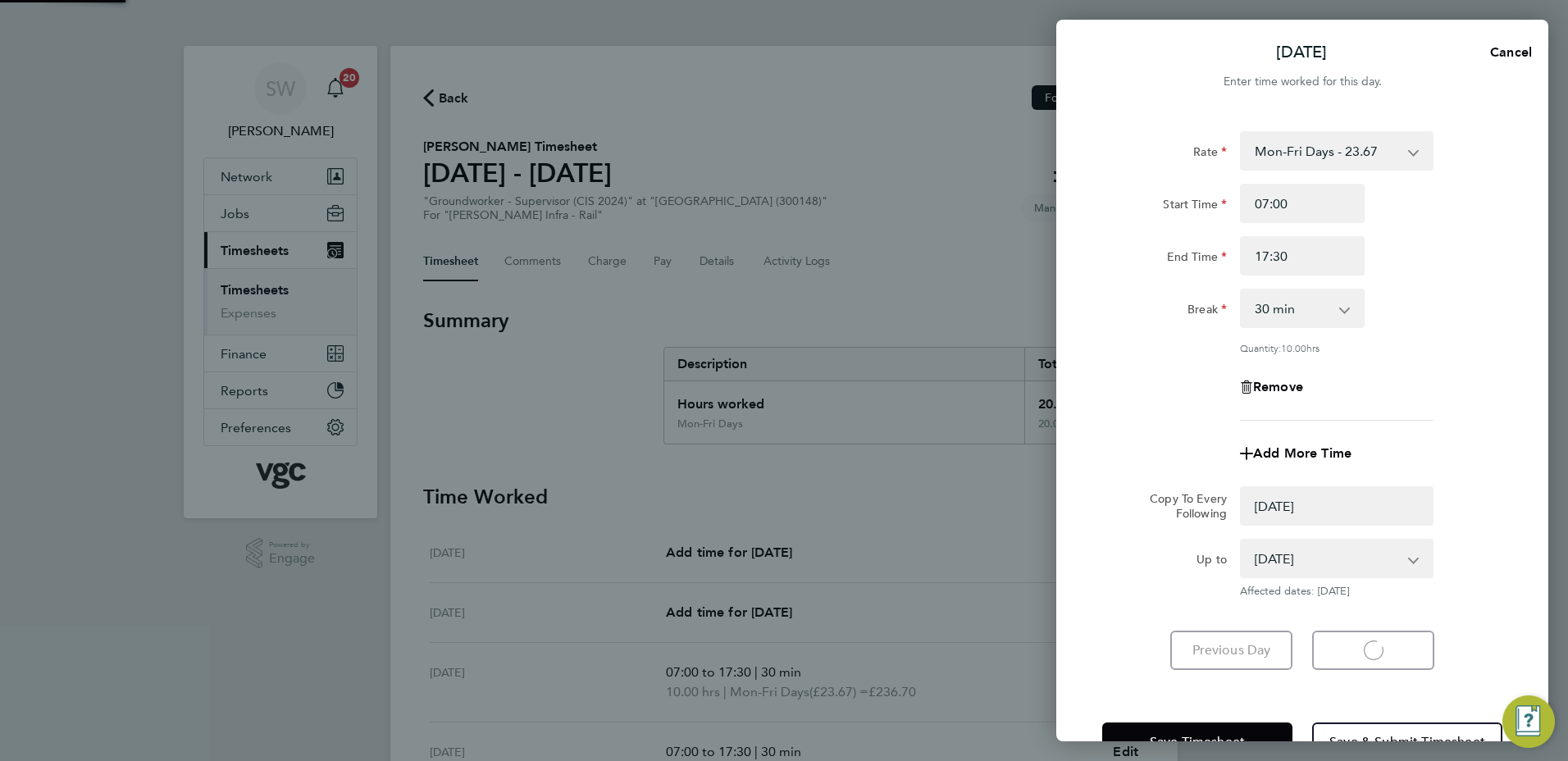 select on "0: null" 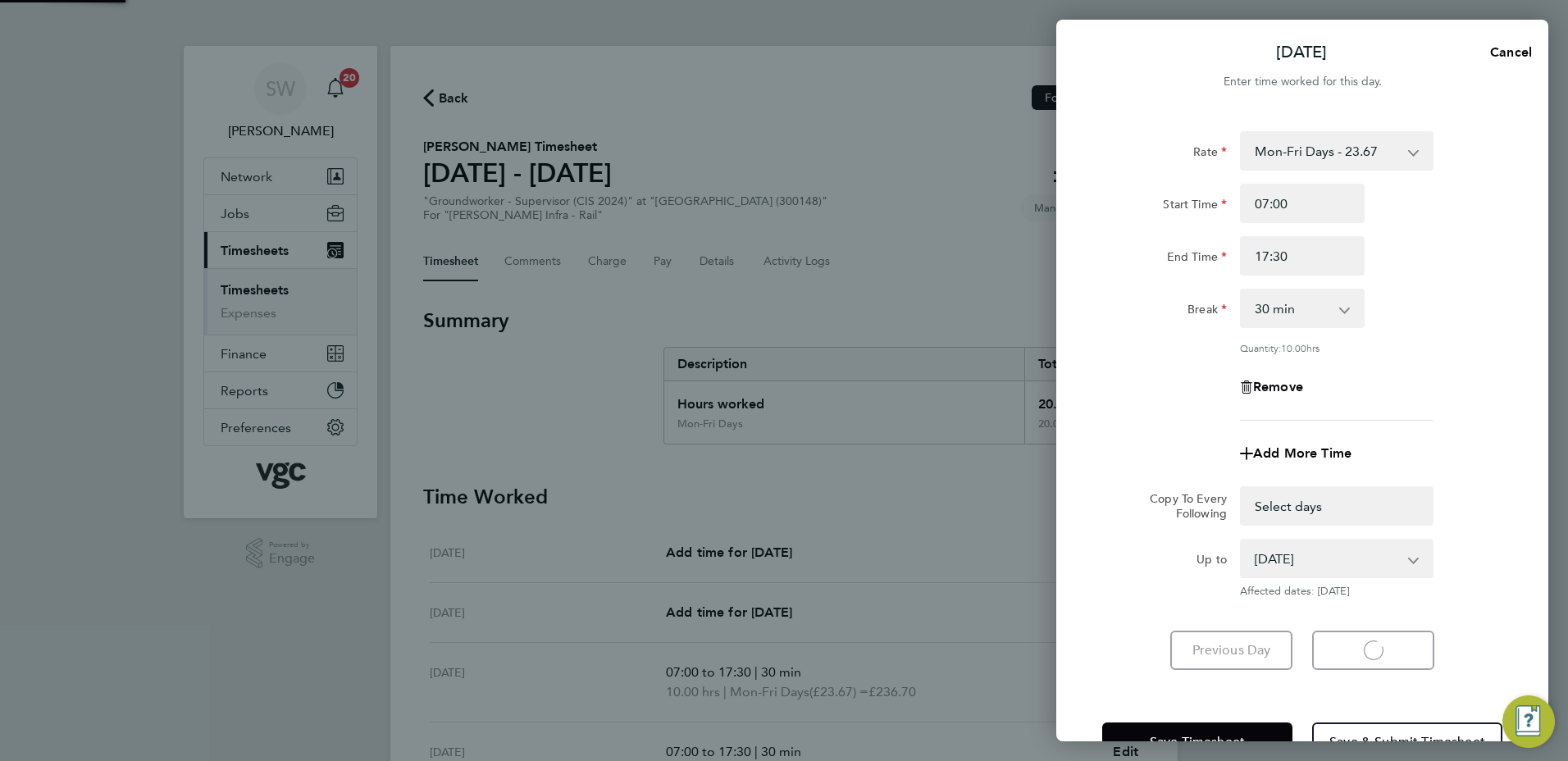 select on "30" 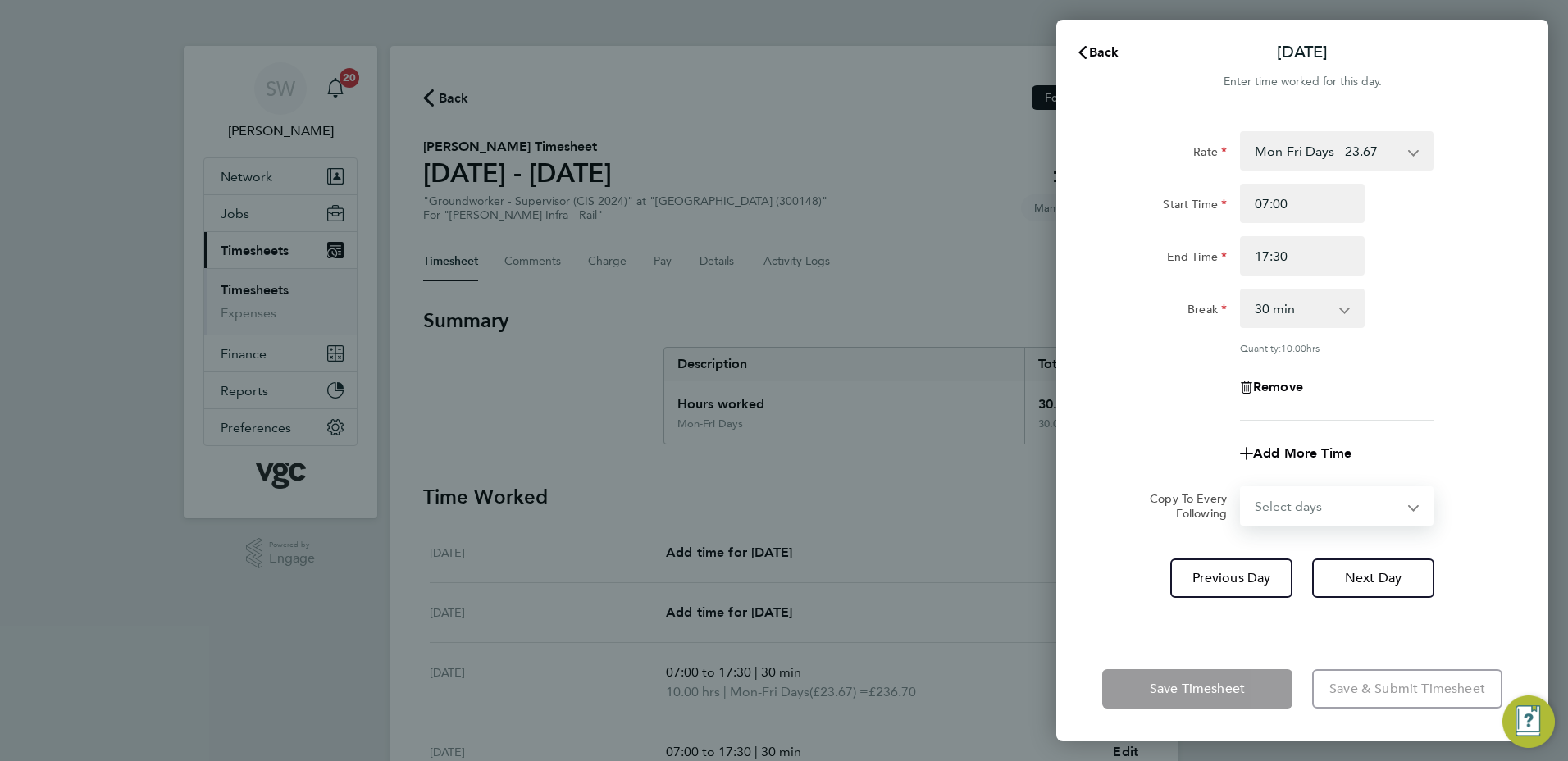 click on "Select days   Day   [DATE]   [DATE]" at bounding box center (1328, 506) 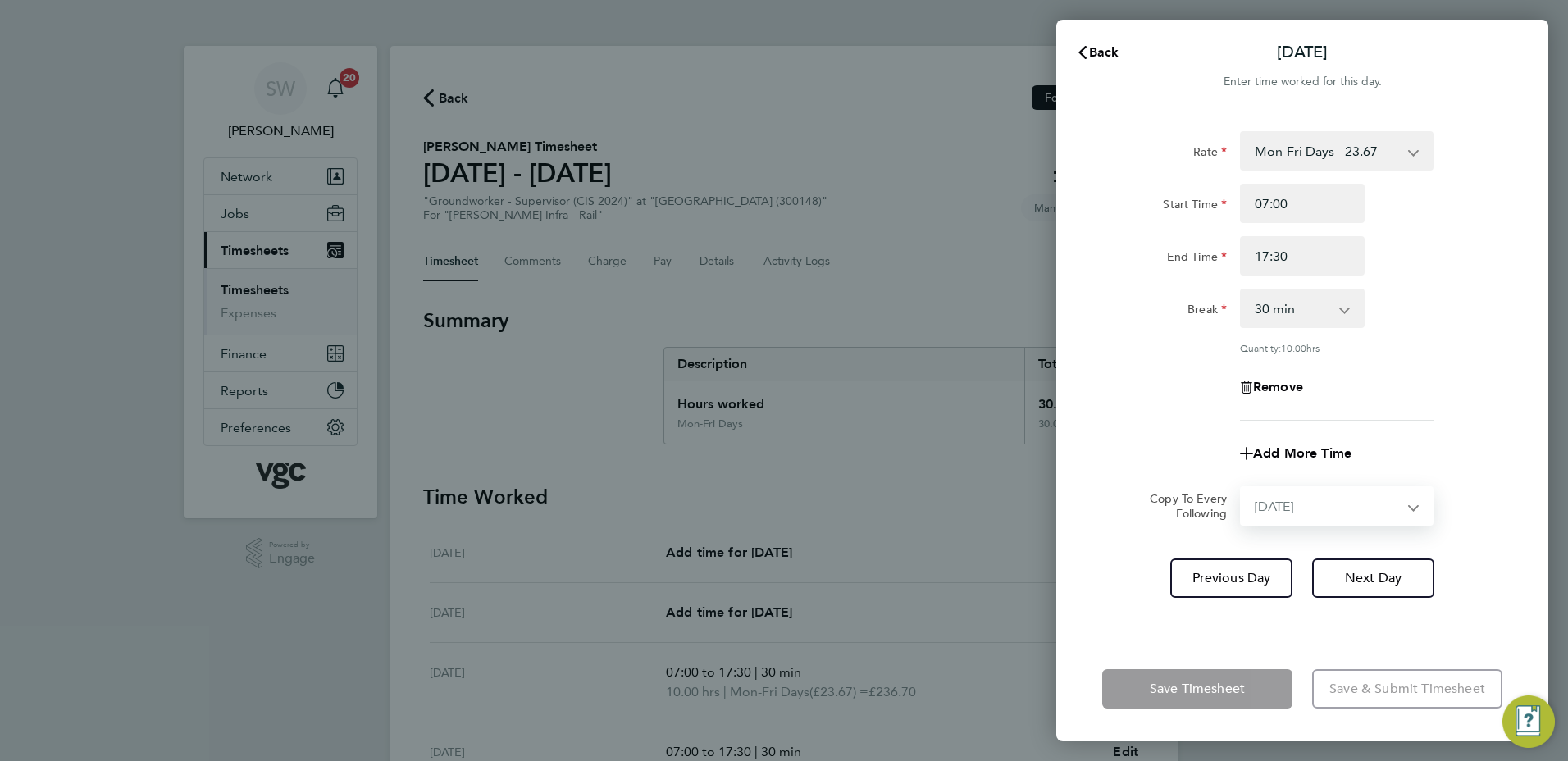 click on "Select days   Day   [DATE]   [DATE]" at bounding box center [1328, 506] 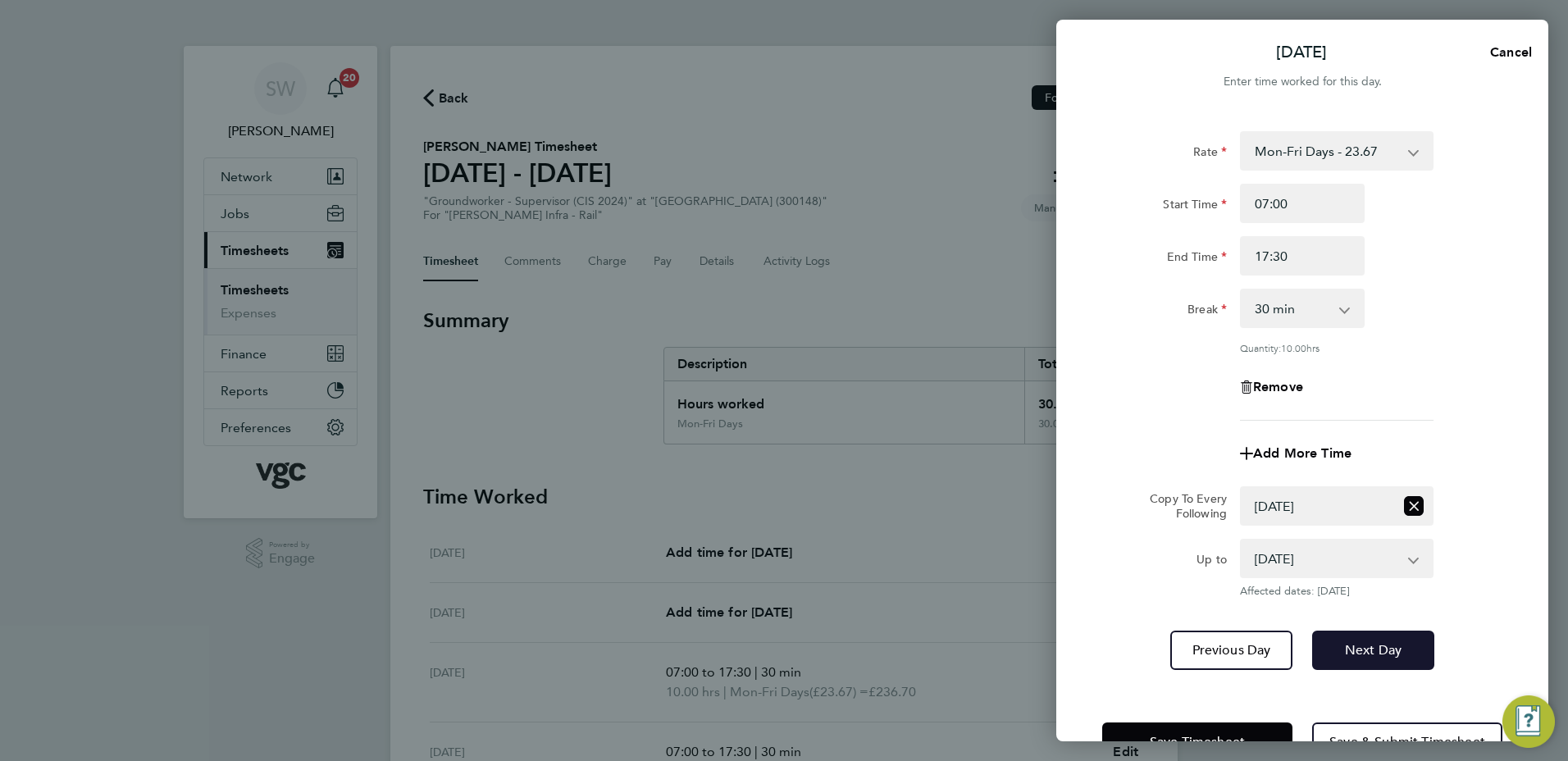 drag, startPoint x: 1349, startPoint y: 638, endPoint x: 1354, endPoint y: 613, distance: 25.495098 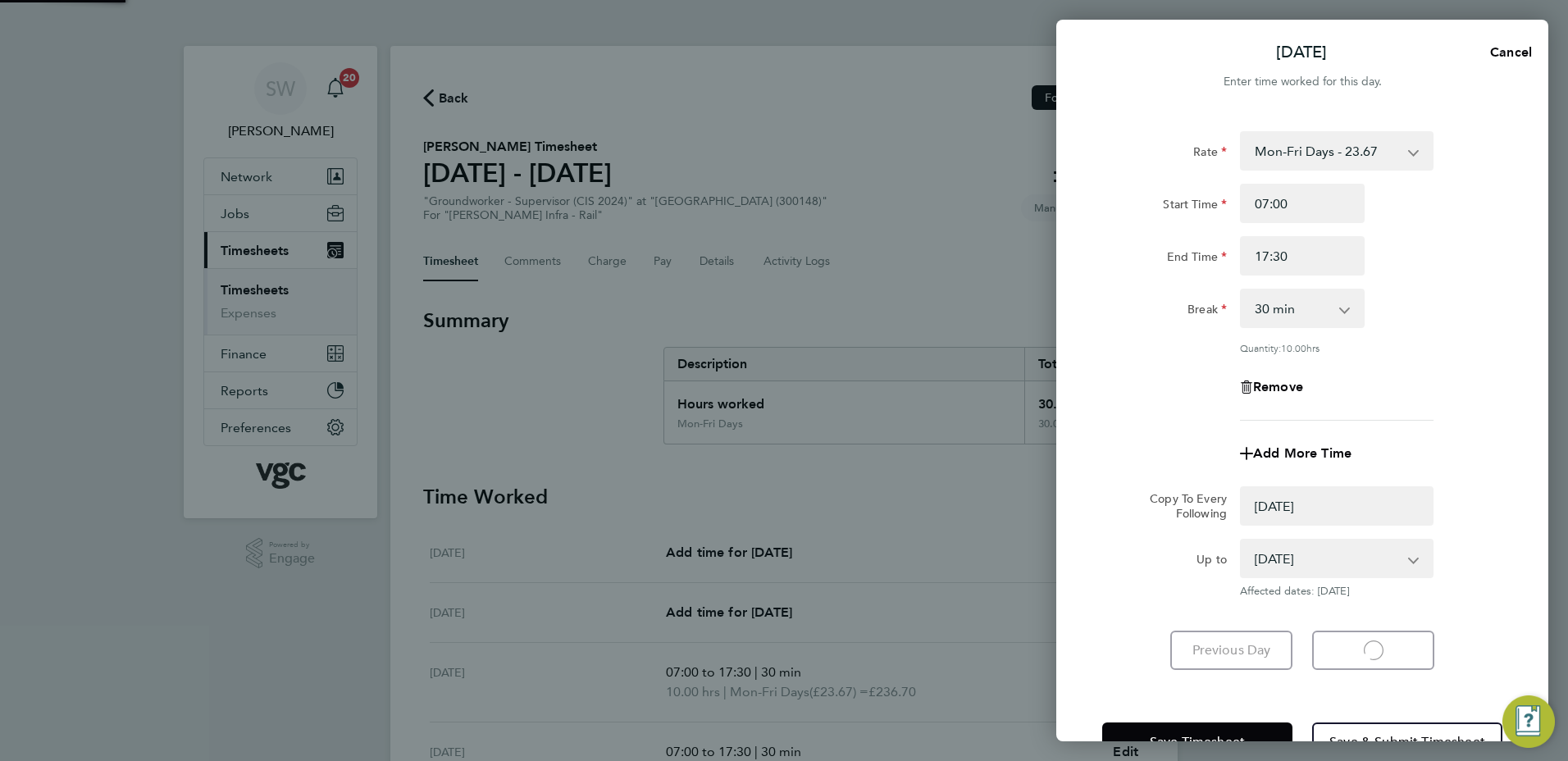 select on "0: null" 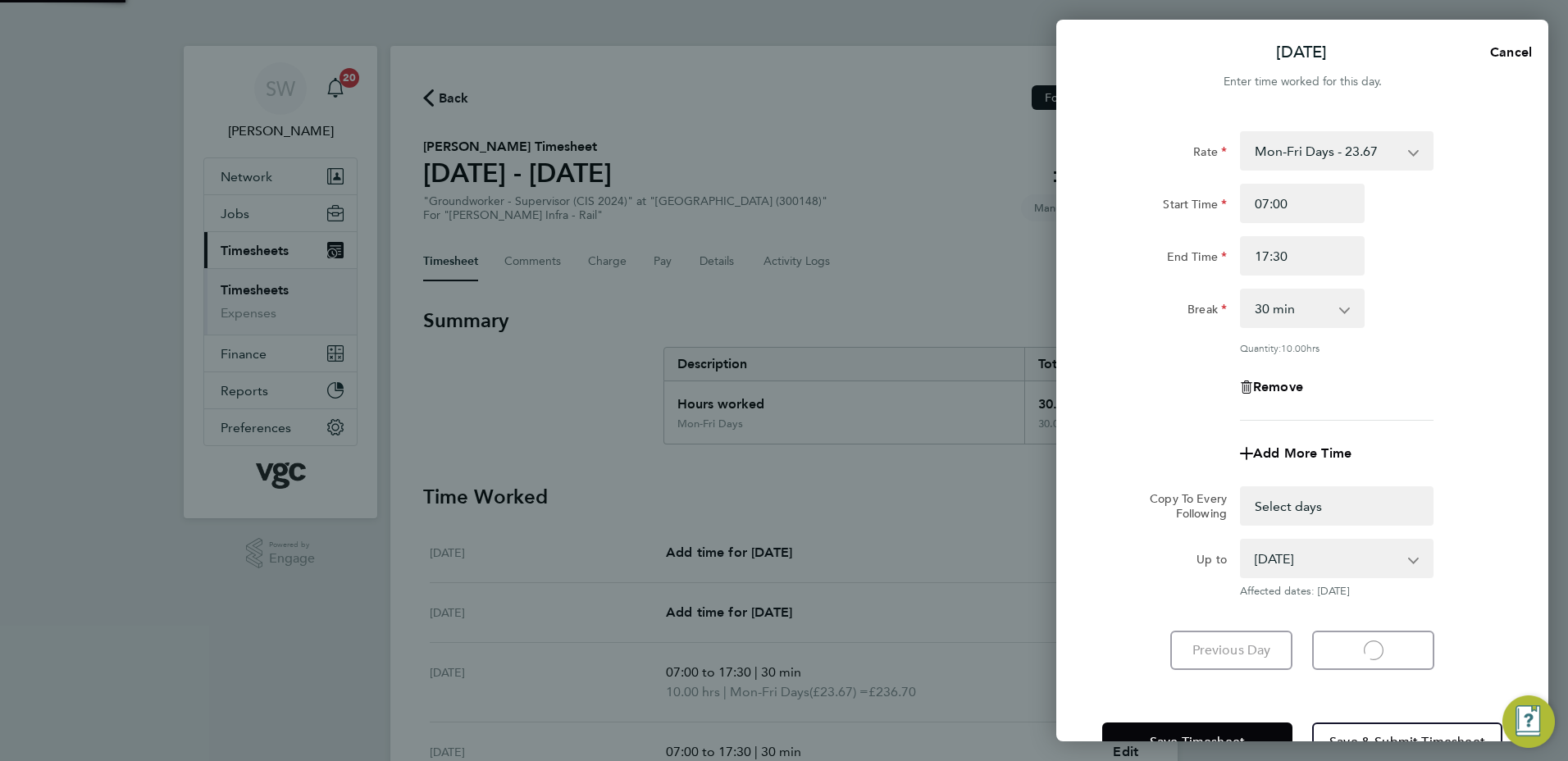 select on "30" 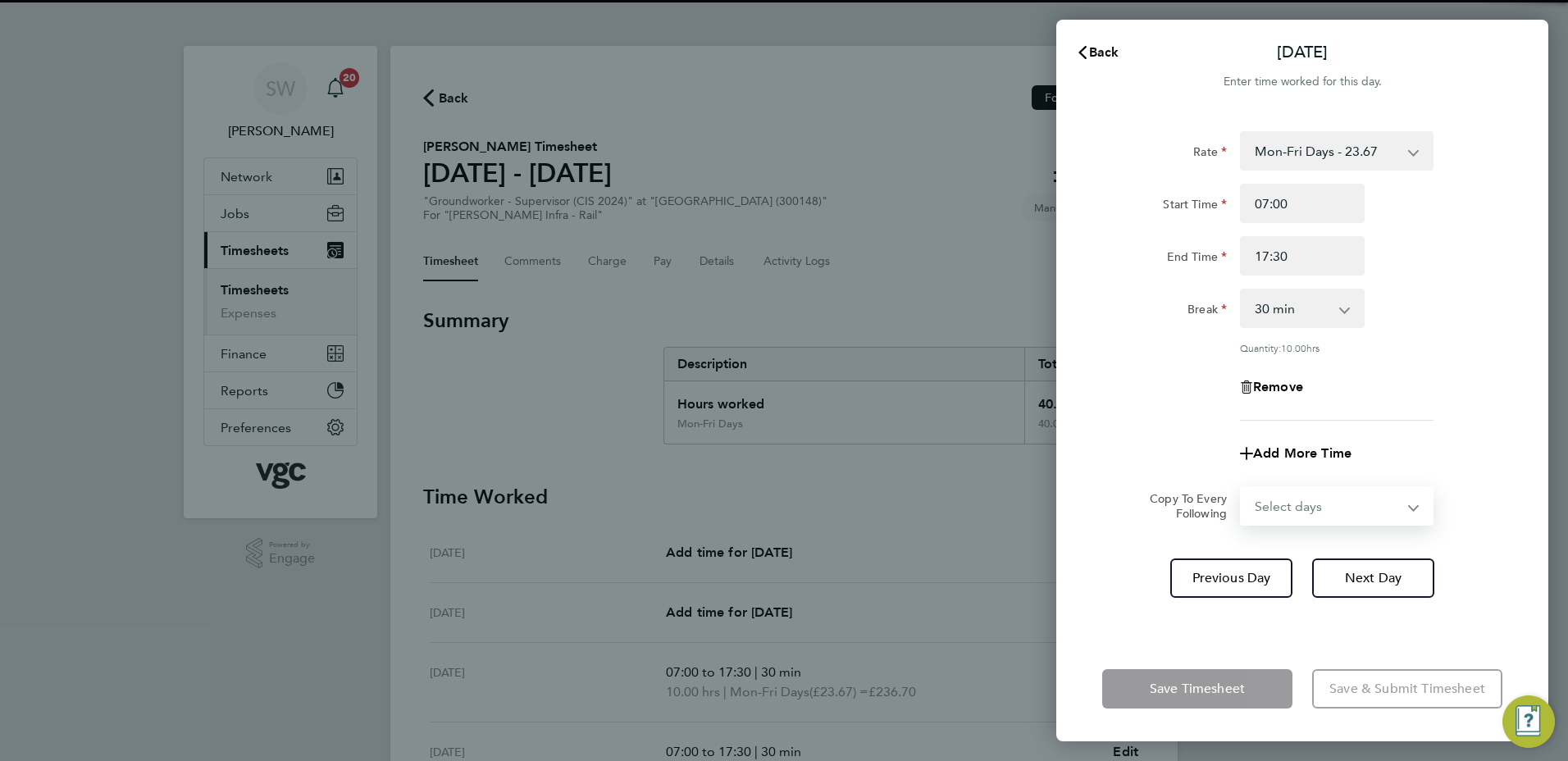 drag, startPoint x: 1406, startPoint y: 504, endPoint x: 1394, endPoint y: 513, distance: 15 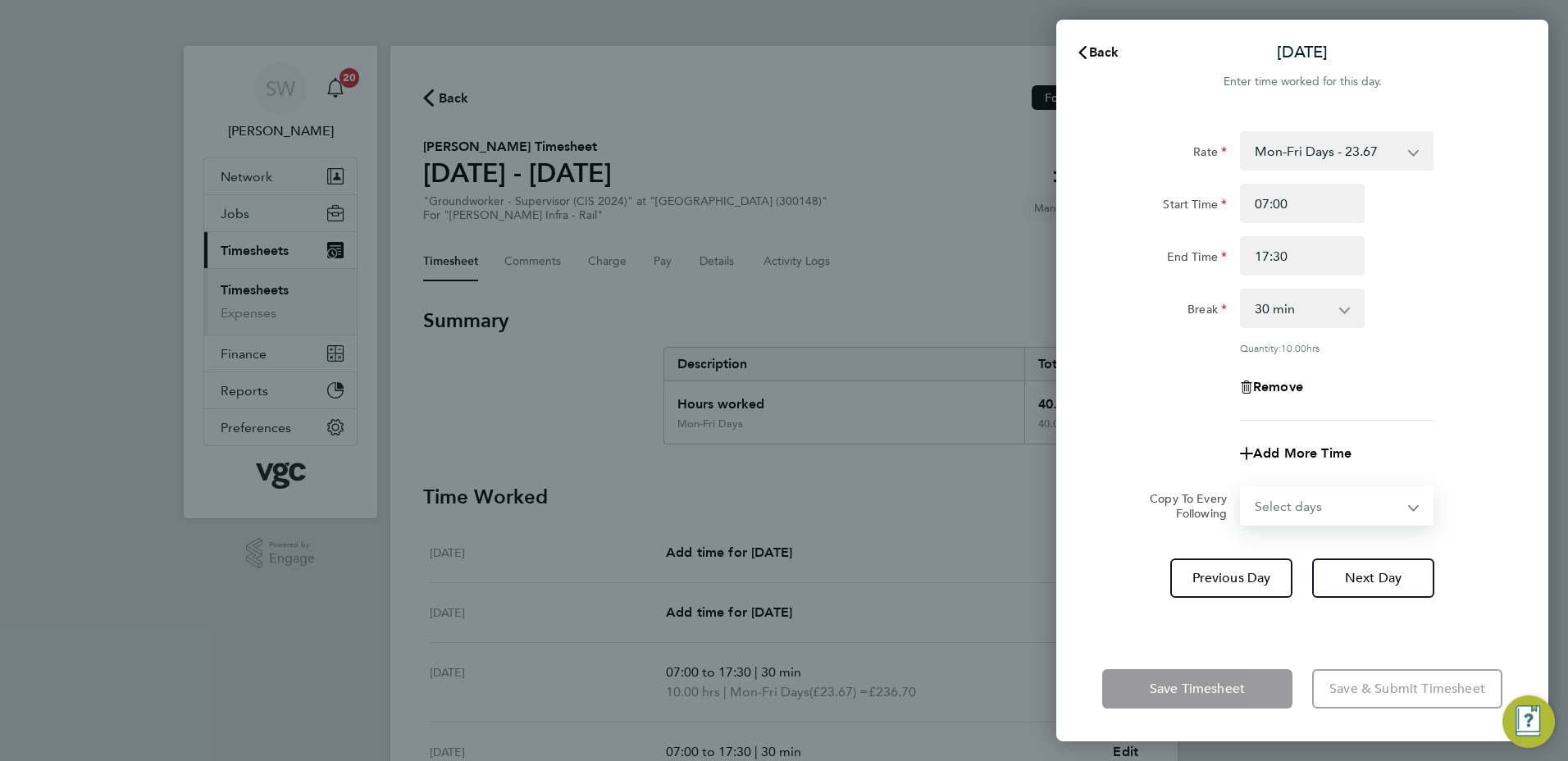 select on "FRI" 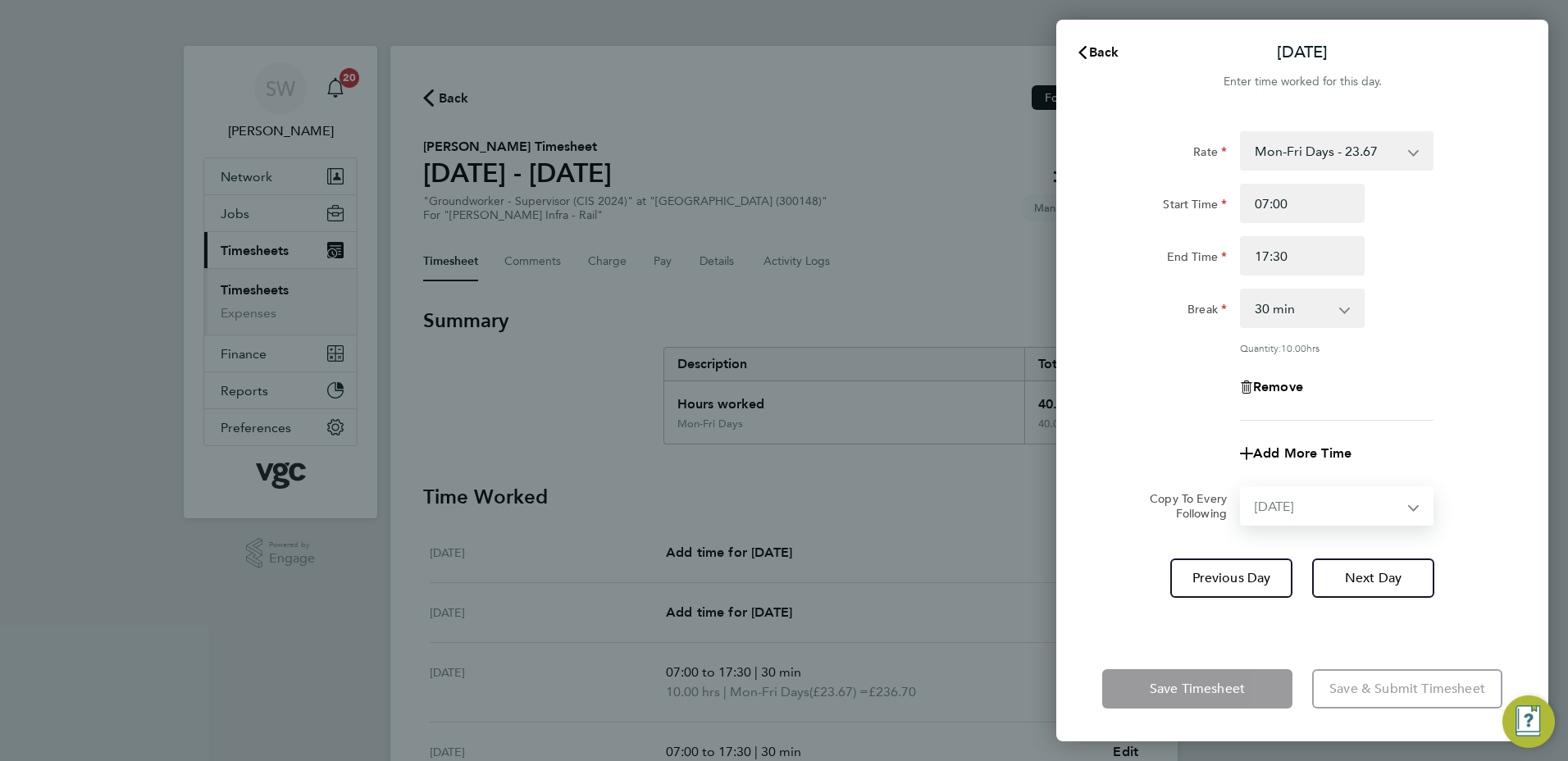 click on "Select days   [DATE]" at bounding box center (1328, 506) 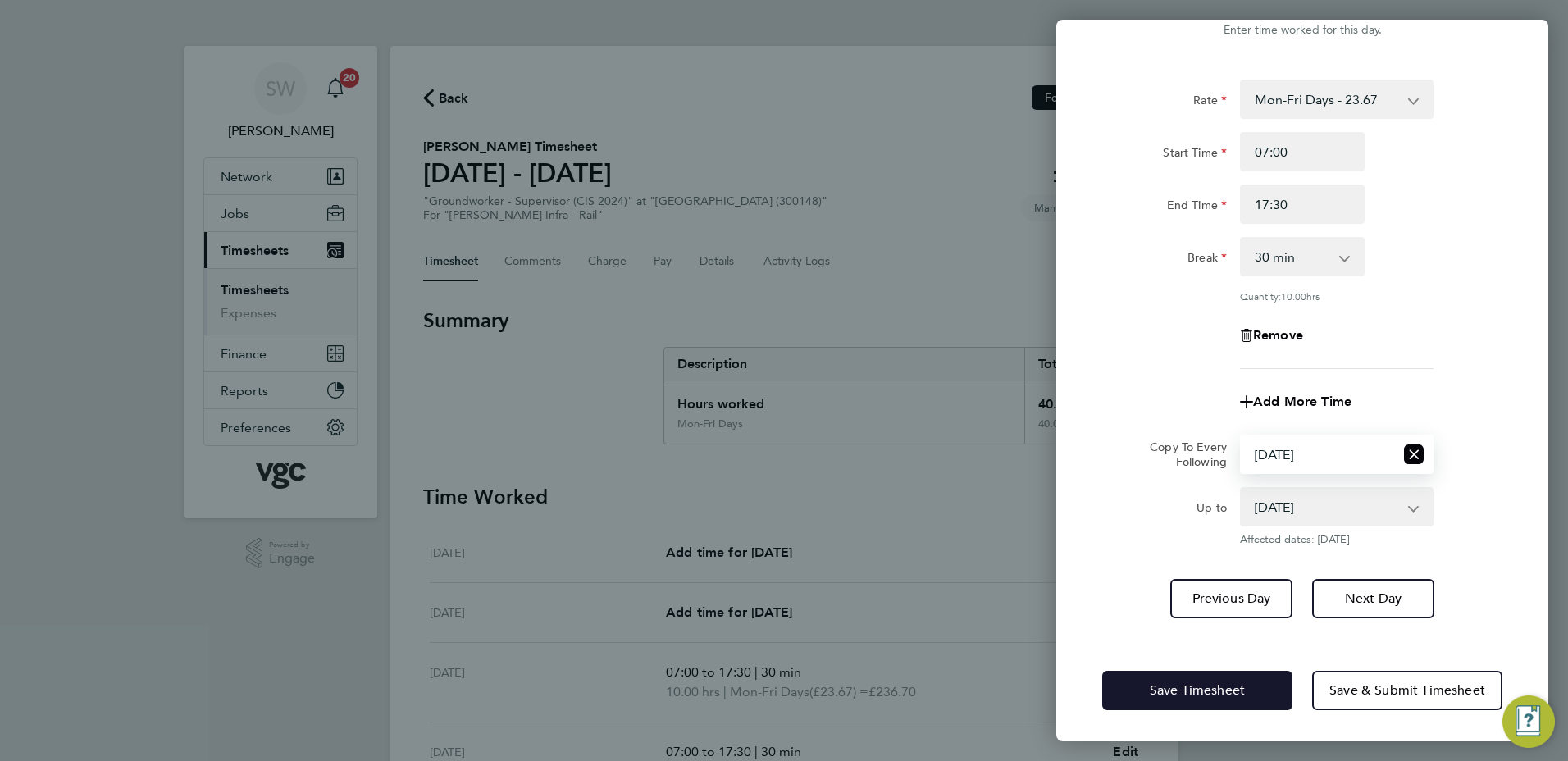 drag, startPoint x: 1144, startPoint y: 690, endPoint x: 1114, endPoint y: 682, distance: 31.048349 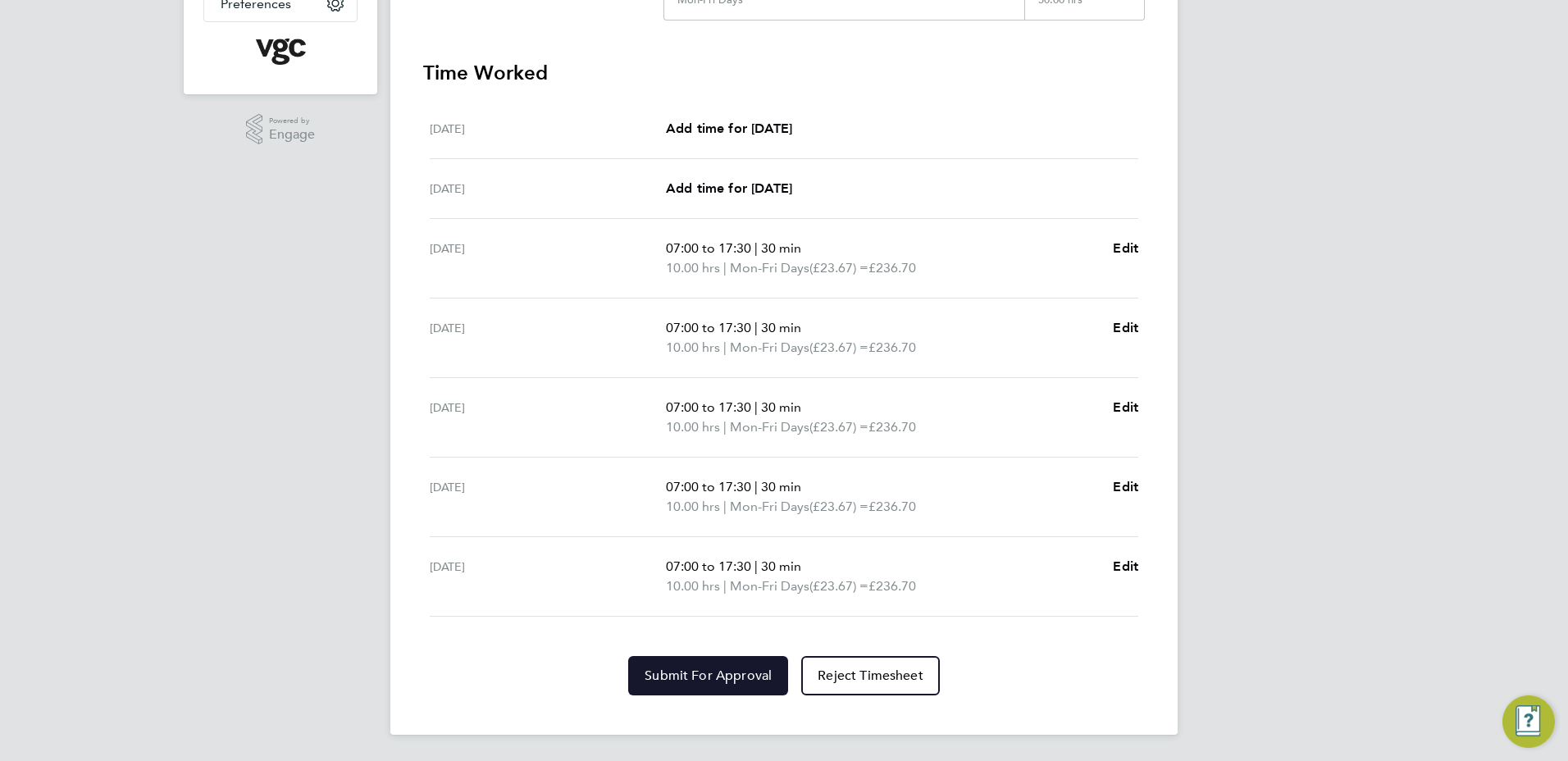 click on "Submit For Approval" 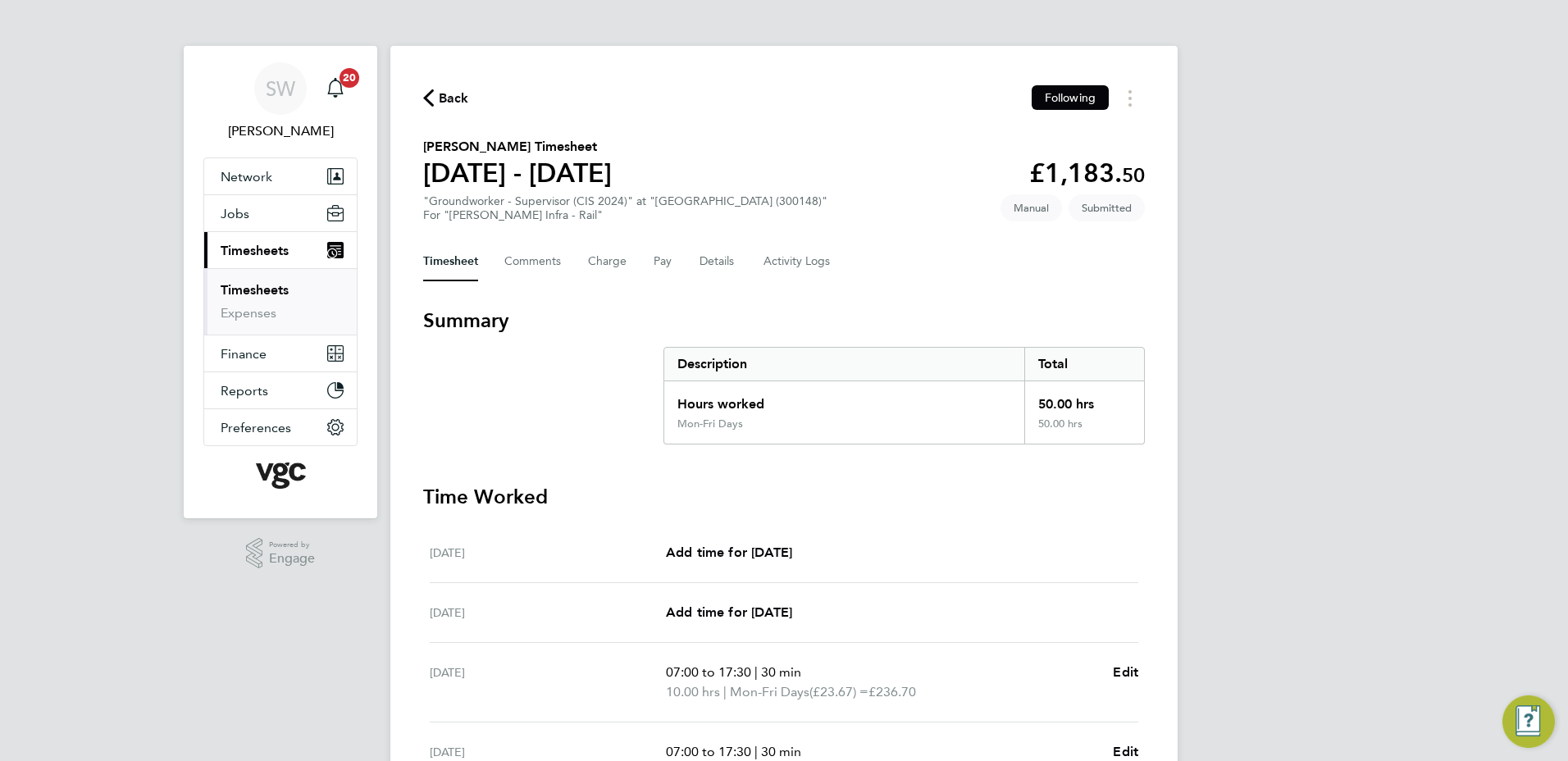 click on "Timesheets" at bounding box center [254, 289] 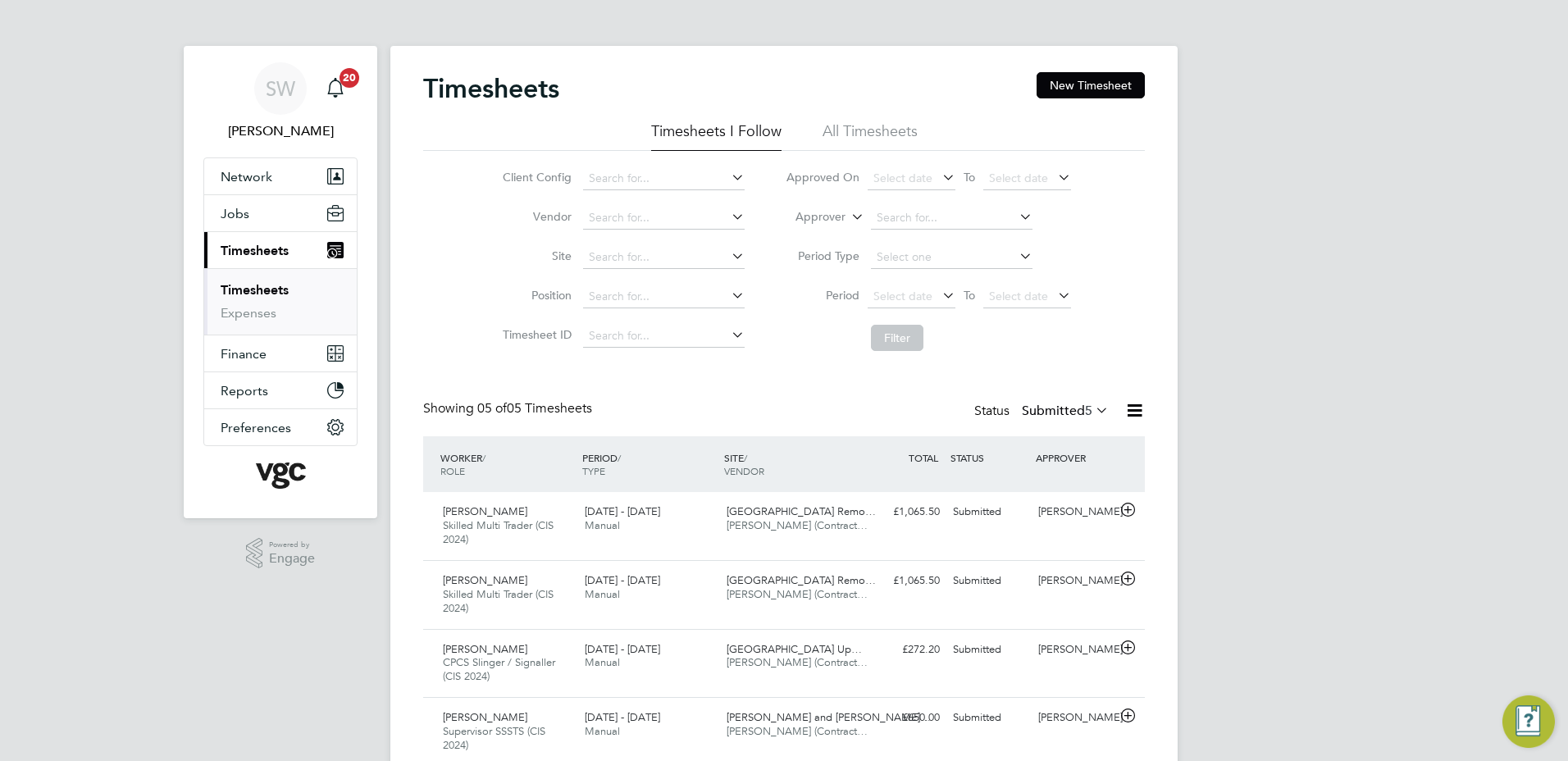 drag, startPoint x: 1092, startPoint y: 87, endPoint x: 1010, endPoint y: 99, distance: 82.8734 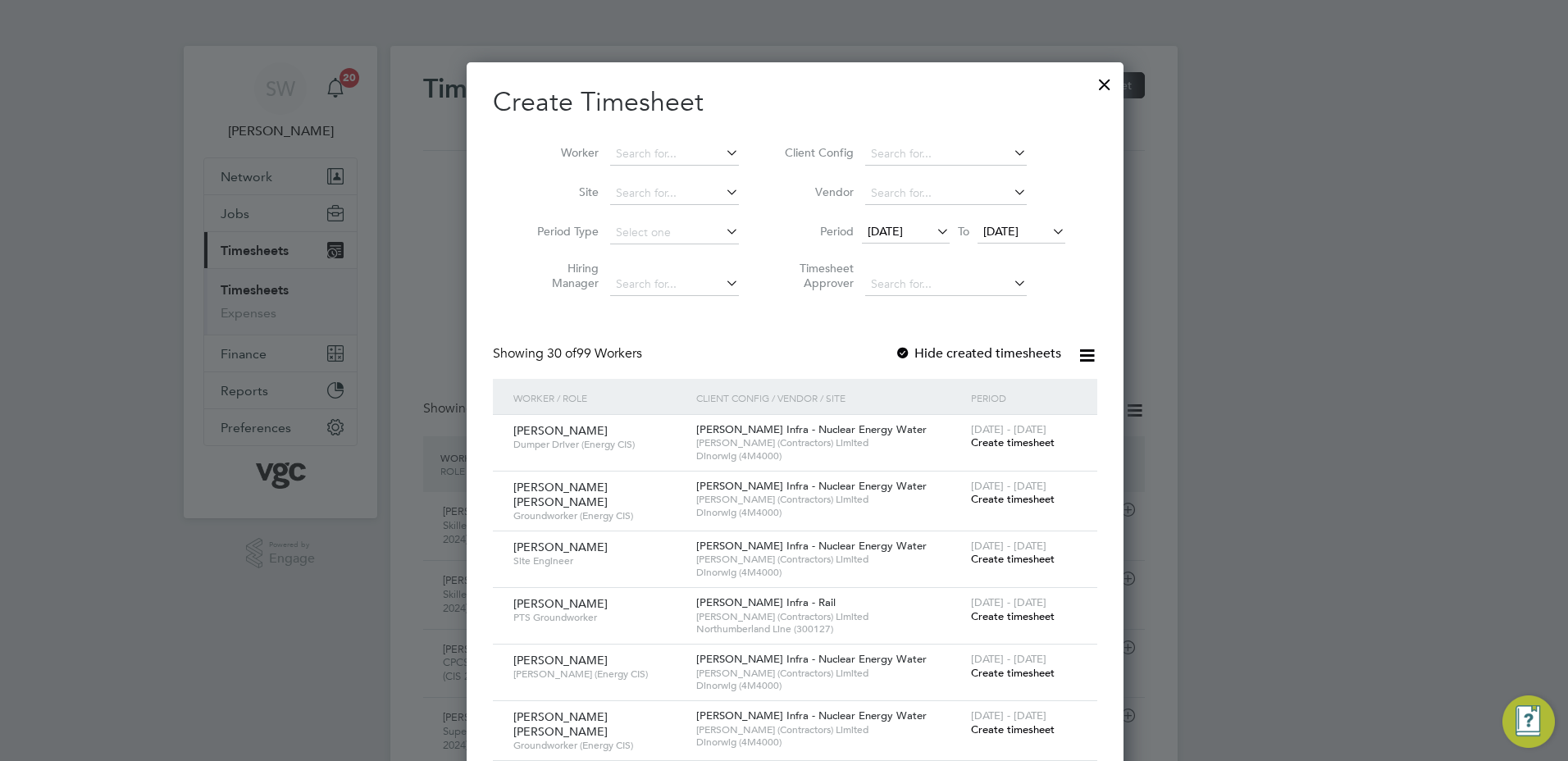 click at bounding box center (674, 154) 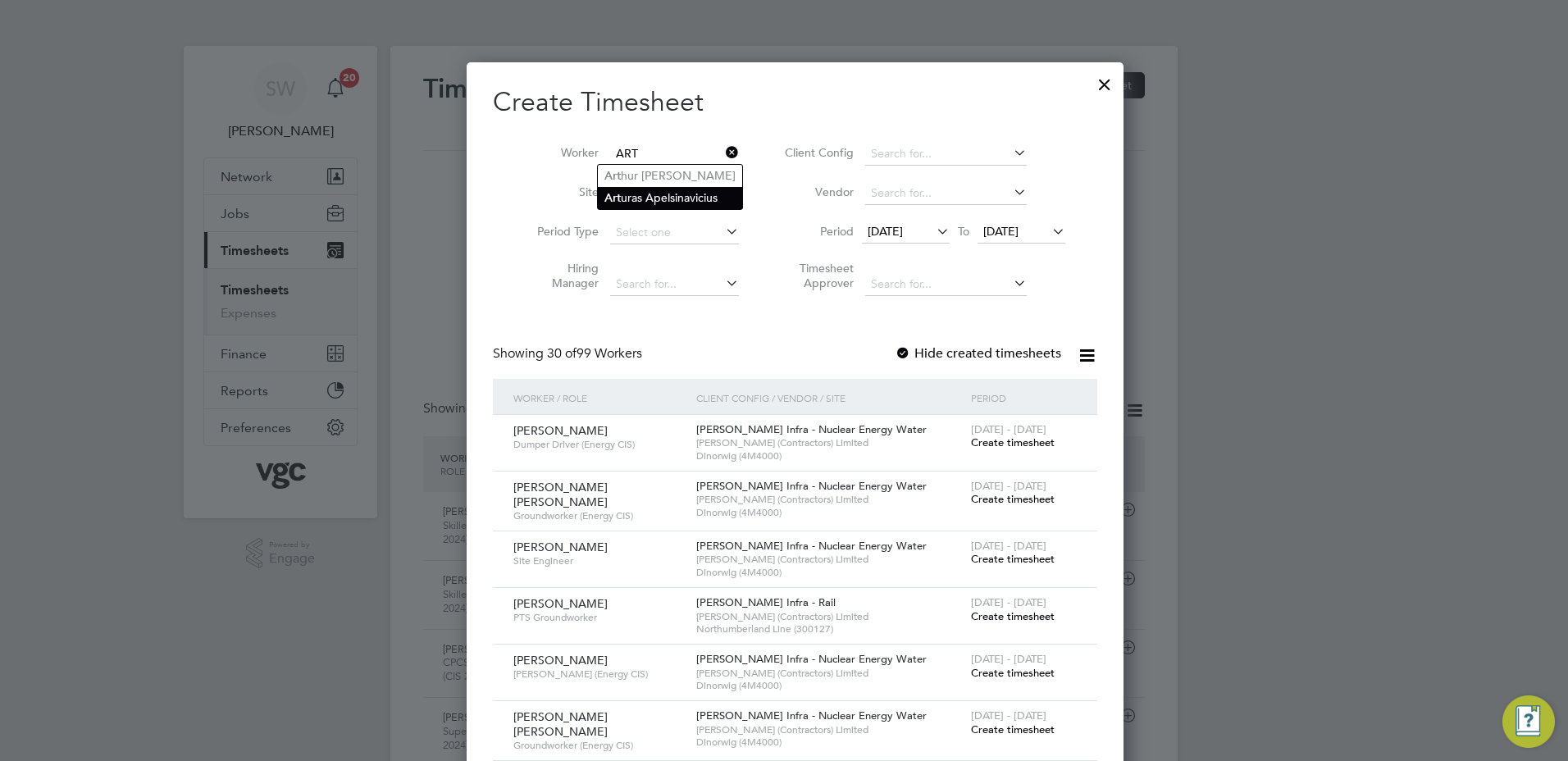 click on "Art uras Apelsinavicius" 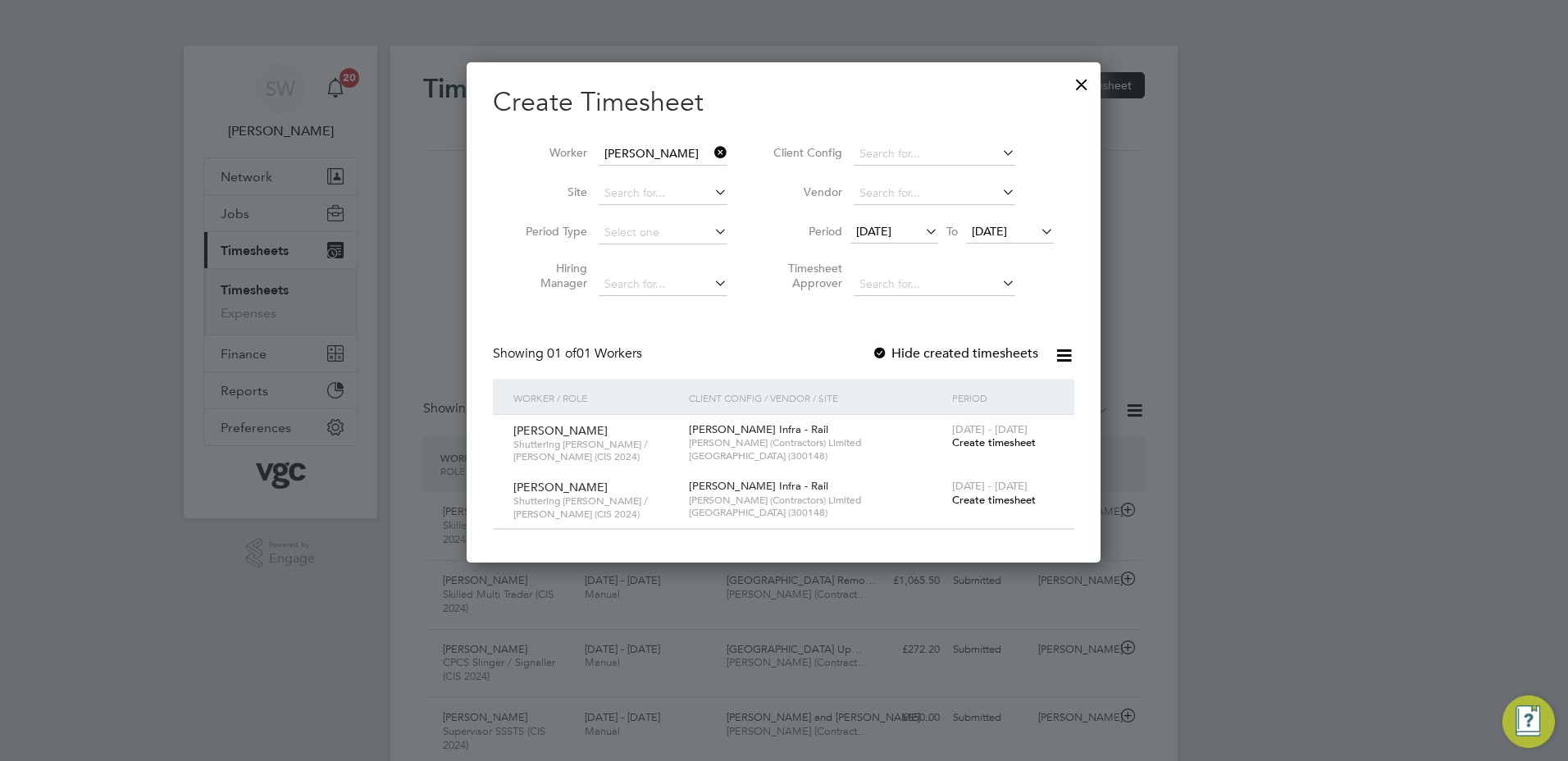 click on "Create timesheet" at bounding box center [994, 499] 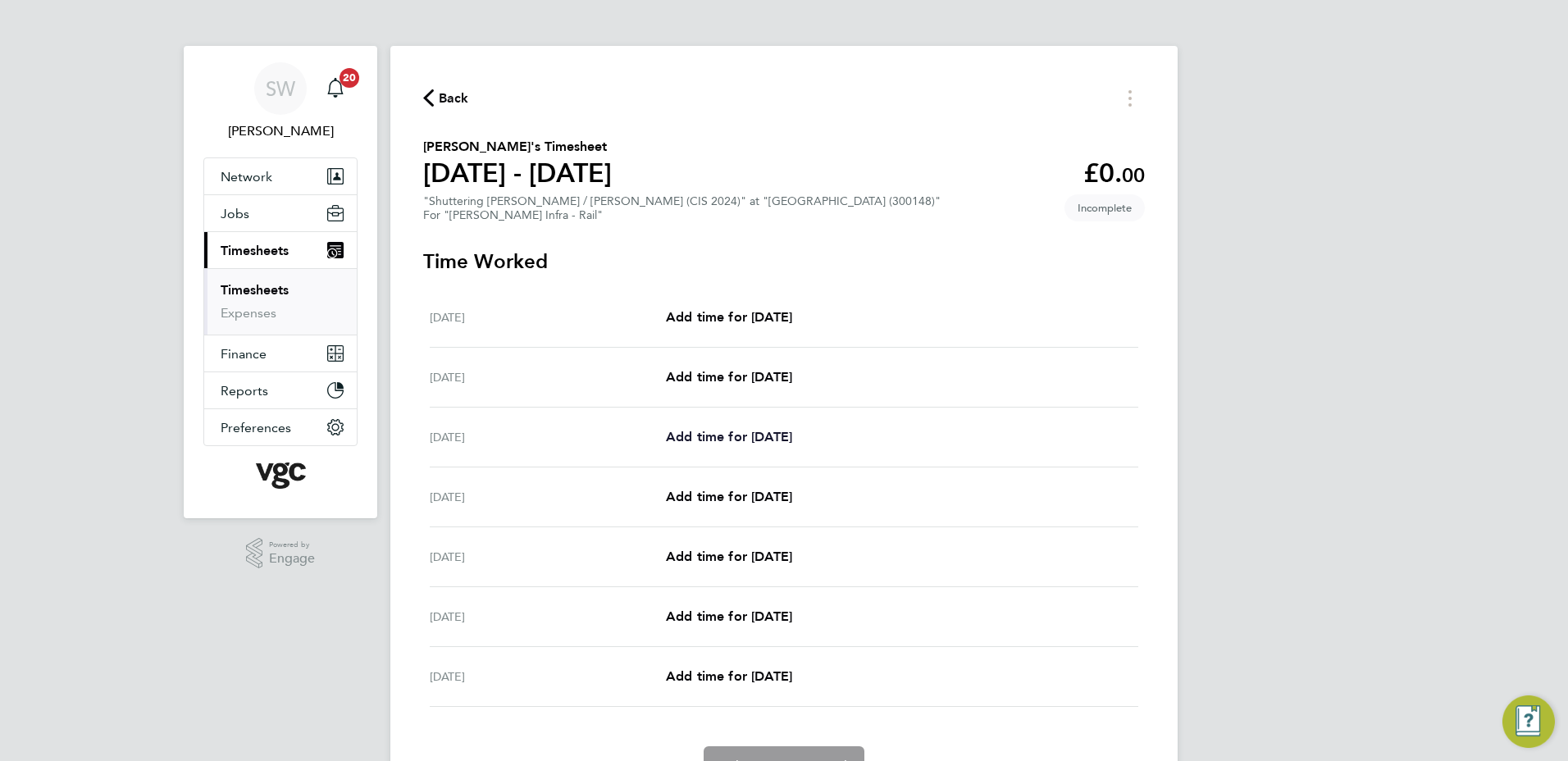 click on "Add time for [DATE]" at bounding box center (729, 436) 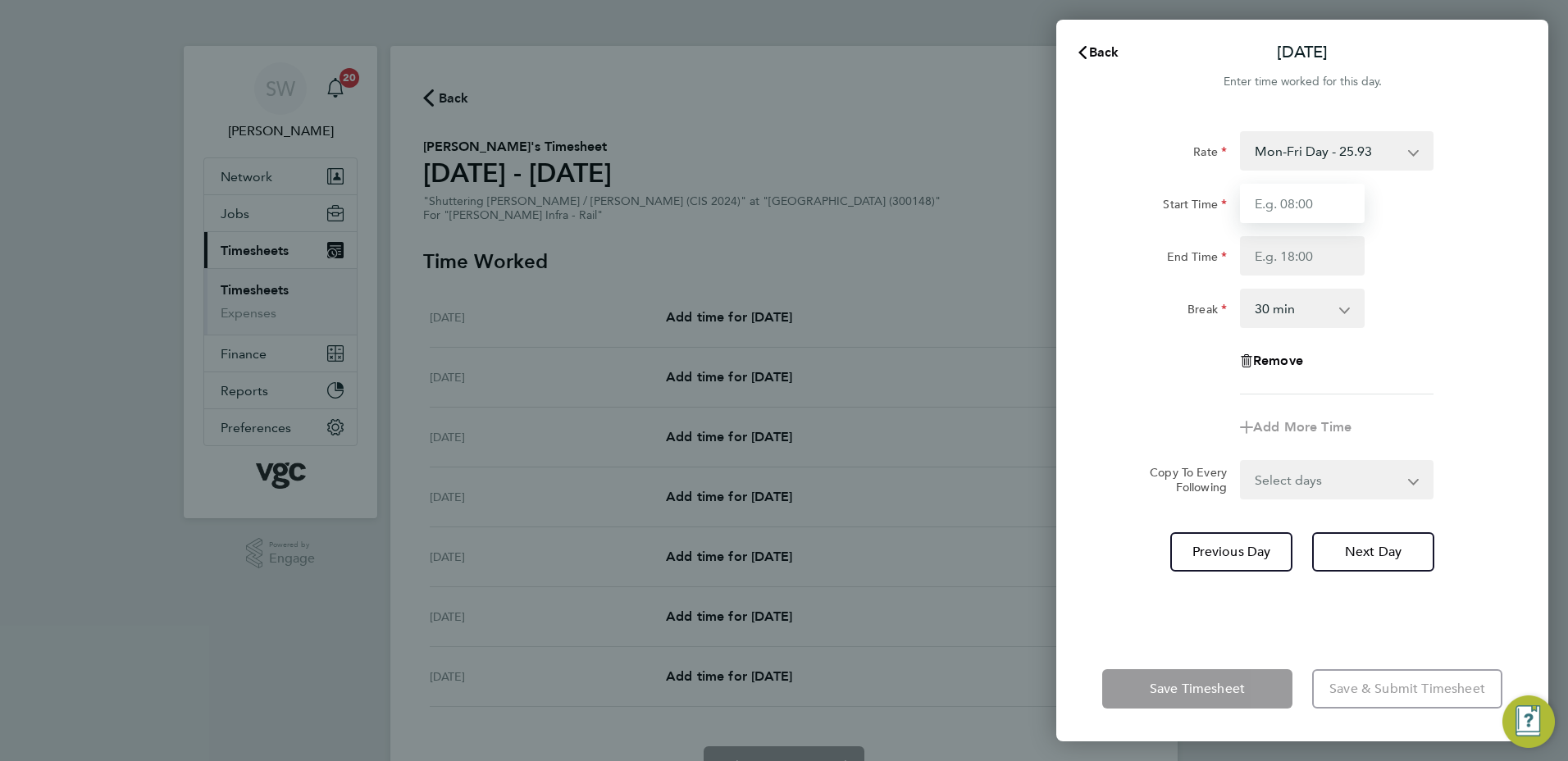 click on "Start Time" at bounding box center (1302, 203) 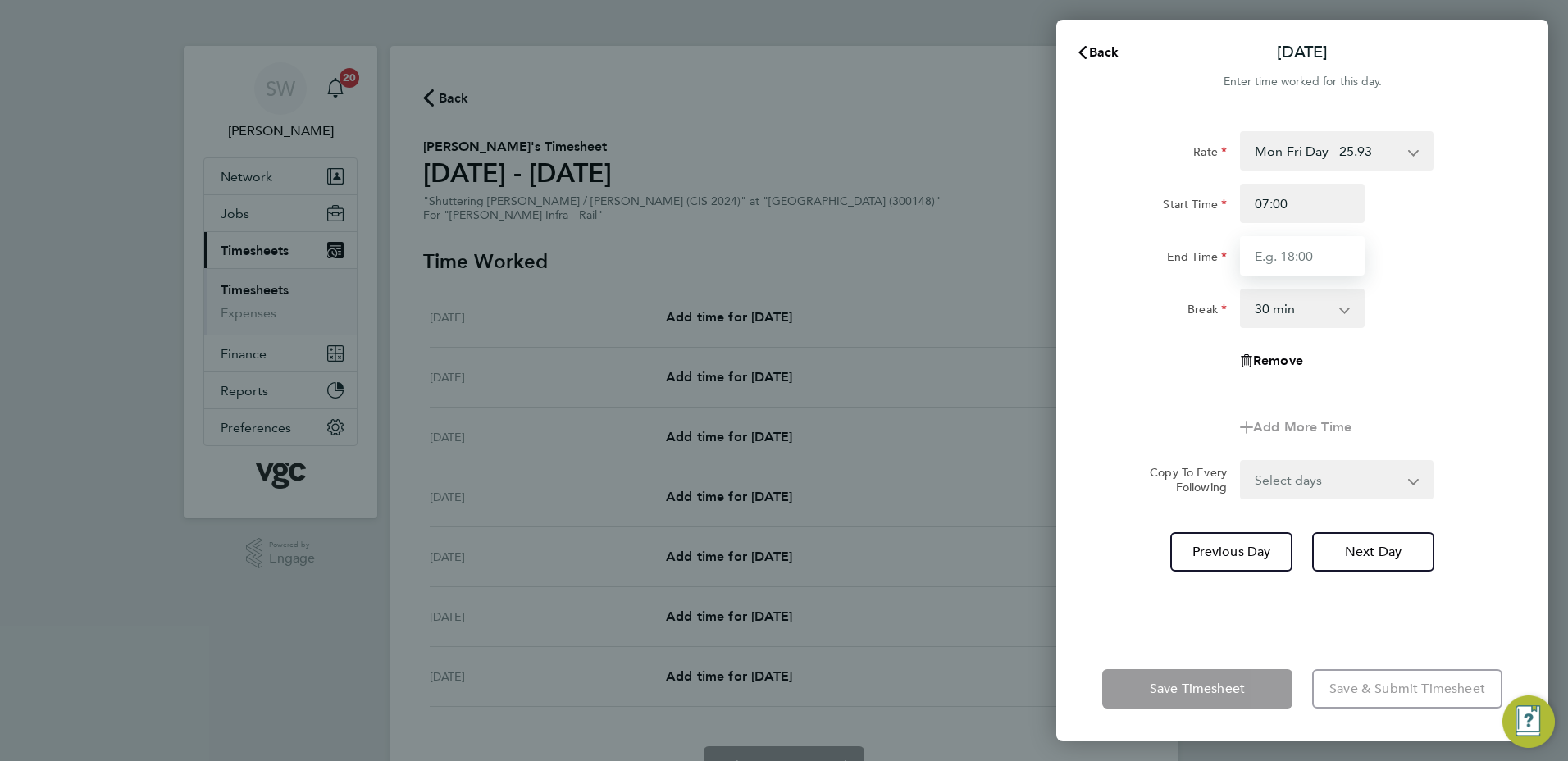 type on "17:30" 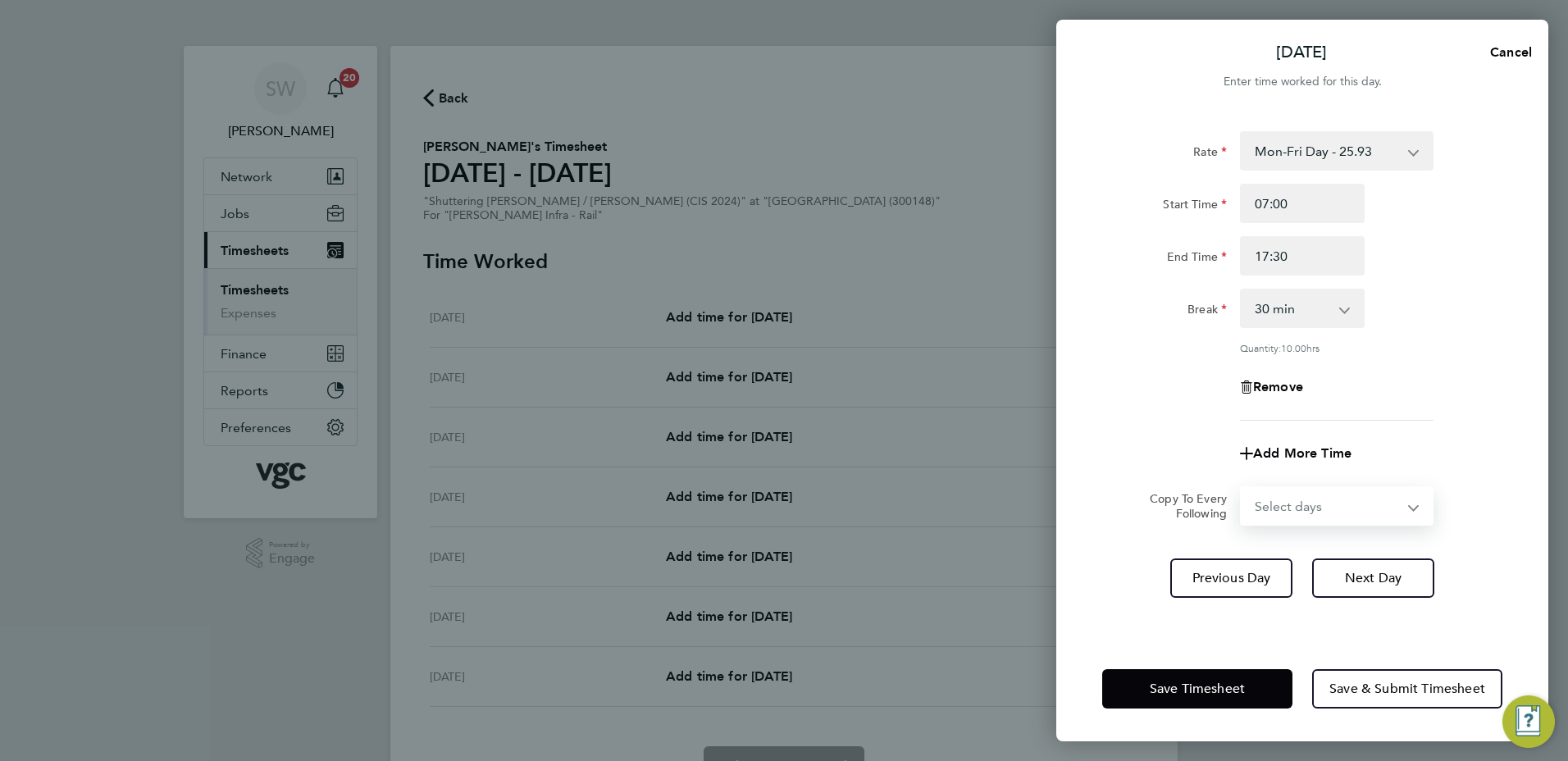click on "Select days   Day   [DATE]   [DATE]   [DATE]   [DATE]" at bounding box center [1328, 506] 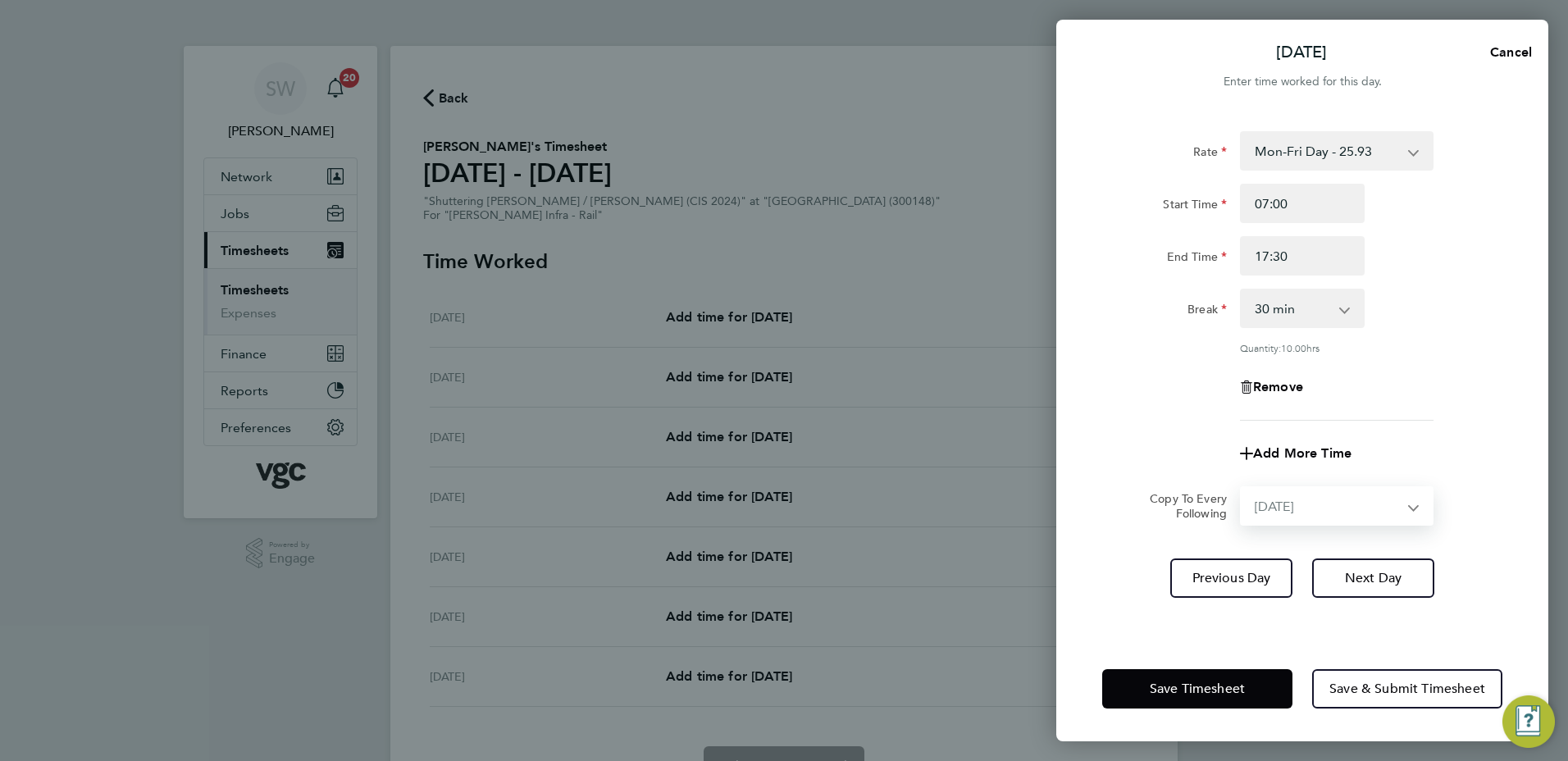 click on "Select days   Day   [DATE]   [DATE]   [DATE]   [DATE]" at bounding box center [1328, 506] 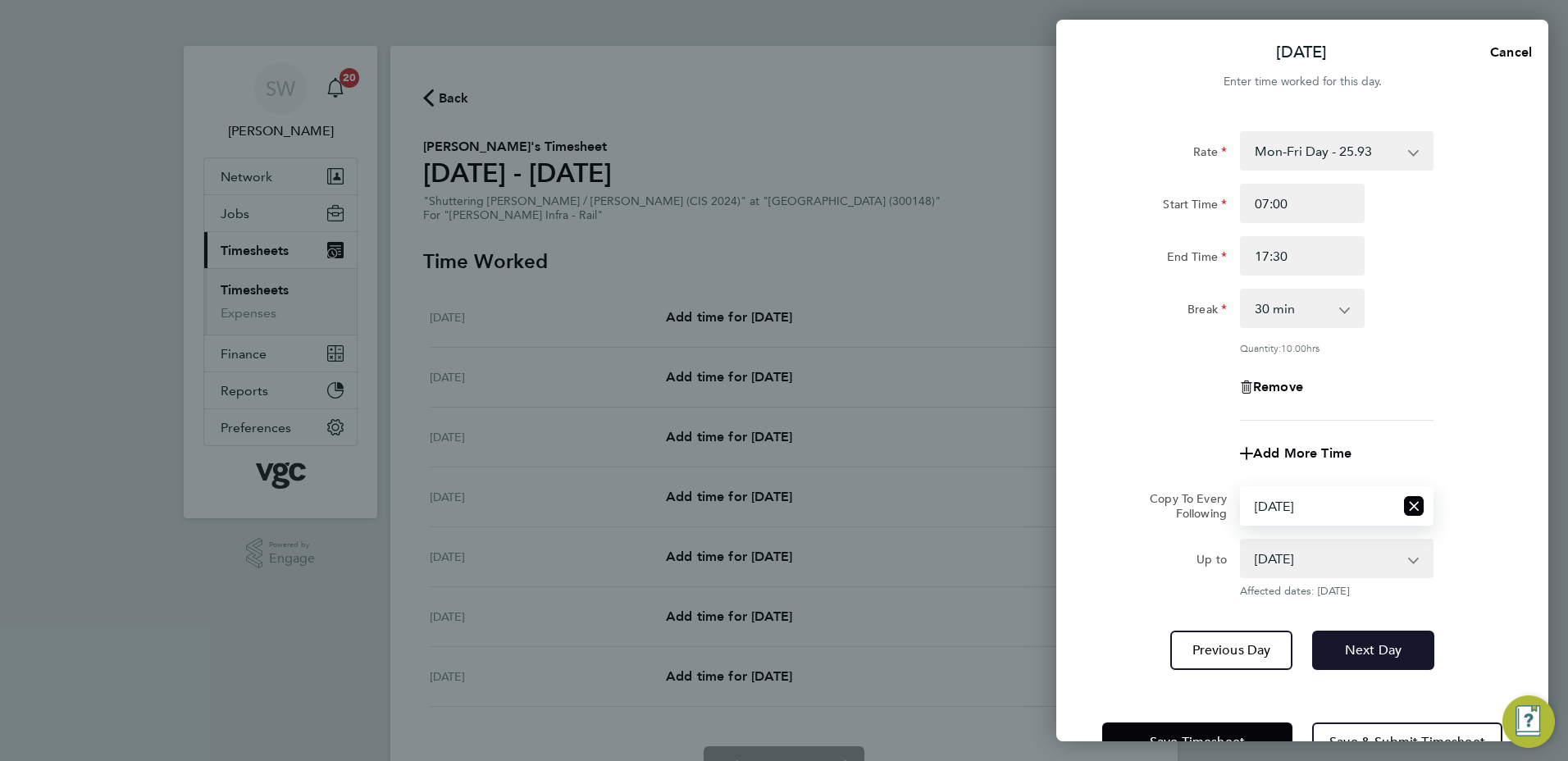 click on "Next Day" 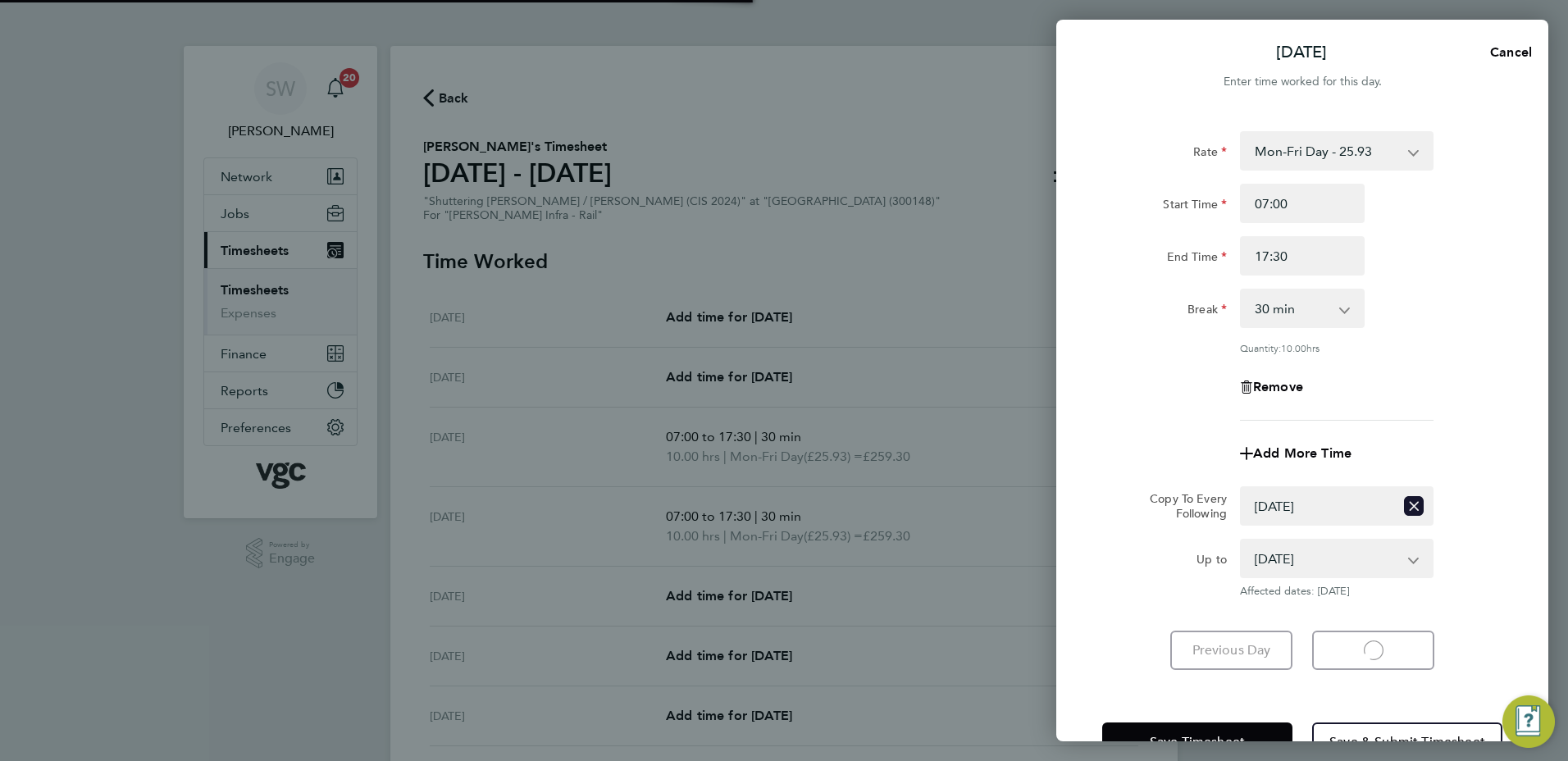 select on "30" 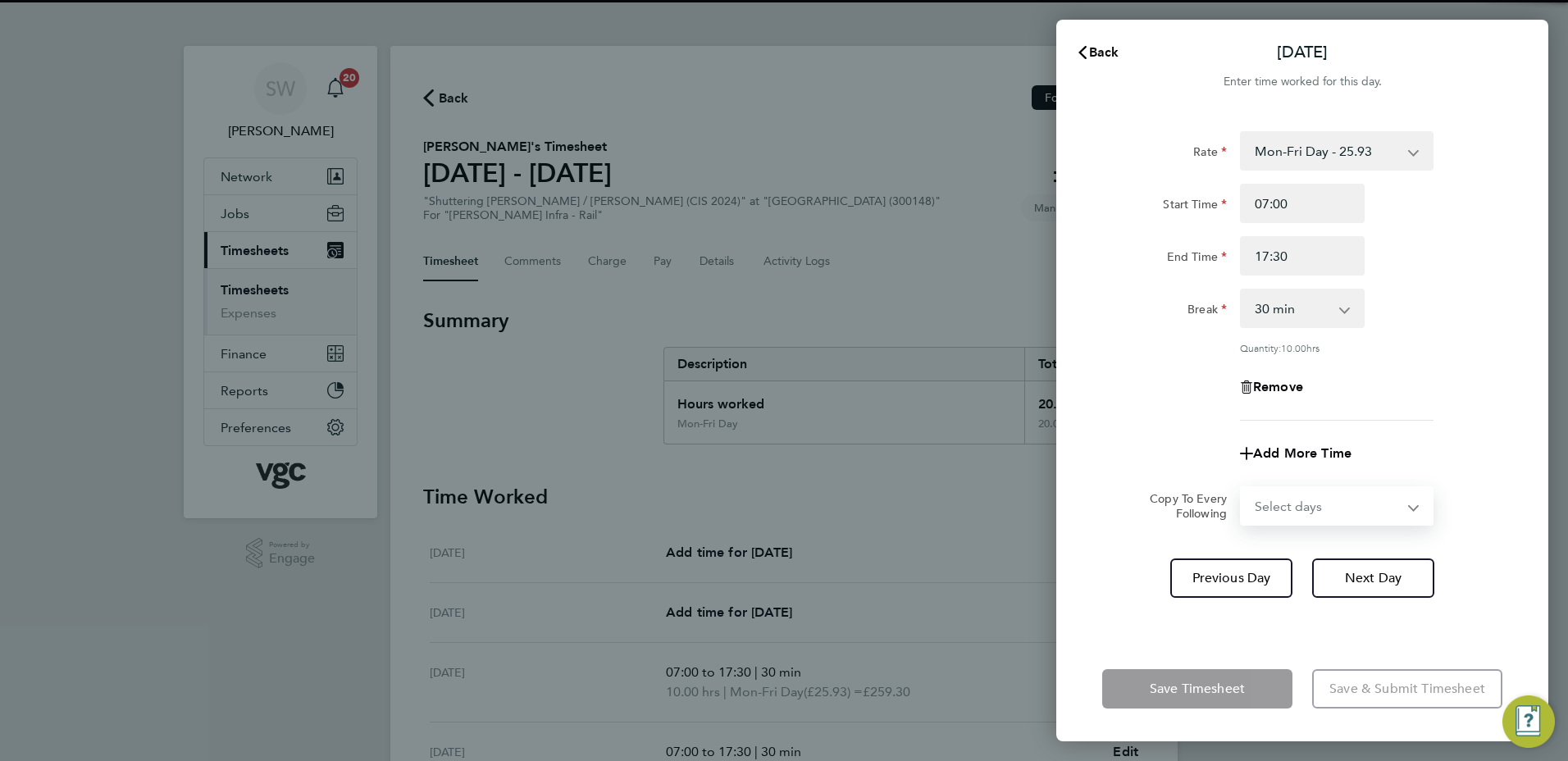 click on "Select days   Day   [DATE]   [DATE]   [DATE]" at bounding box center (1328, 506) 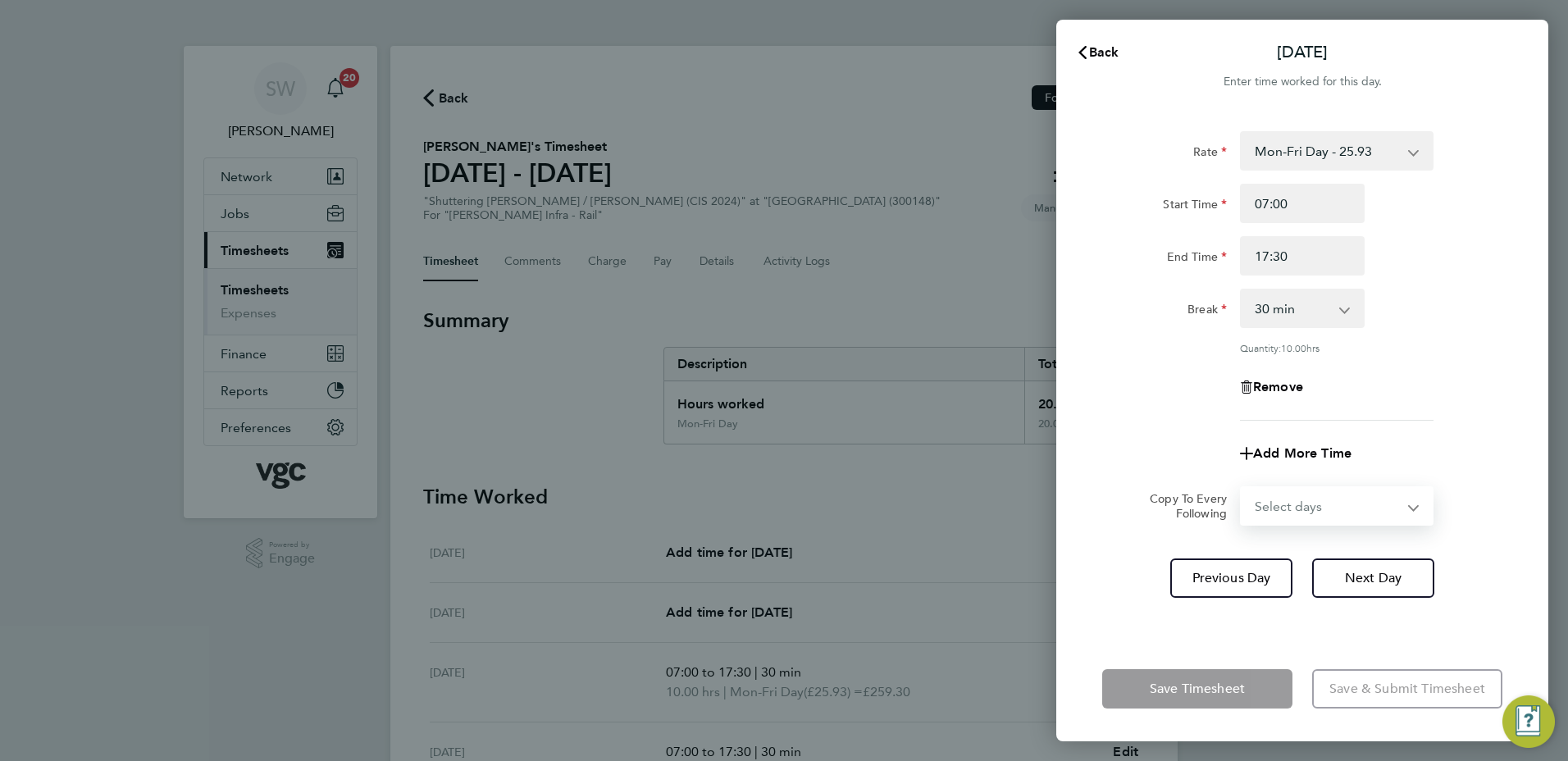 select on "WED" 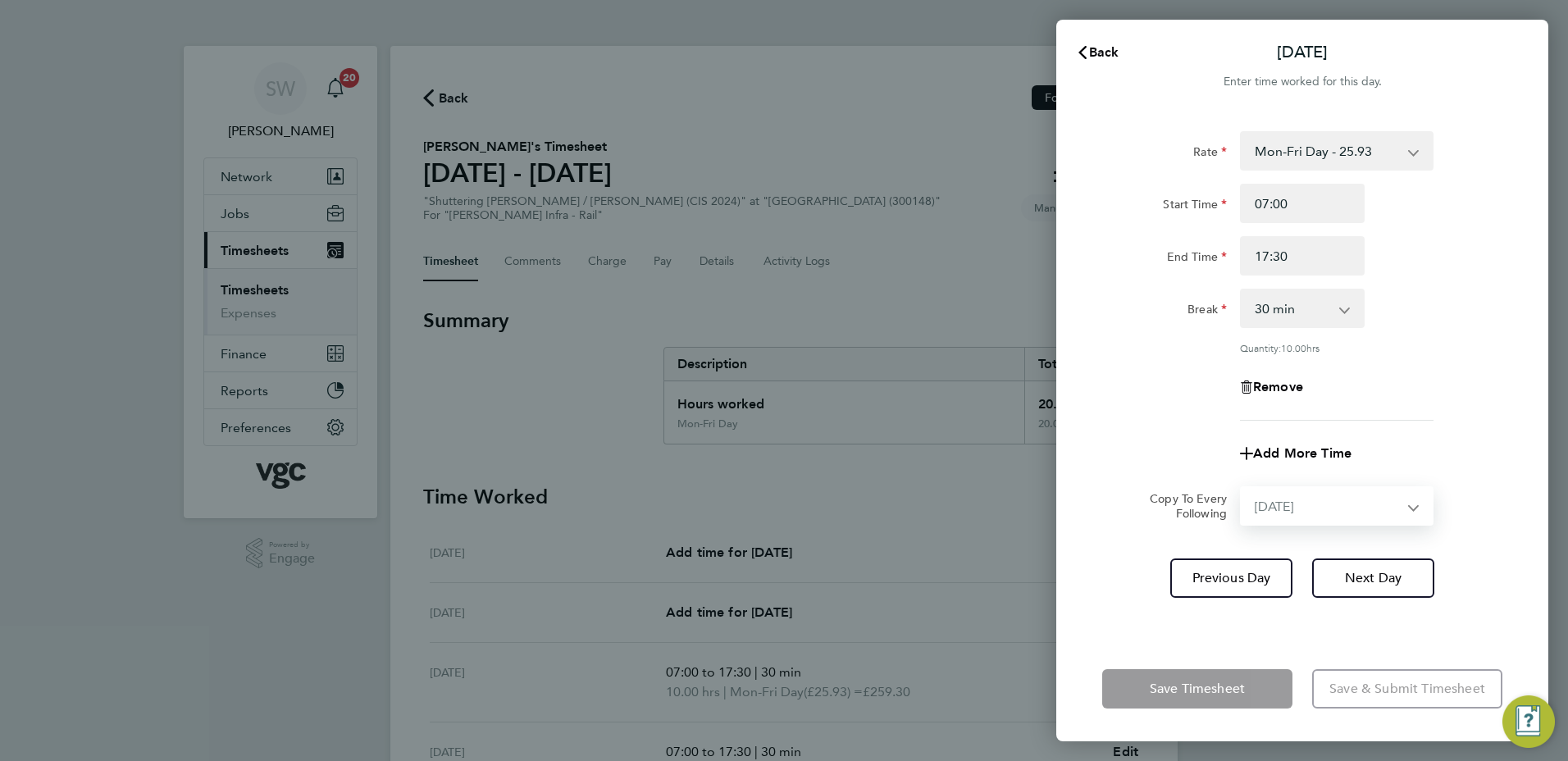 click on "Select days   Day   [DATE]   [DATE]   [DATE]" at bounding box center [1328, 506] 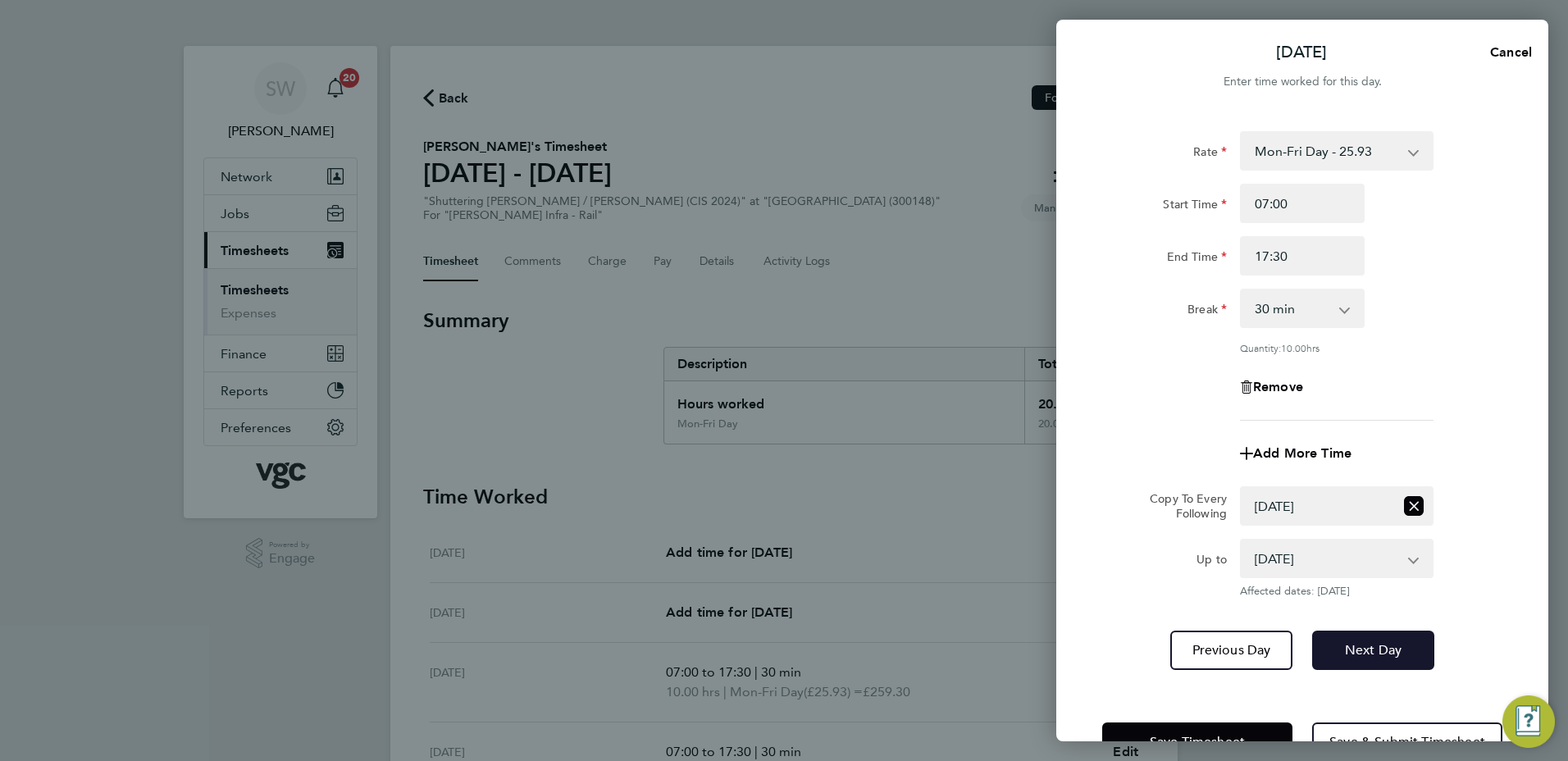 click on "Next Day" 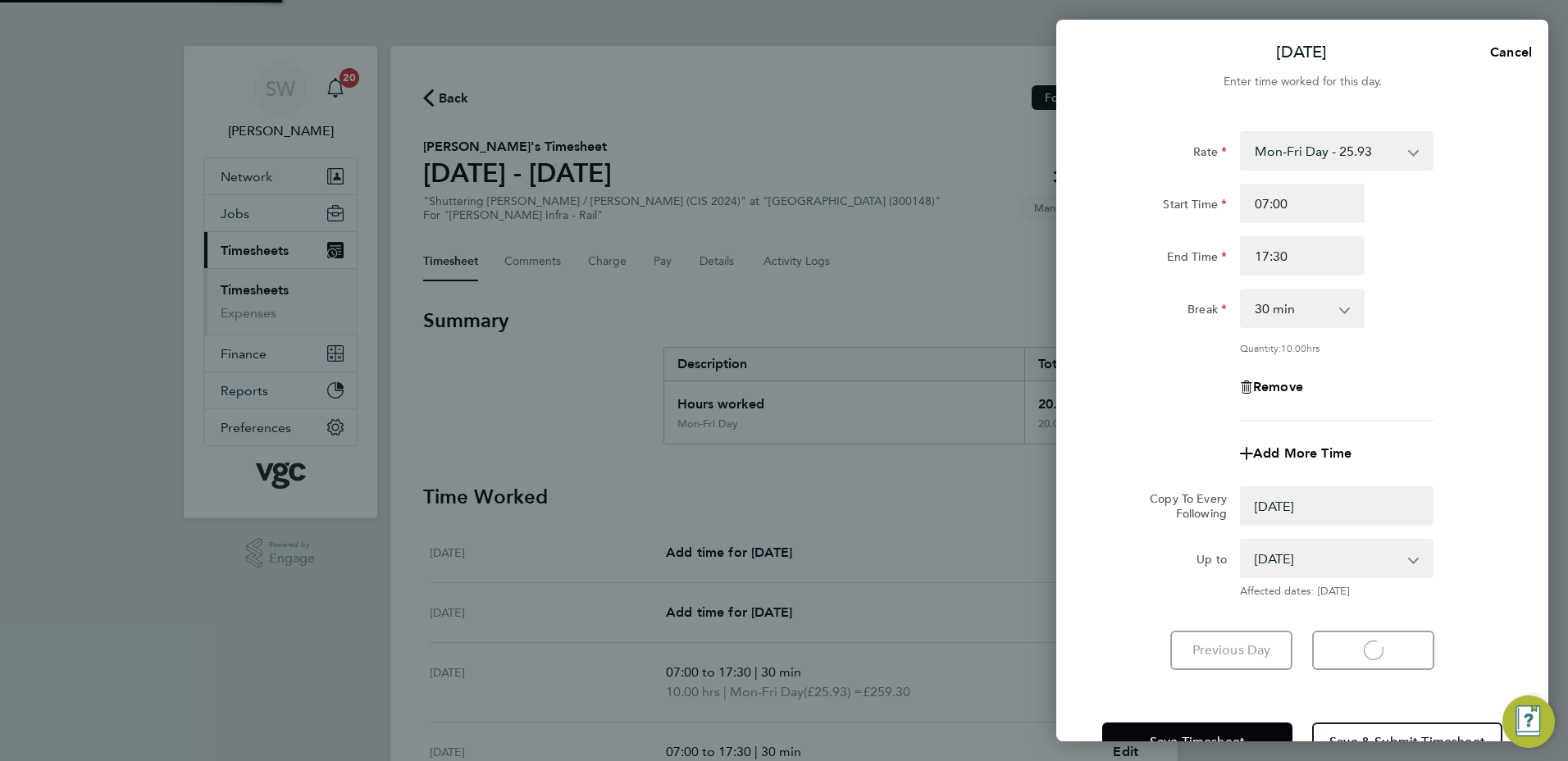 select on "0: null" 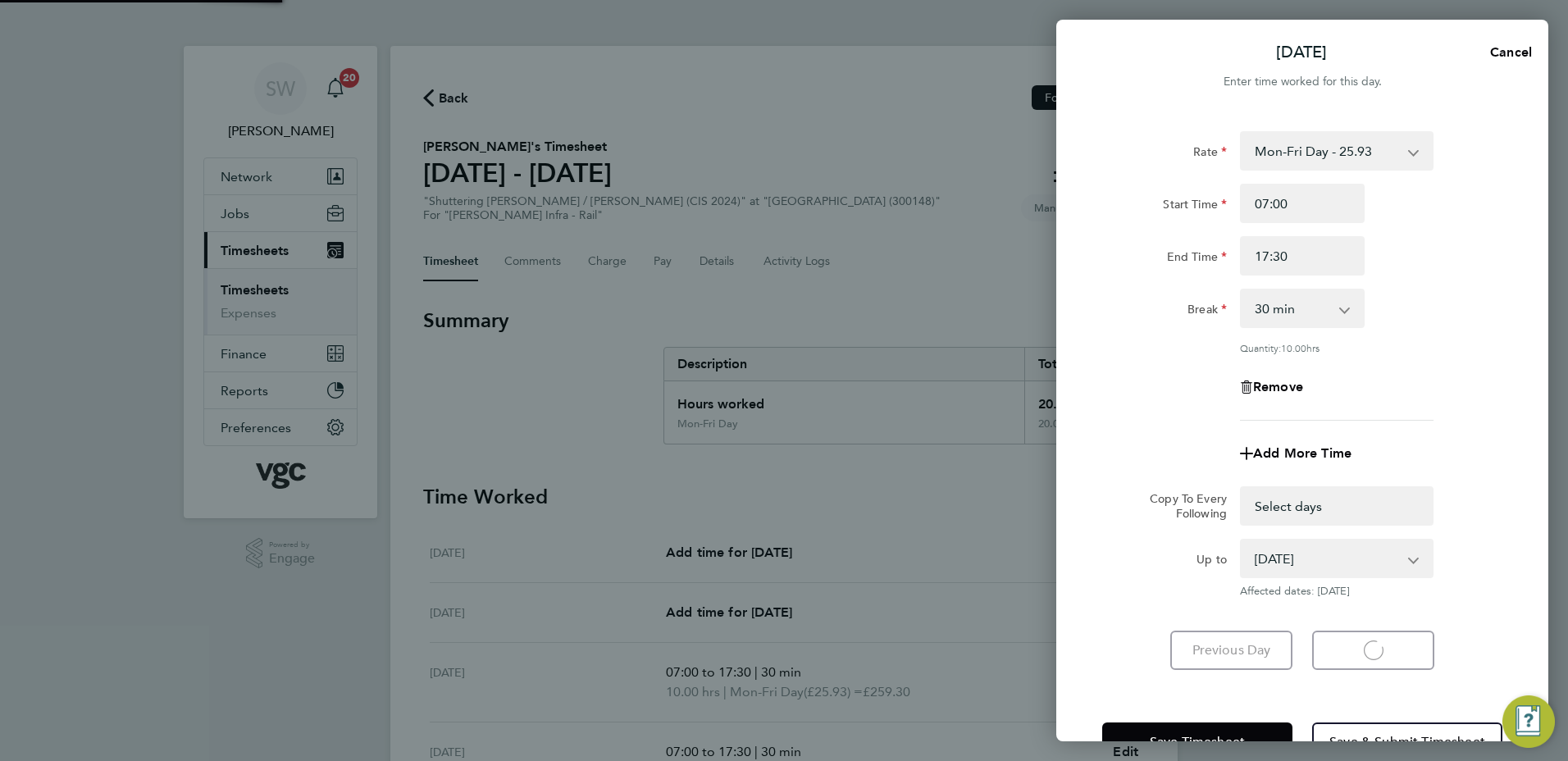 select on "30" 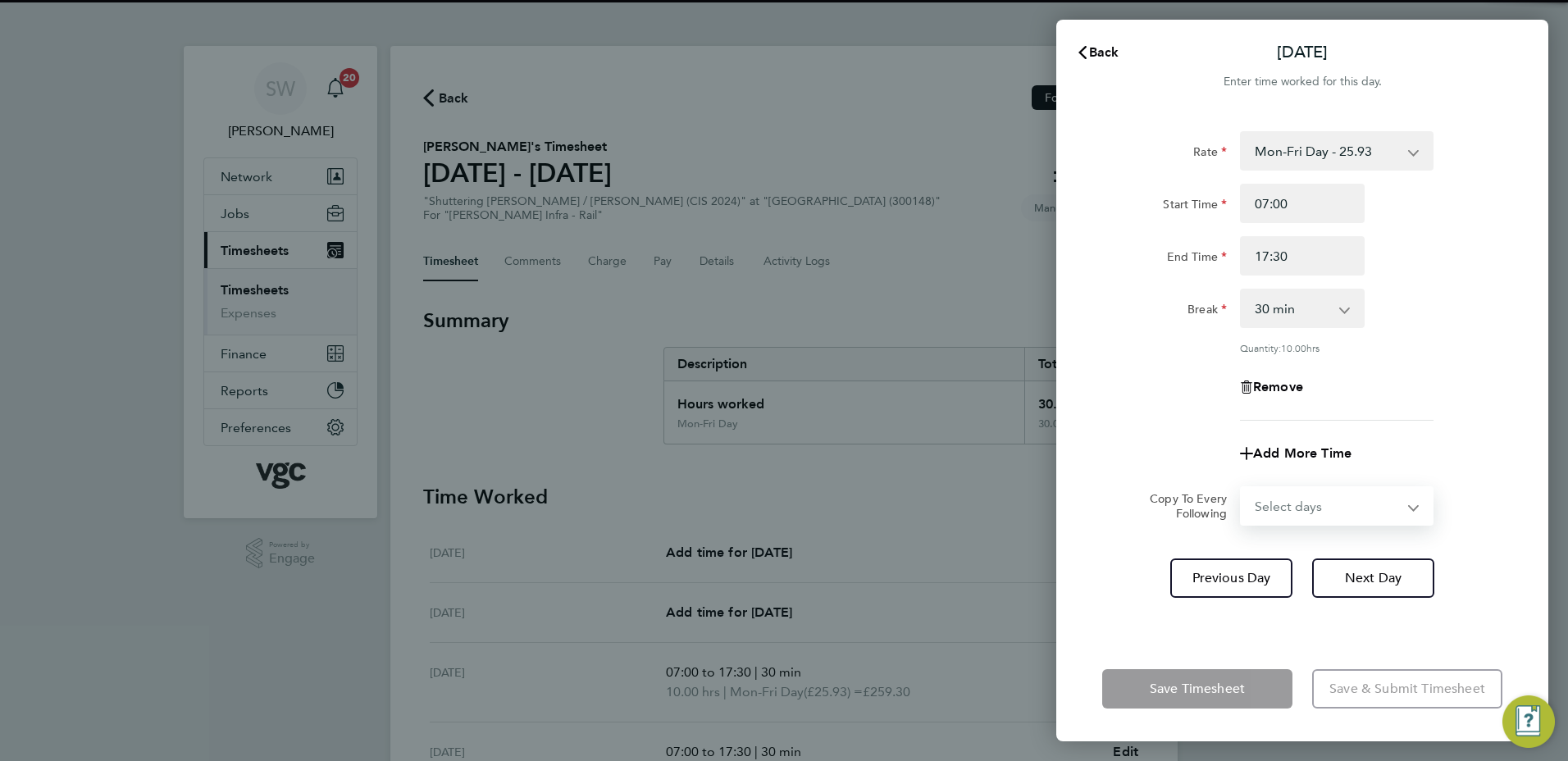 click on "Select days   Day   [DATE]   [DATE]" at bounding box center (1328, 506) 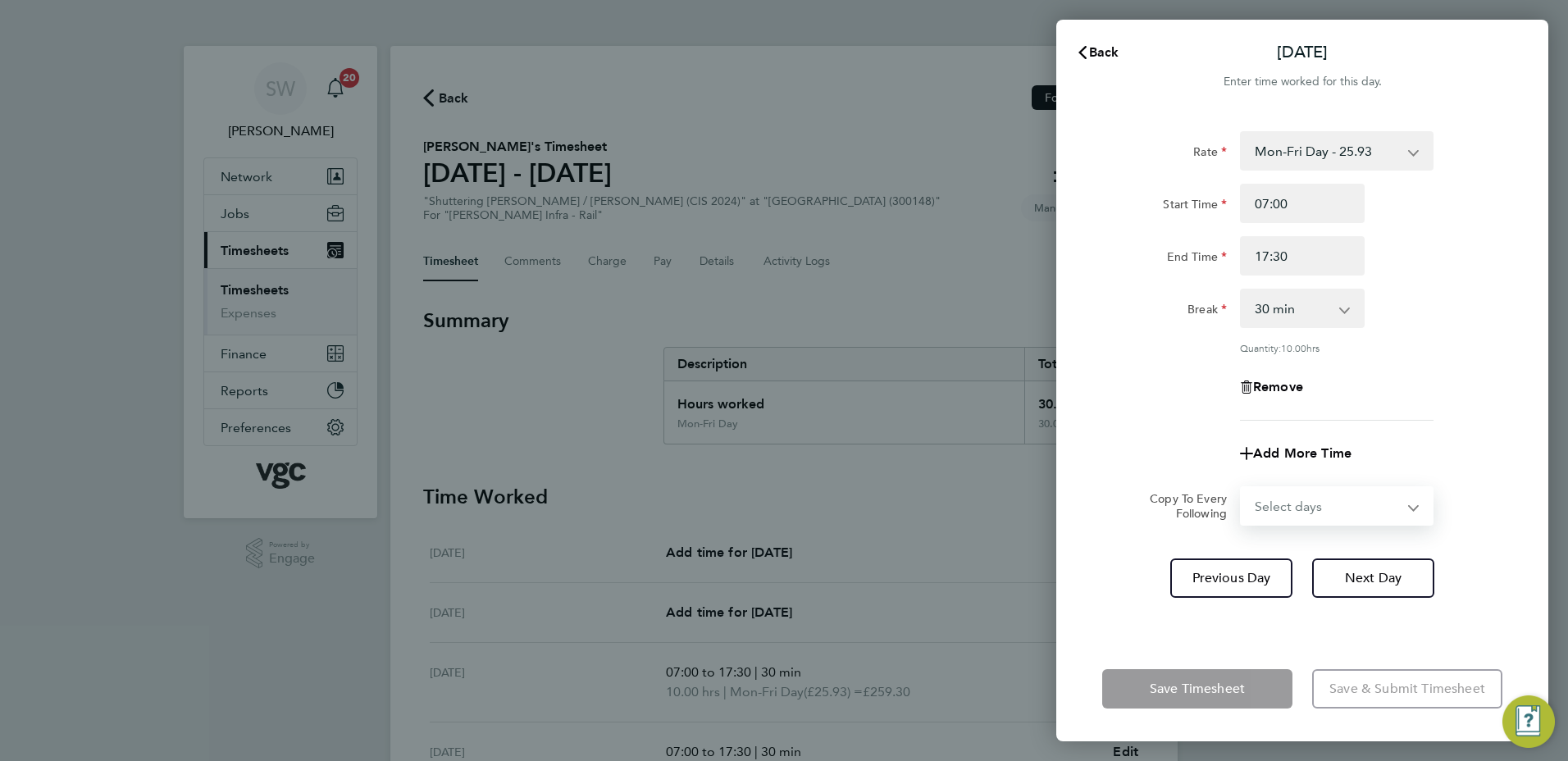 select on "THU" 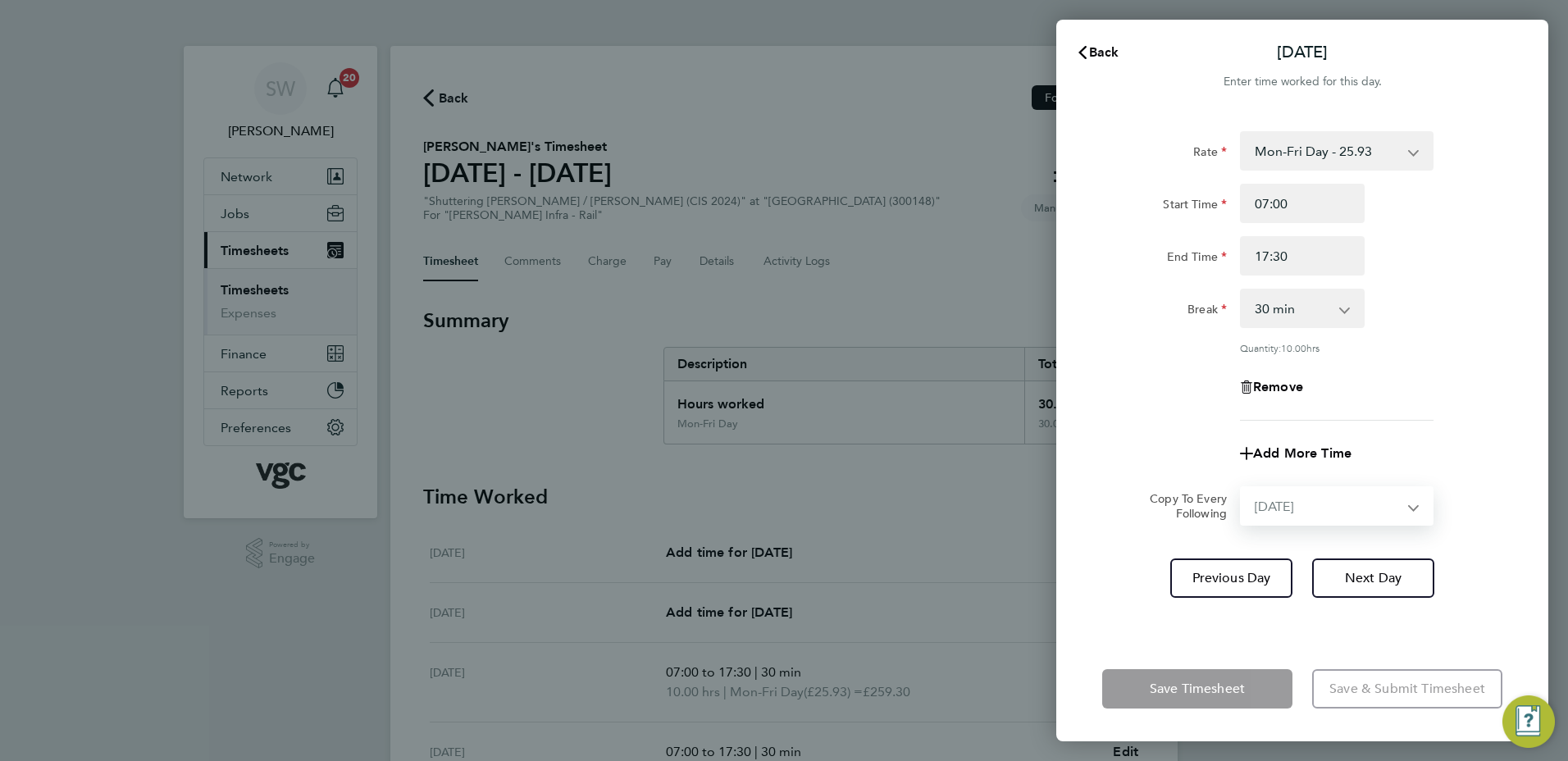 click on "Select days   Day   [DATE]   [DATE]" at bounding box center (1328, 506) 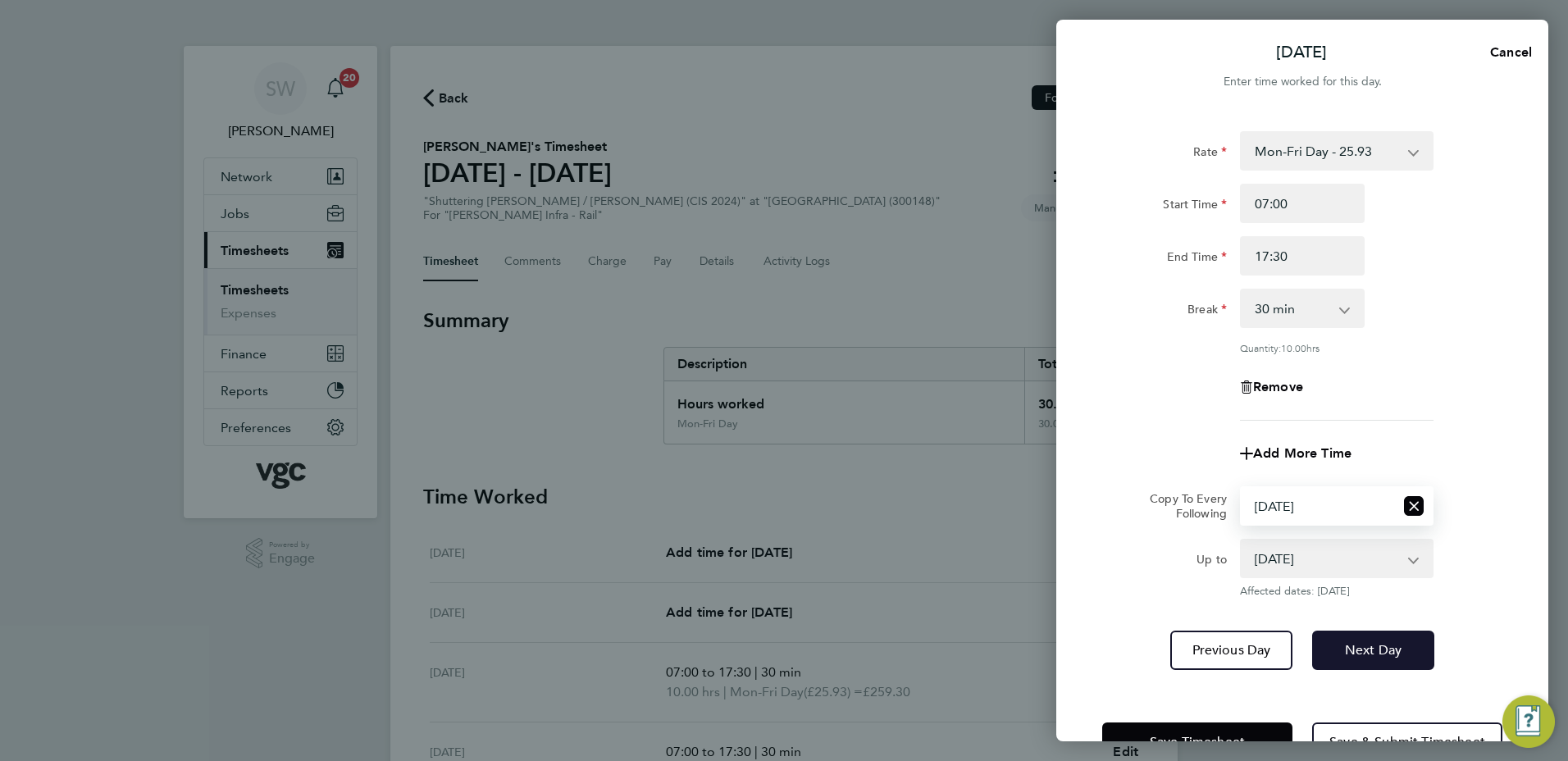 click on "Next Day" 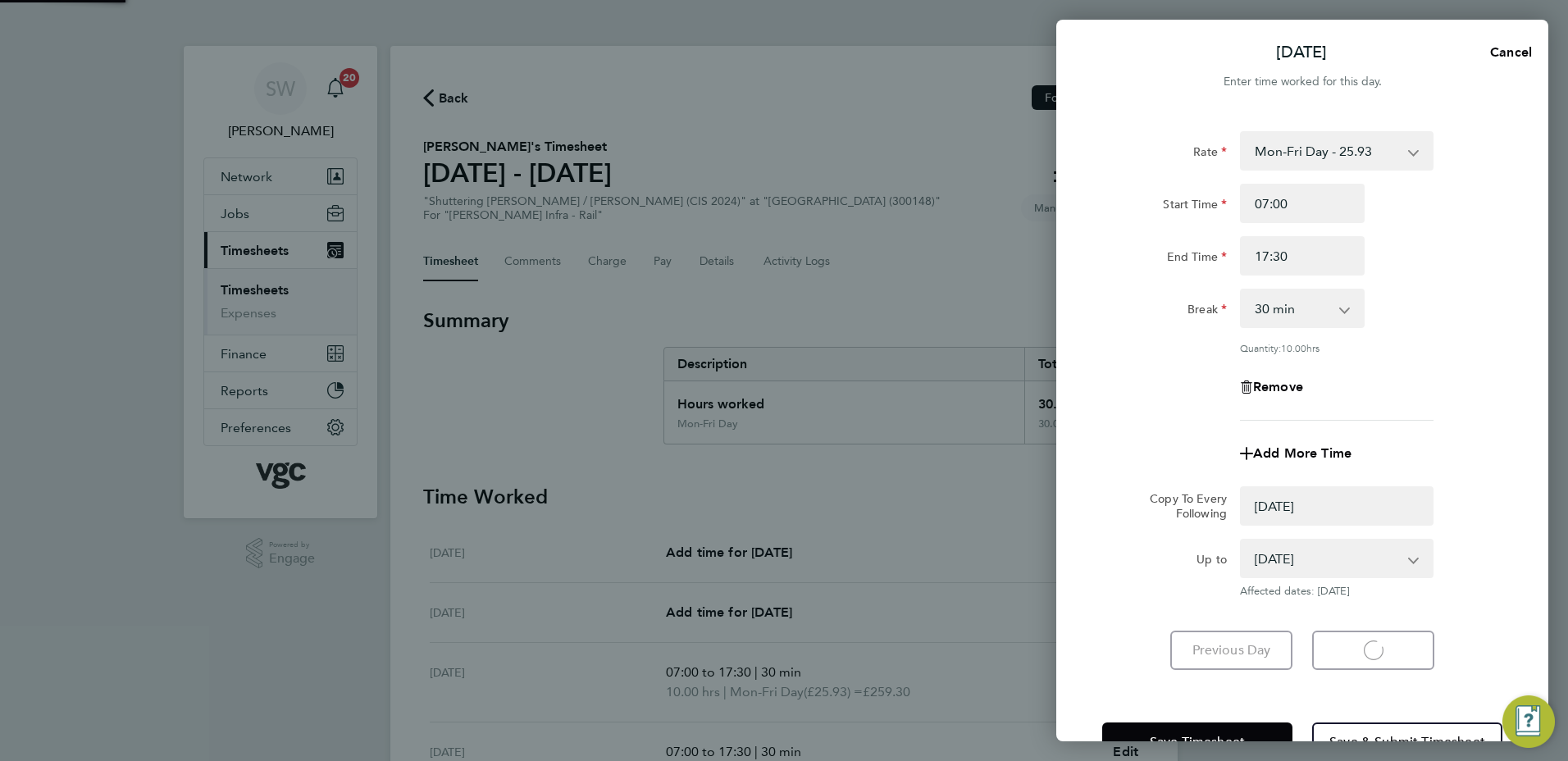 select on "0: null" 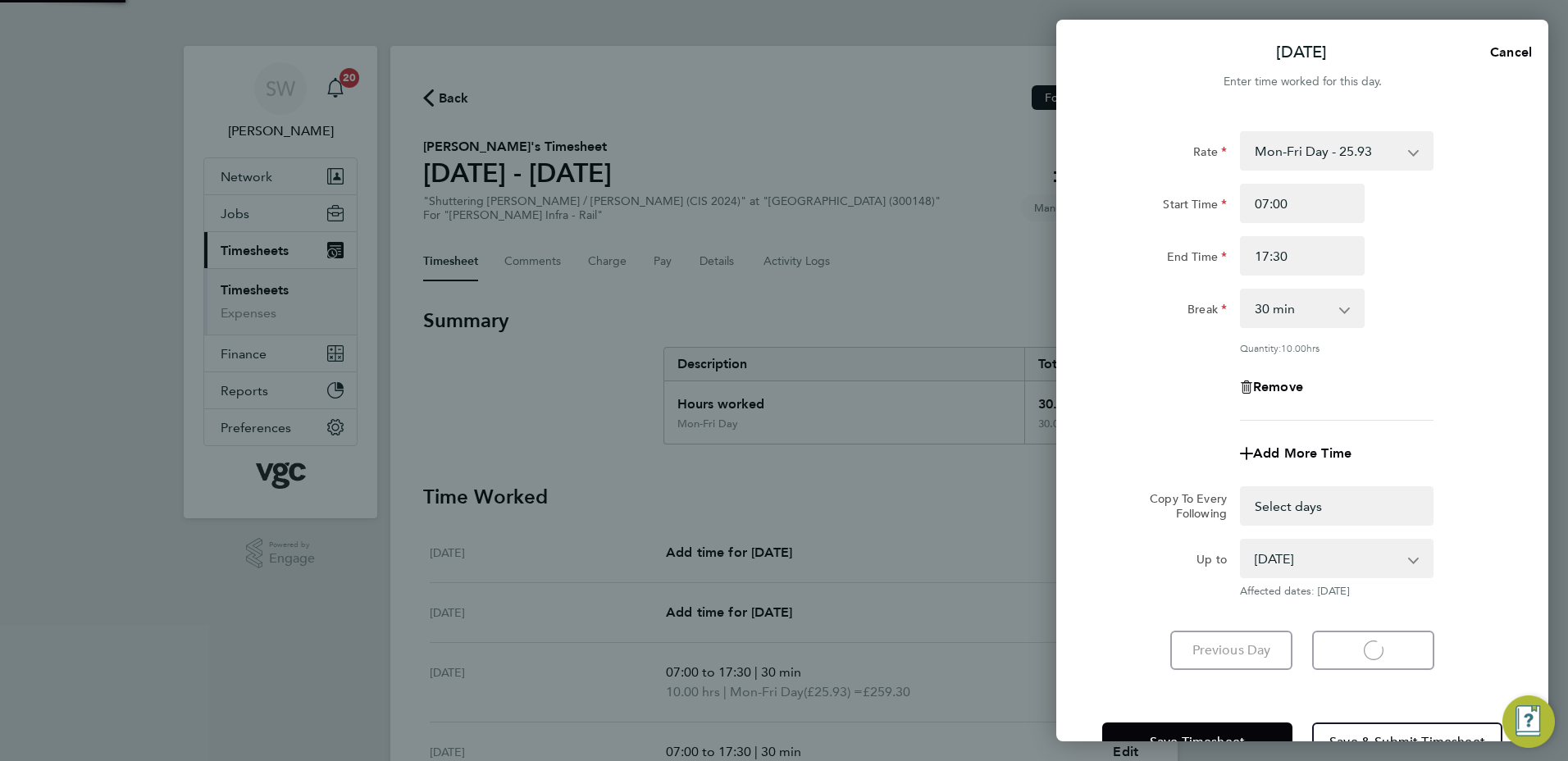 select on "30" 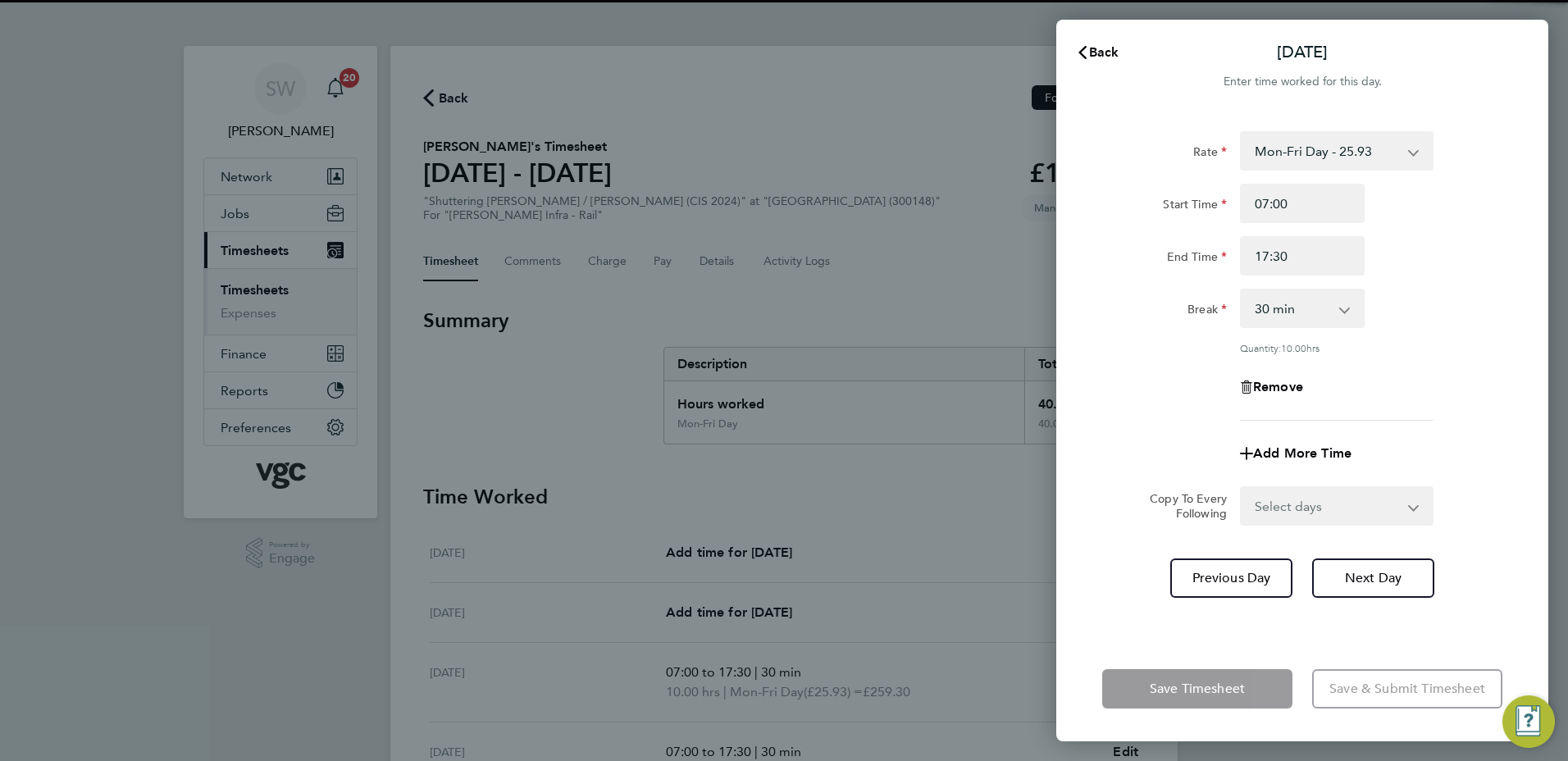 click on "Select days   [DATE]" at bounding box center [1328, 506] 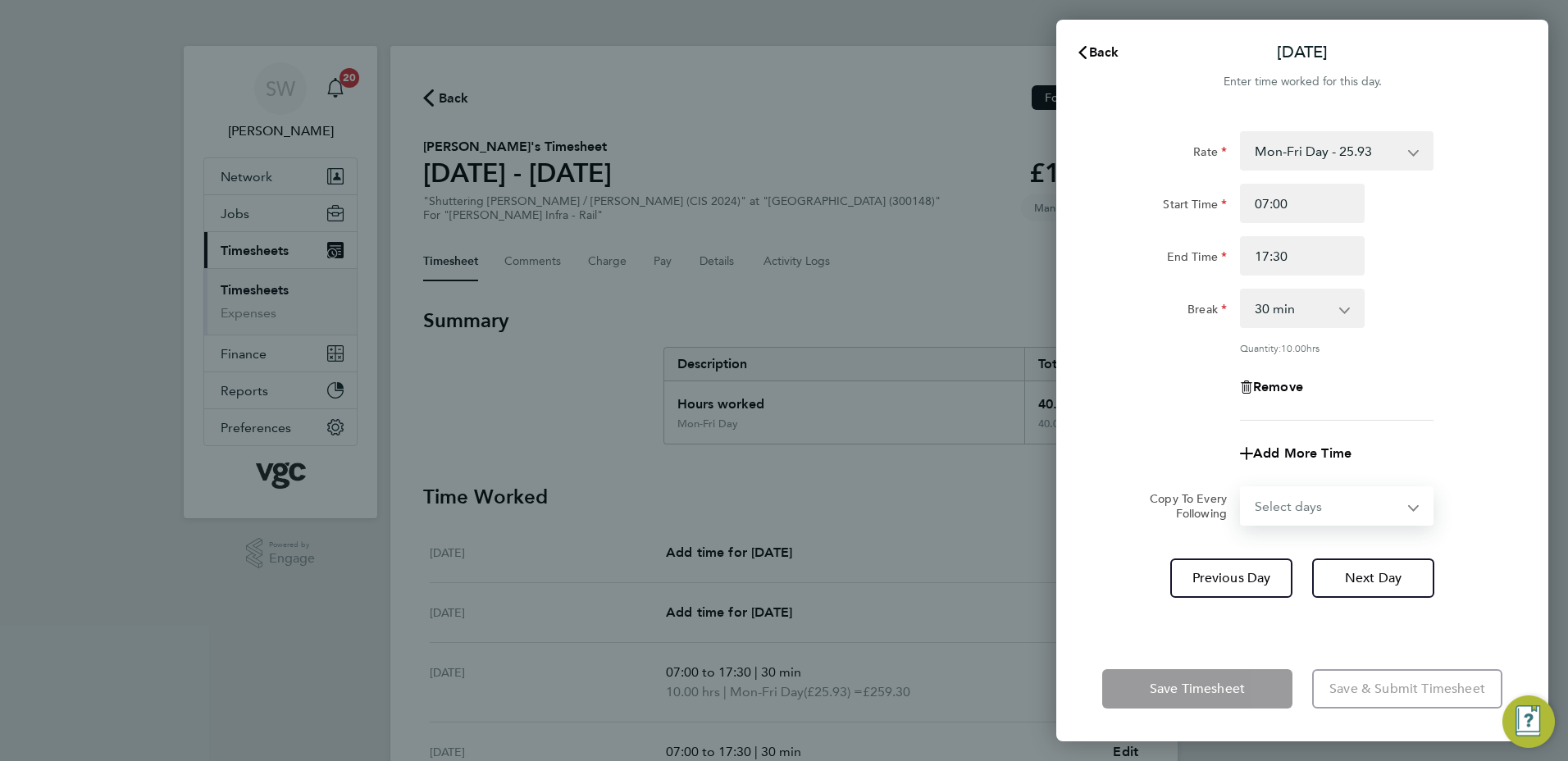 select on "FRI" 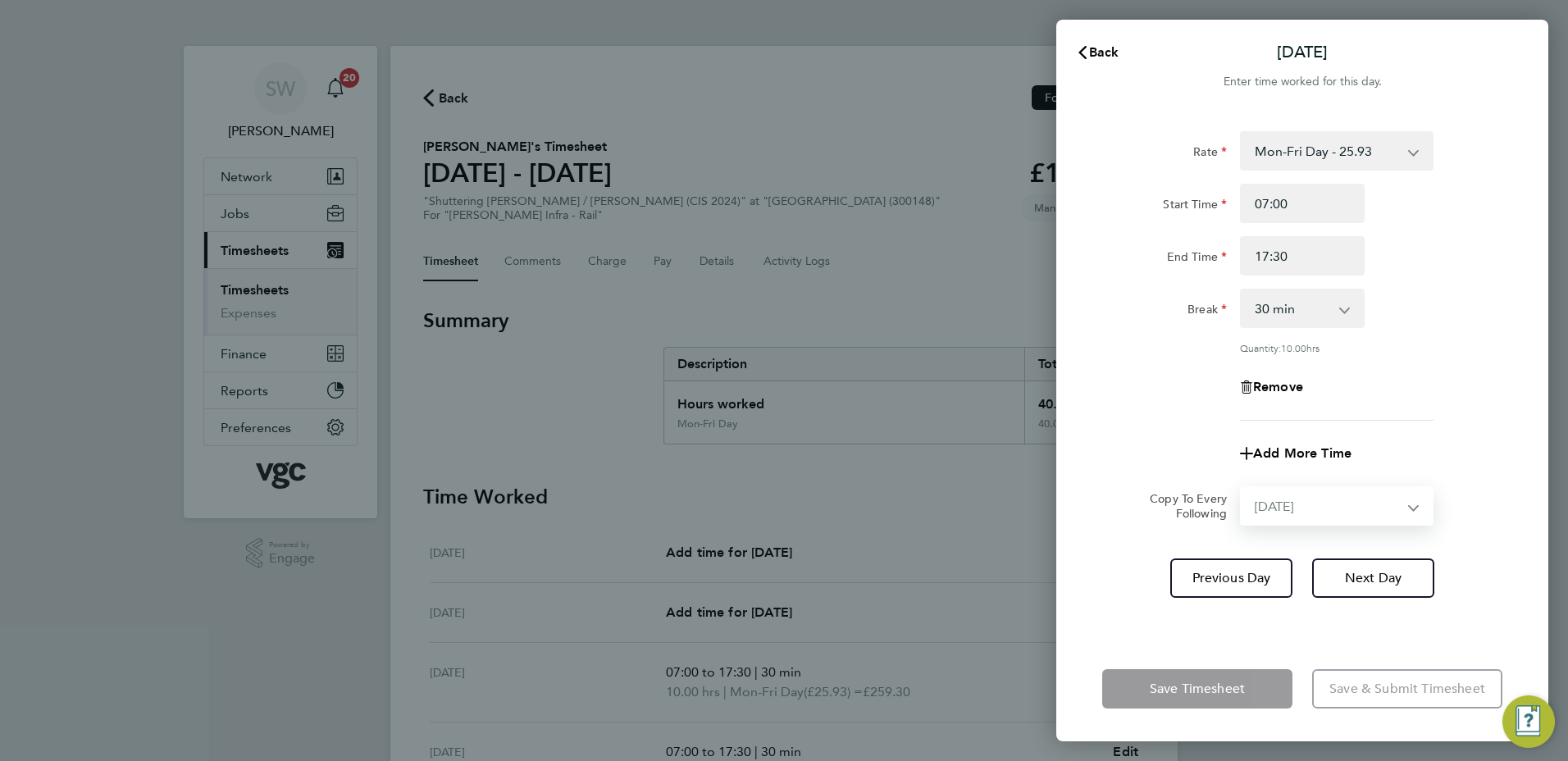click on "Select days   [DATE]" at bounding box center [1328, 506] 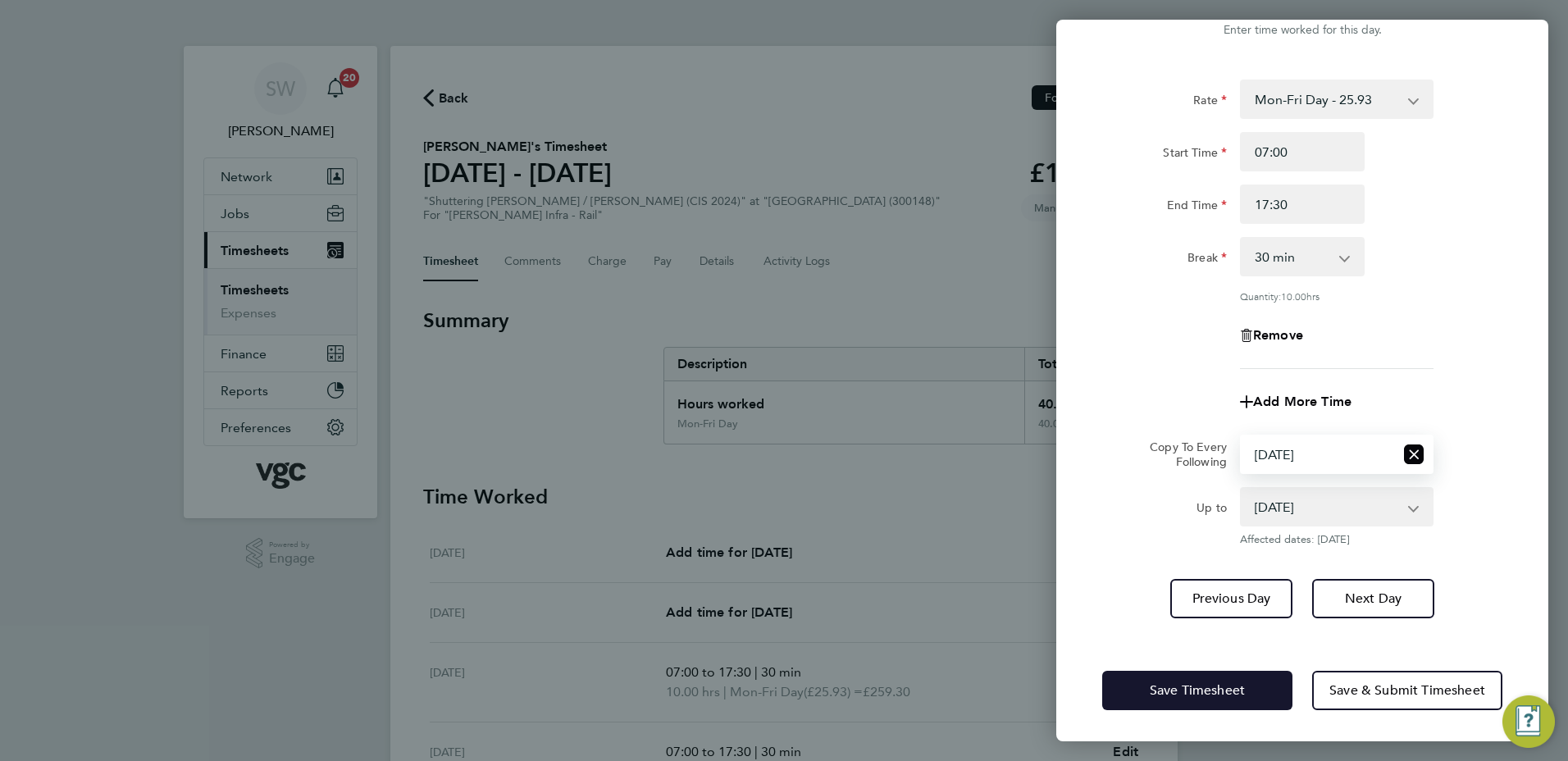 click on "Save Timesheet" 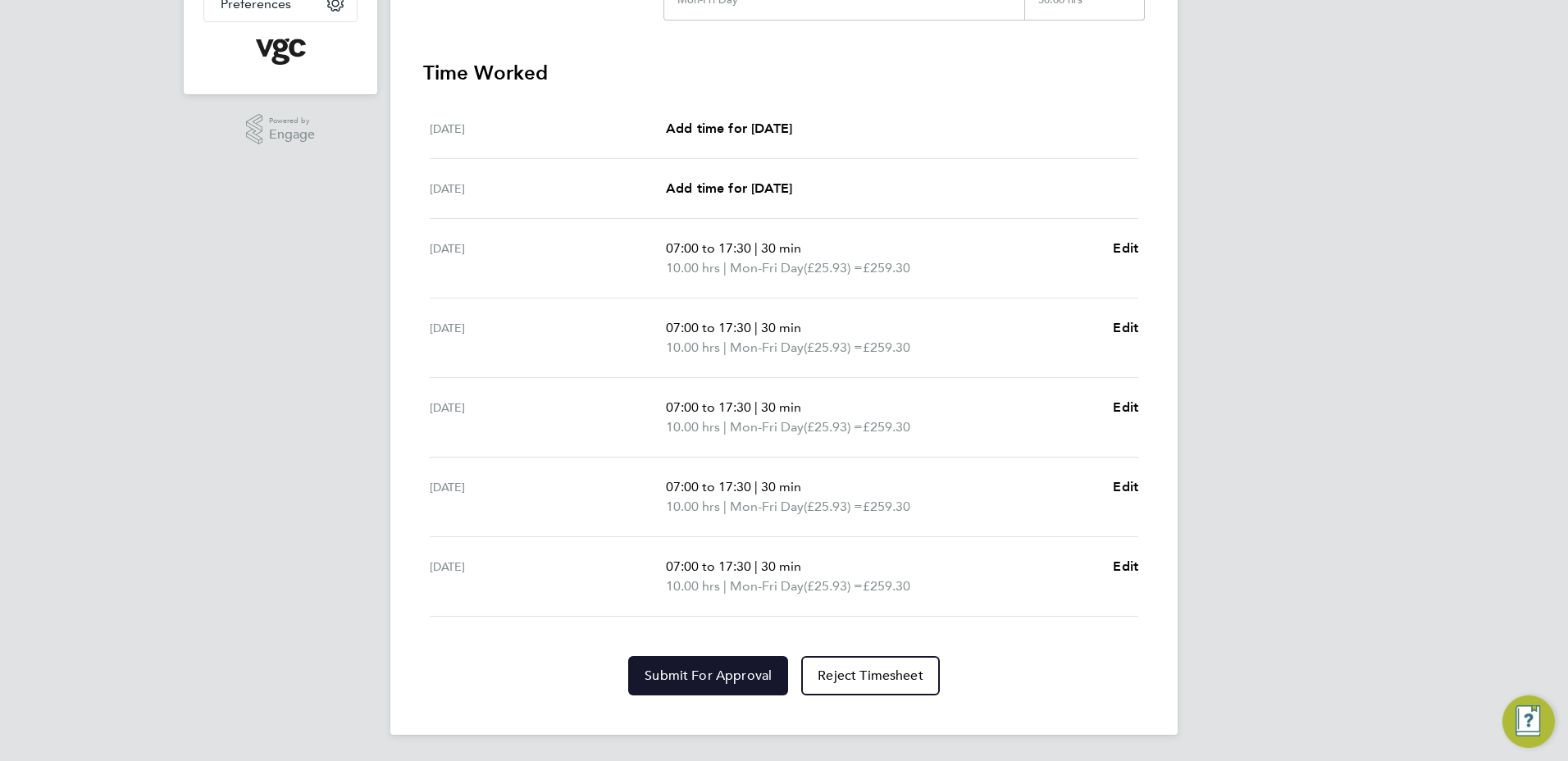 click on "Submit For Approval" 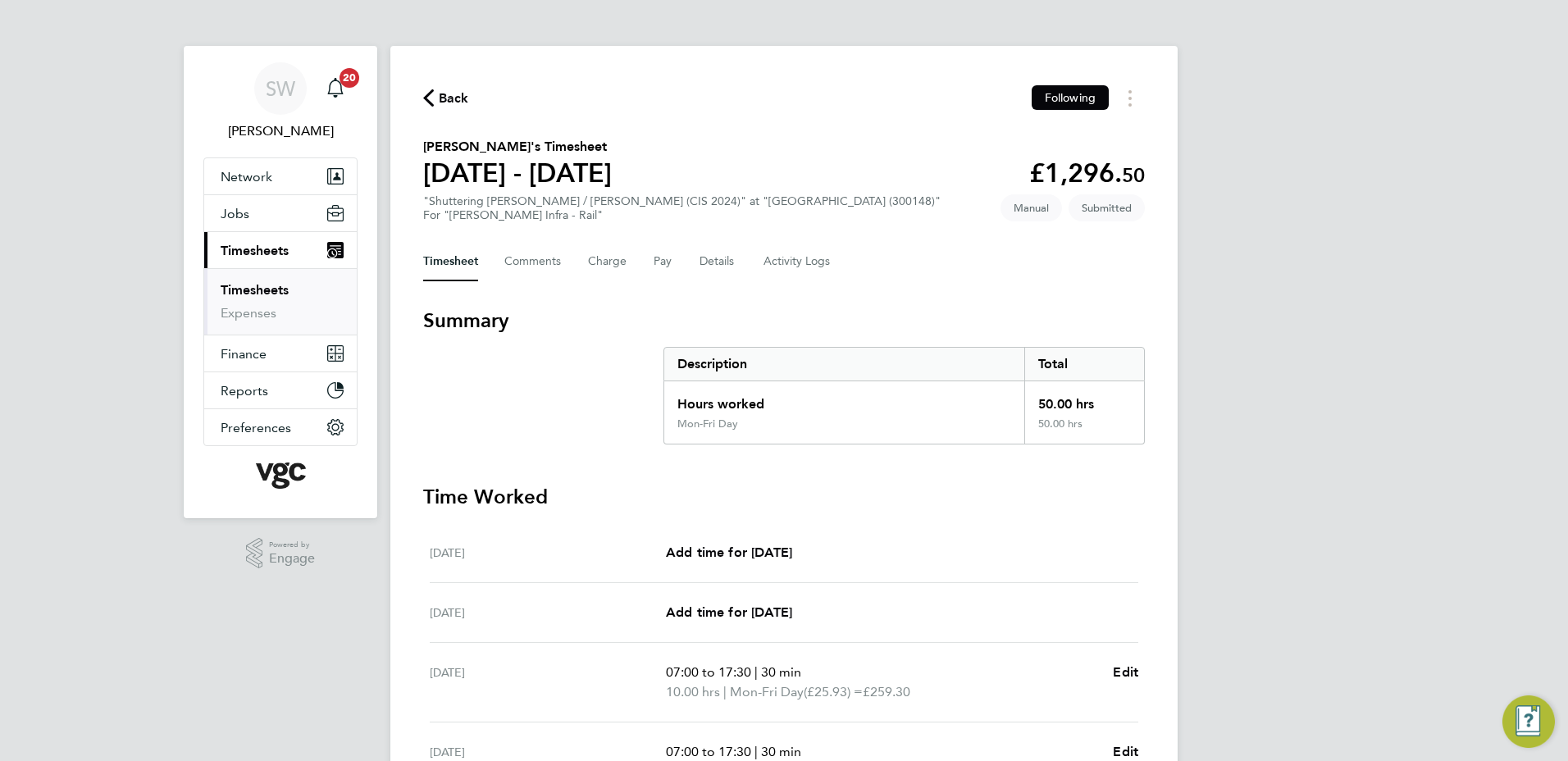 click on "Timesheets" at bounding box center [254, 289] 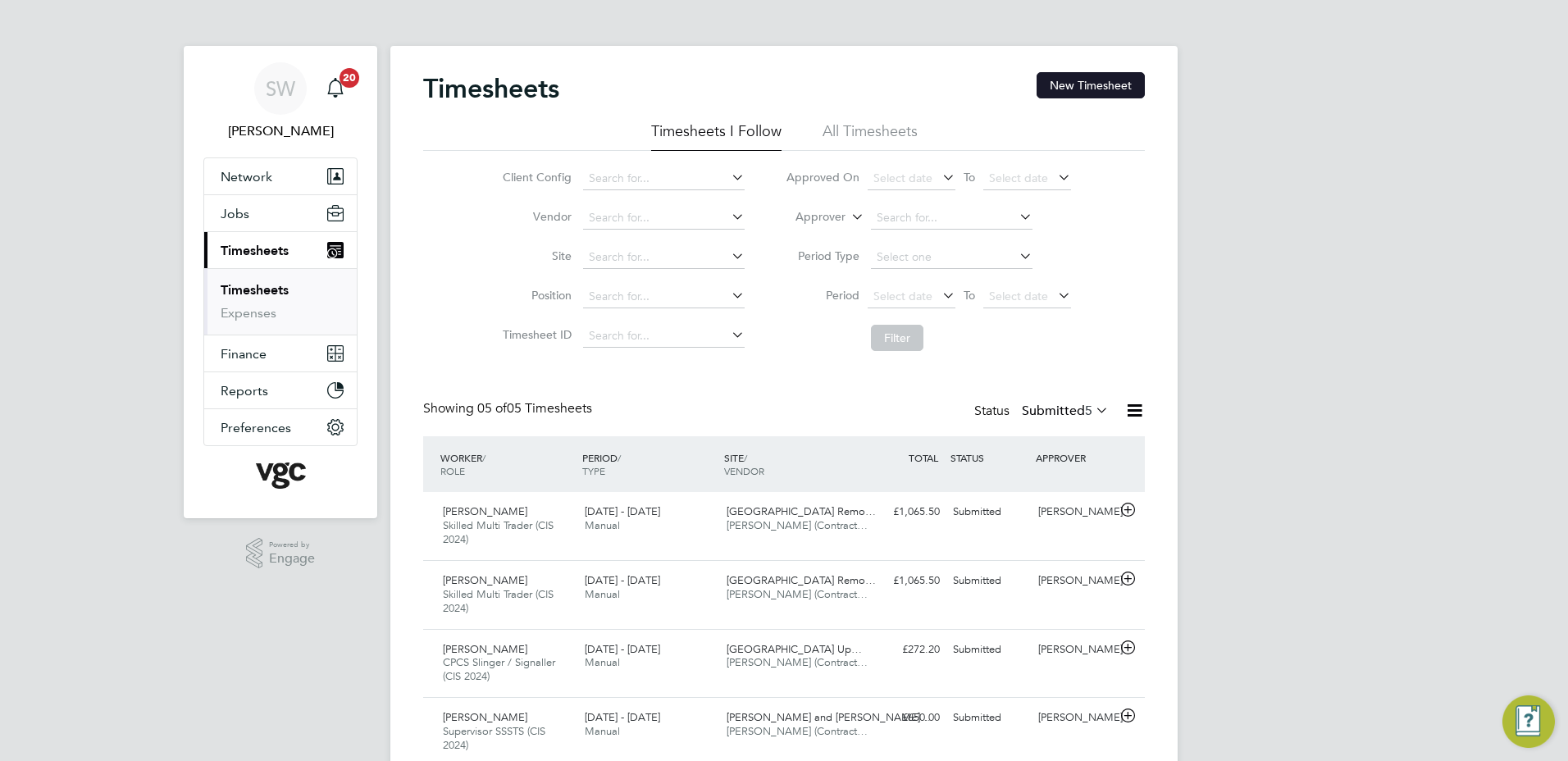click on "New Timesheet" 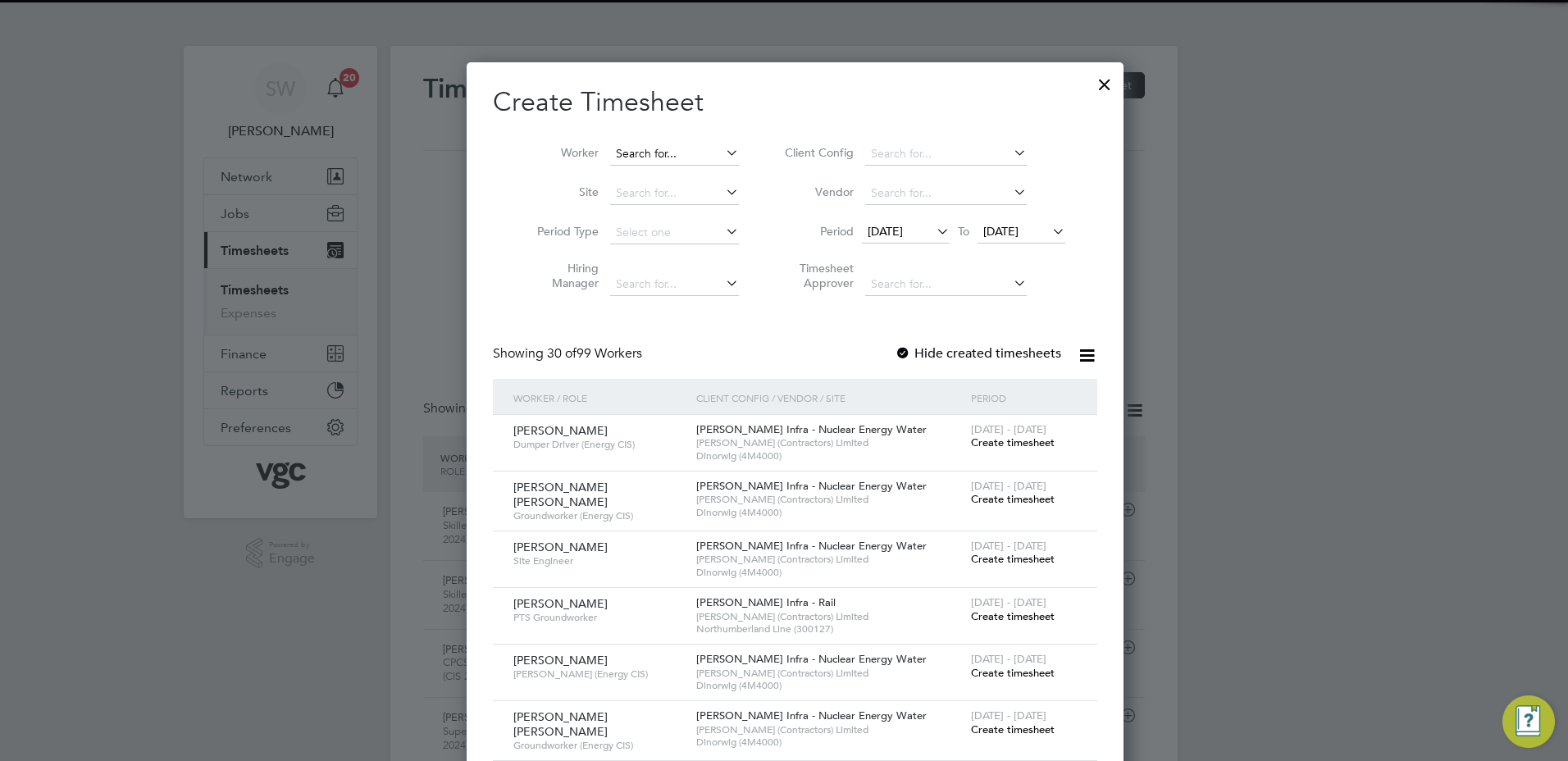 click at bounding box center (674, 154) 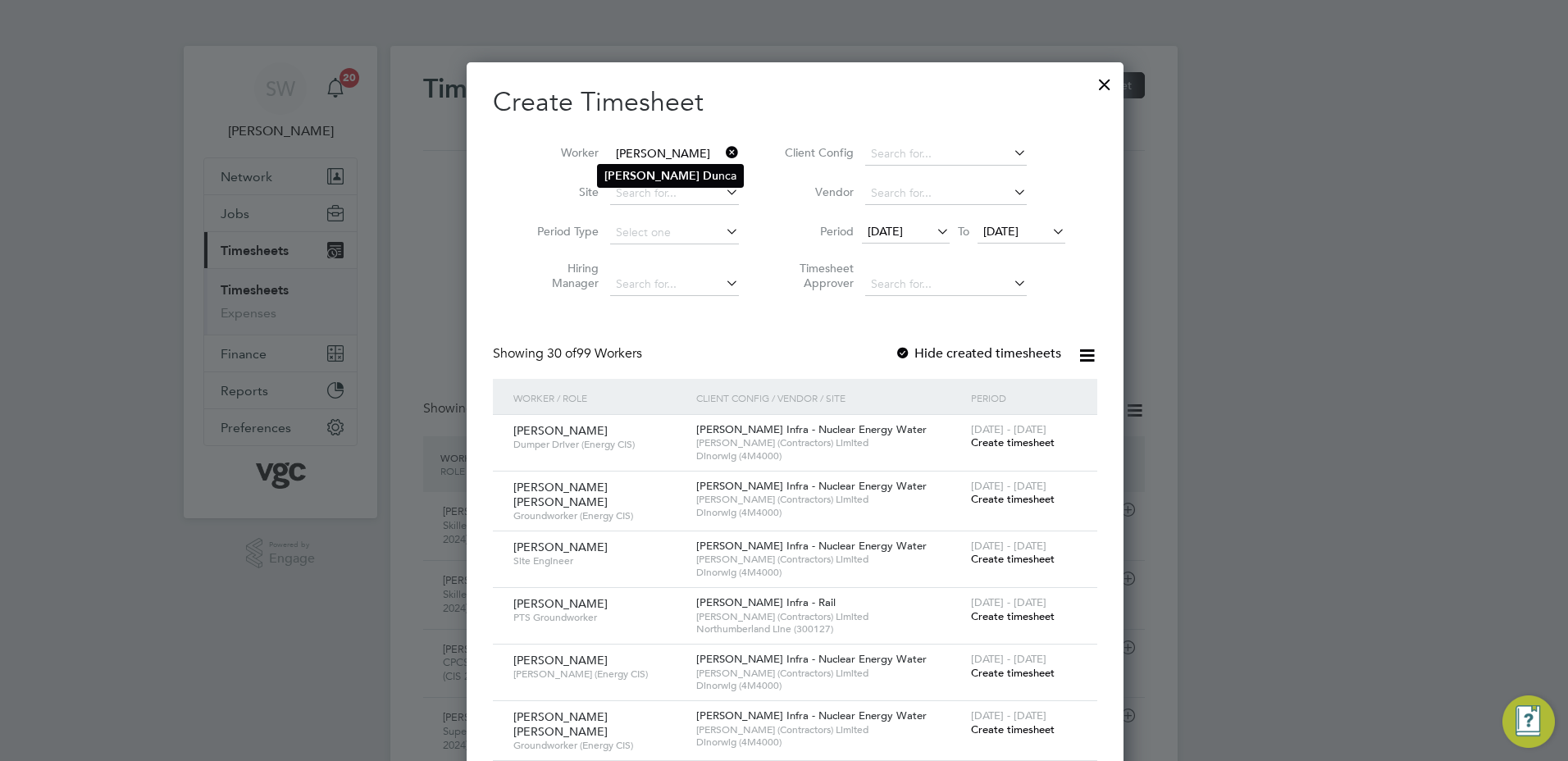click on "[PERSON_NAME] nca" 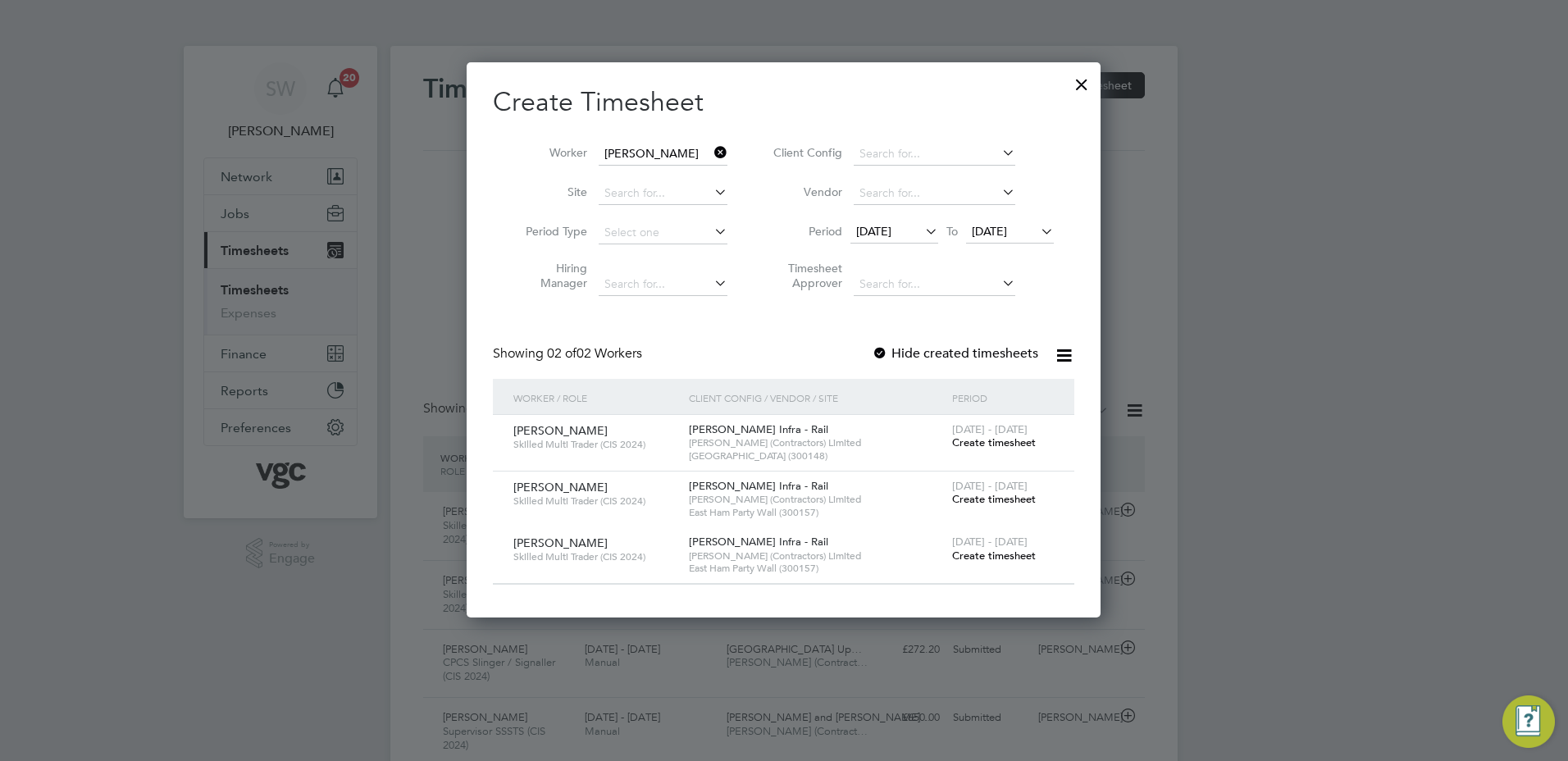 click on "Create timesheet" at bounding box center [994, 442] 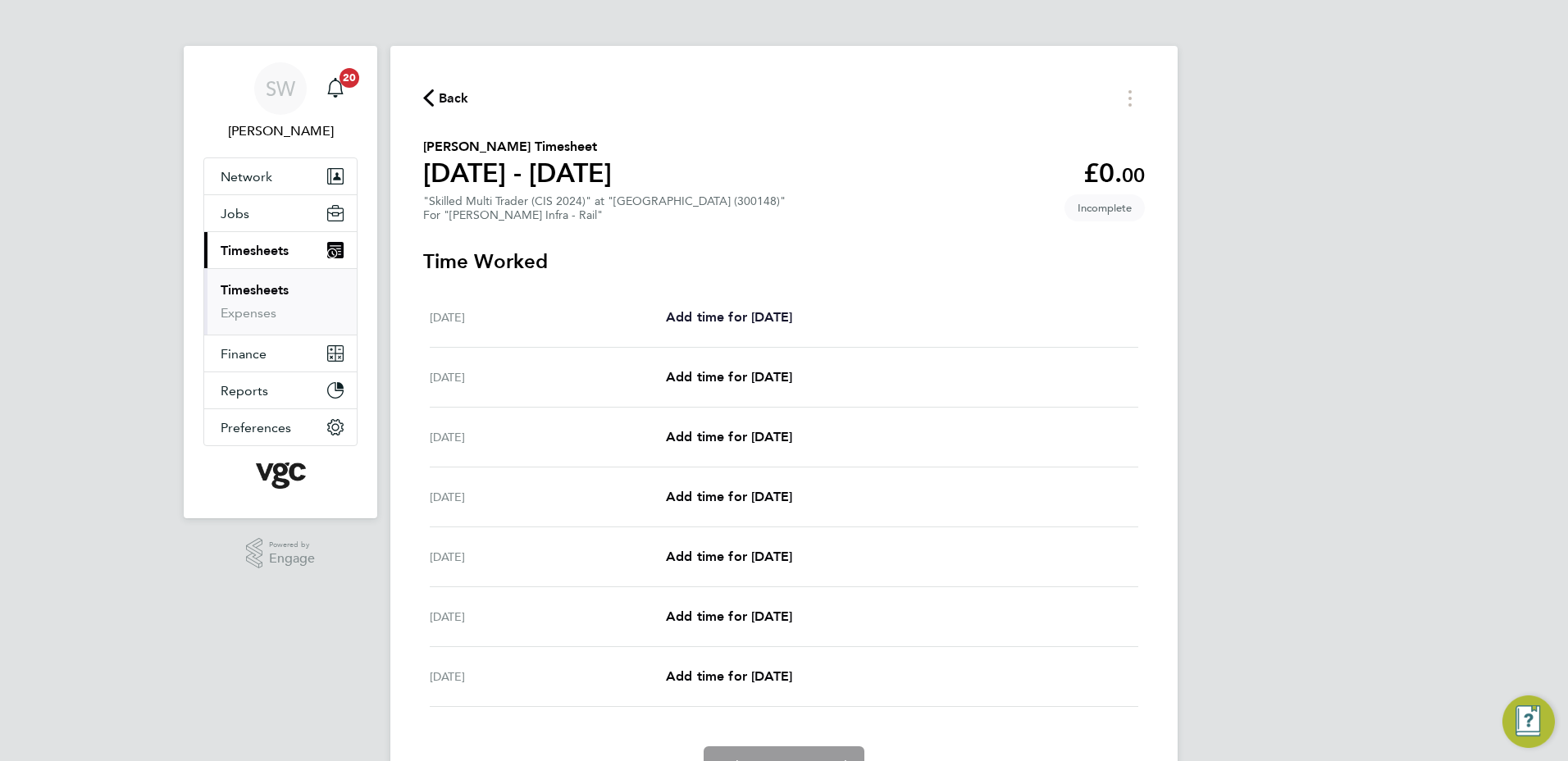 click on "Add time for [DATE]" at bounding box center [729, 317] 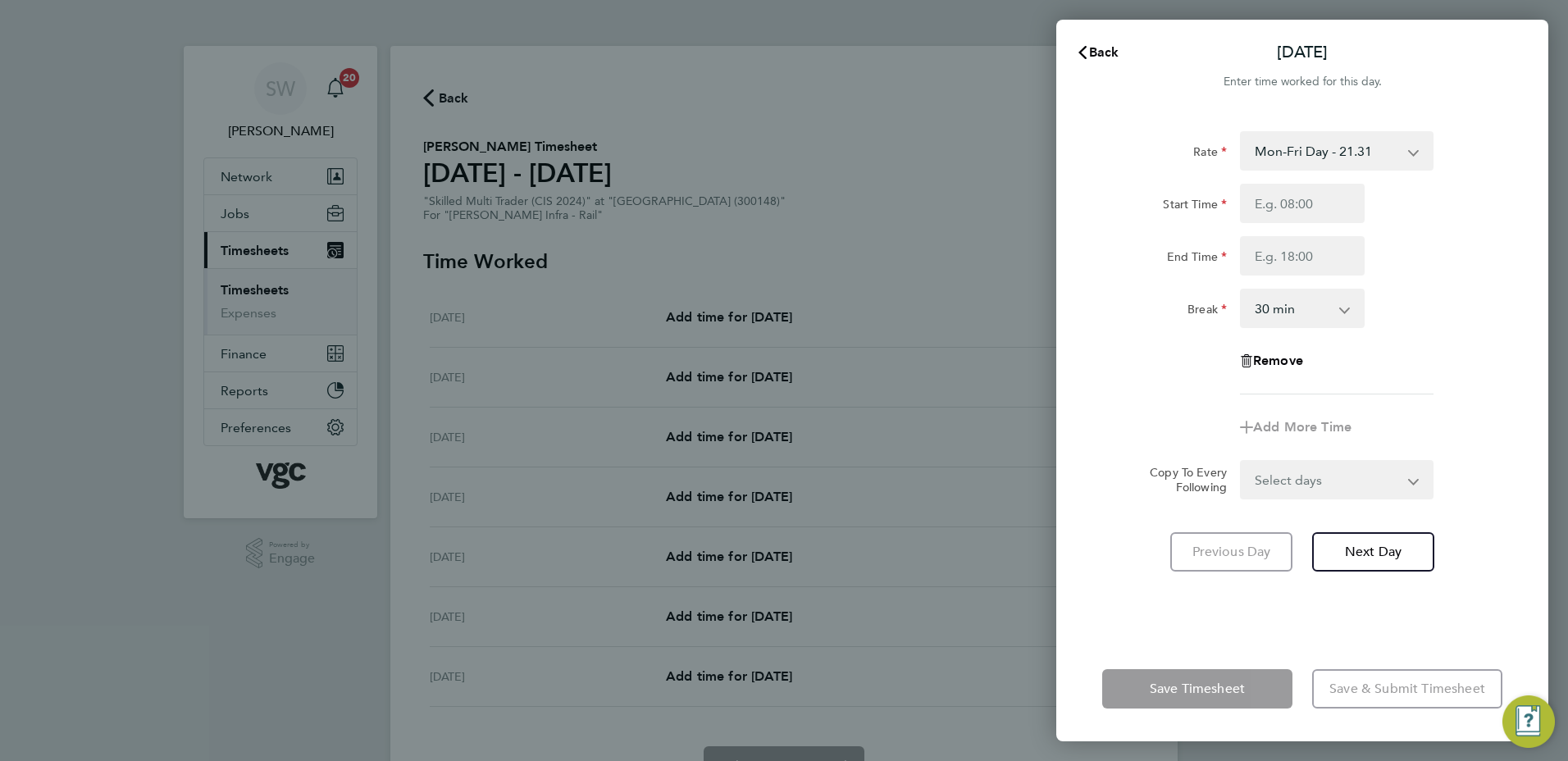 click on "Mon-Fri Day - 21.31   Xmas / [GEOGRAPHIC_DATA] - 42.62   Mon-Thurs Nights - 24.51   Weekend - 27.70   Bank Hol - 31.96" at bounding box center (1327, 151) 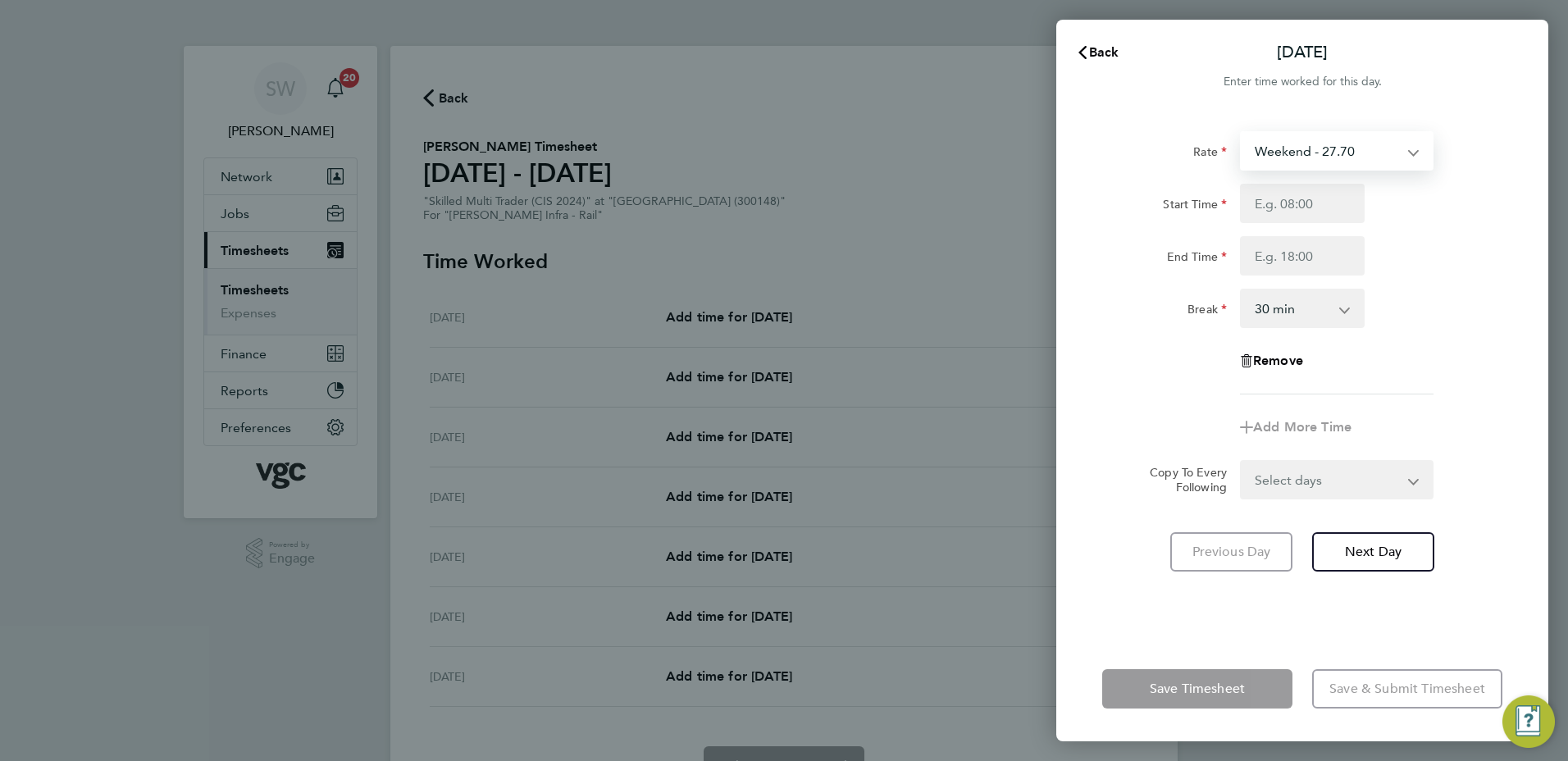 select on "30" 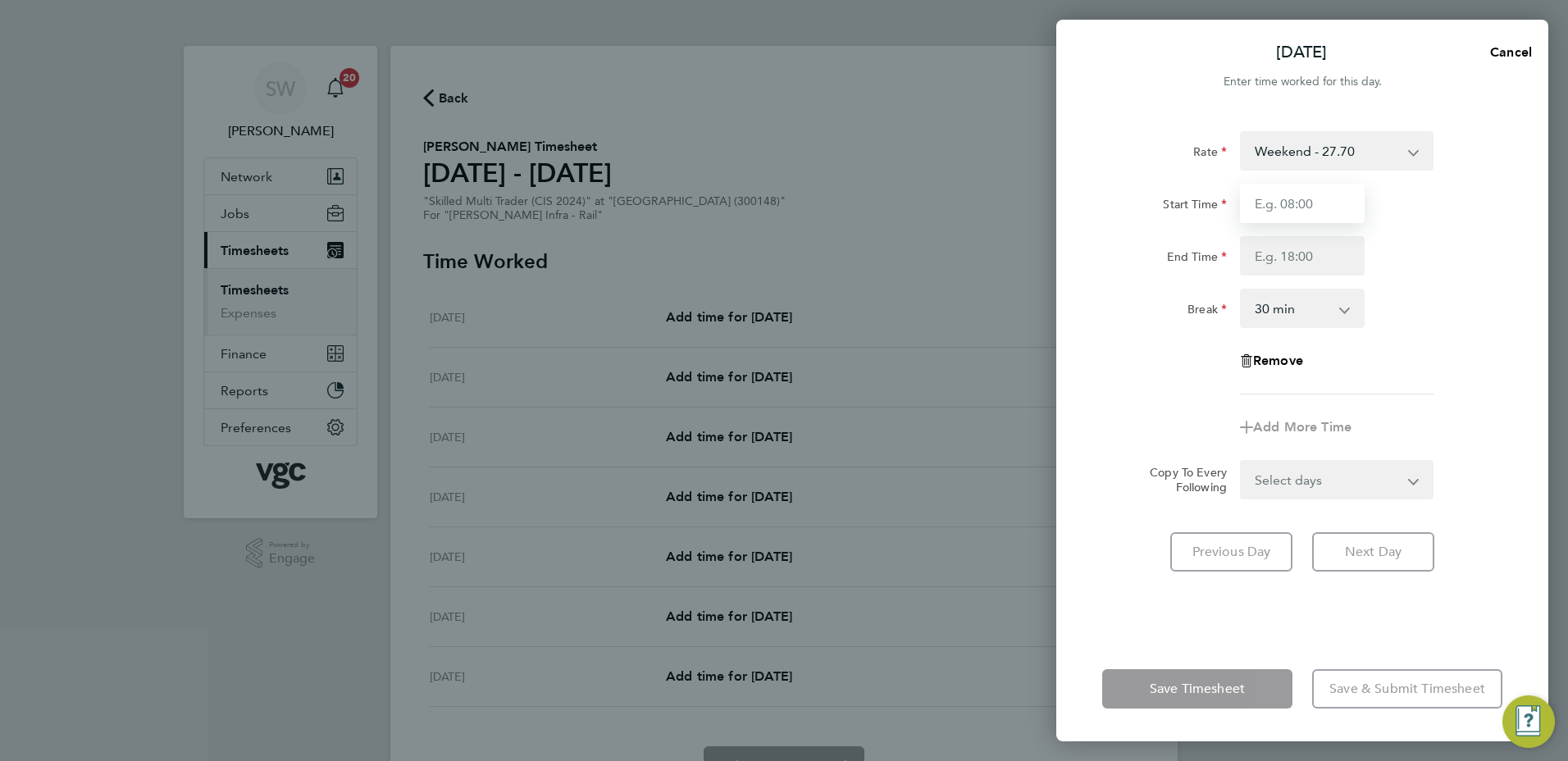 click on "Start Time" at bounding box center (1302, 203) 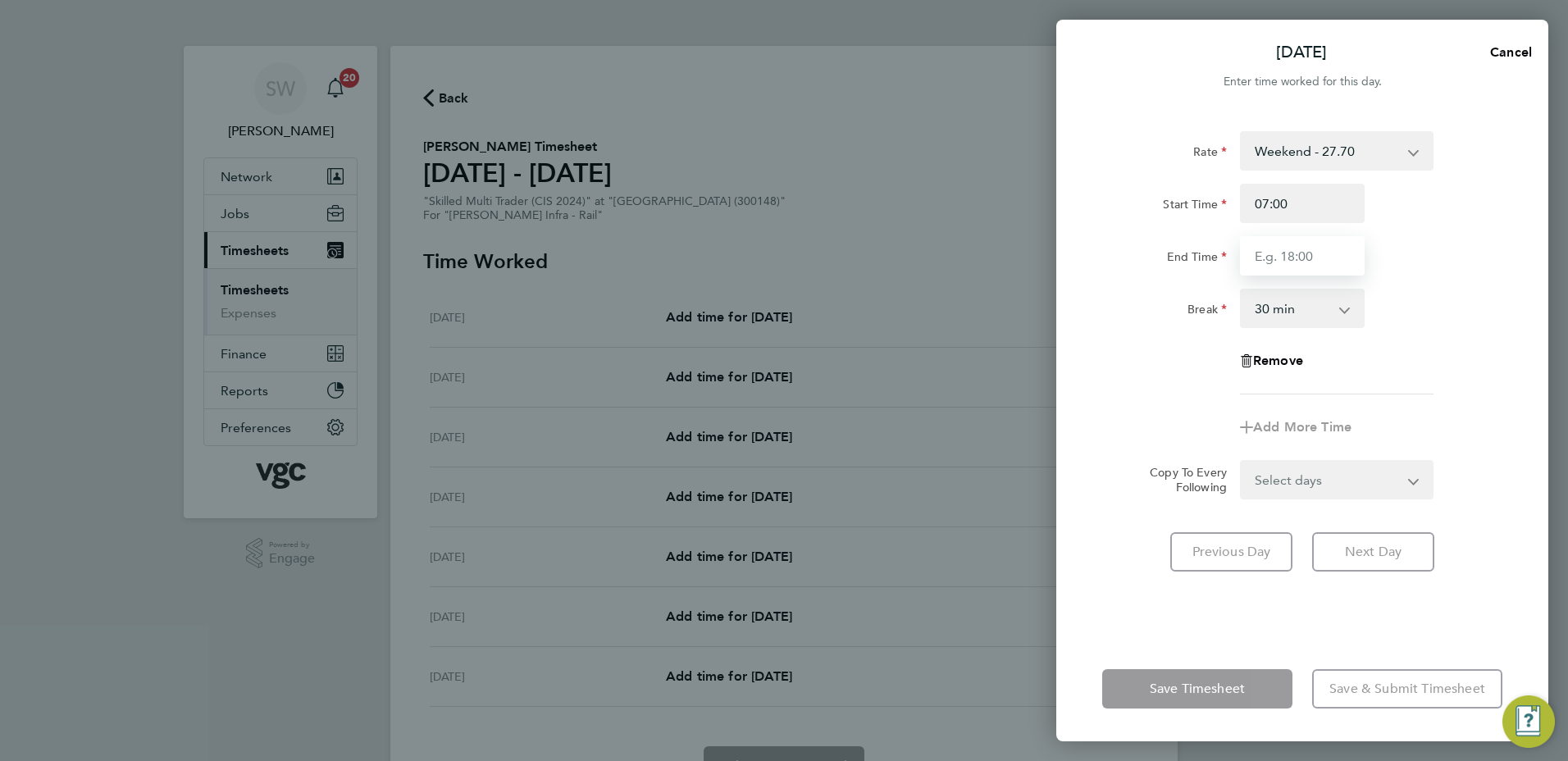 type on "17:30" 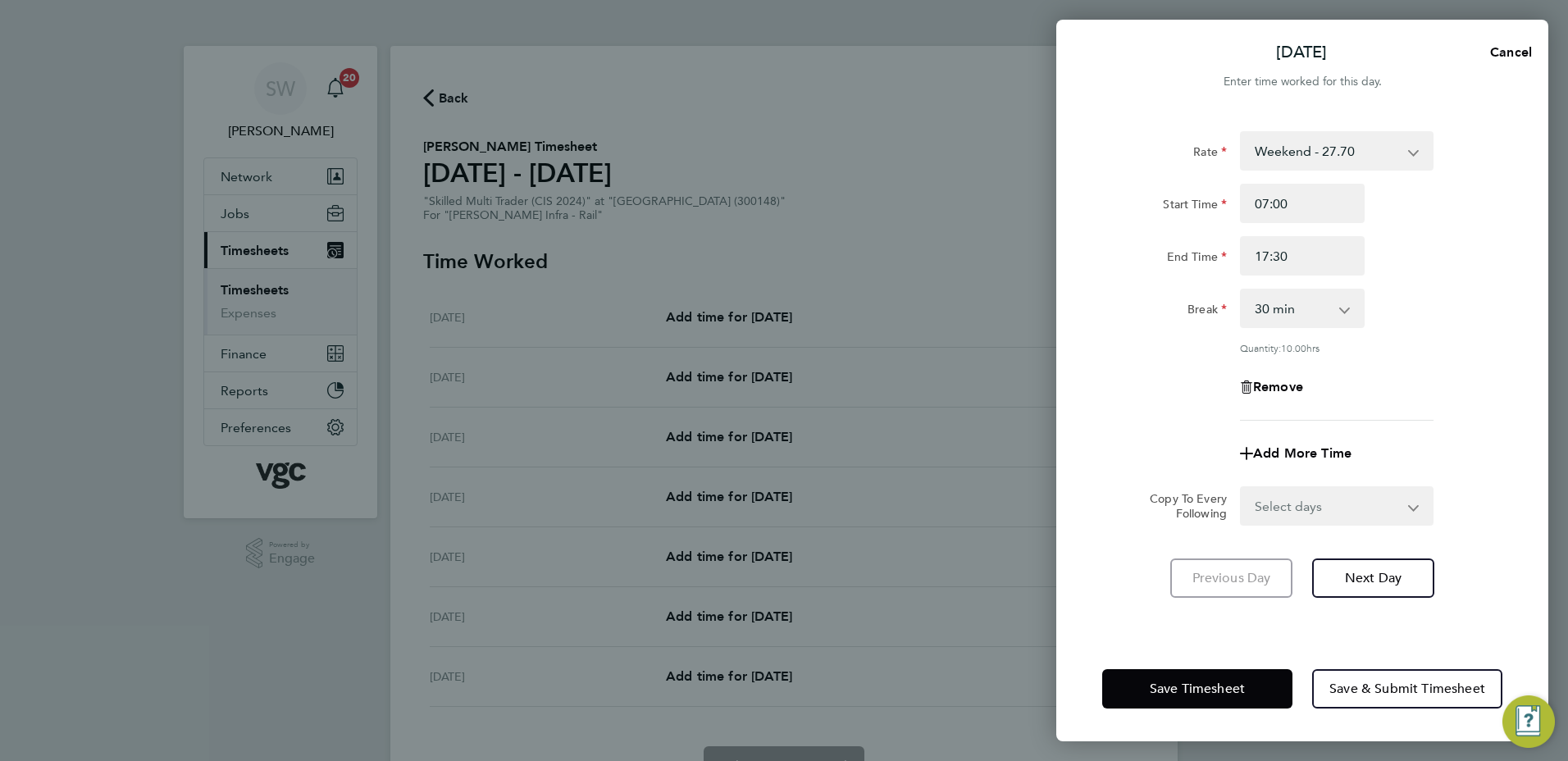 click on "0 min   15 min   30 min   45 min   60 min   75 min   90 min" at bounding box center (1292, 308) 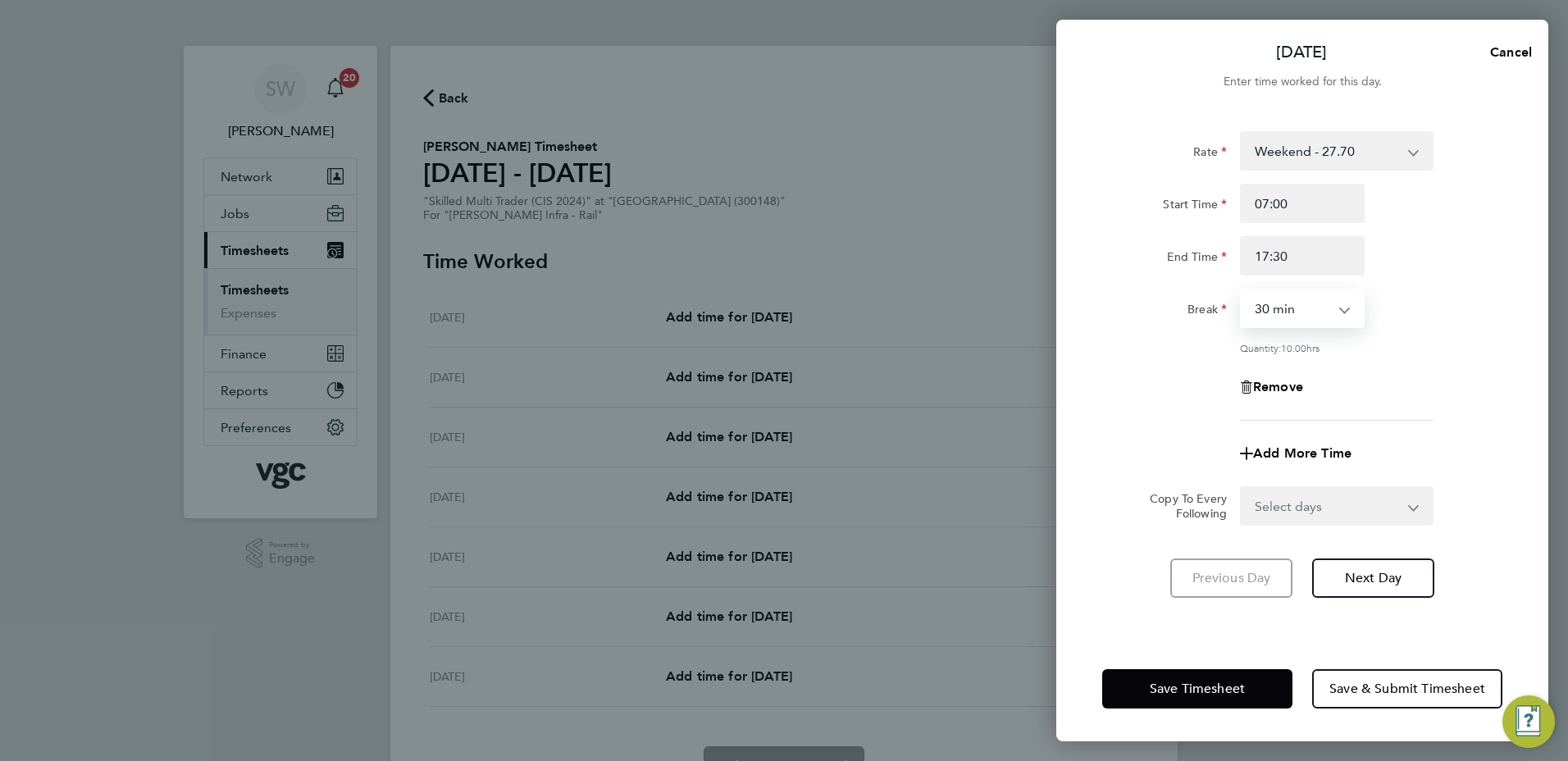 click on "0 min   15 min   30 min   45 min   60 min   75 min   90 min" at bounding box center [1292, 308] 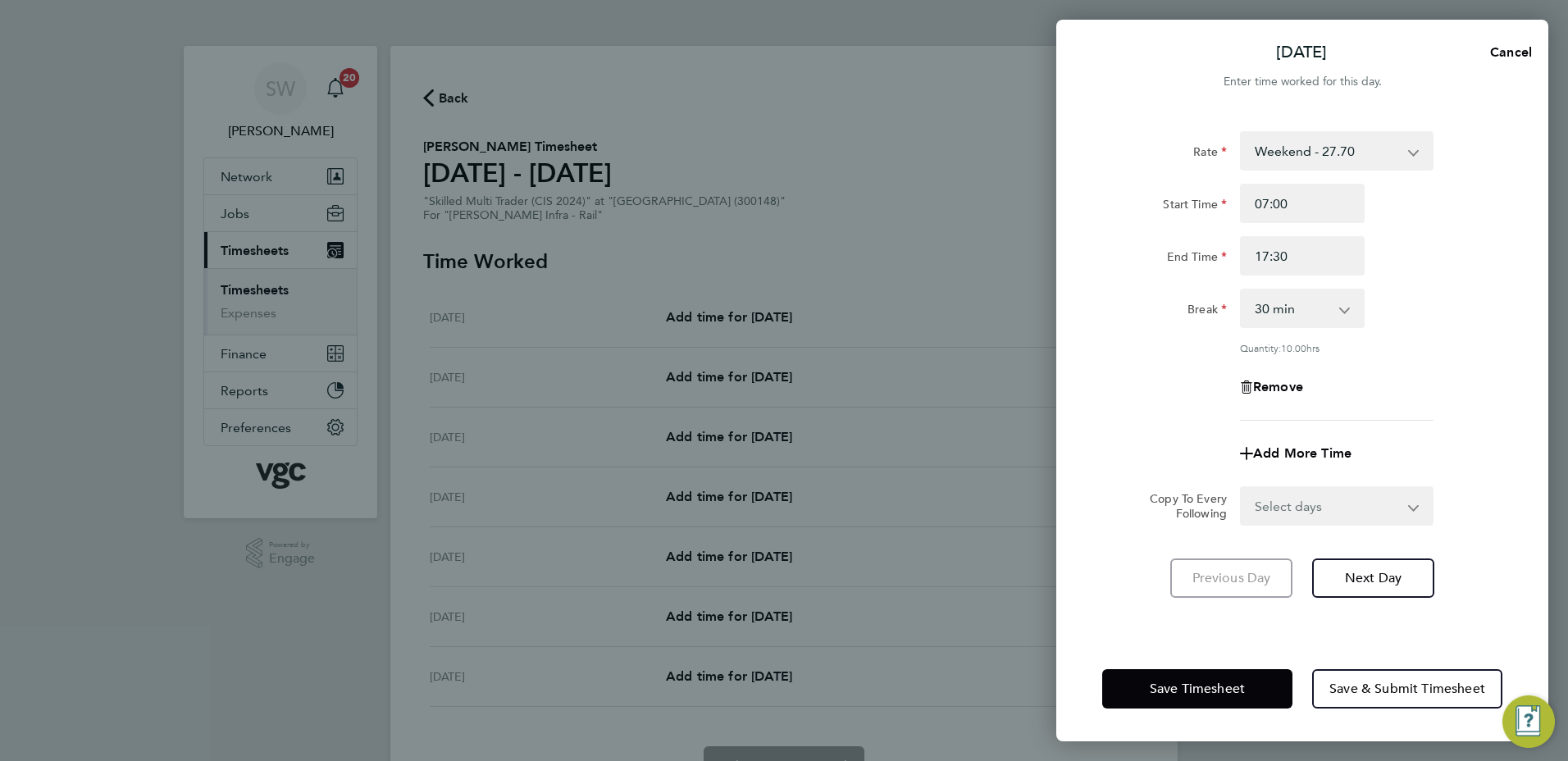 click on "0 min   15 min   30 min   45 min   60 min   75 min   90 min" at bounding box center (1292, 308) 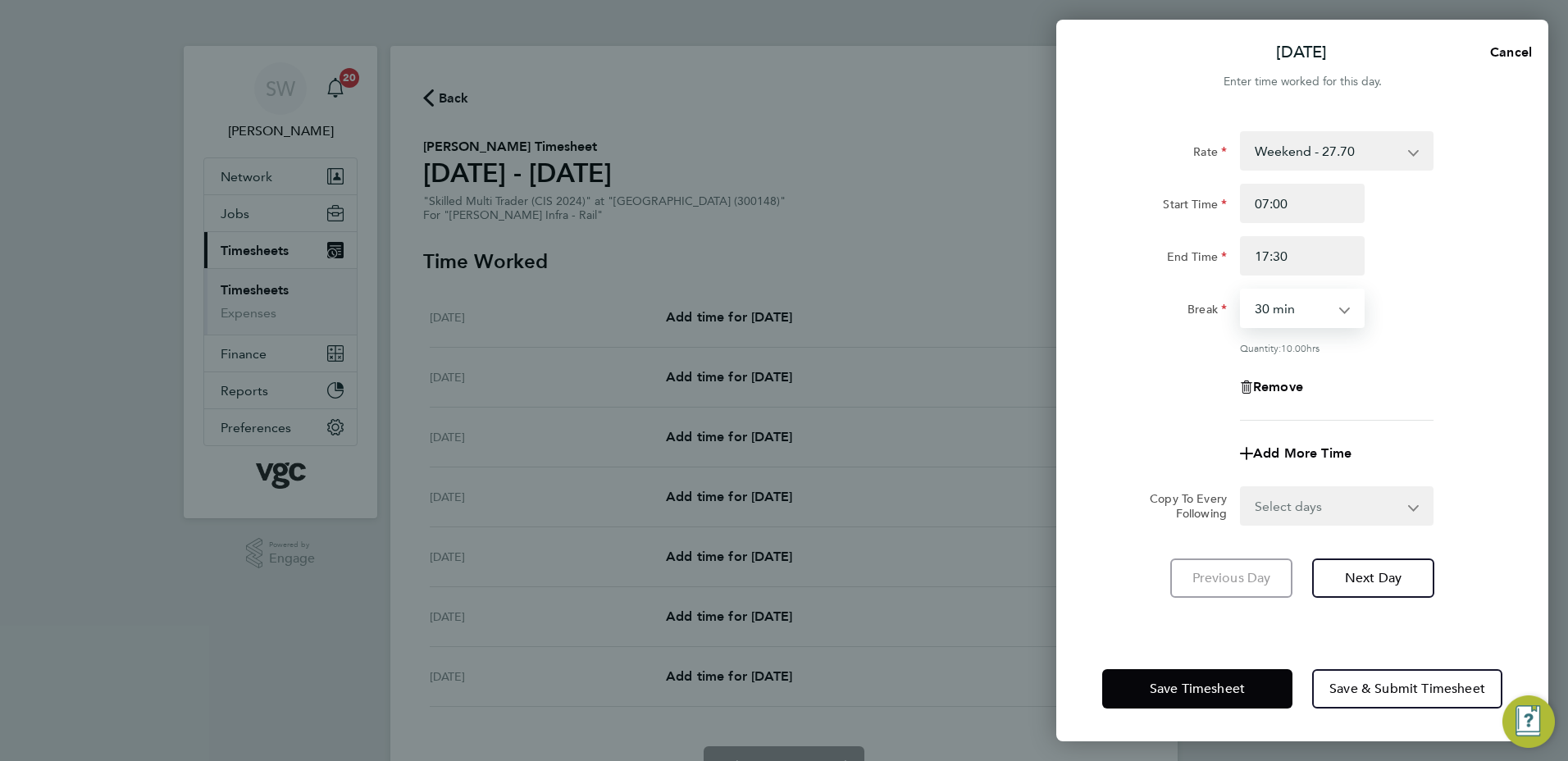 select on "60" 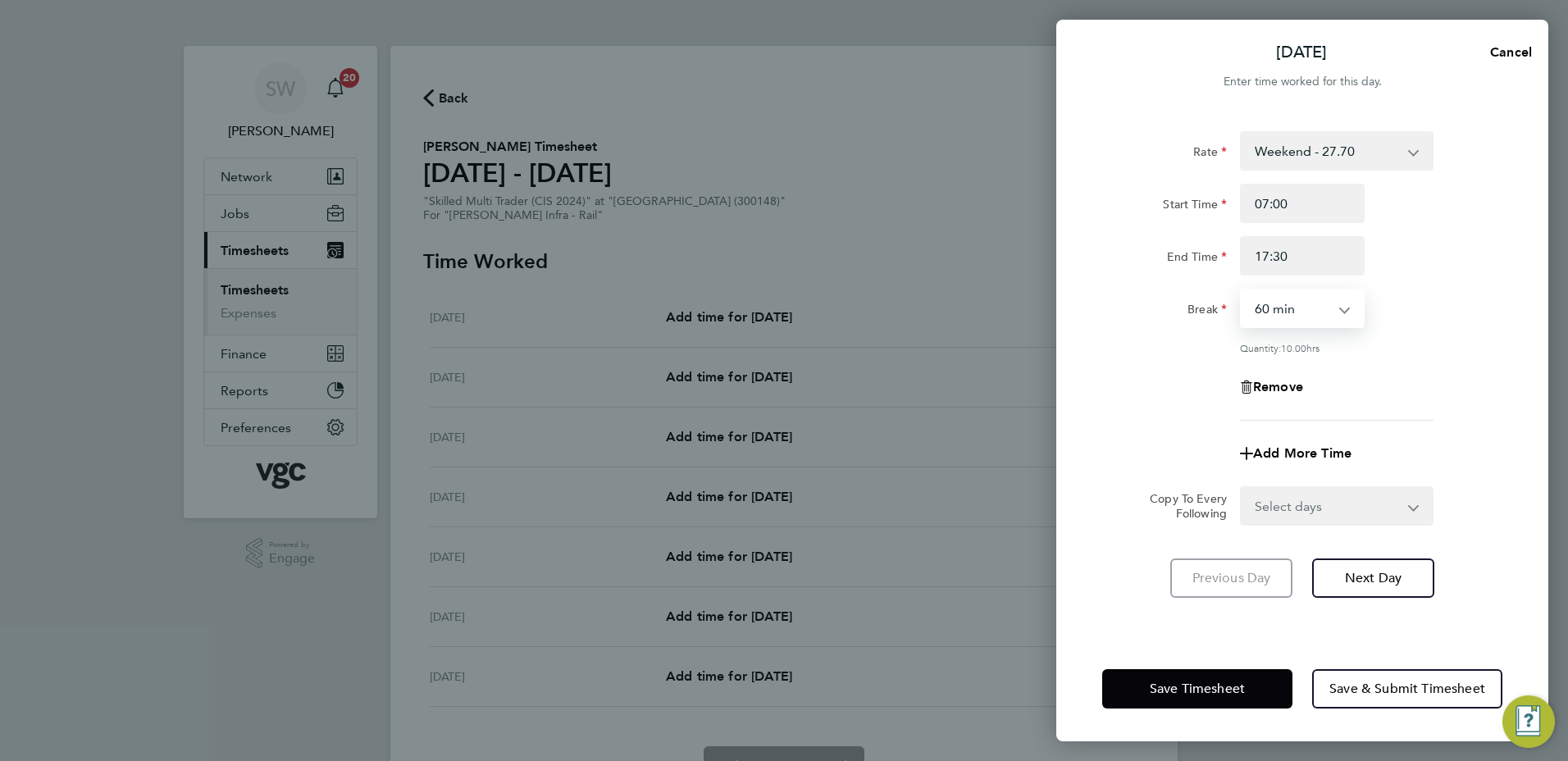 click on "0 min   15 min   30 min   45 min   60 min   75 min   90 min" at bounding box center [1292, 308] 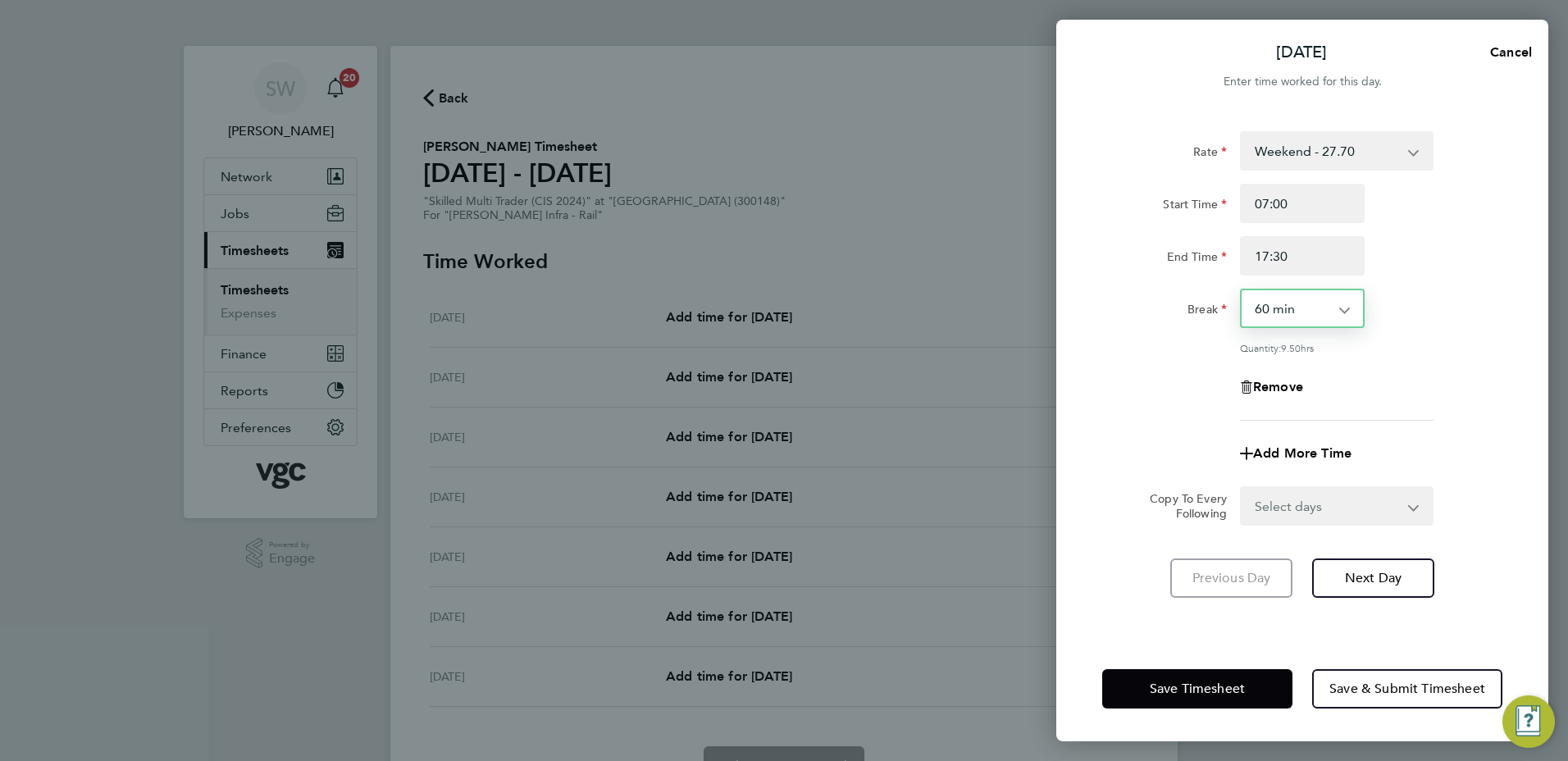 click on "Break  0 min   15 min   30 min   45 min   60 min   75 min   90 min" 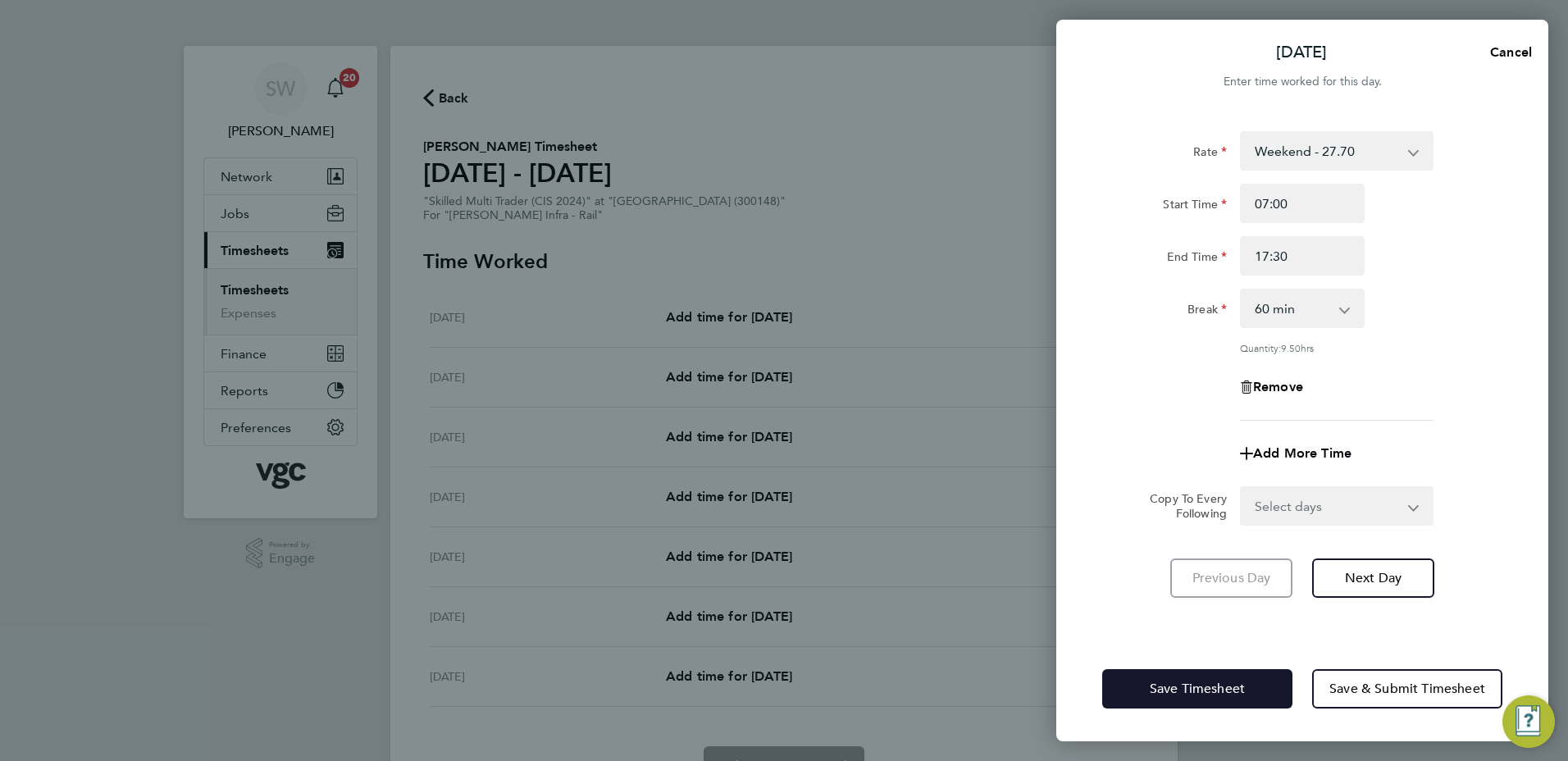 click on "Save Timesheet" 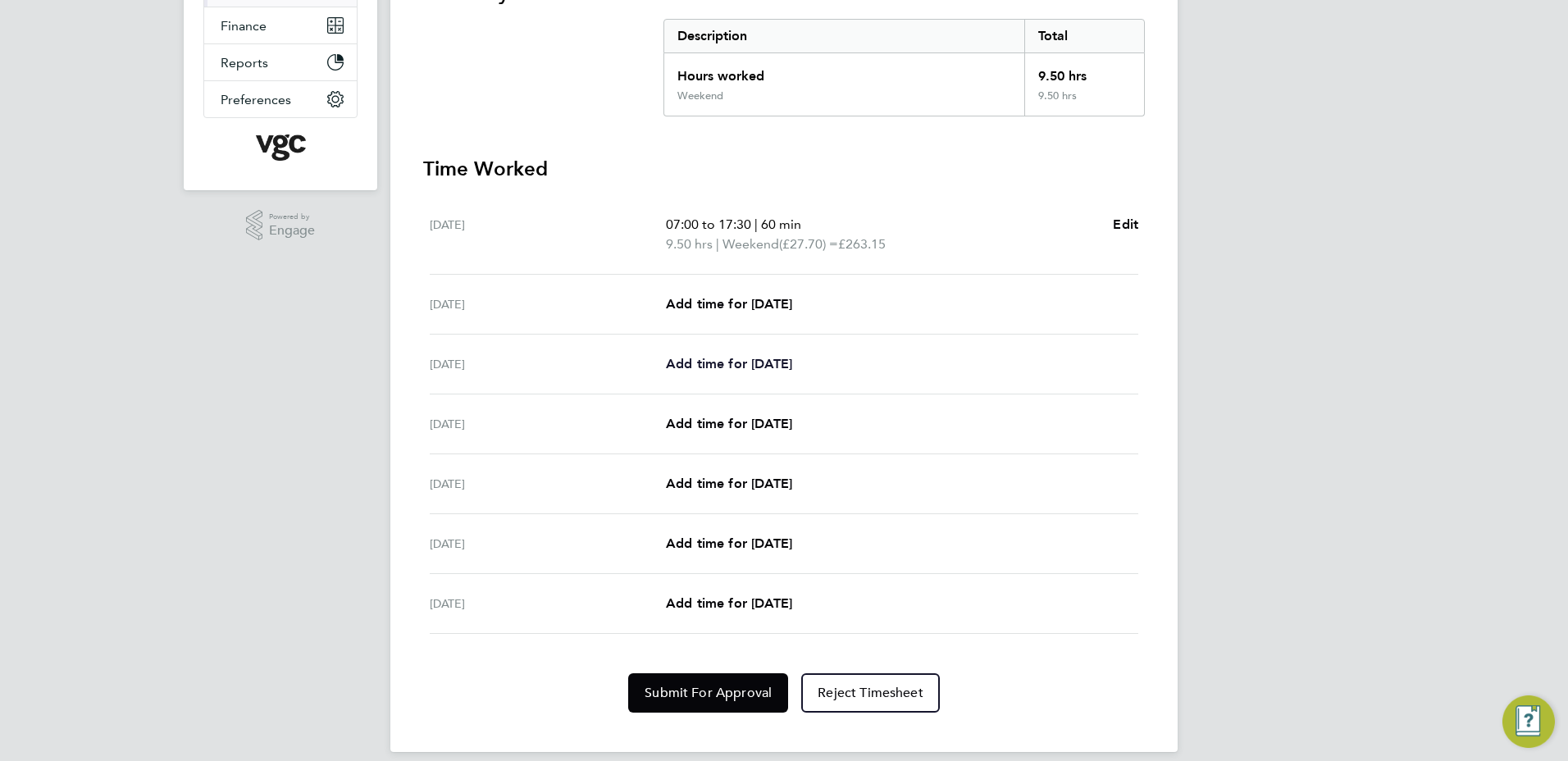 click on "Add time for [DATE]" at bounding box center (729, 363) 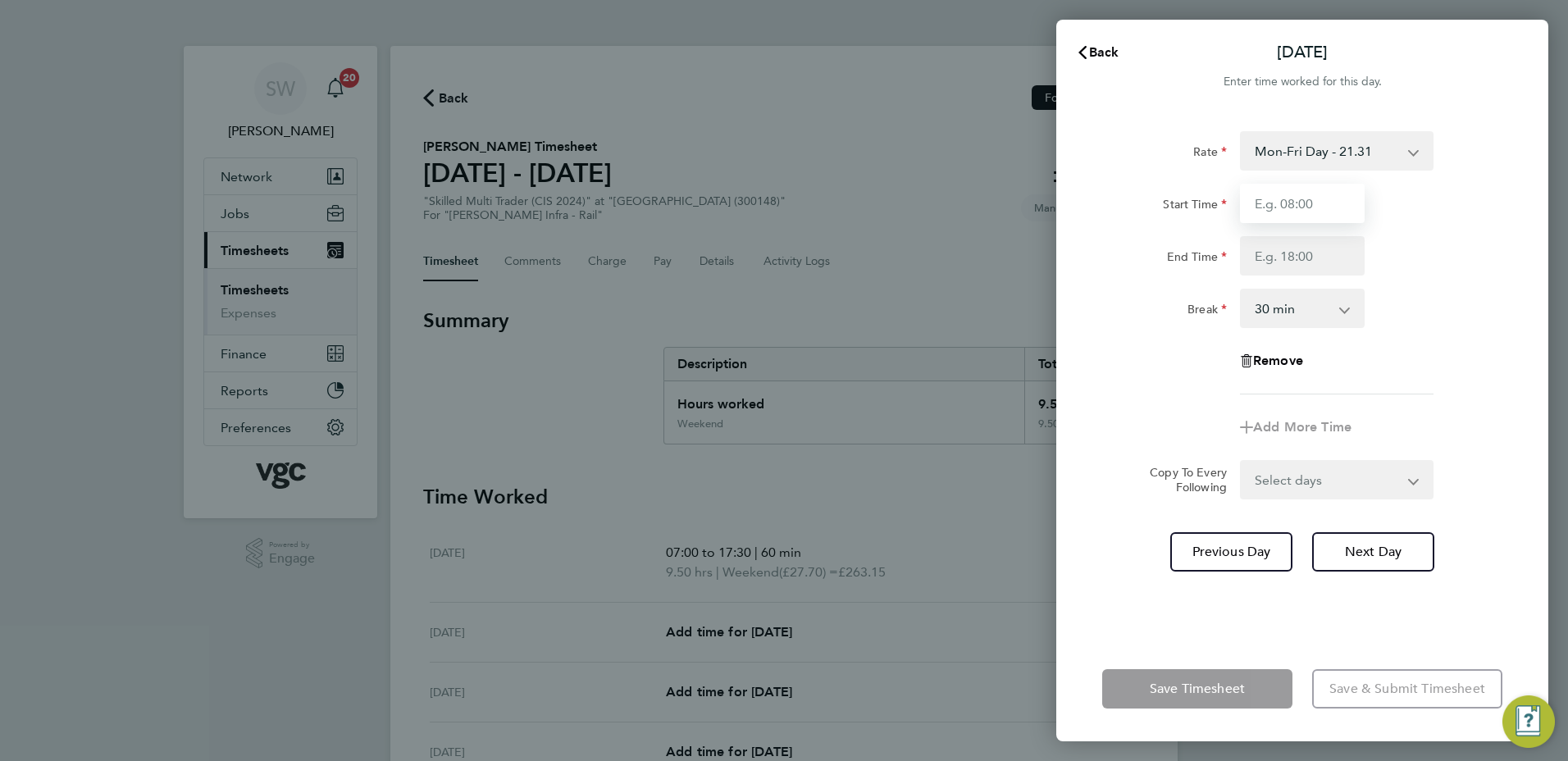 click on "Start Time" at bounding box center [1302, 203] 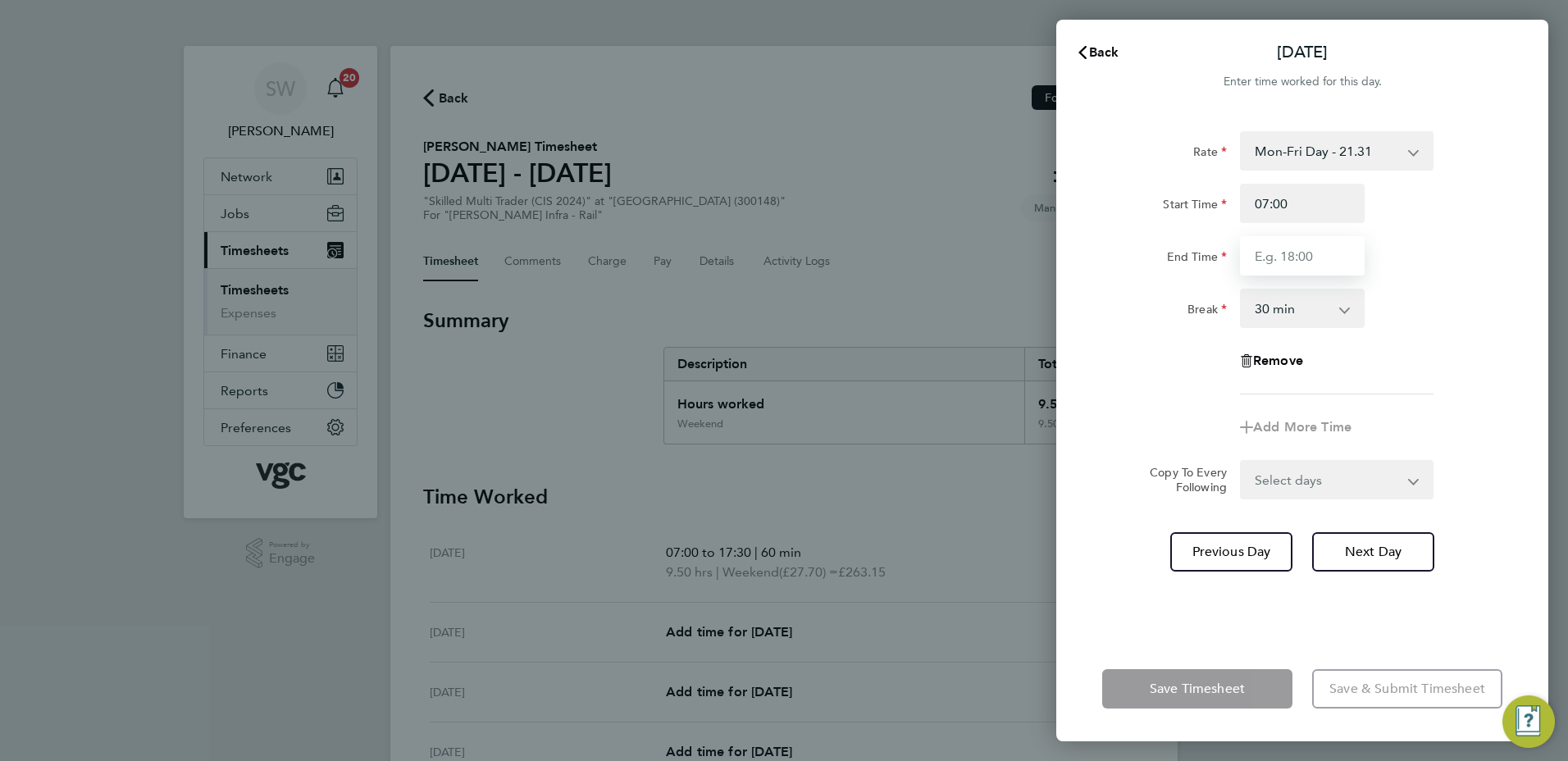 type on "17:30" 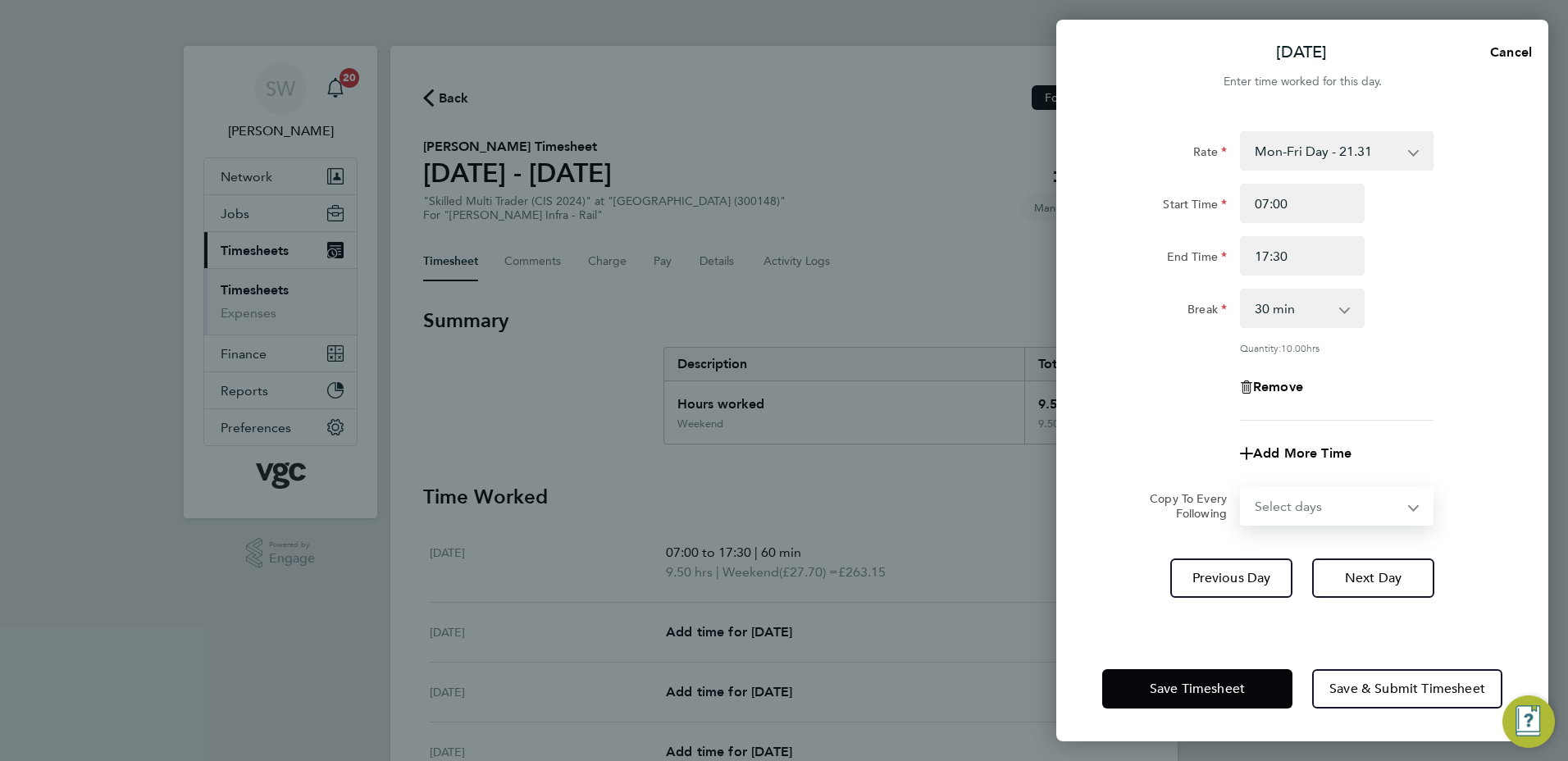 drag, startPoint x: 1411, startPoint y: 508, endPoint x: 1398, endPoint y: 509, distance: 13.038405 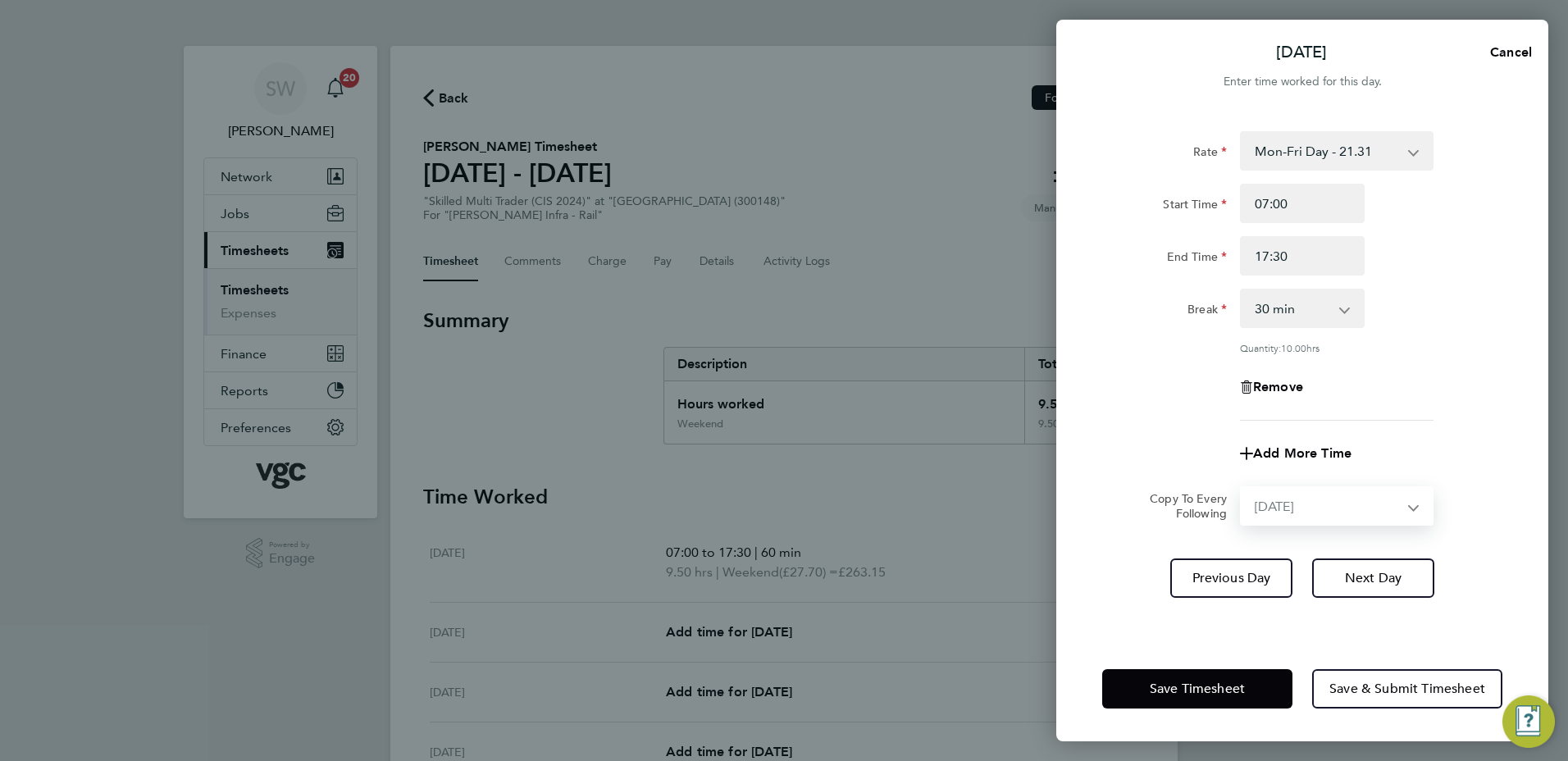 click on "Select days   Day   [DATE]   [DATE]   [DATE]   [DATE]" at bounding box center [1328, 506] 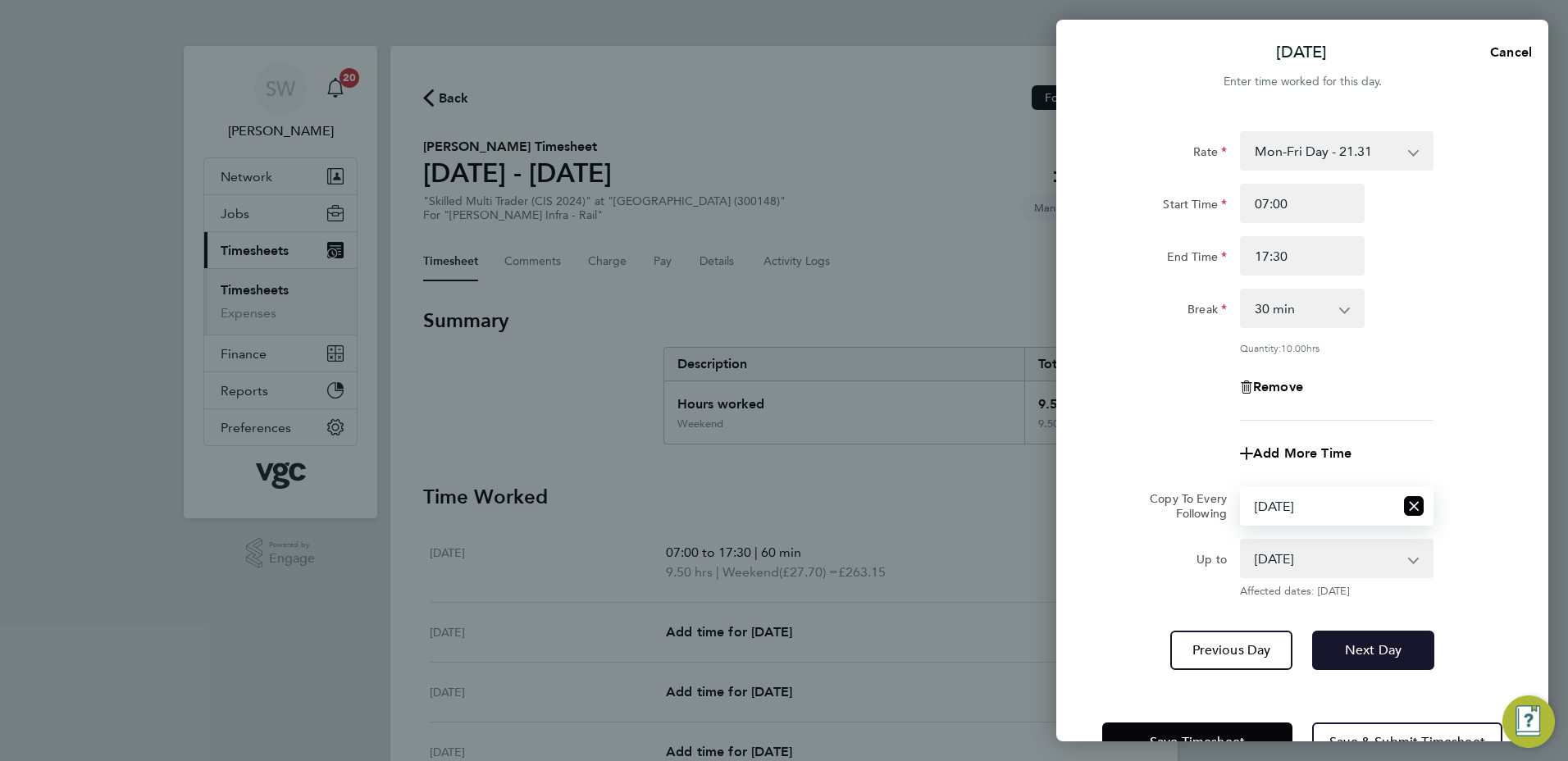 click on "Next Day" 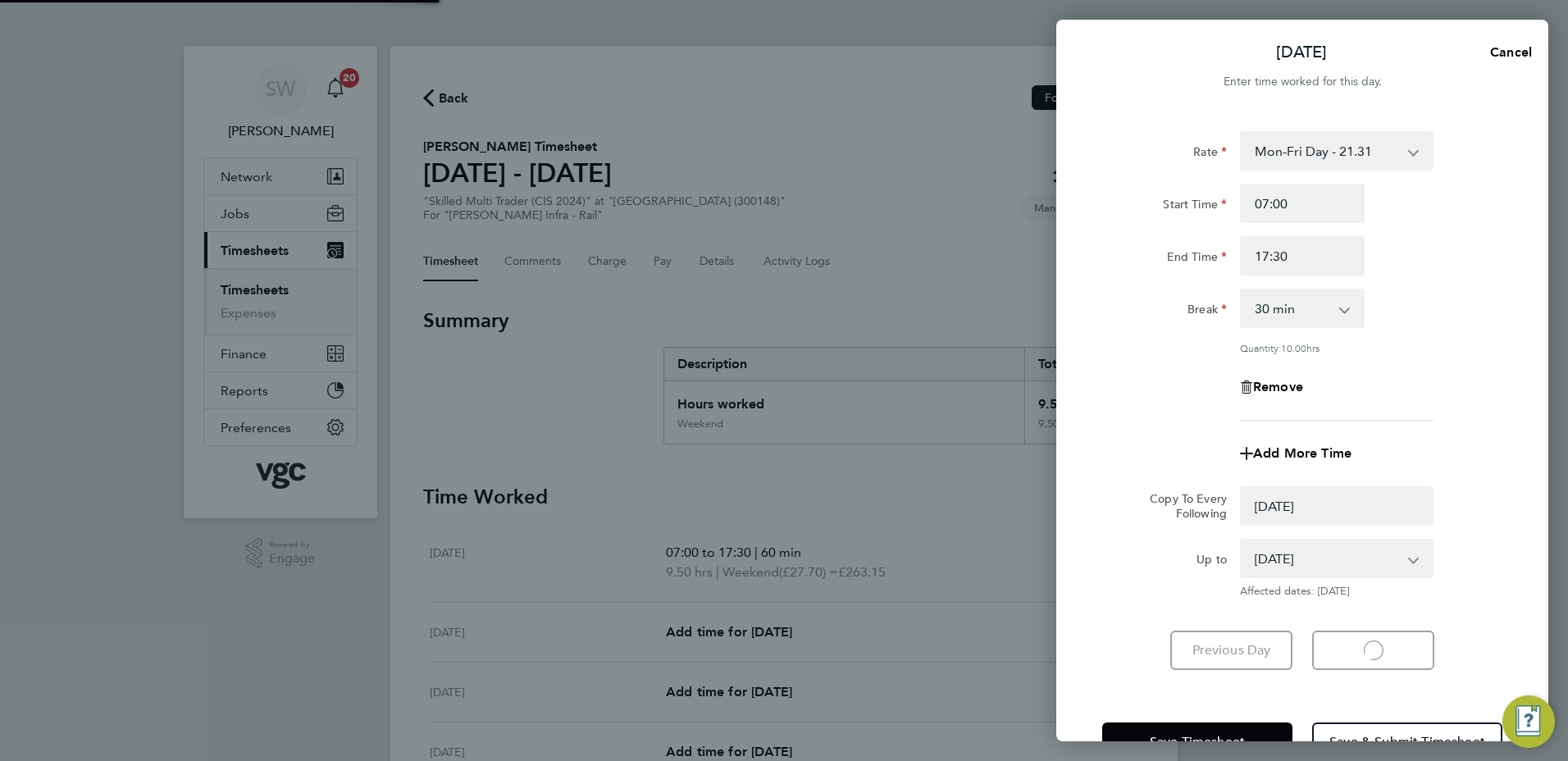 select on "0: null" 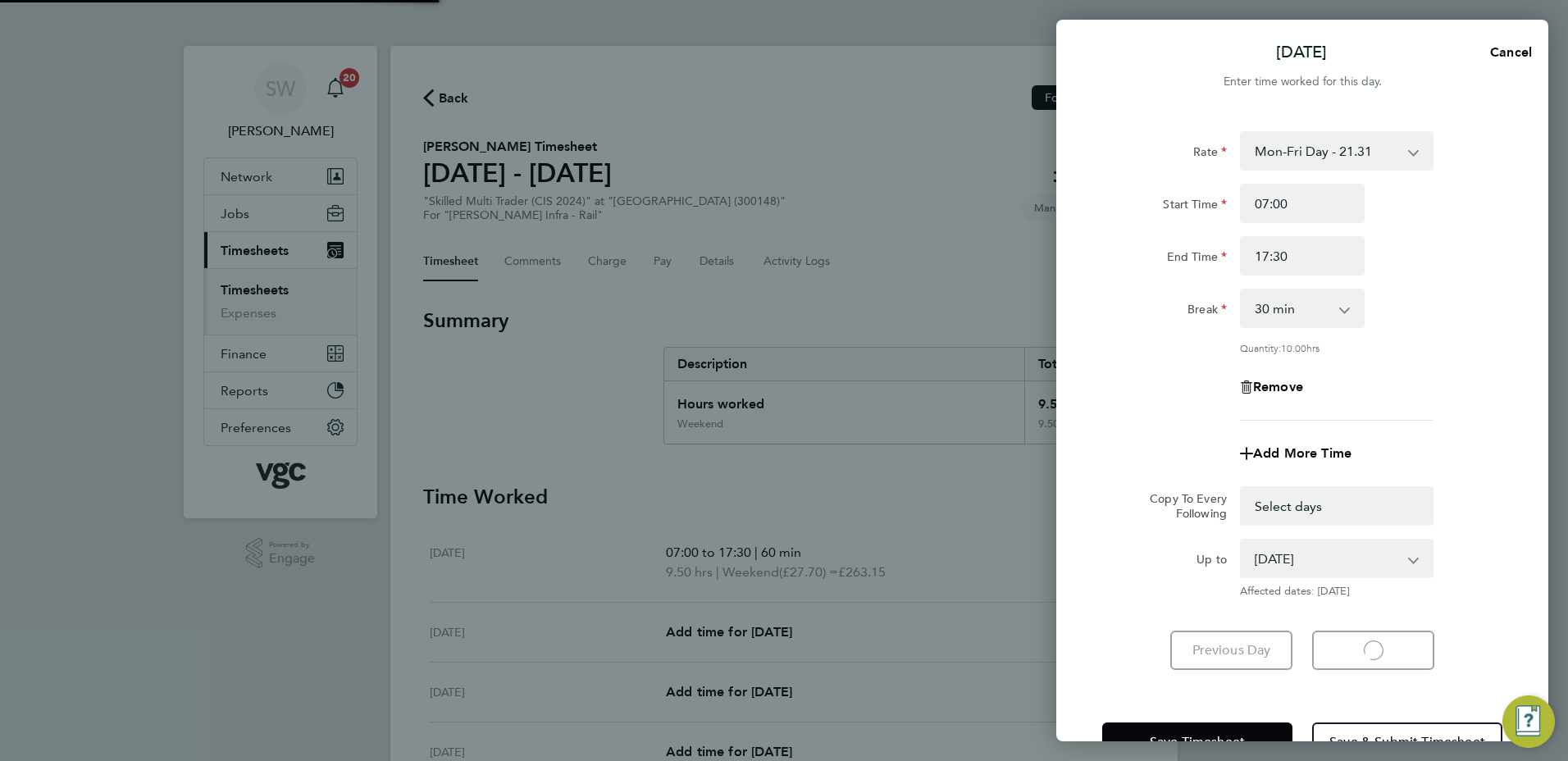 select on "30" 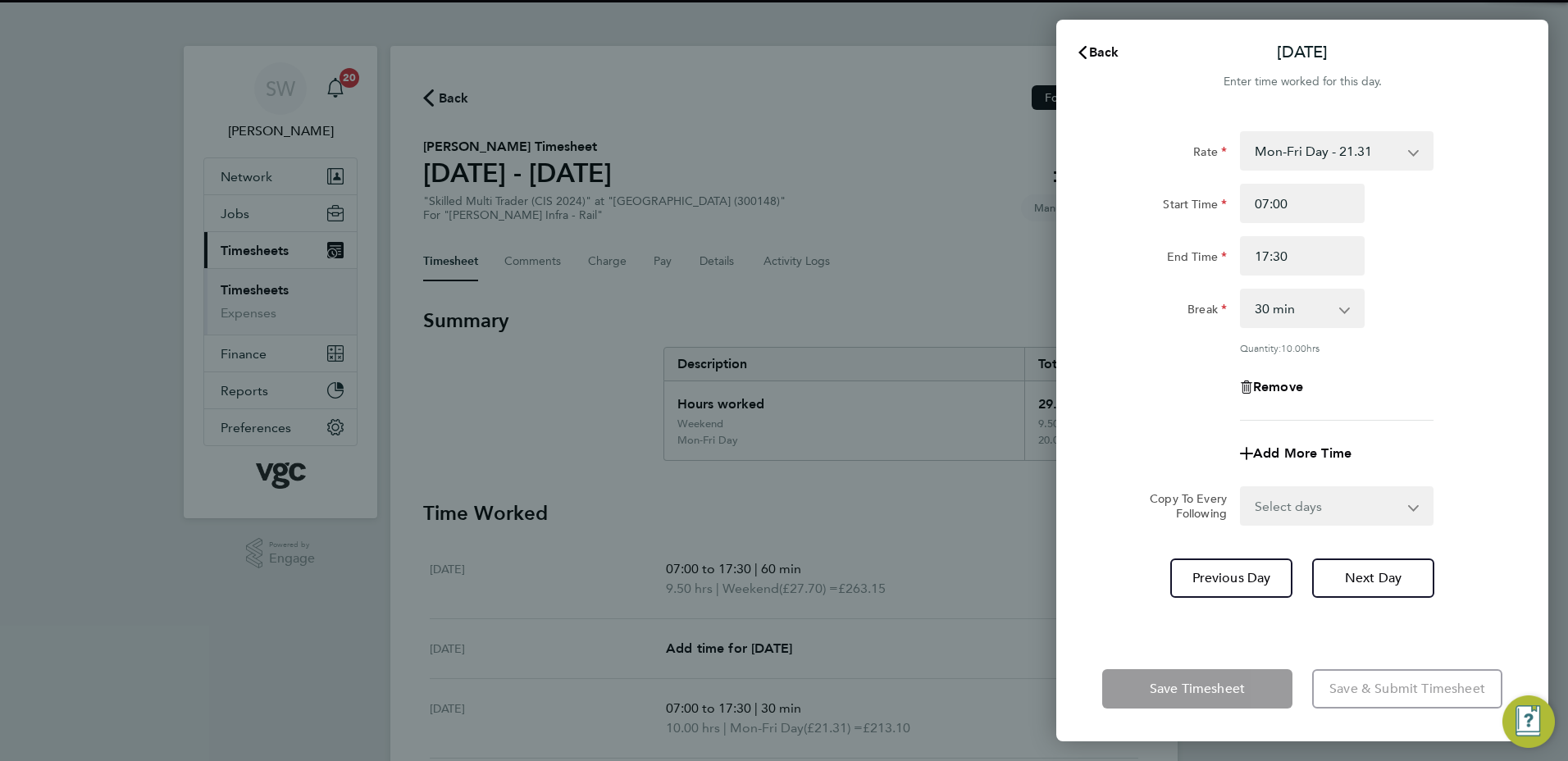 drag, startPoint x: 1405, startPoint y: 505, endPoint x: 1397, endPoint y: 515, distance: 12.8062 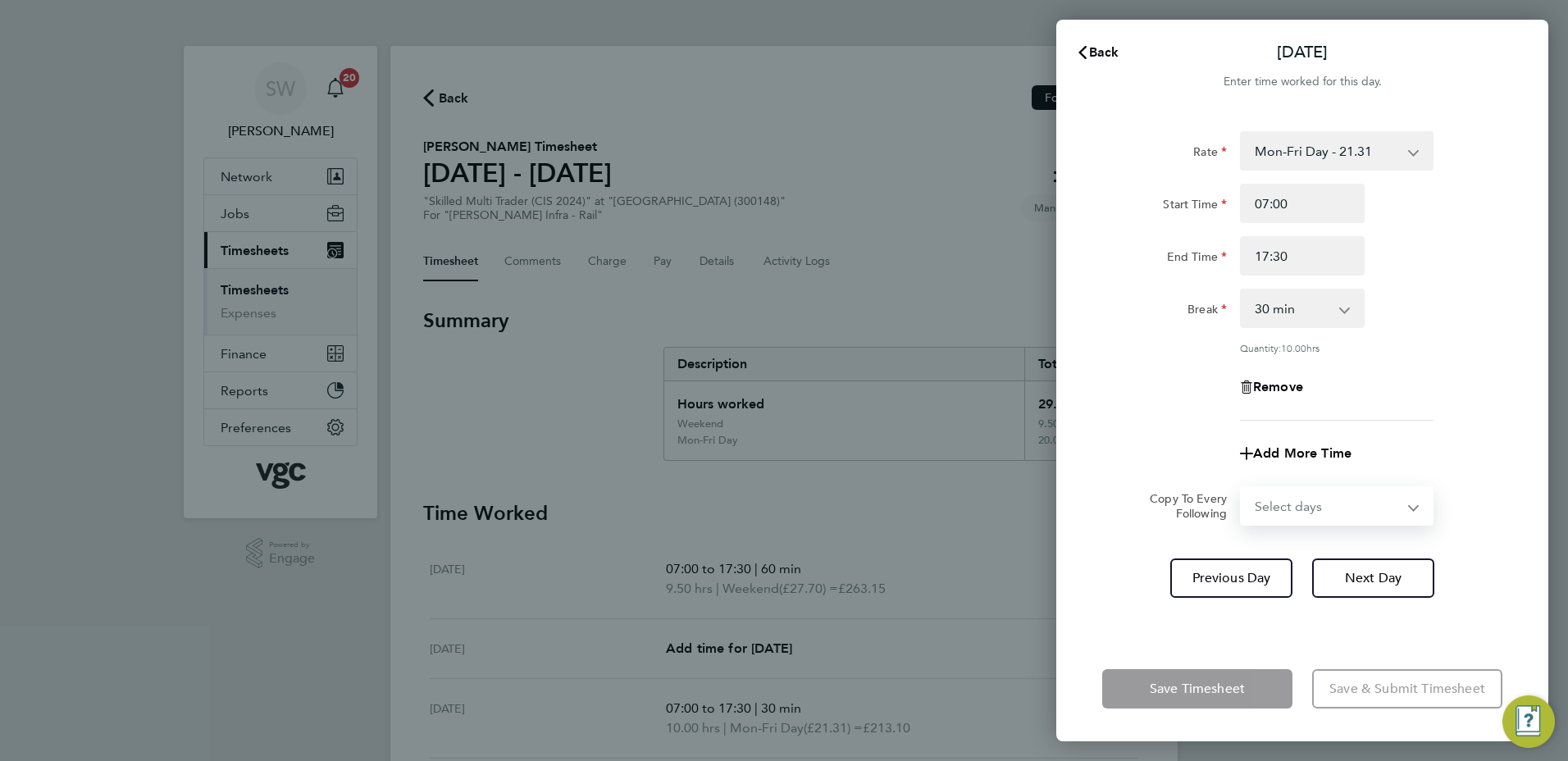 select on "WED" 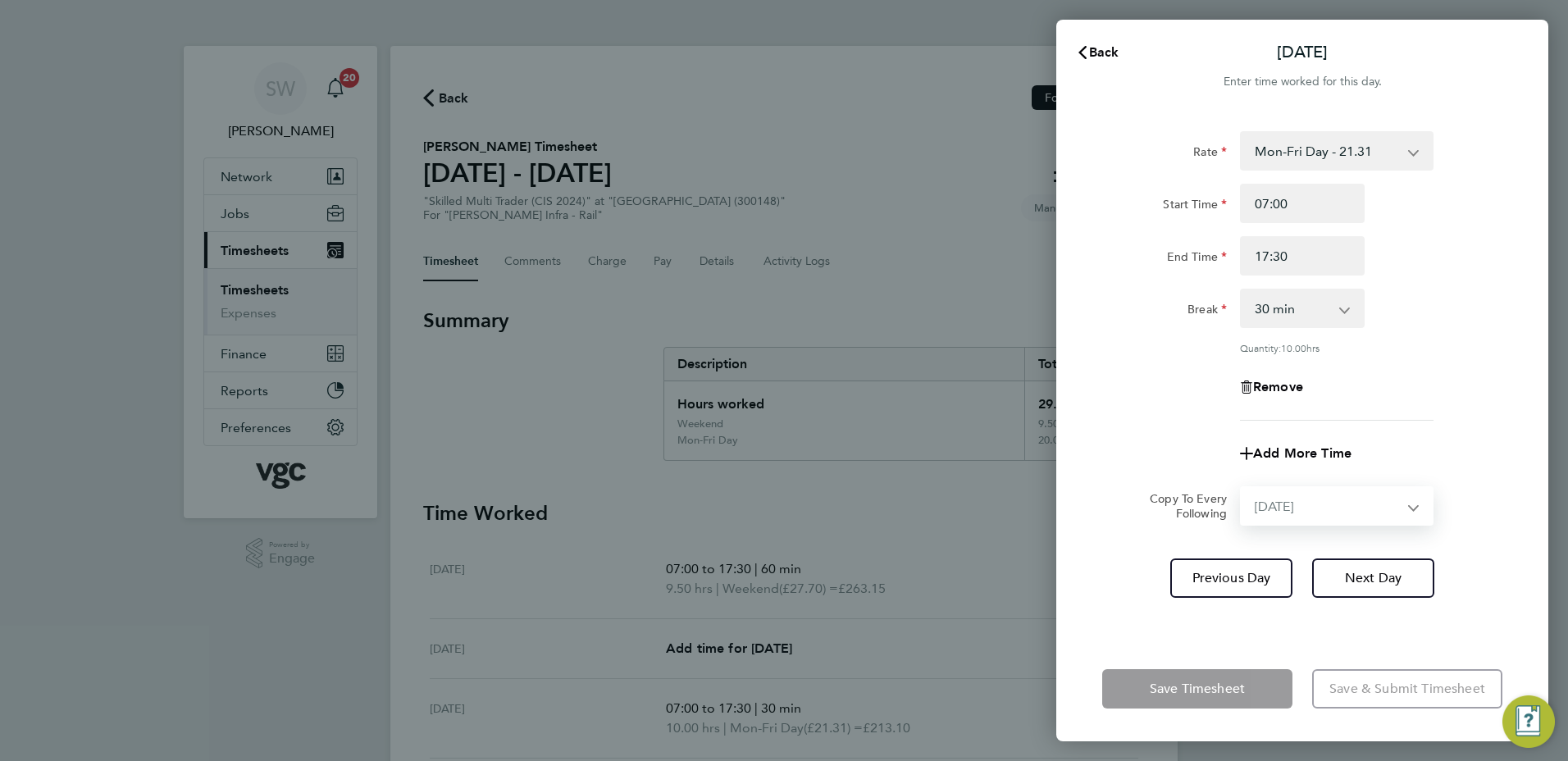 click on "Select days   Day   [DATE]   [DATE]   [DATE]" at bounding box center (1328, 506) 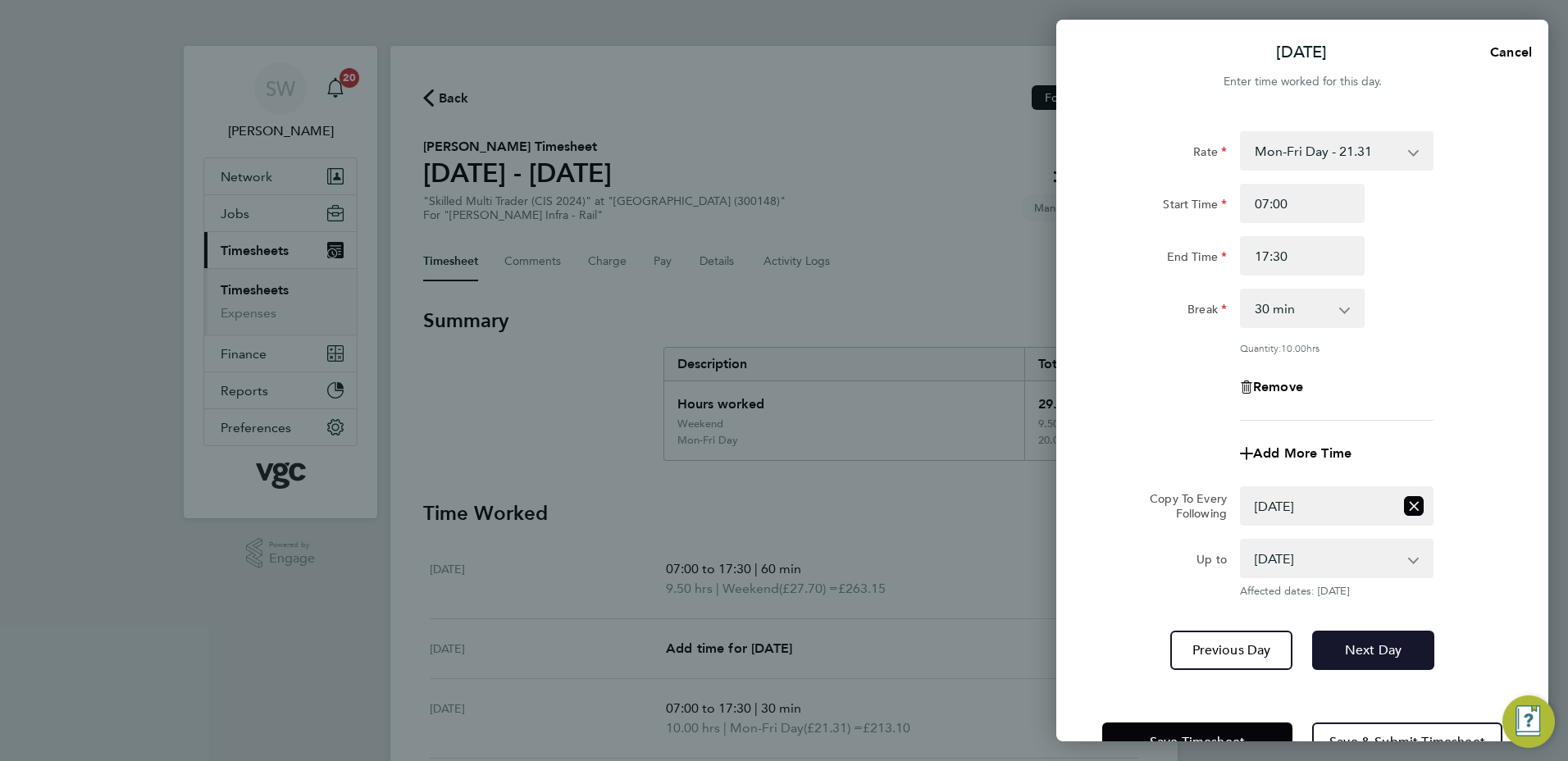 click on "Next Day" 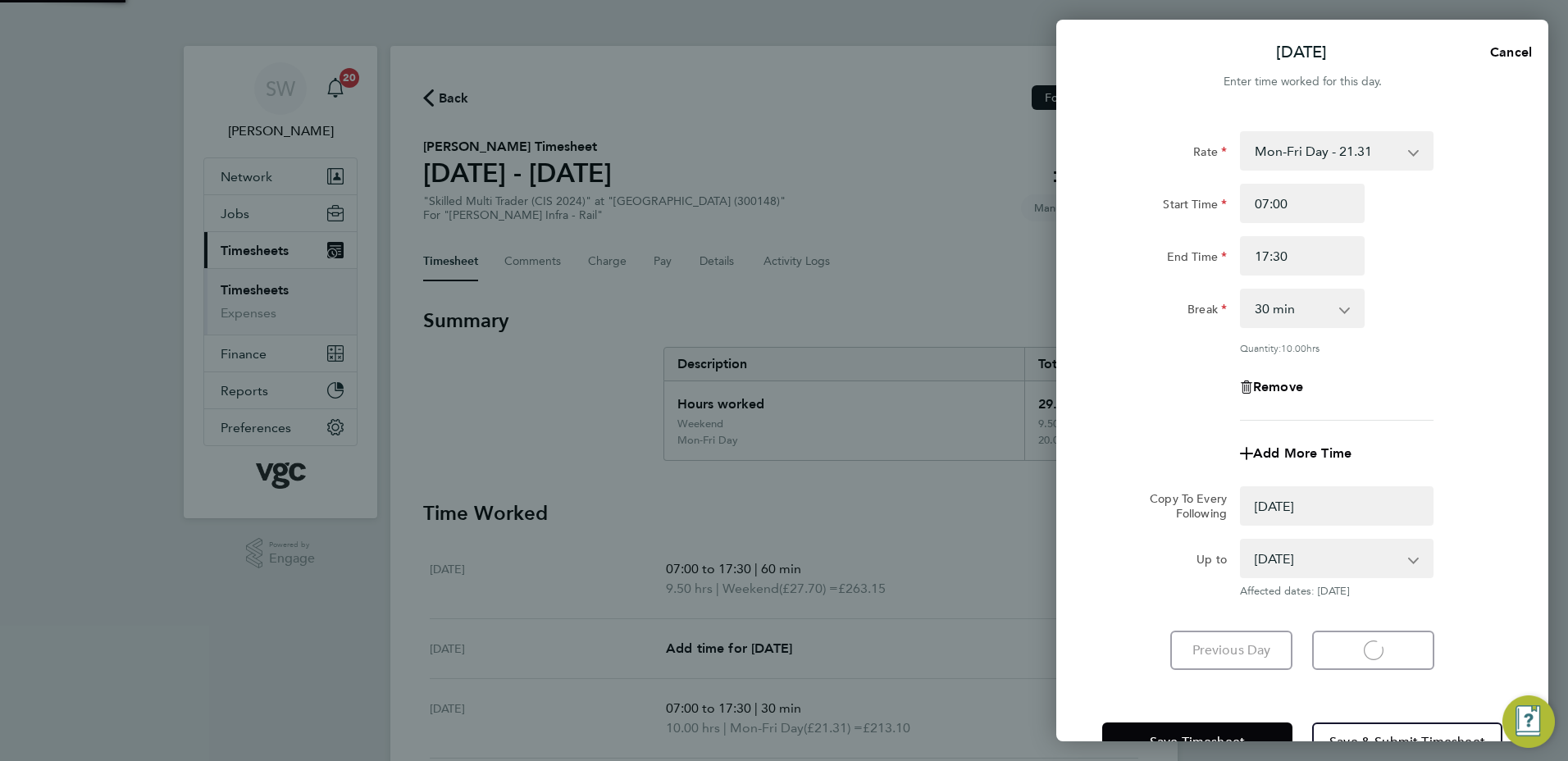 select on "0: null" 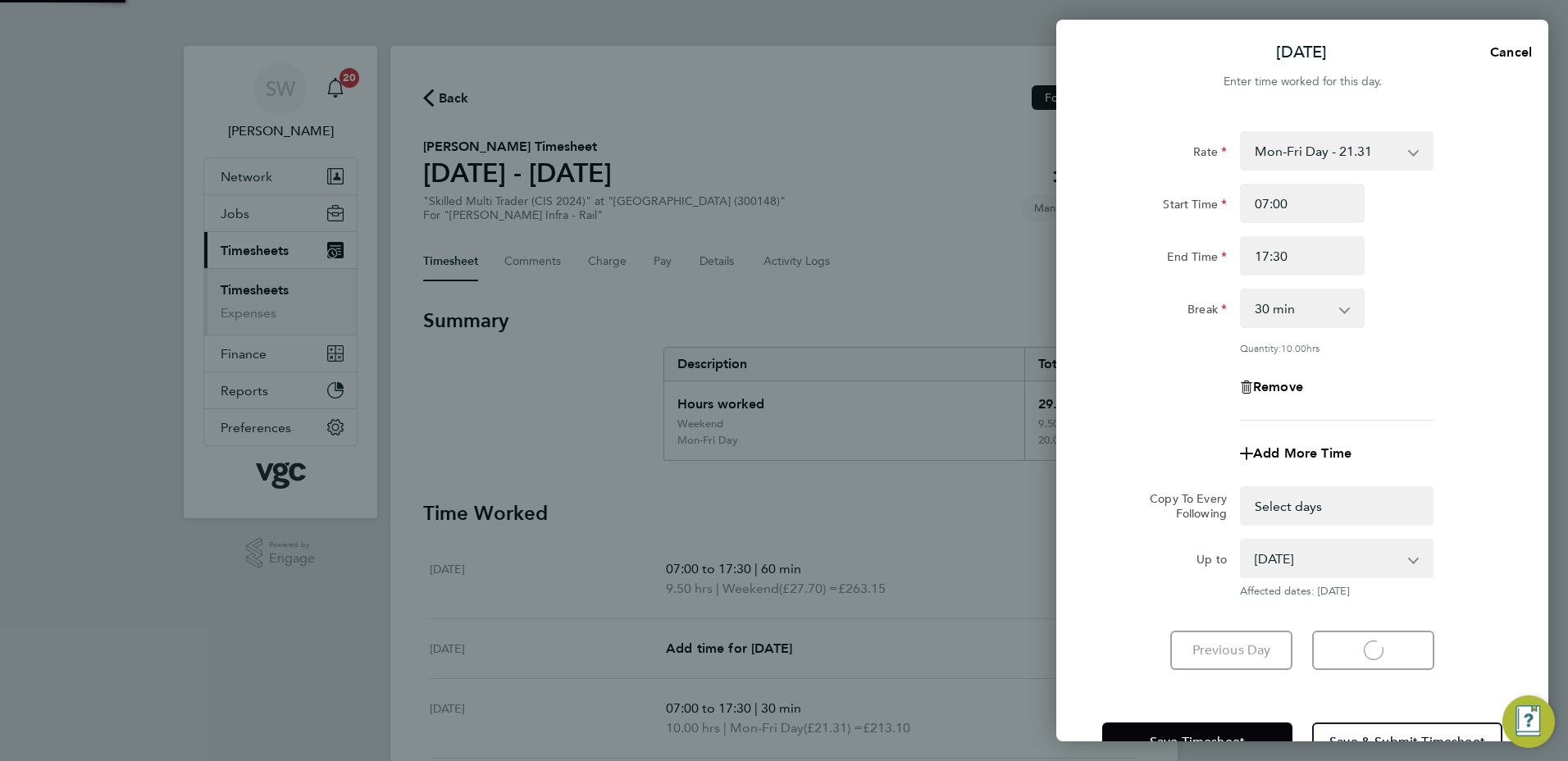 select on "30" 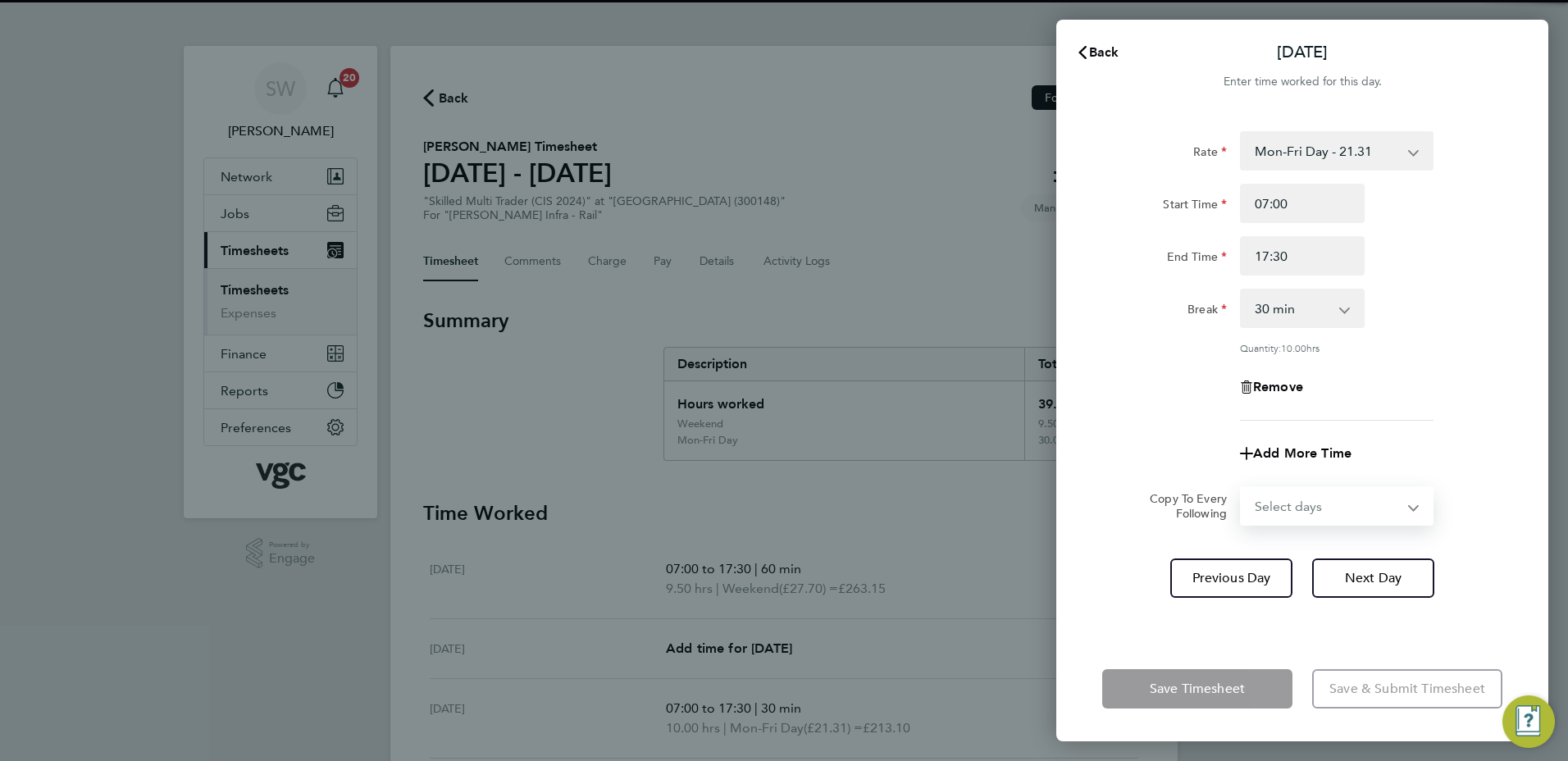 drag, startPoint x: 1407, startPoint y: 504, endPoint x: 1393, endPoint y: 517, distance: 19.104973 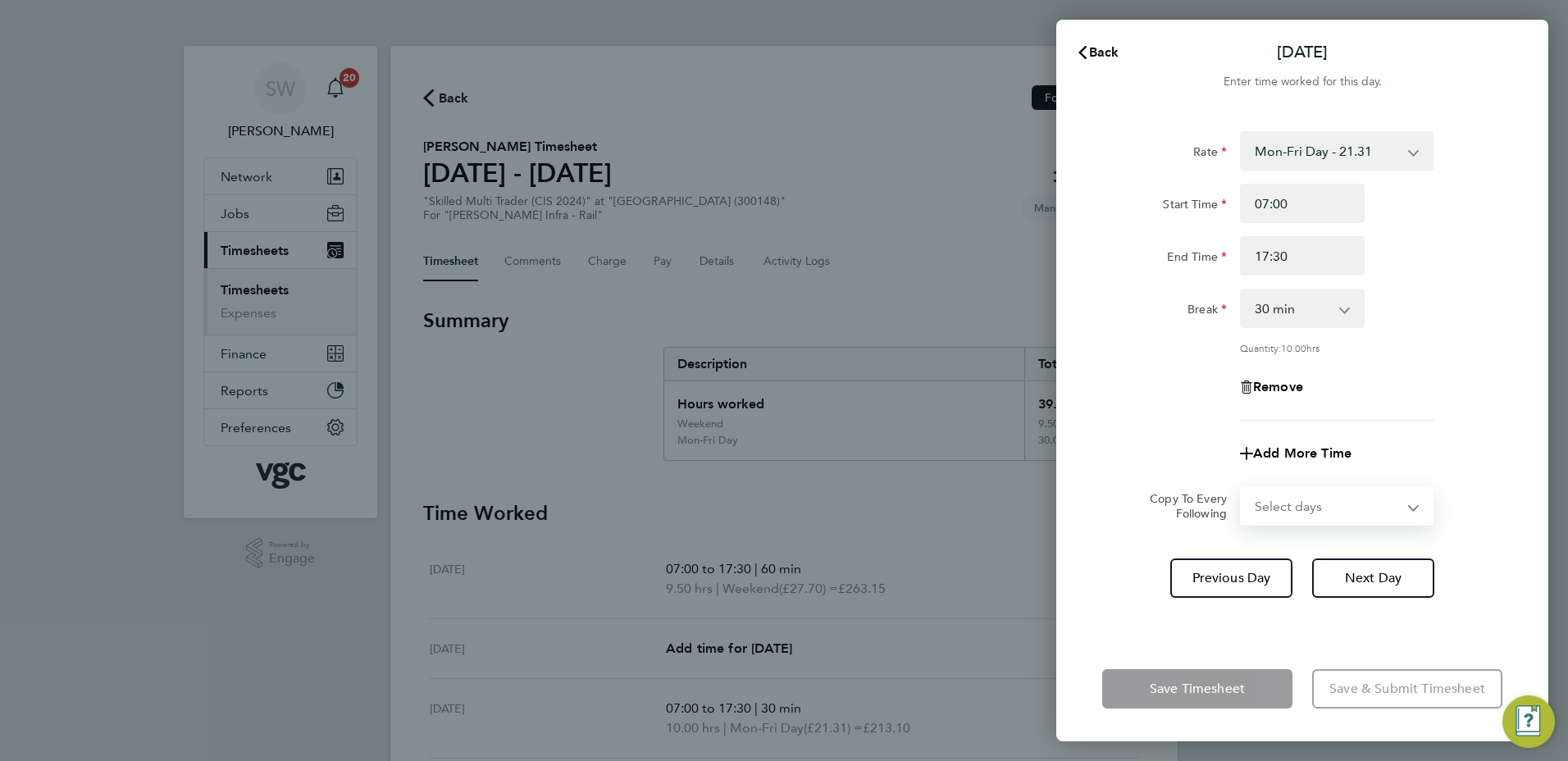 select on "THU" 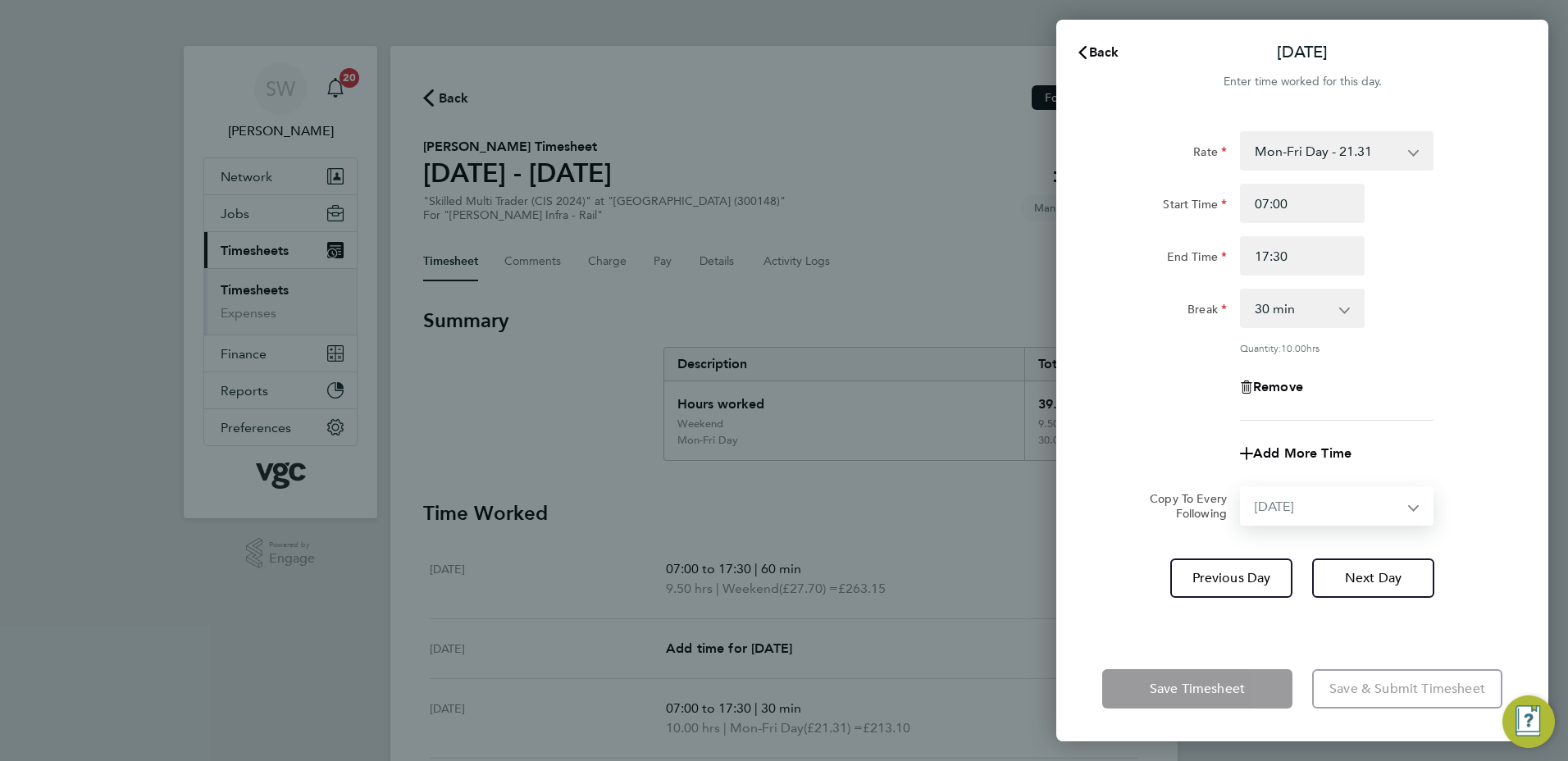 click on "Select days   Day   [DATE]   [DATE]" at bounding box center (1328, 506) 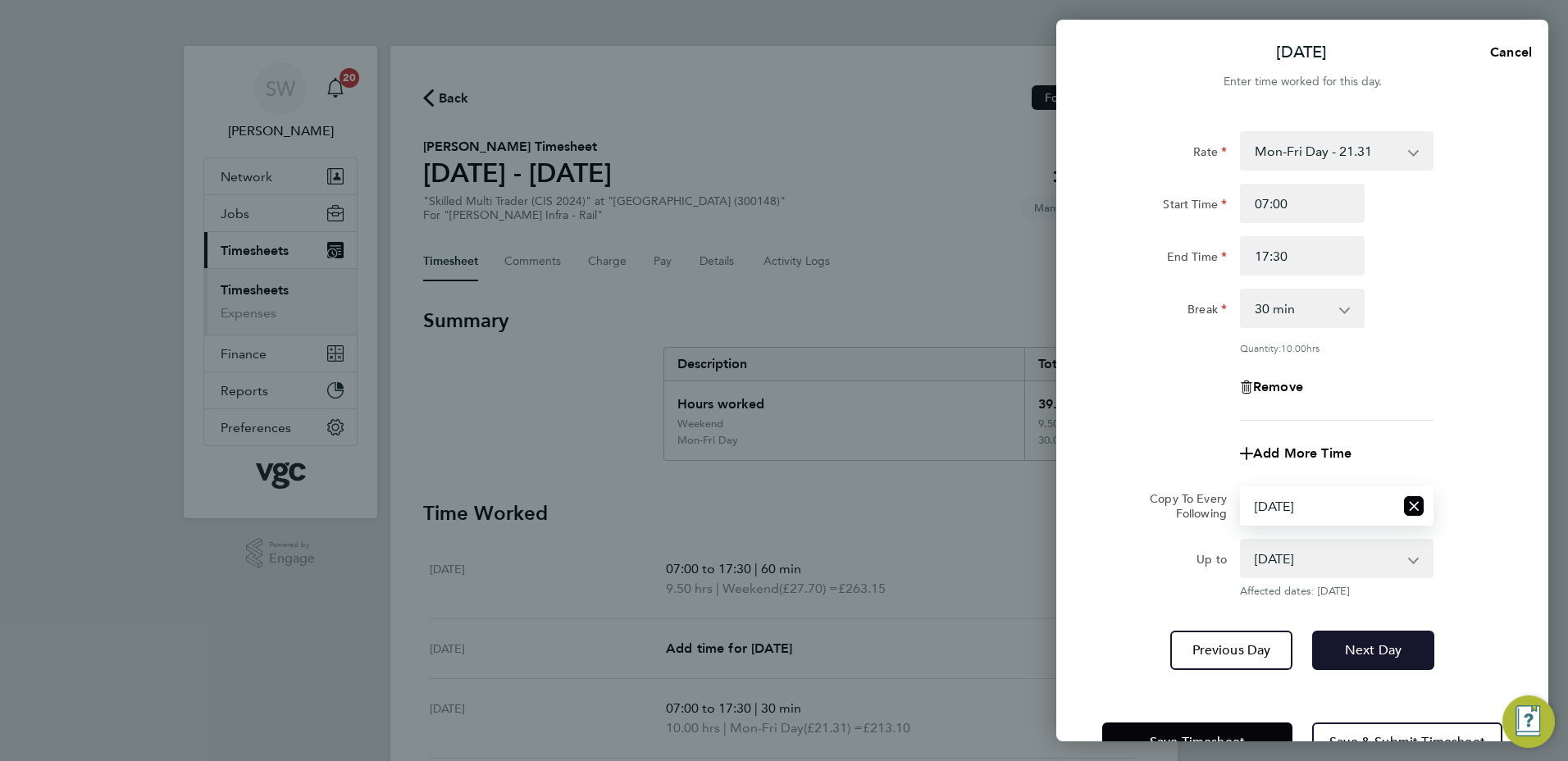 drag, startPoint x: 1348, startPoint y: 651, endPoint x: 1361, endPoint y: 633, distance: 22.203603 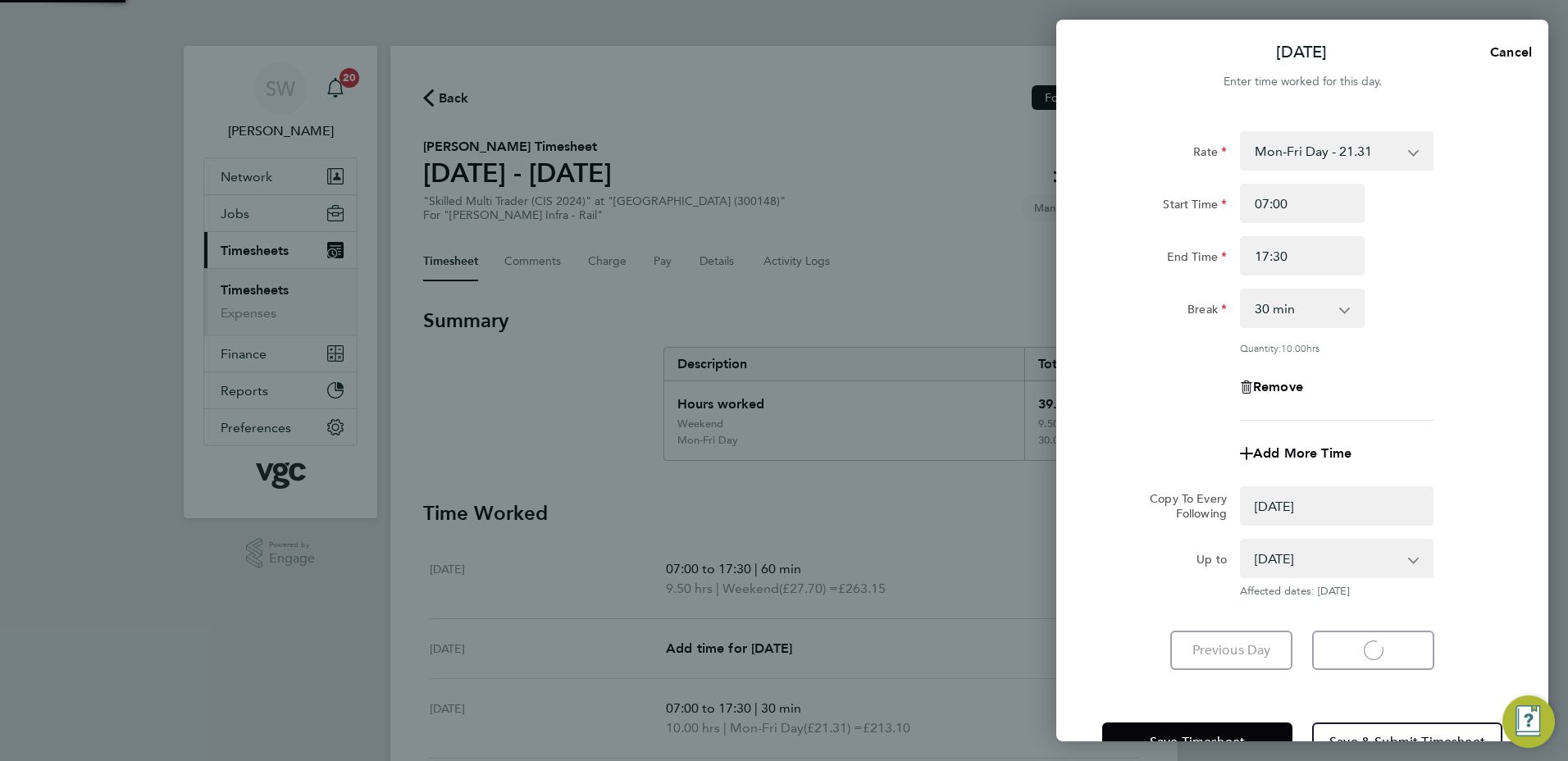 select on "0: null" 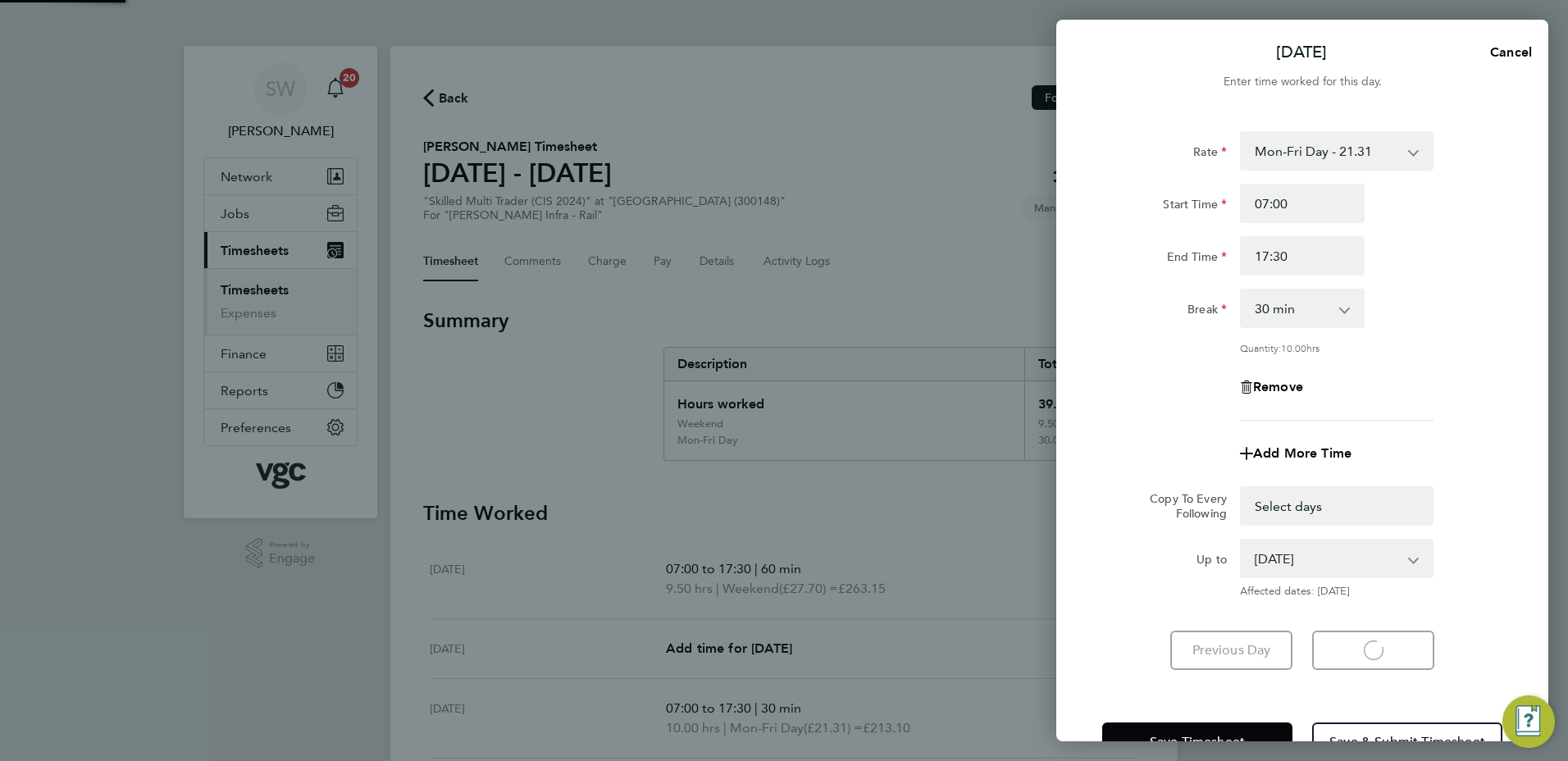 select on "30" 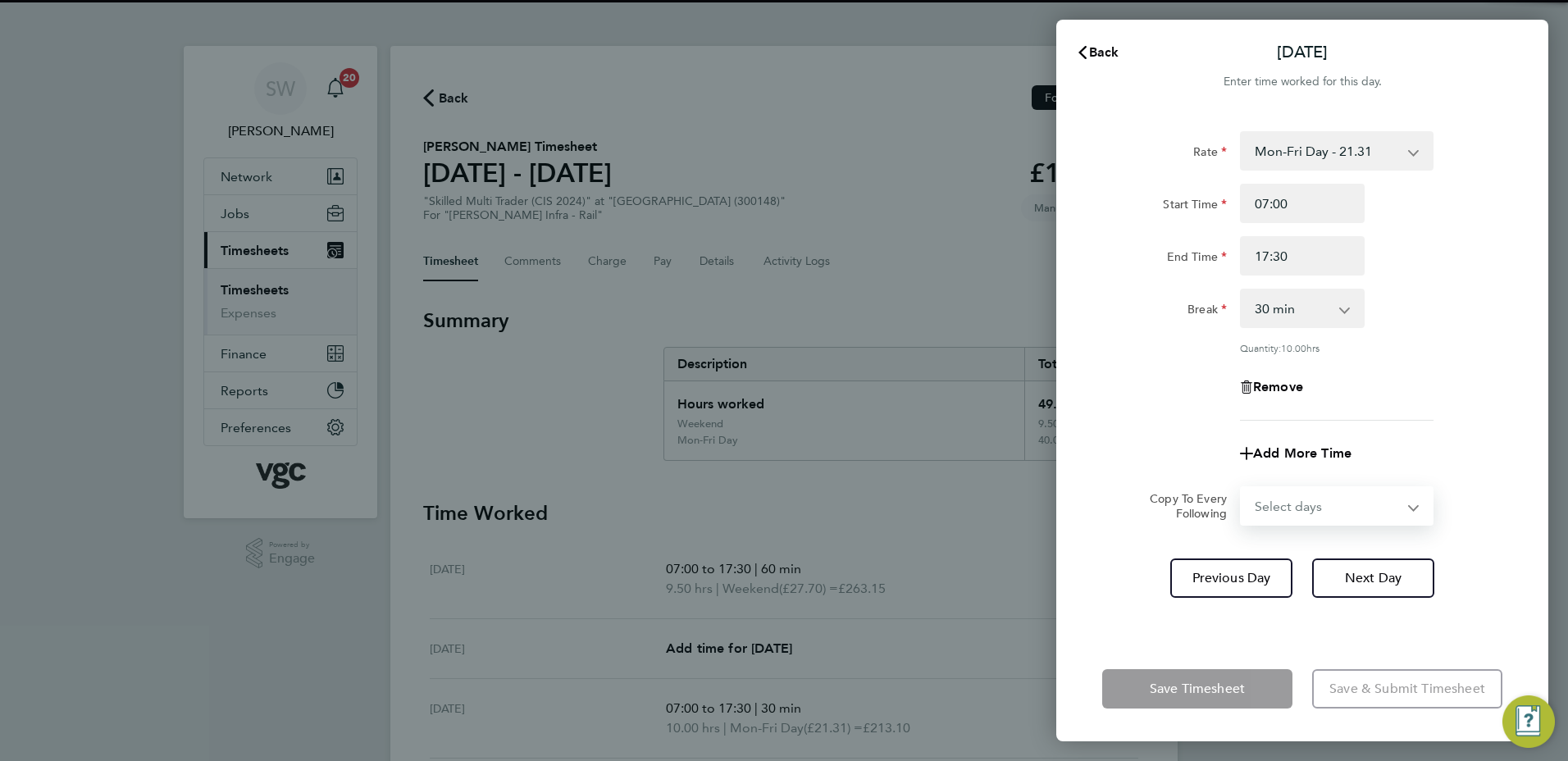 drag, startPoint x: 1406, startPoint y: 506, endPoint x: 1376, endPoint y: 520, distance: 33.105891 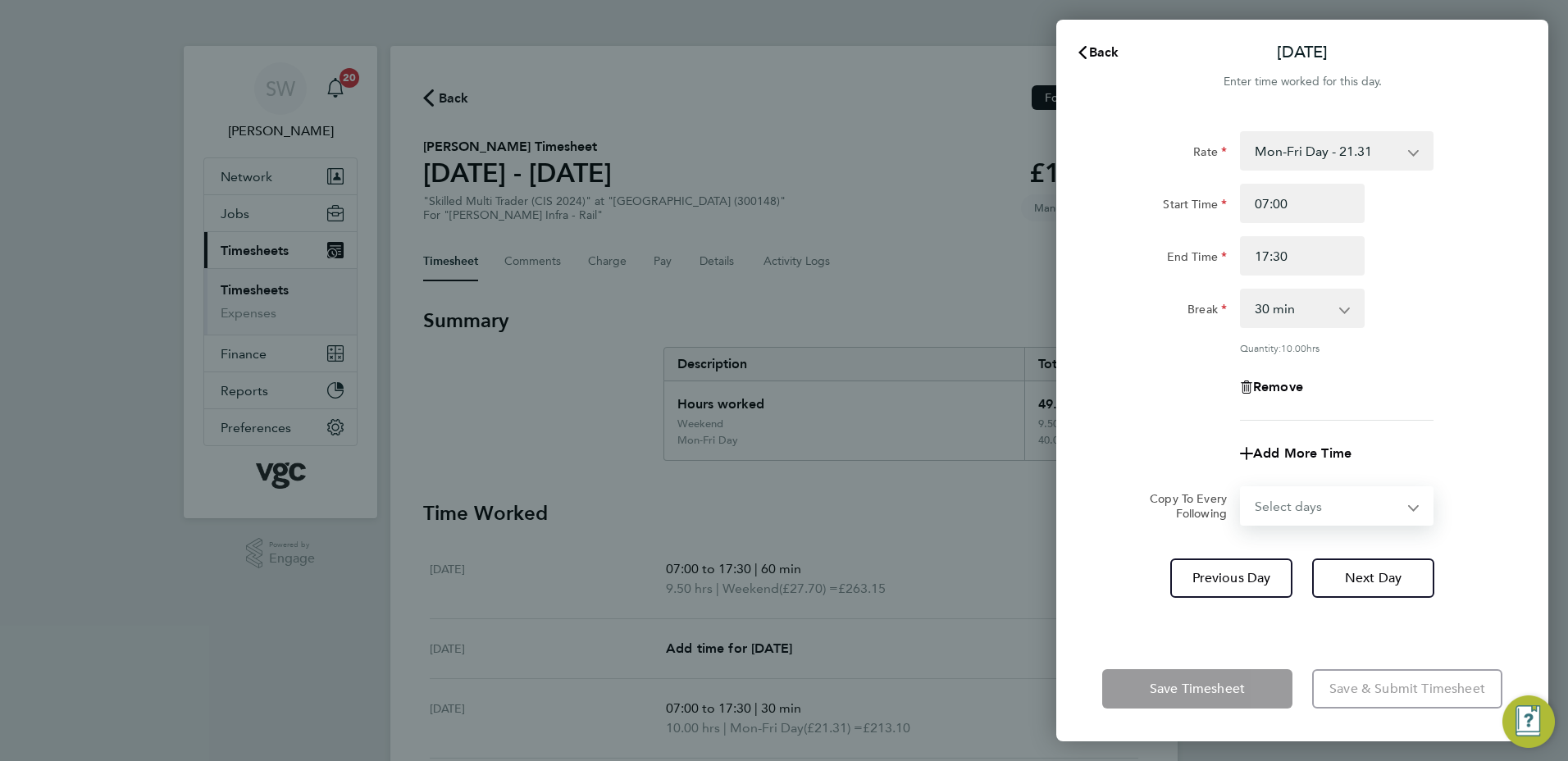 select on "FRI" 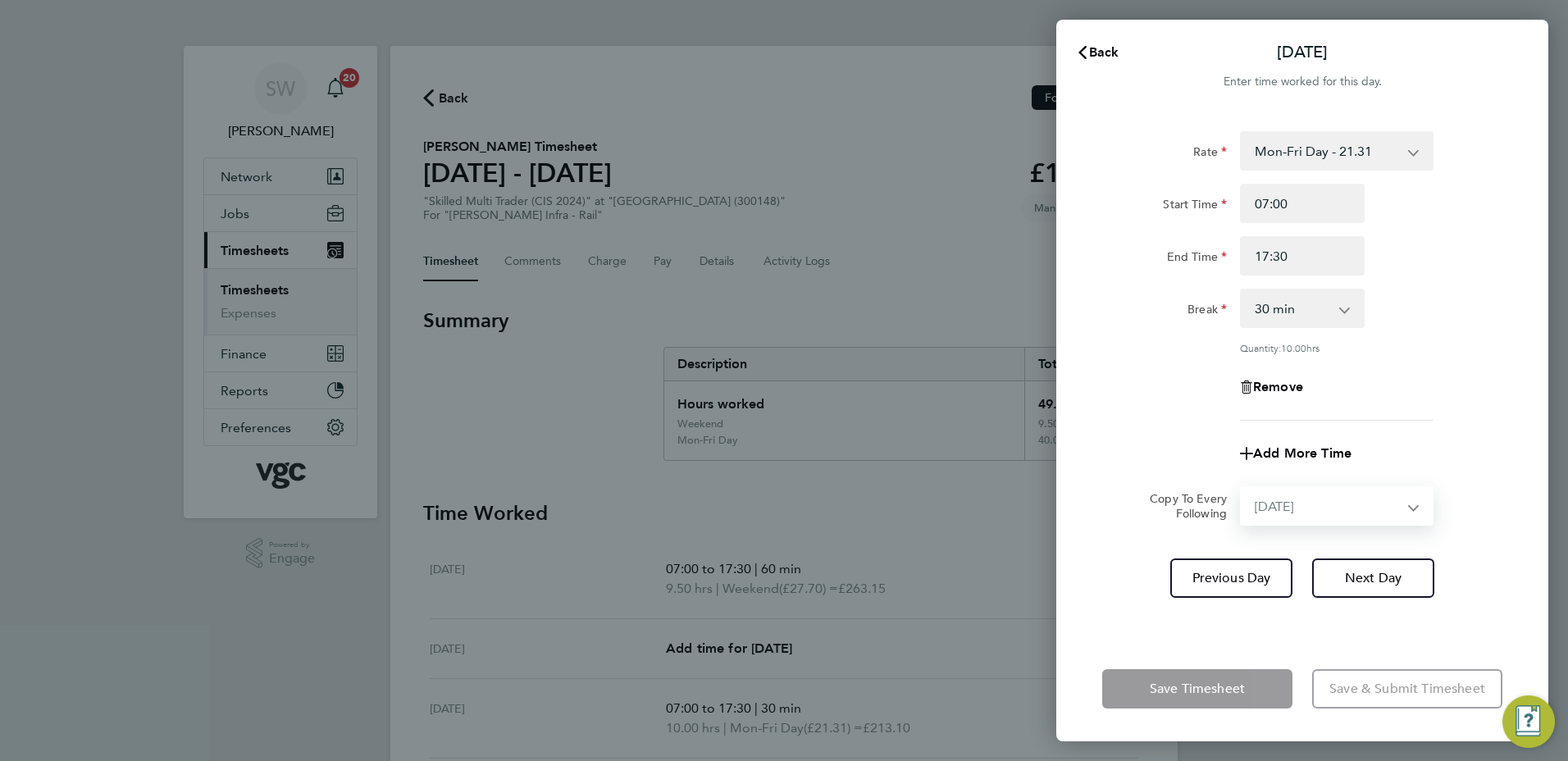 click on "Select days   [DATE]" at bounding box center (1328, 506) 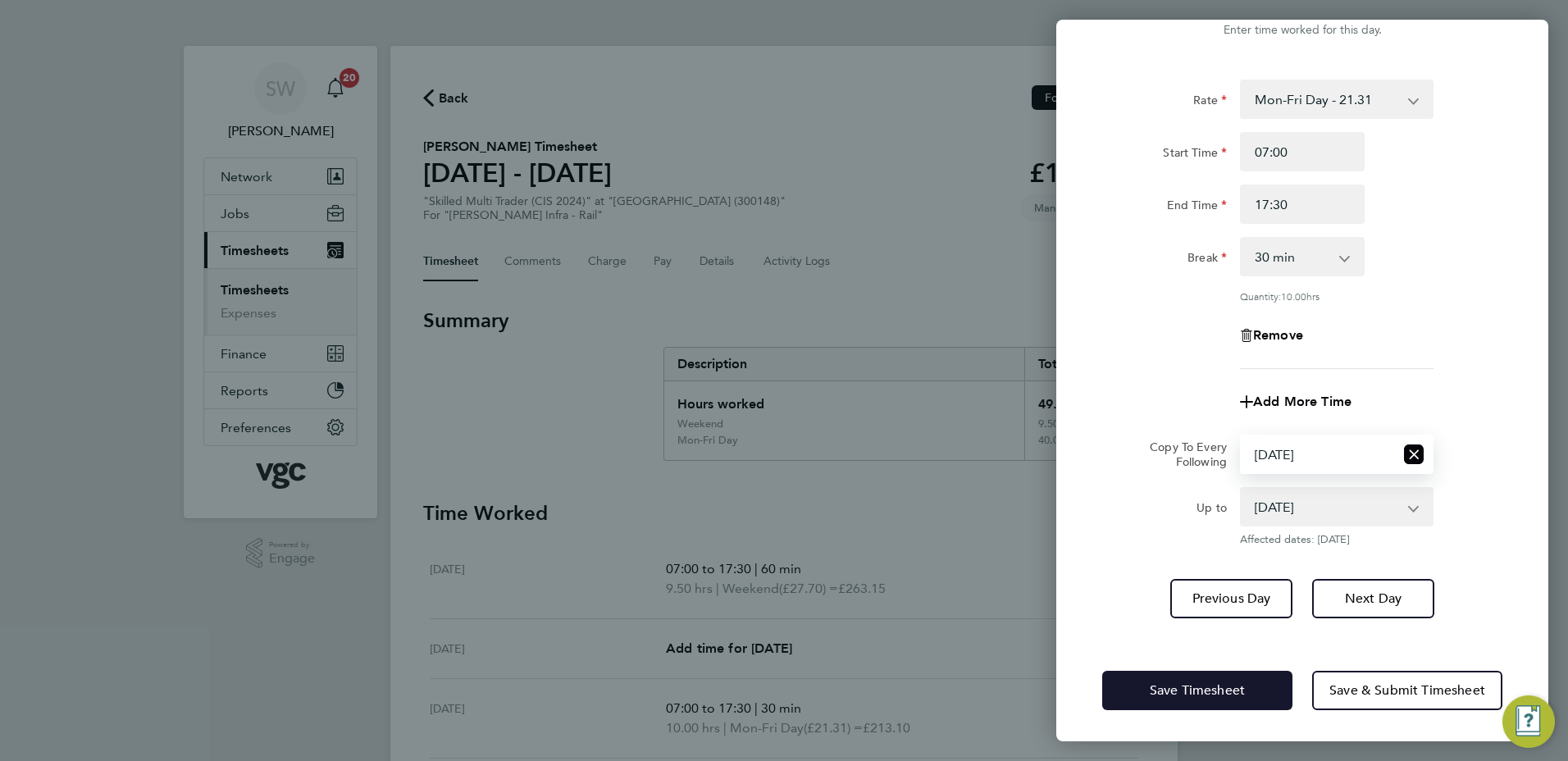 click on "Save Timesheet" 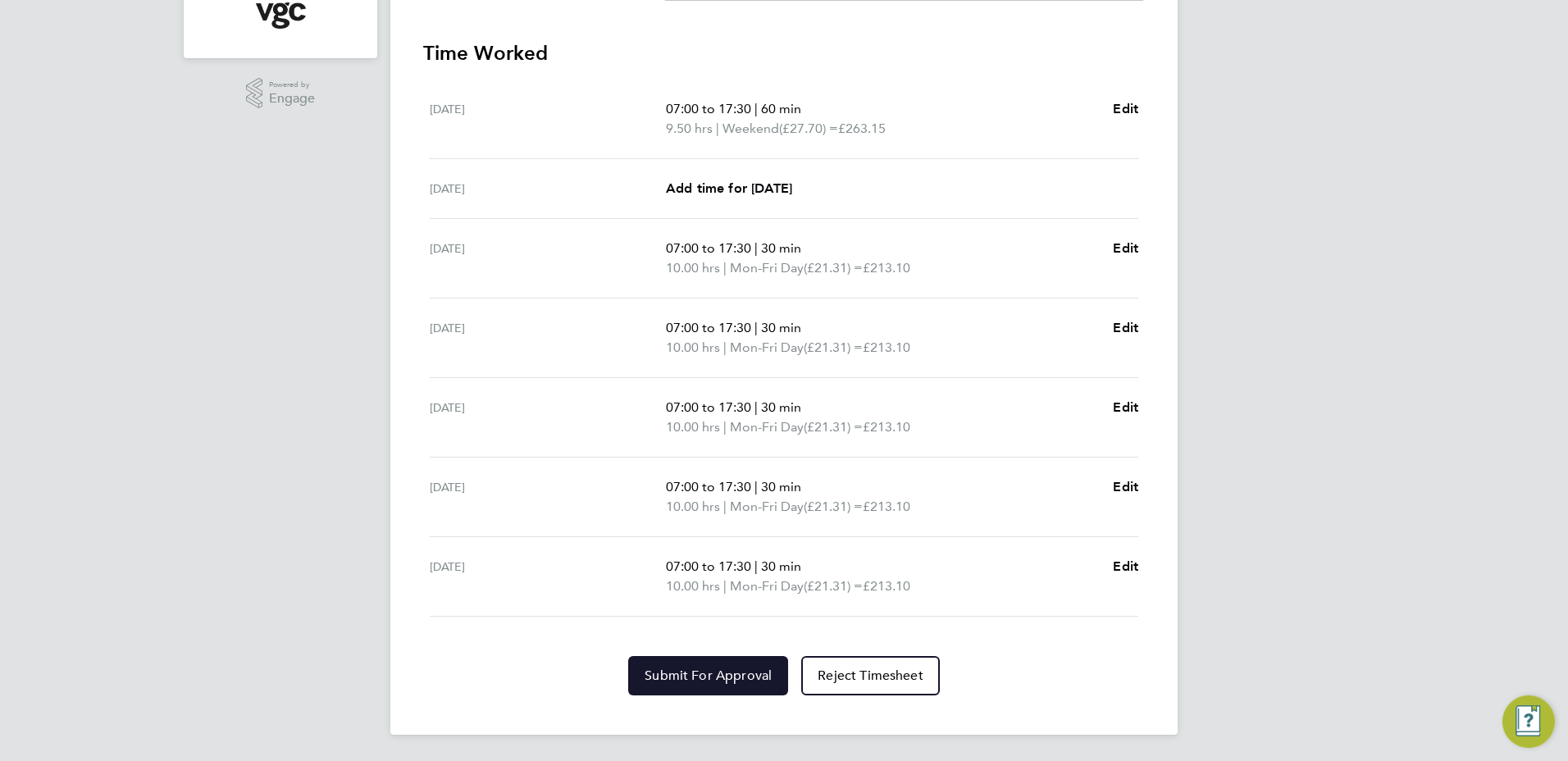 click on "Submit For Approval" 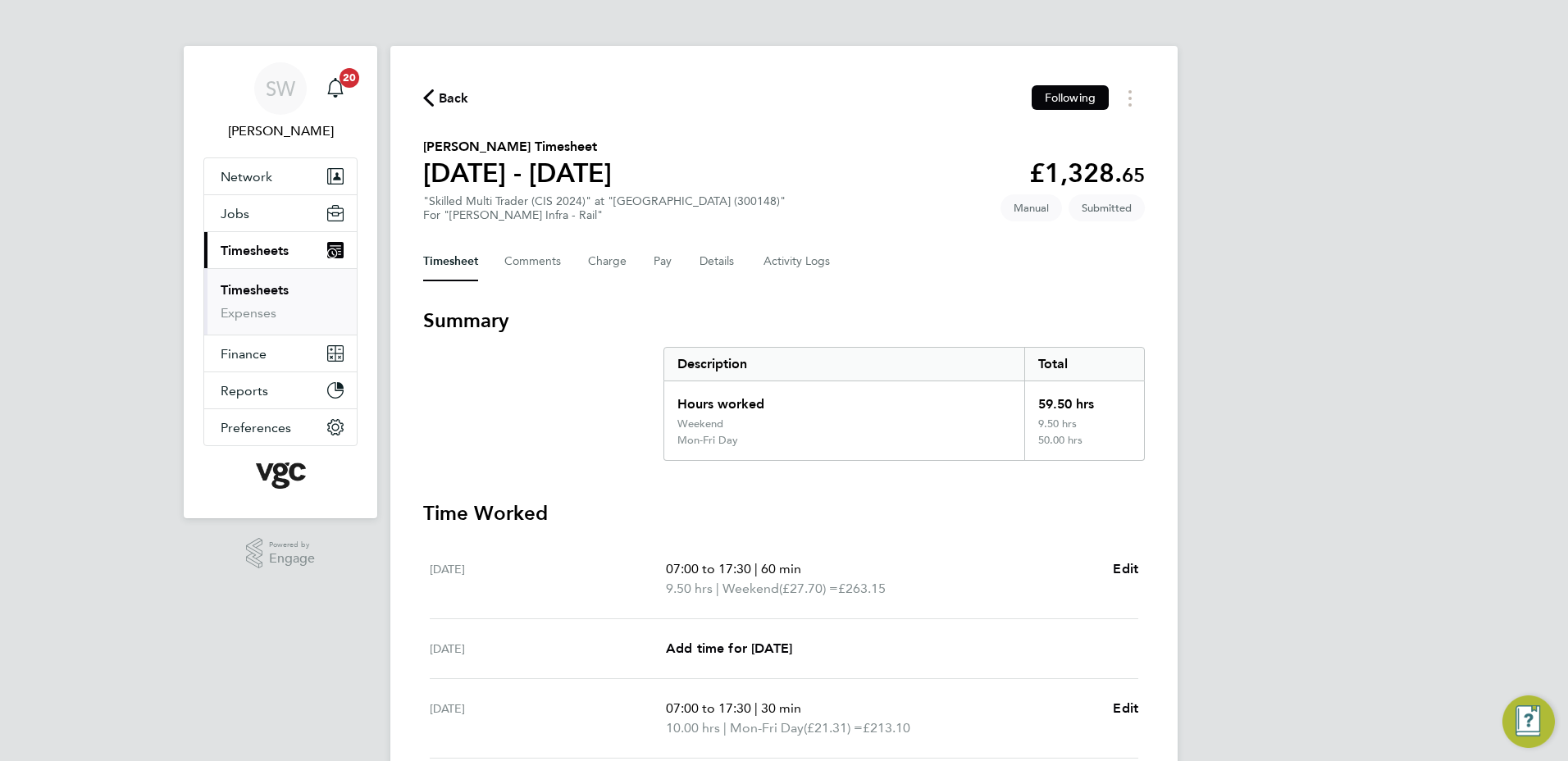 click on "Timesheets" at bounding box center (254, 289) 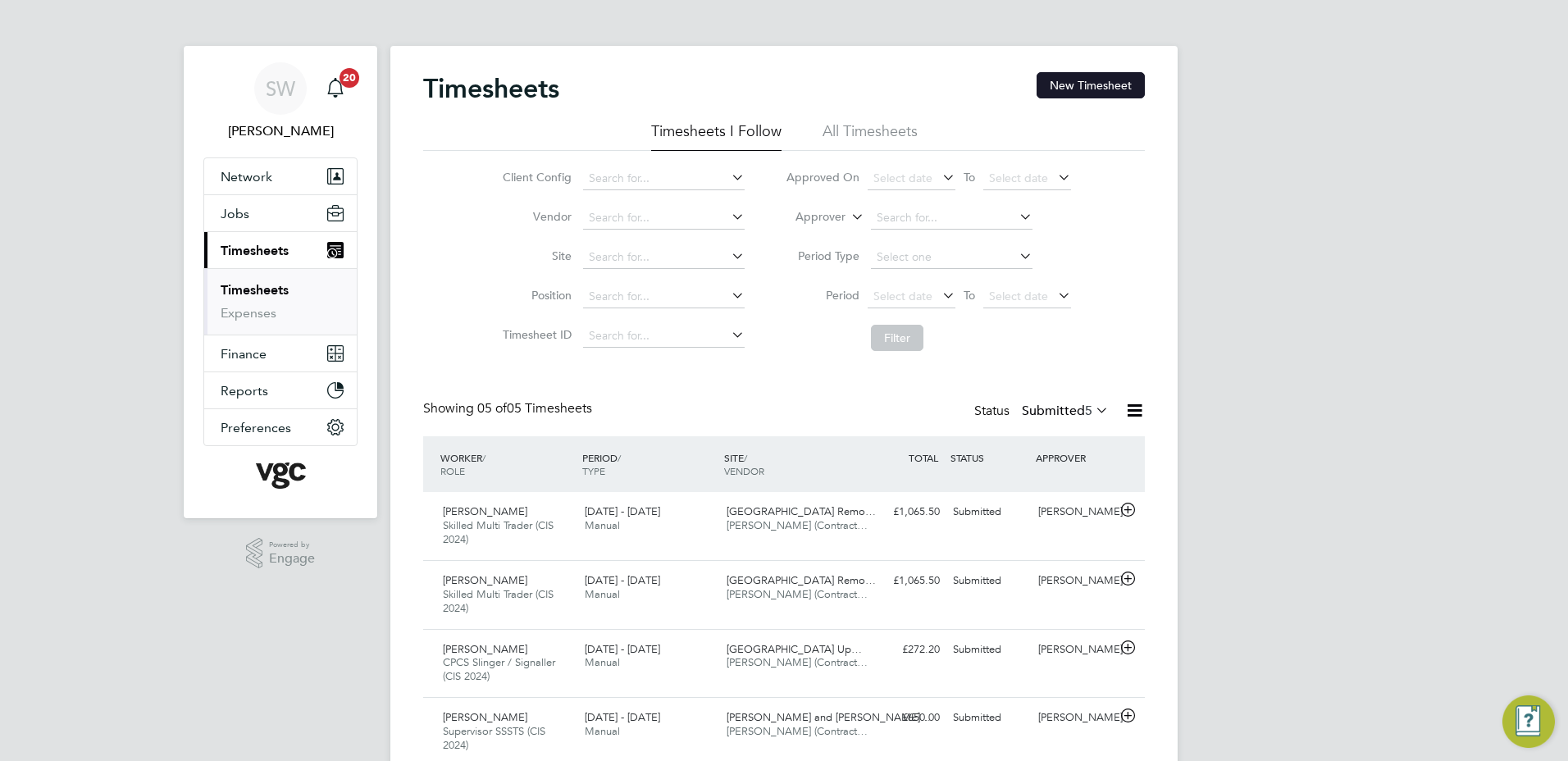 click on "New Timesheet" 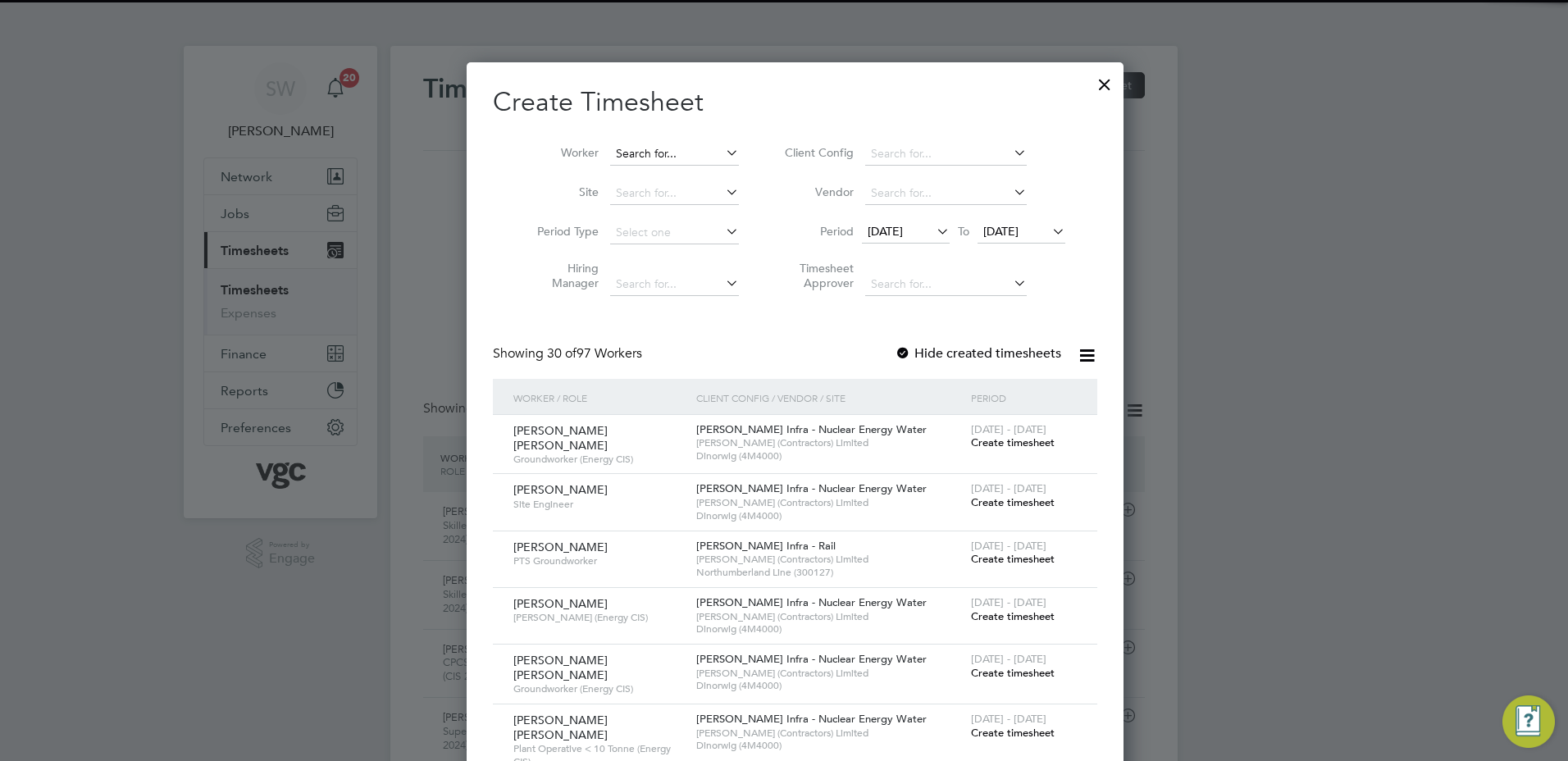 click at bounding box center (674, 154) 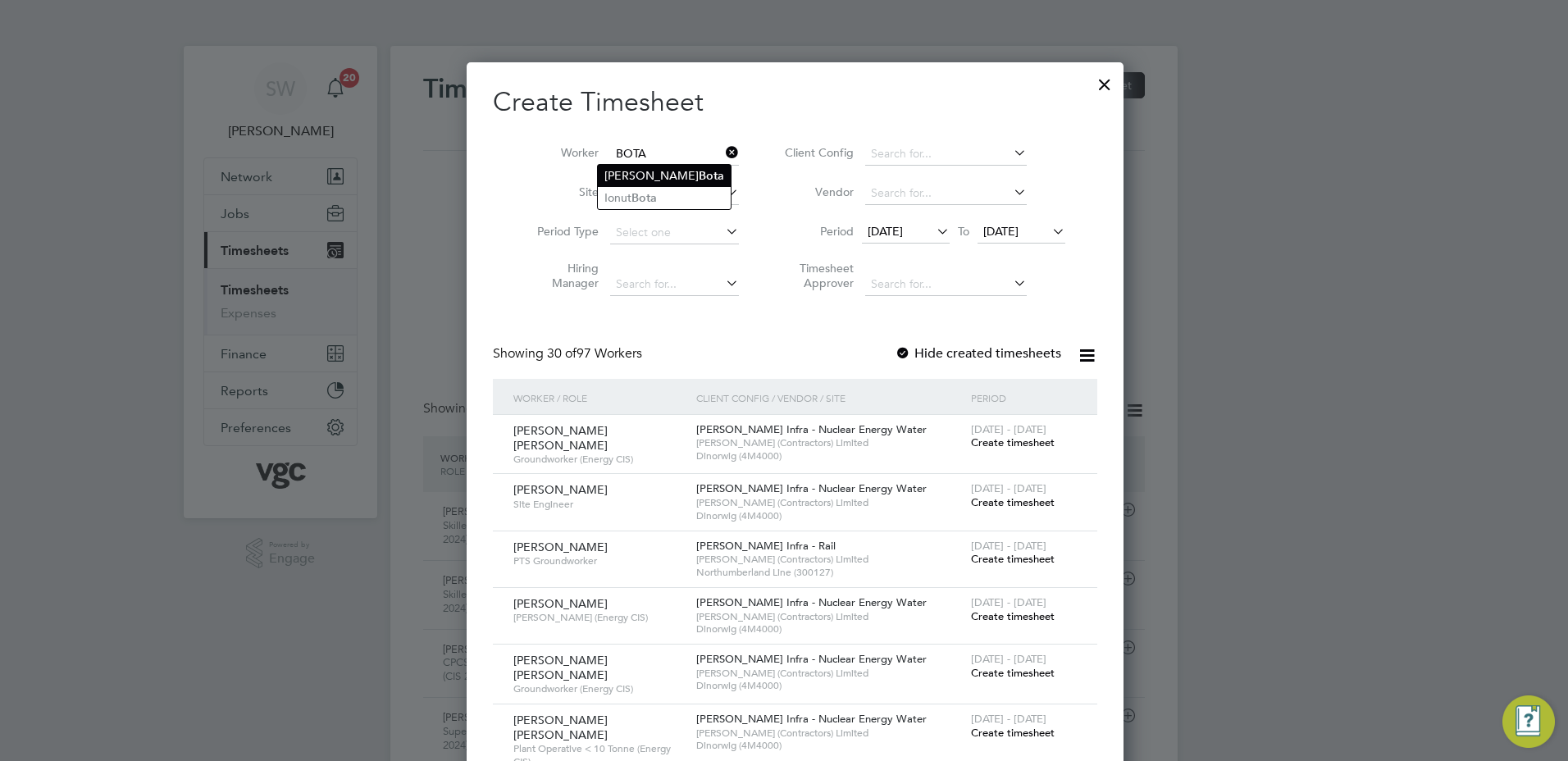 click on "Bota" 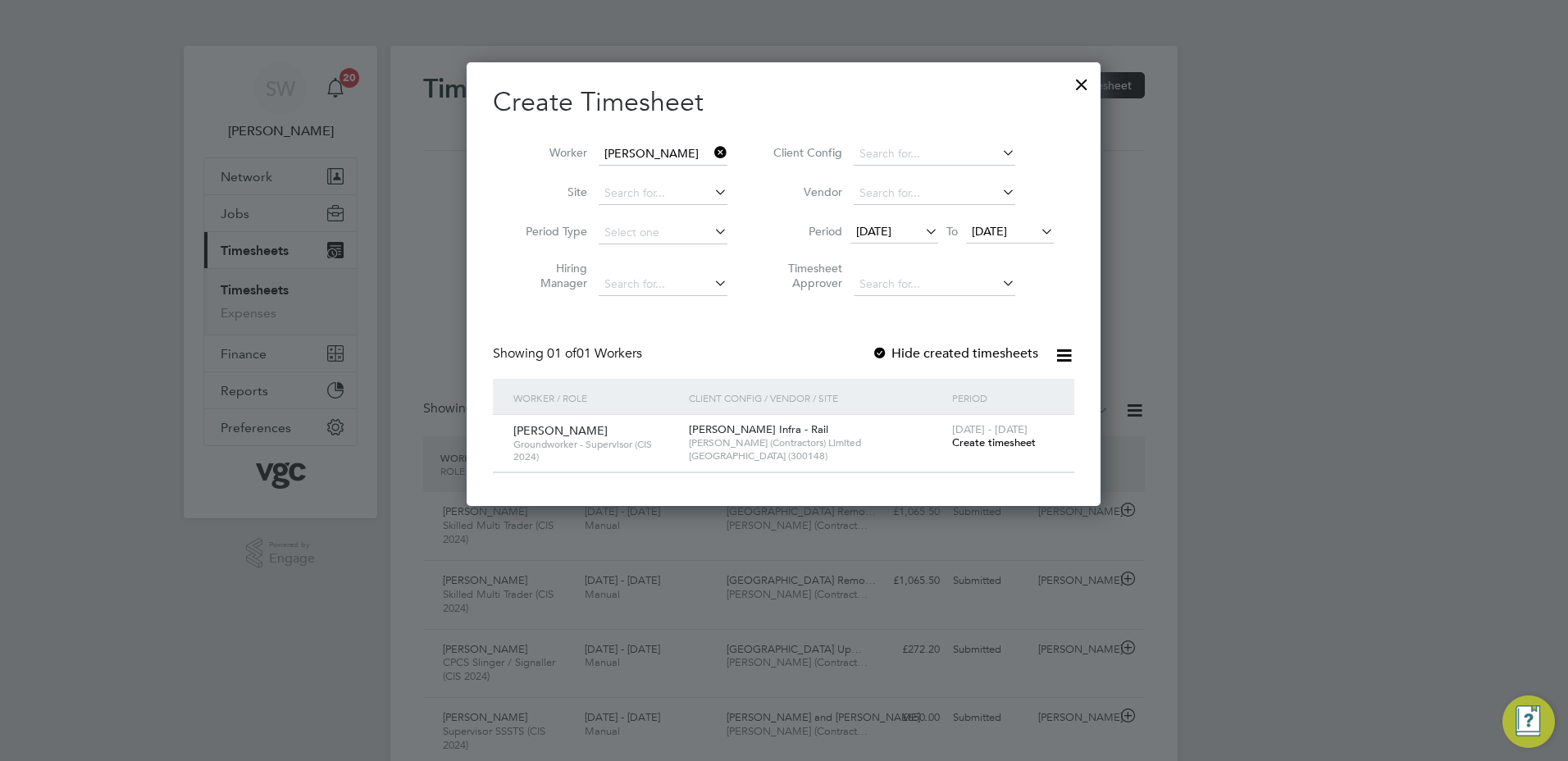 click on "Create timesheet" at bounding box center (994, 442) 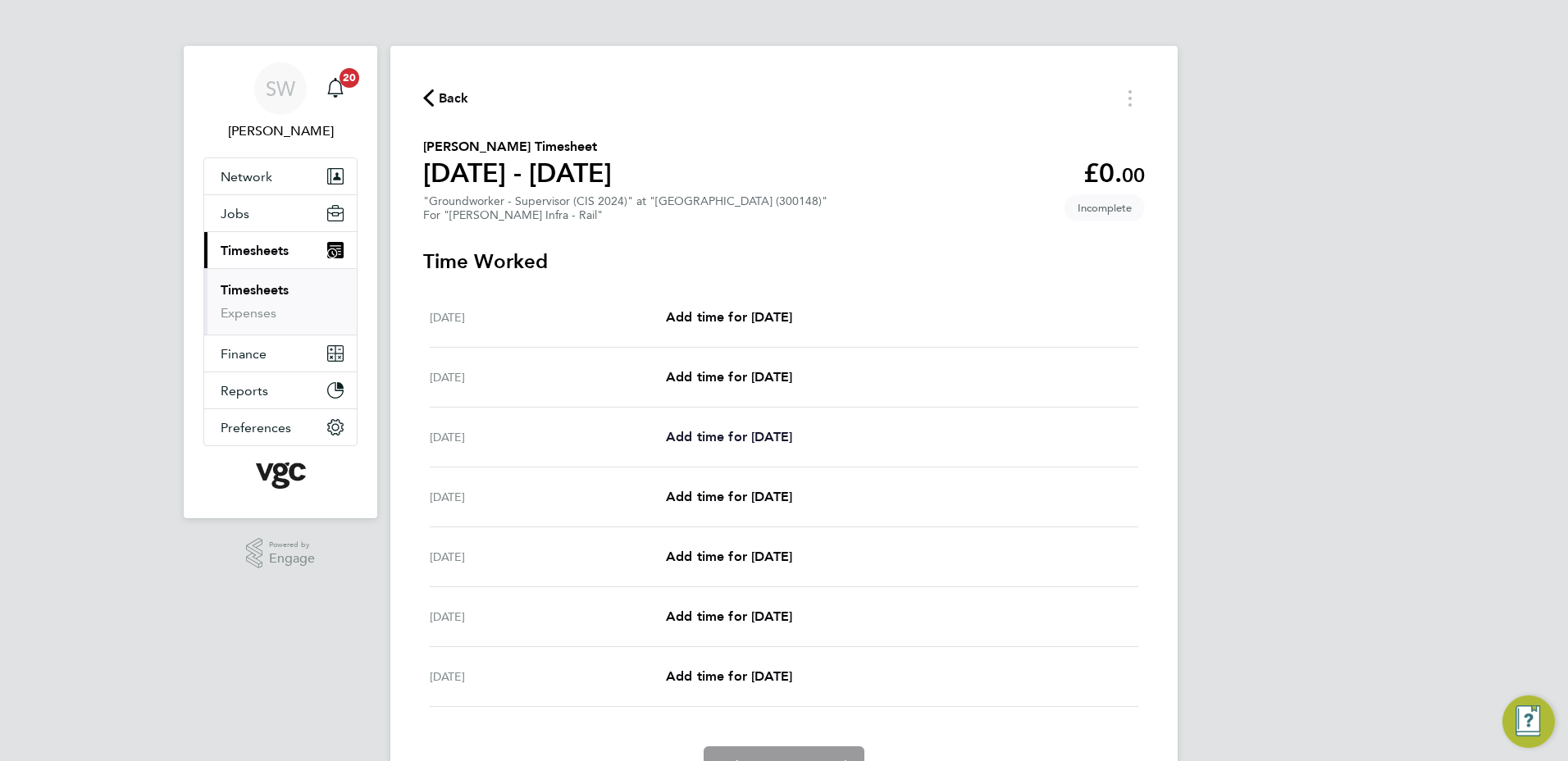 click on "Add time for [DATE]" at bounding box center [729, 436] 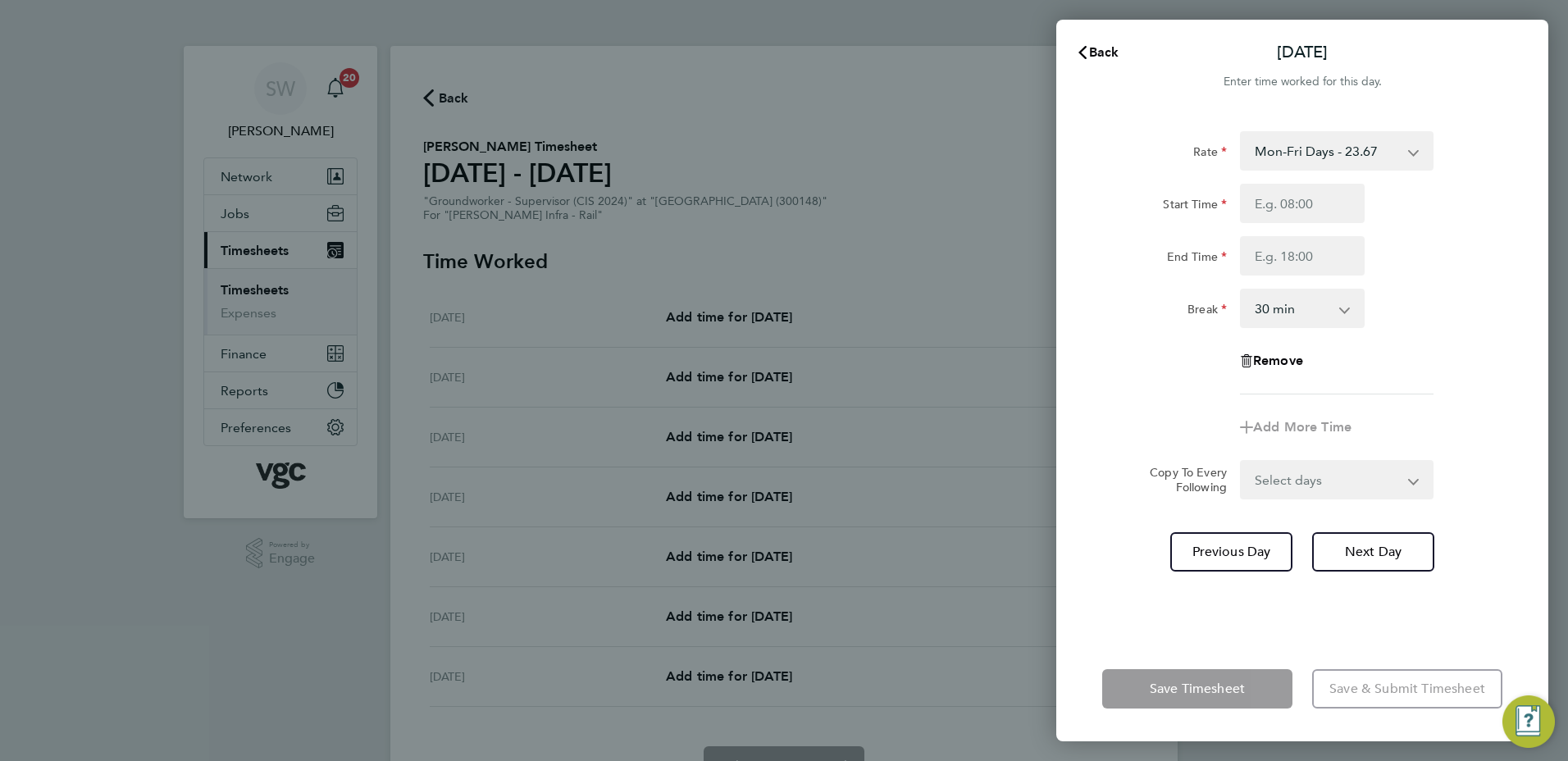click on "Mon-Fri Days - 23.67   Mon-Thurs Nights - 27.22   Xmas / [GEOGRAPHIC_DATA] - 47.34   new daily rate - 241.50   Weekend - 30.77   Bank Hol - 35.50" at bounding box center [1327, 151] 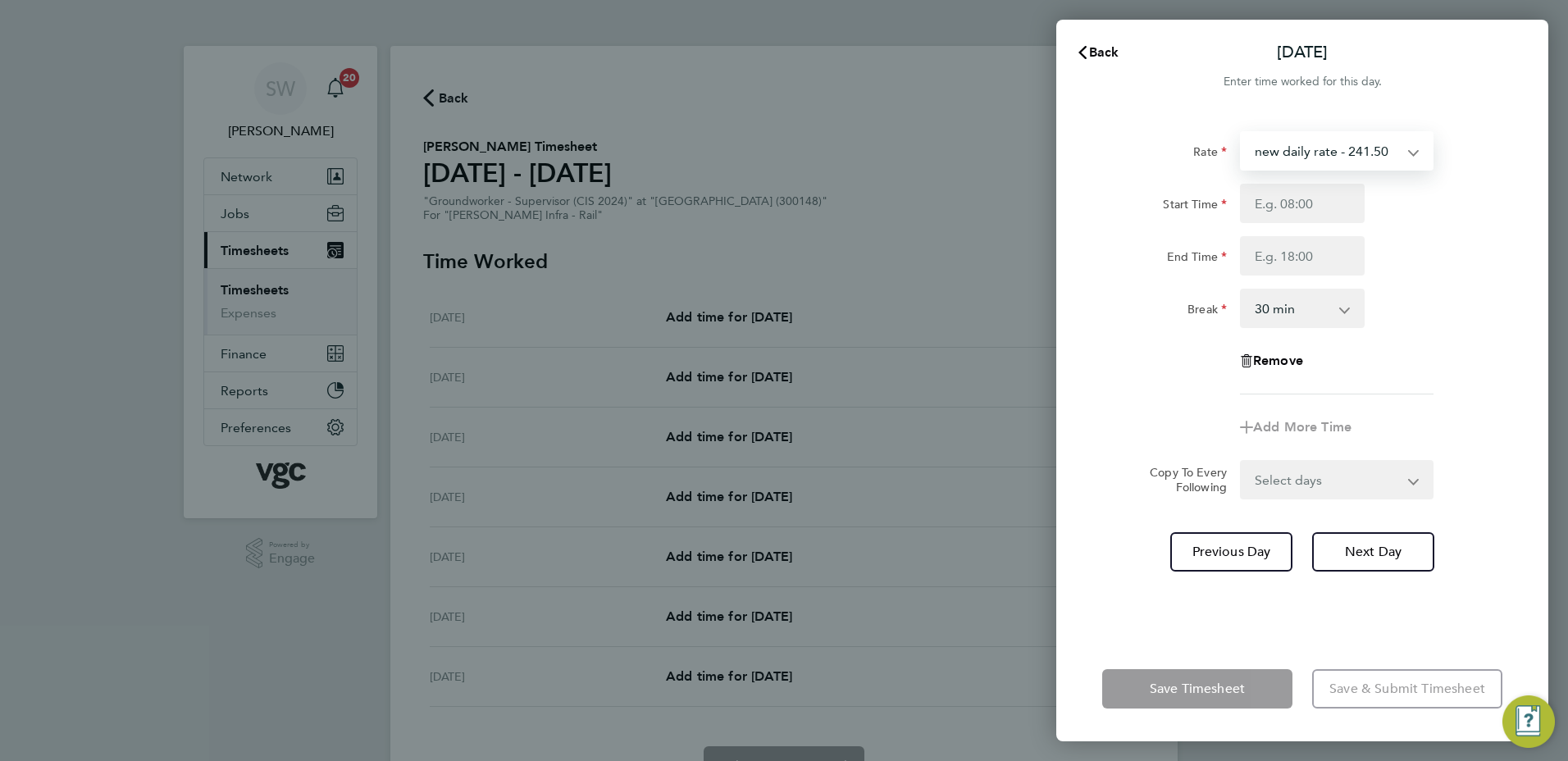 select on "30" 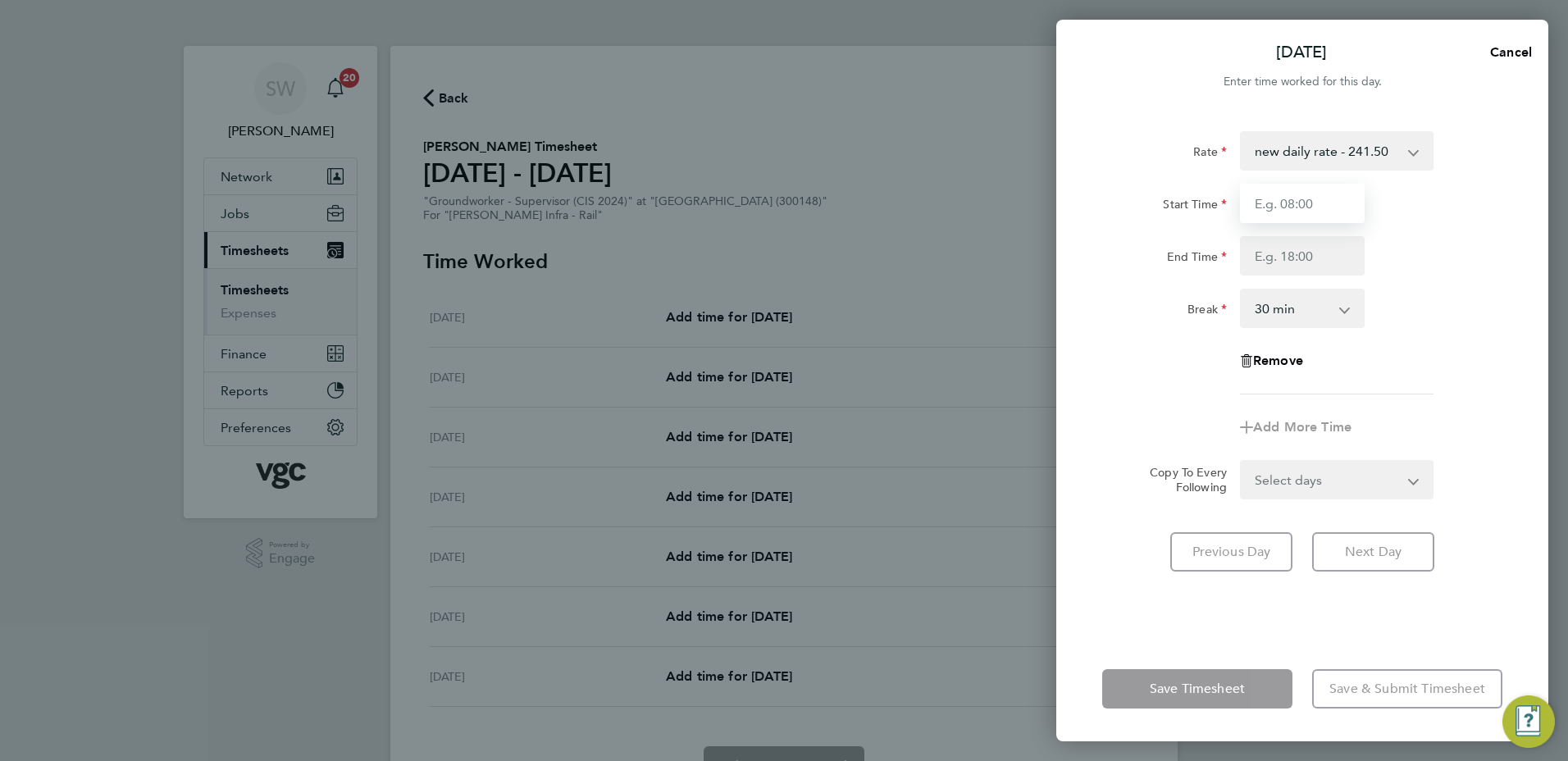 click on "Start Time" at bounding box center [1302, 203] 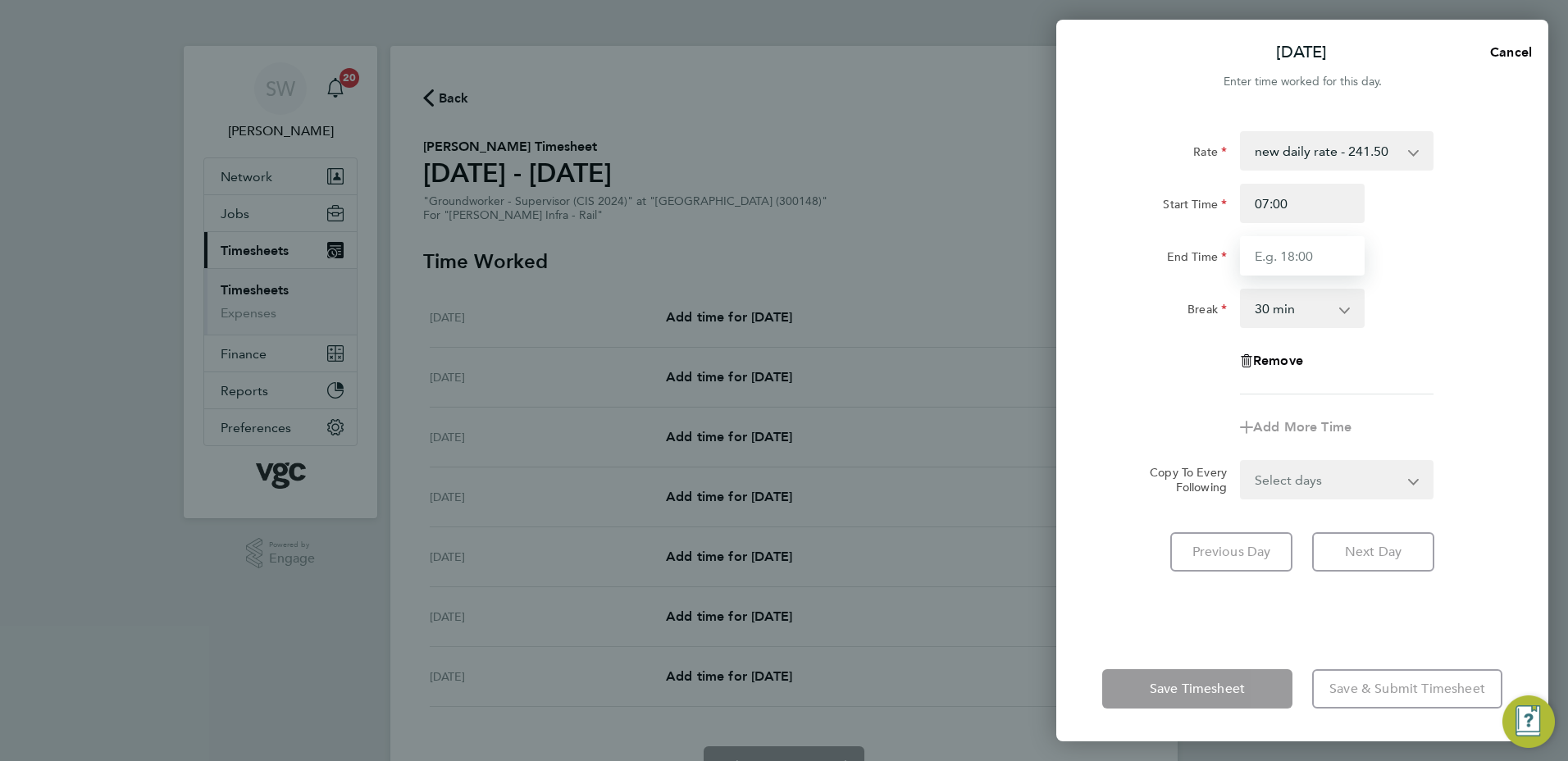 click on "End Time" at bounding box center [1302, 256] 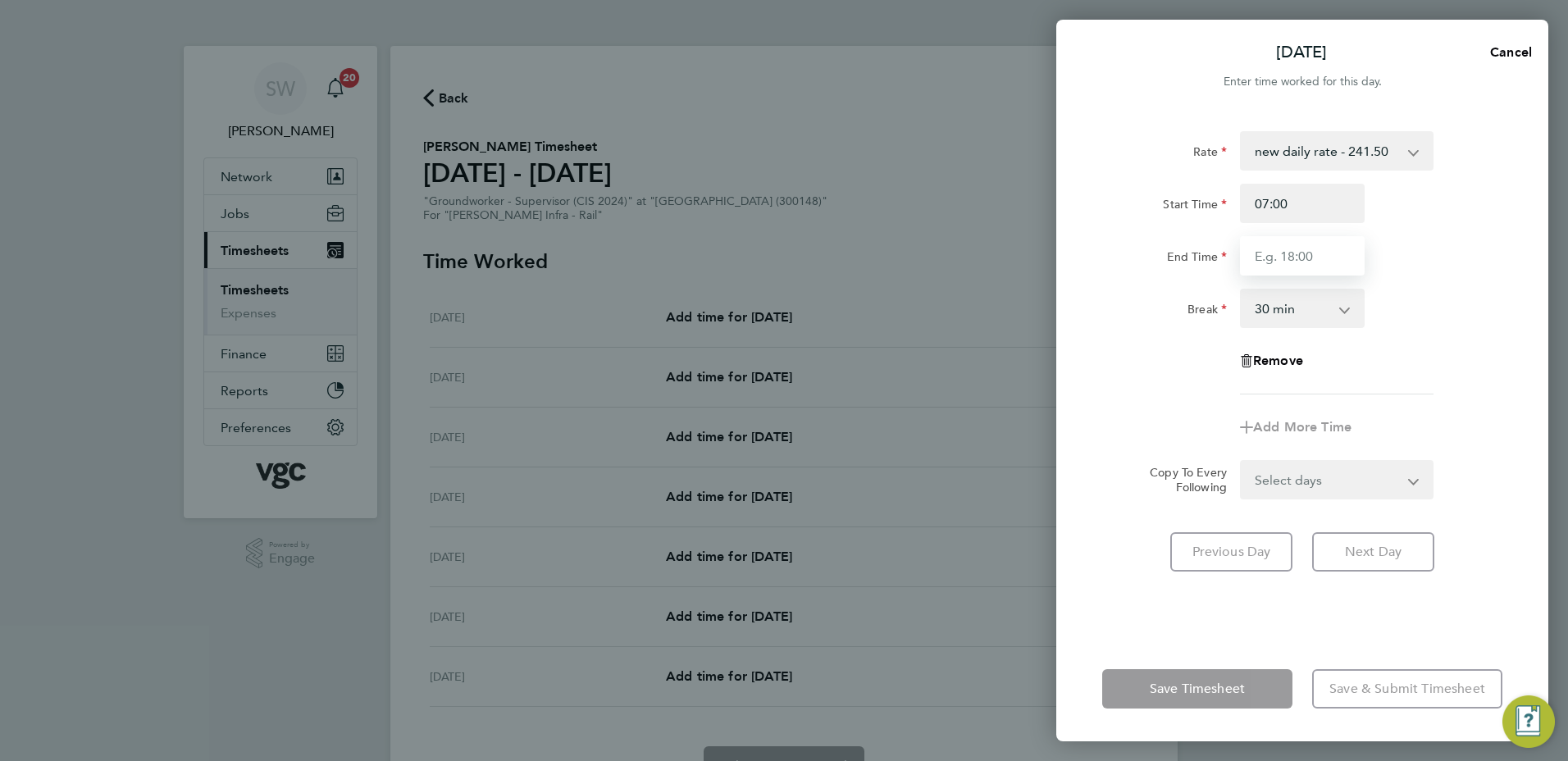type on "08:30" 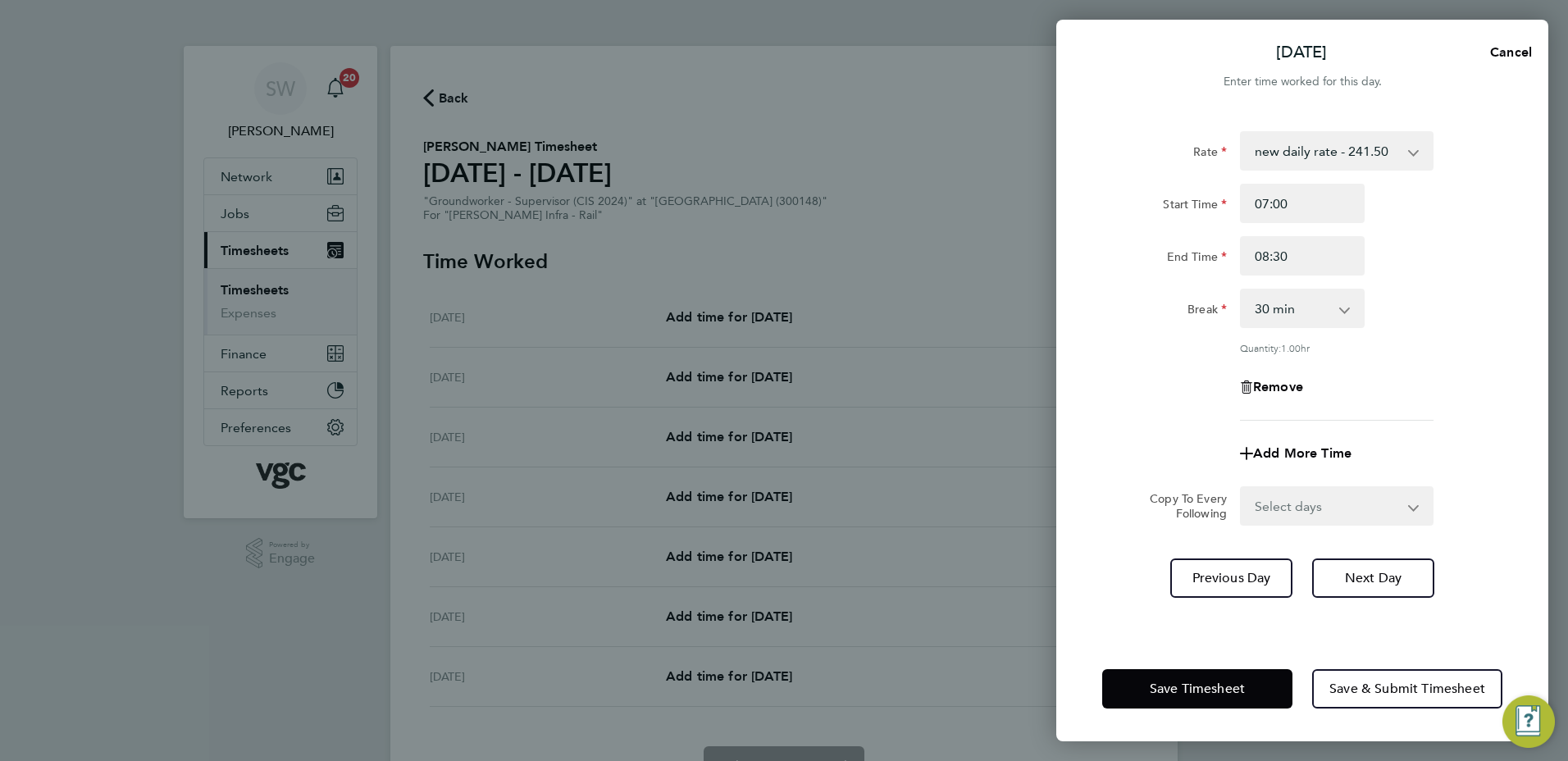 click on "Break  0 min   15 min   30 min   45 min   60 min   75 min" 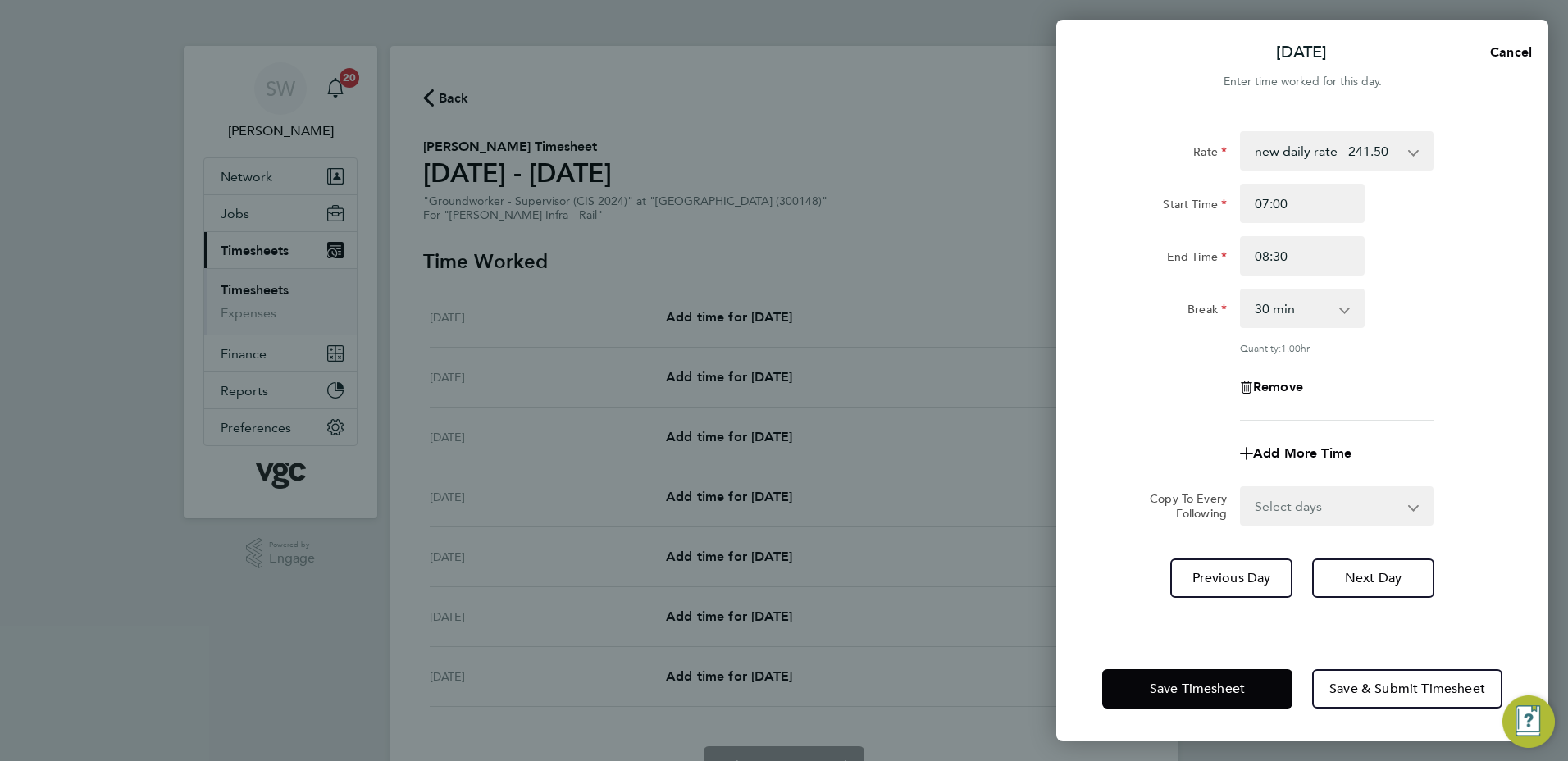 click on "Select days   Day   [DATE]   [DATE]   [DATE]   [DATE]" at bounding box center (1328, 506) 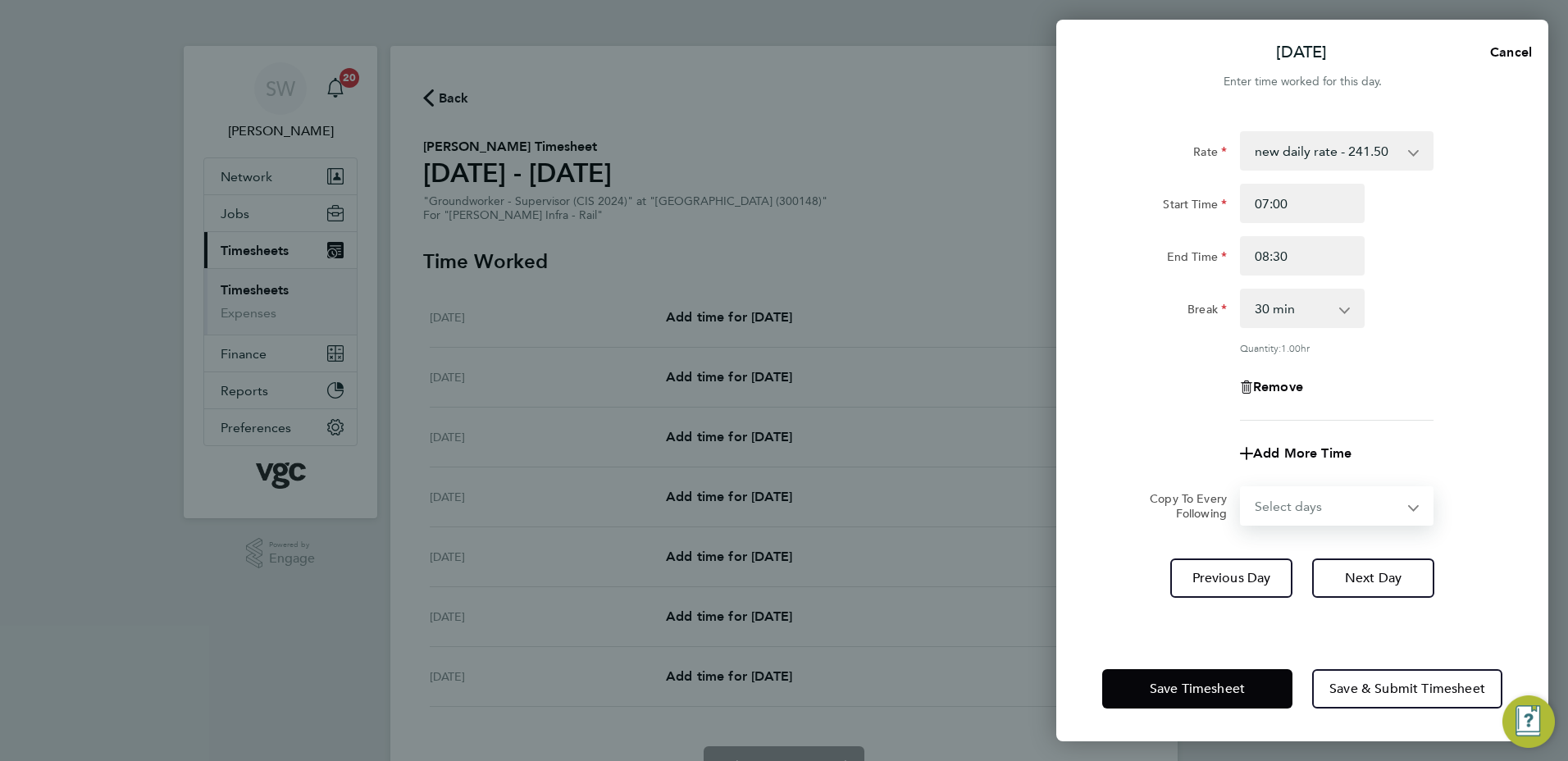 select on "TUE" 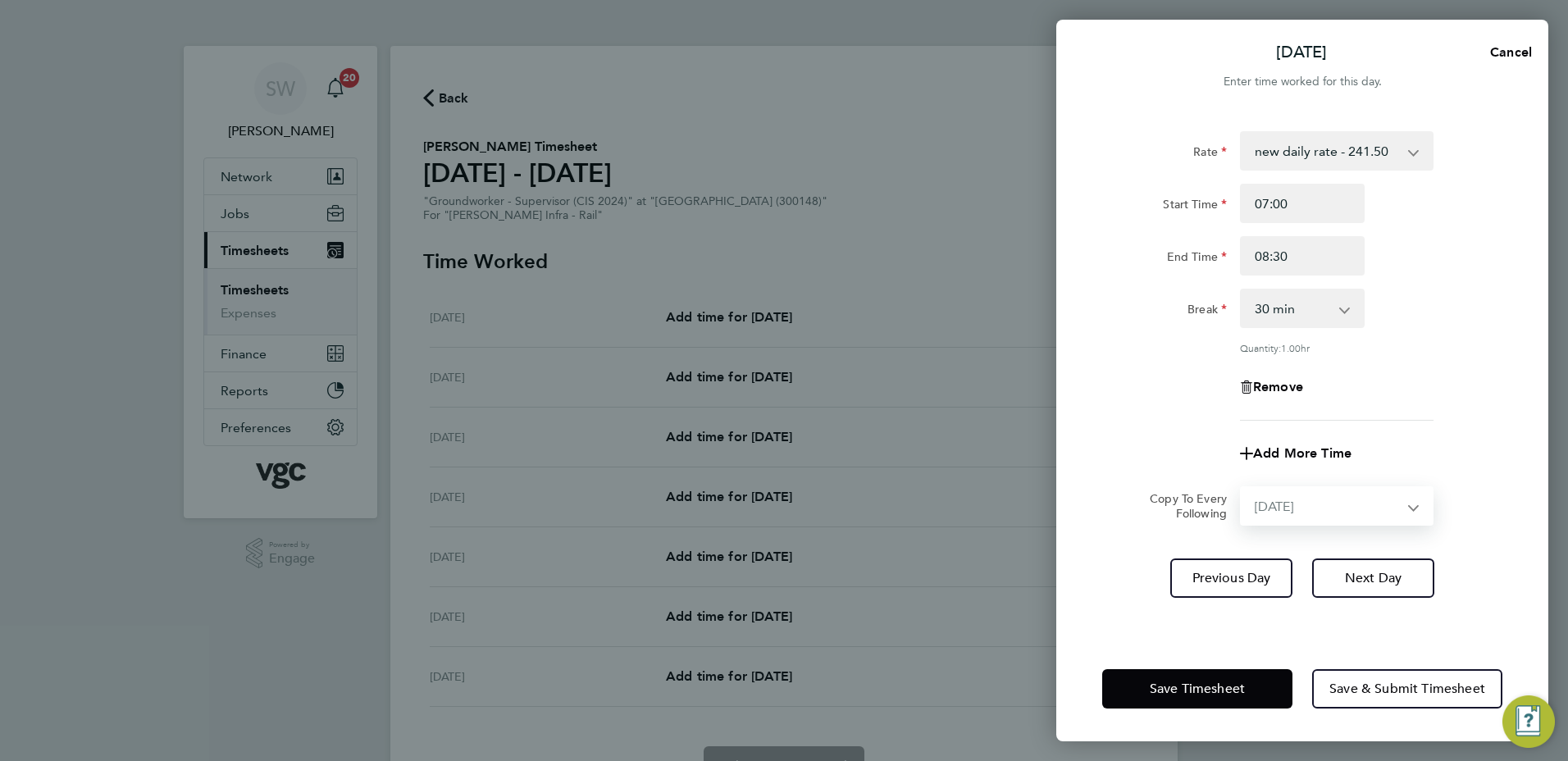 click on "Select days   Day   [DATE]   [DATE]   [DATE]   [DATE]" at bounding box center (1328, 506) 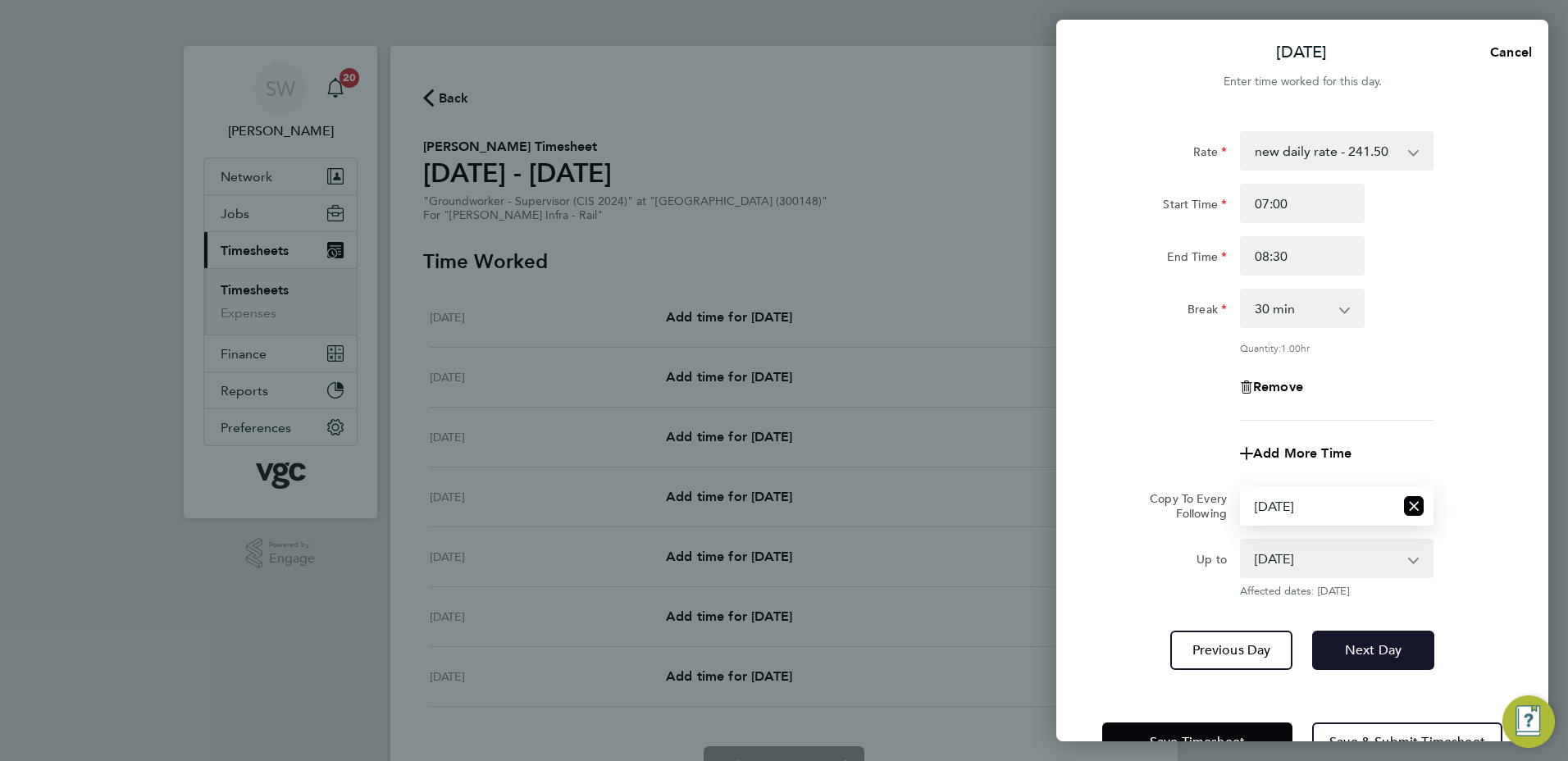 click on "Next Day" 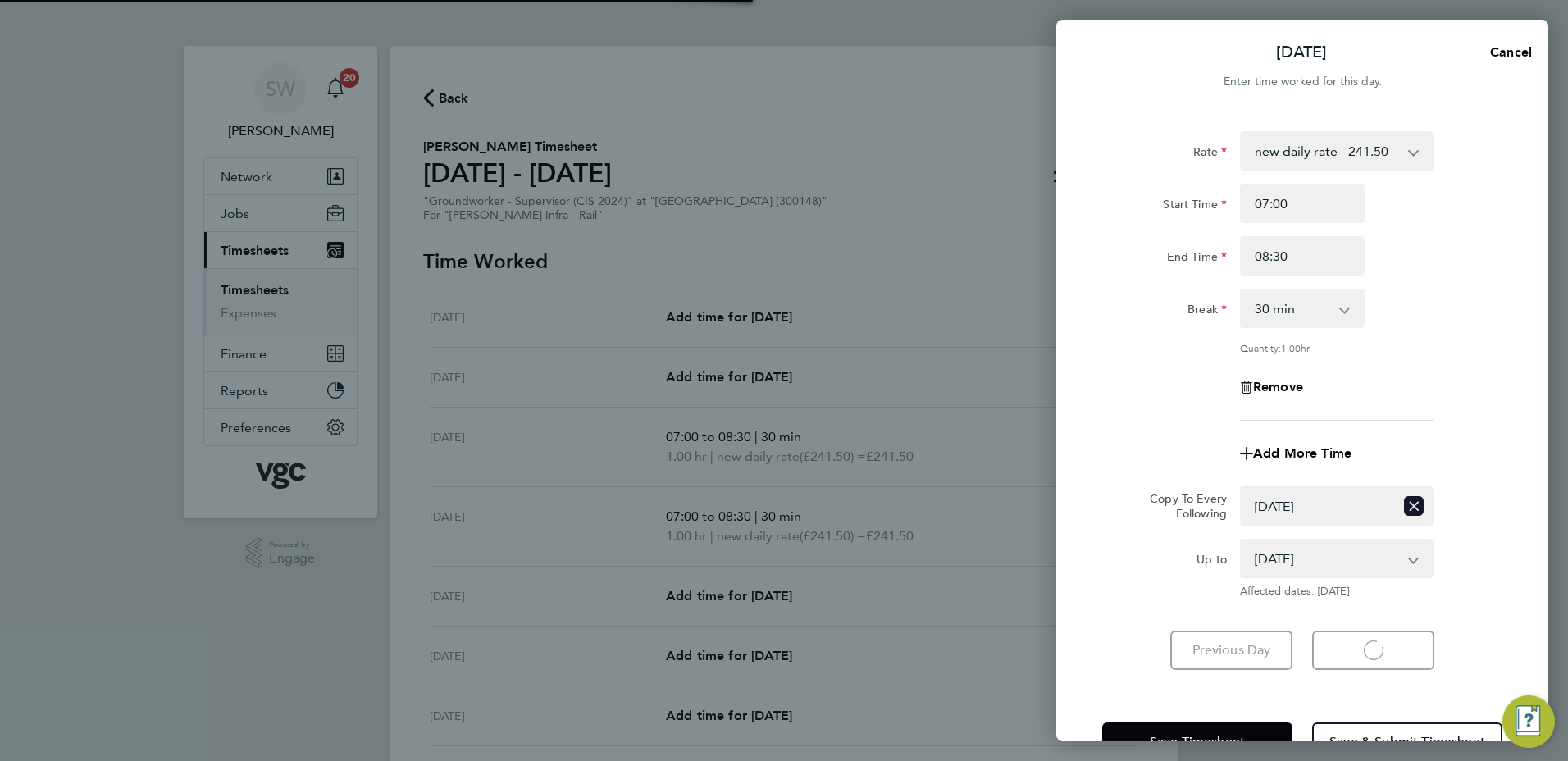 select on "30" 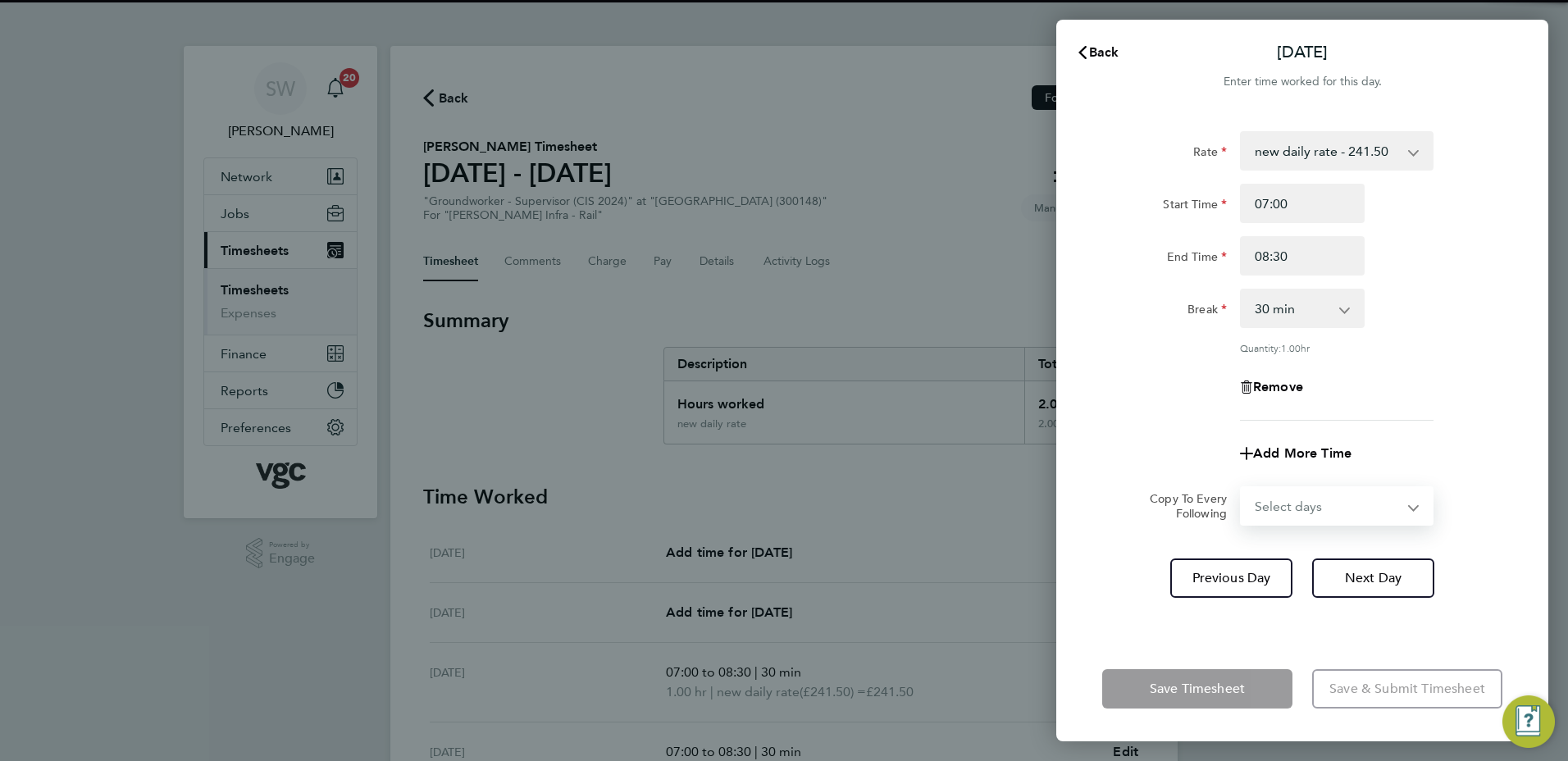 drag, startPoint x: 1409, startPoint y: 500, endPoint x: 1400, endPoint y: 511, distance: 14.21267 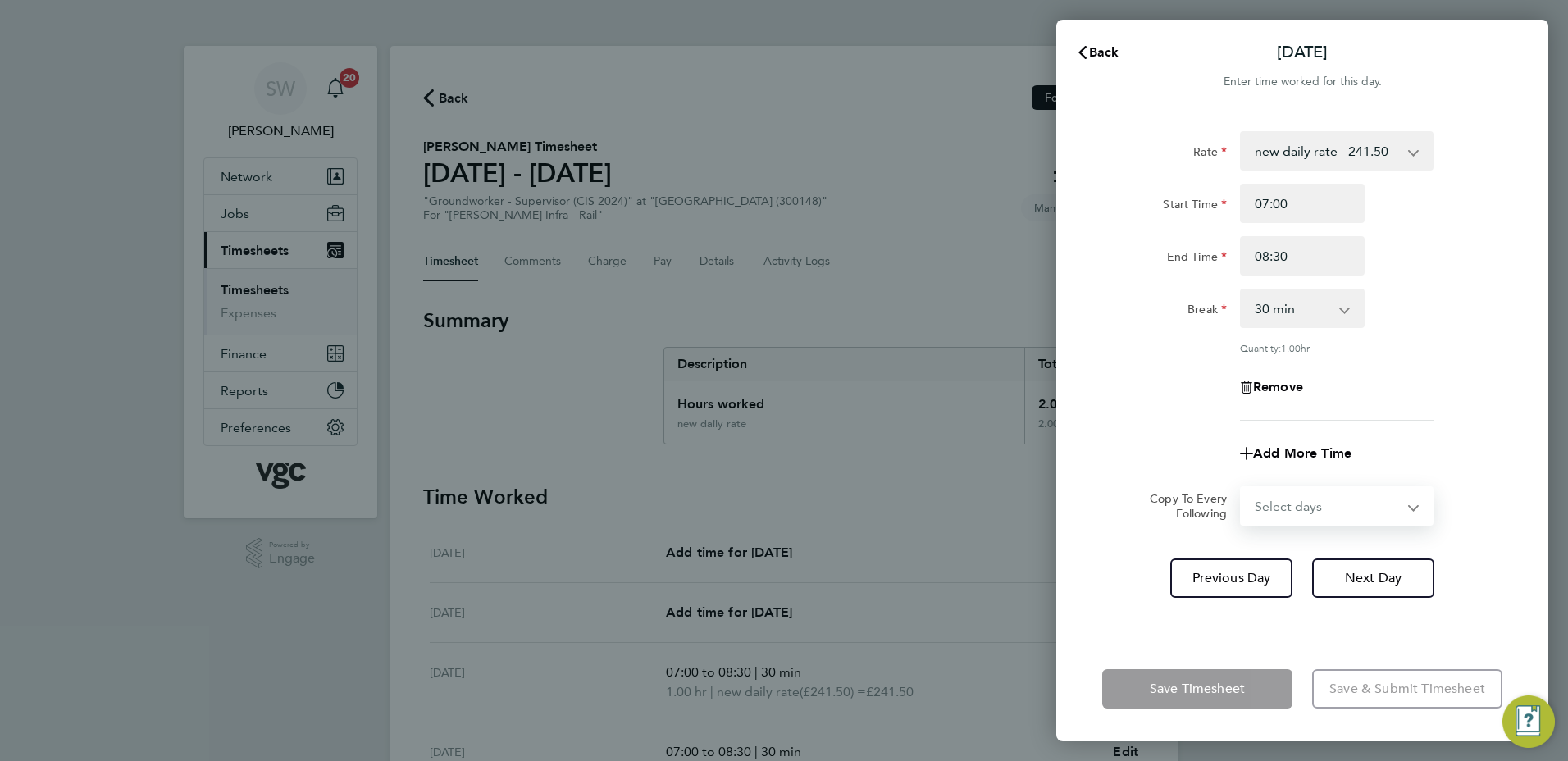 select on "WED" 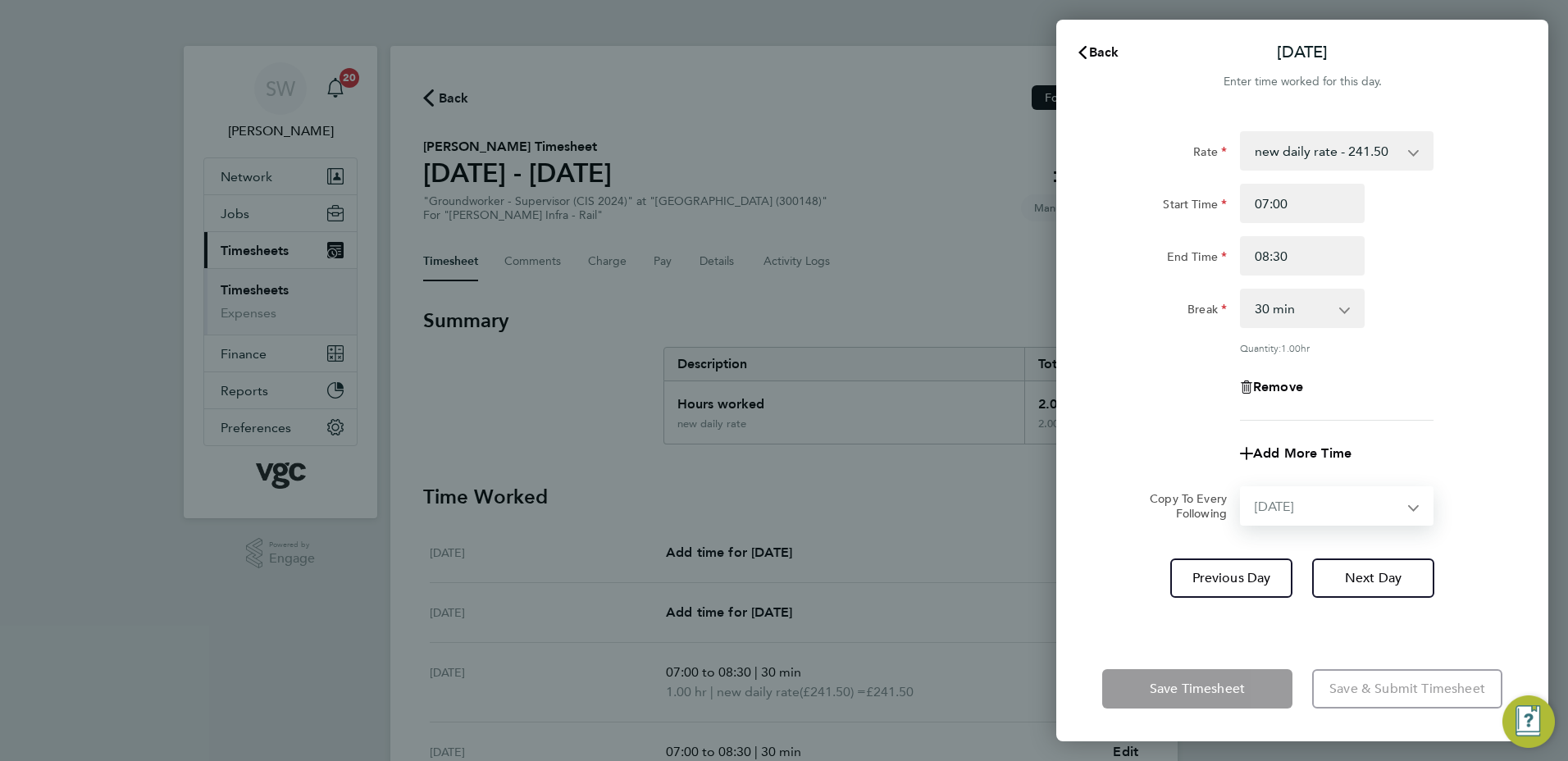 click on "Select days   Day   [DATE]   [DATE]   [DATE]" at bounding box center (1328, 506) 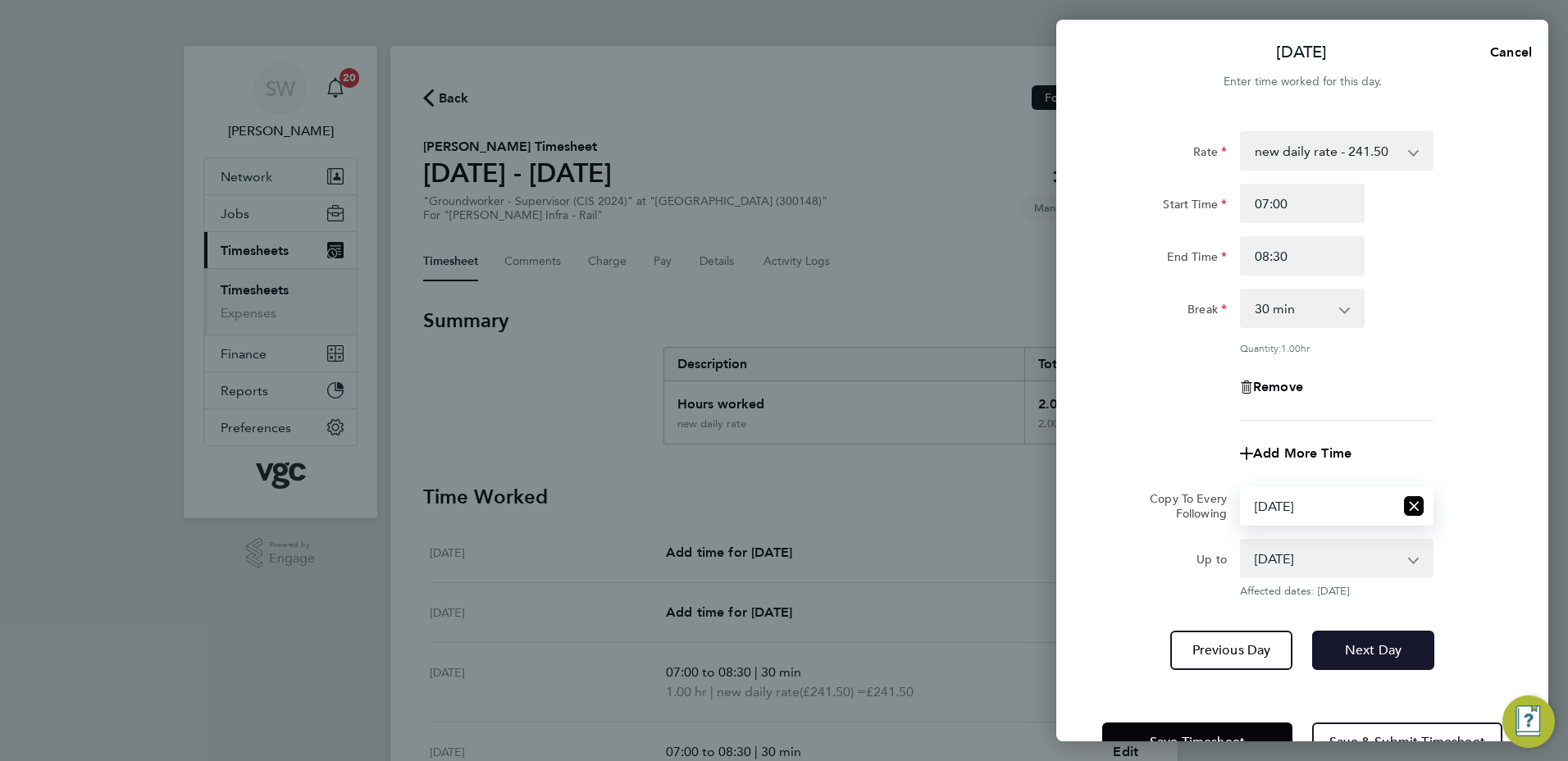 drag, startPoint x: 1370, startPoint y: 640, endPoint x: 1379, endPoint y: 611, distance: 30.364453 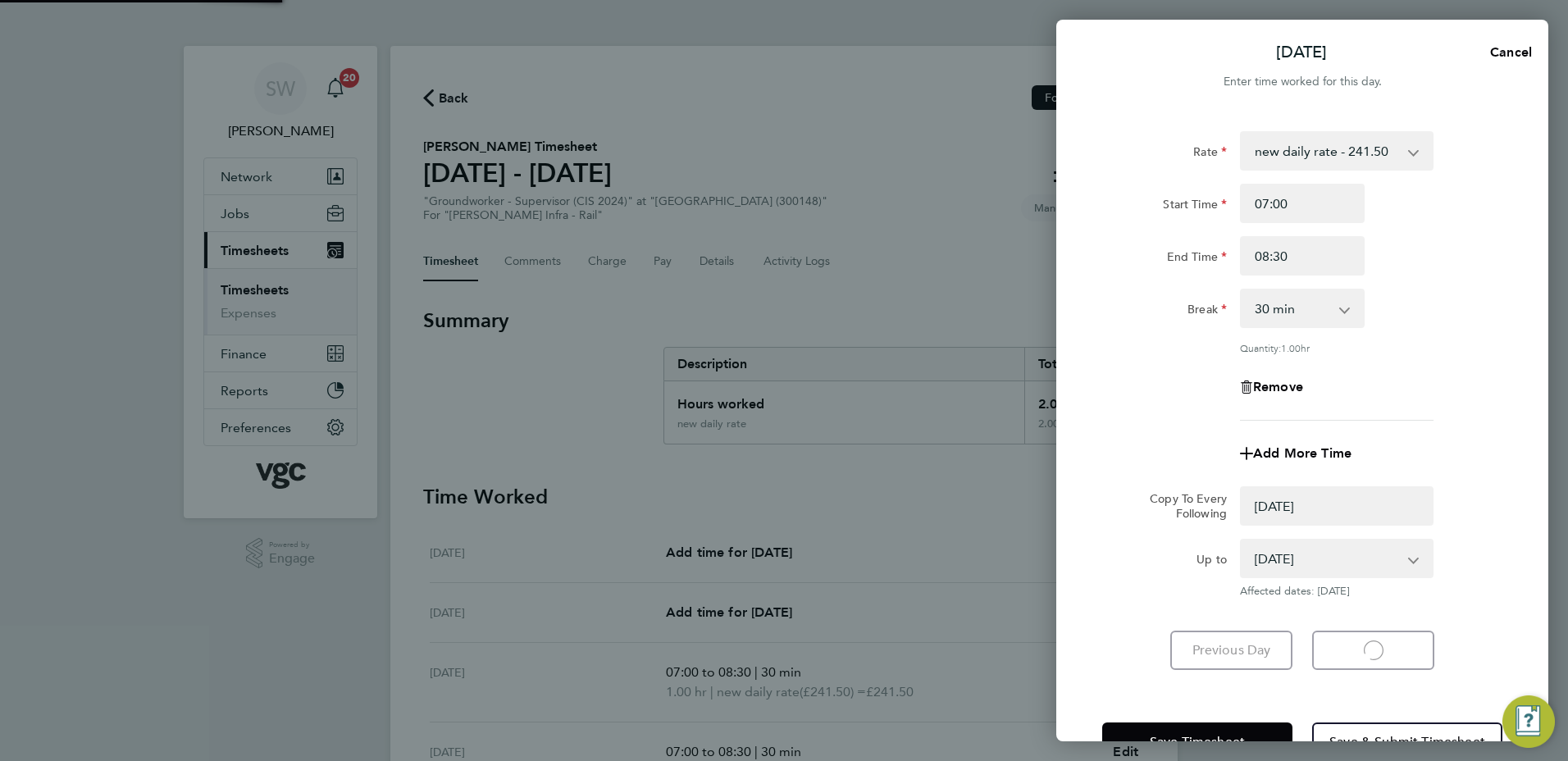 select on "0: null" 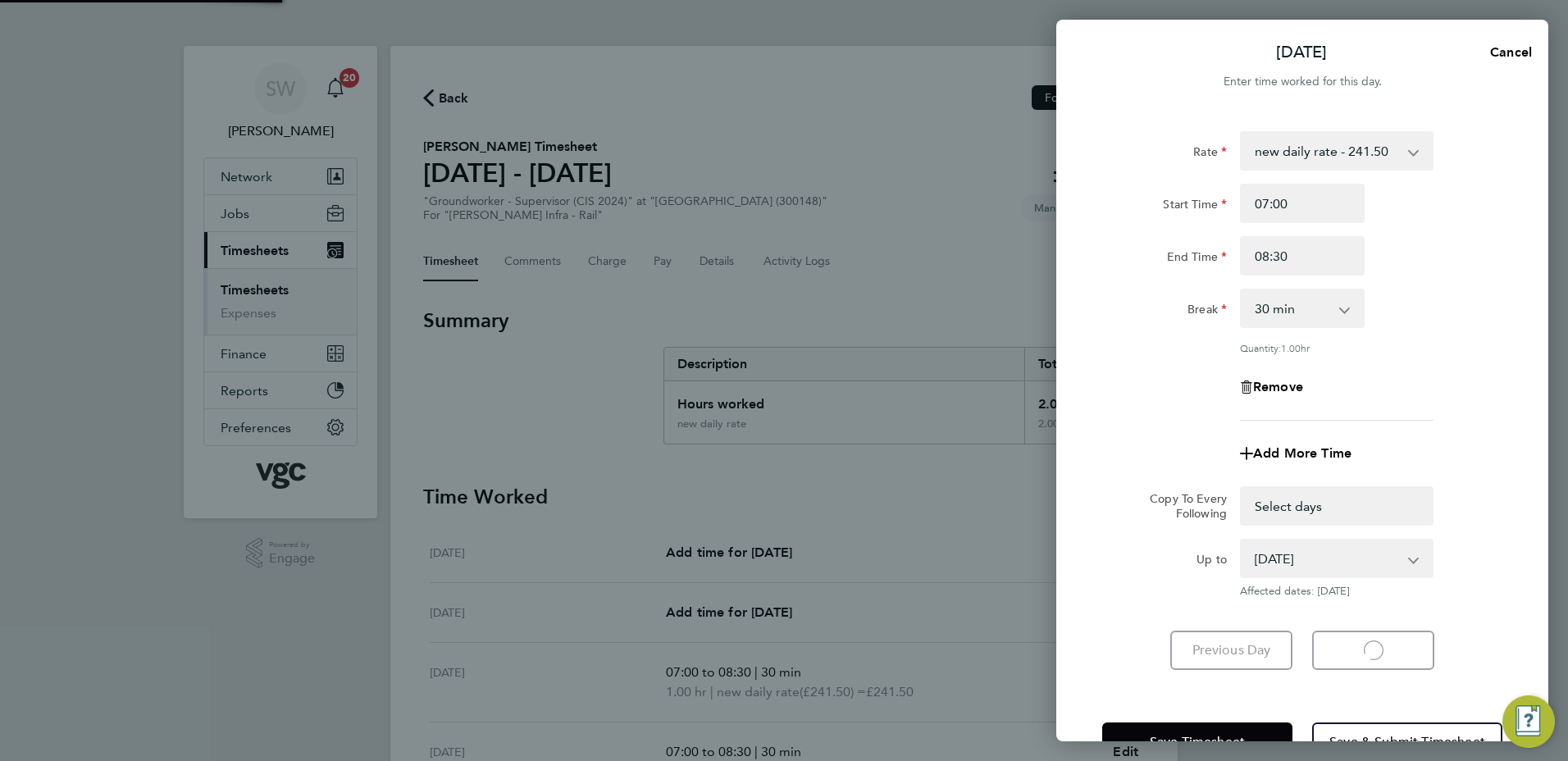 select on "30" 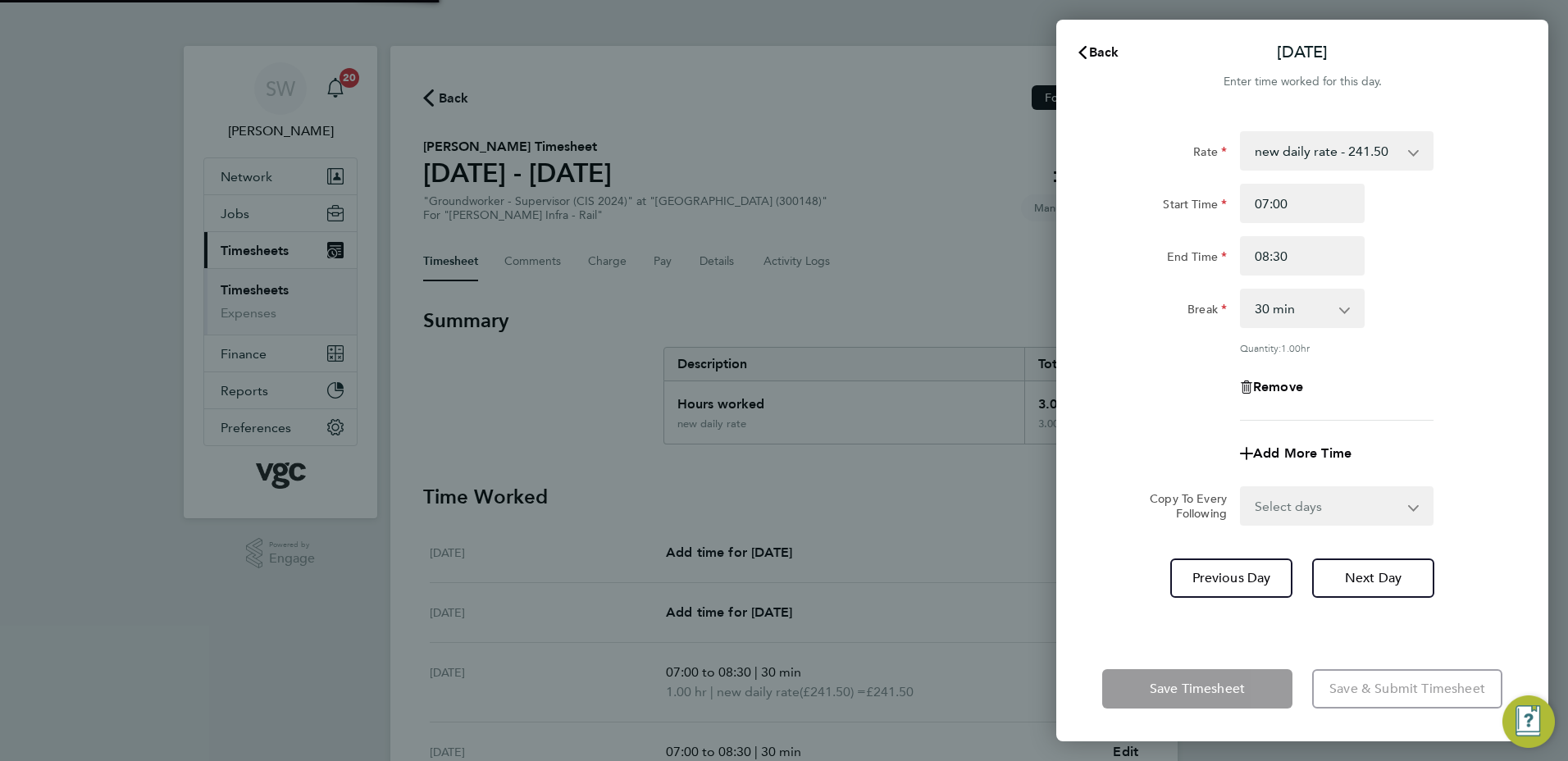 click on "Select days   Day   [DATE]   [DATE]" at bounding box center [1328, 506] 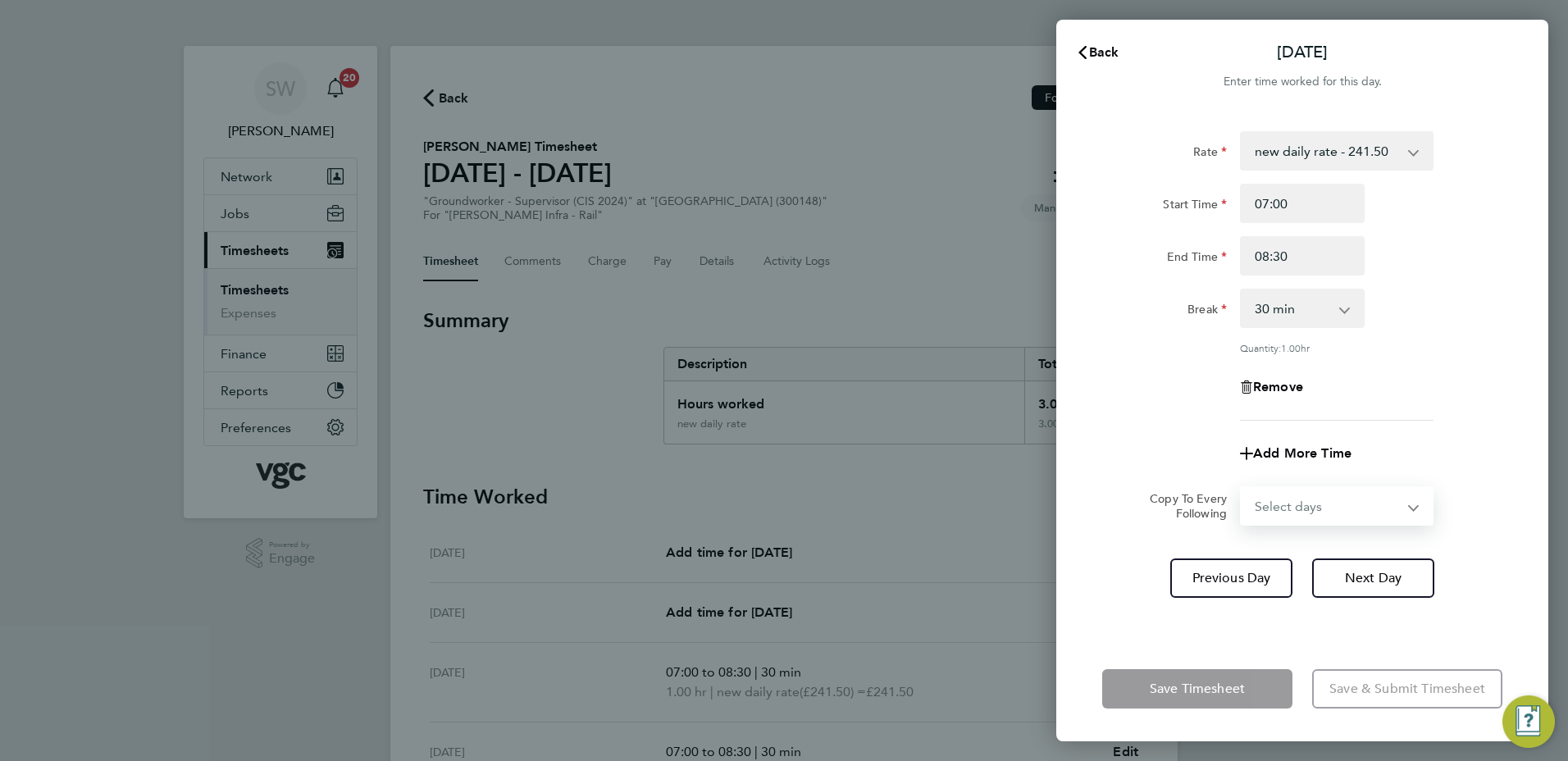 select on "THU" 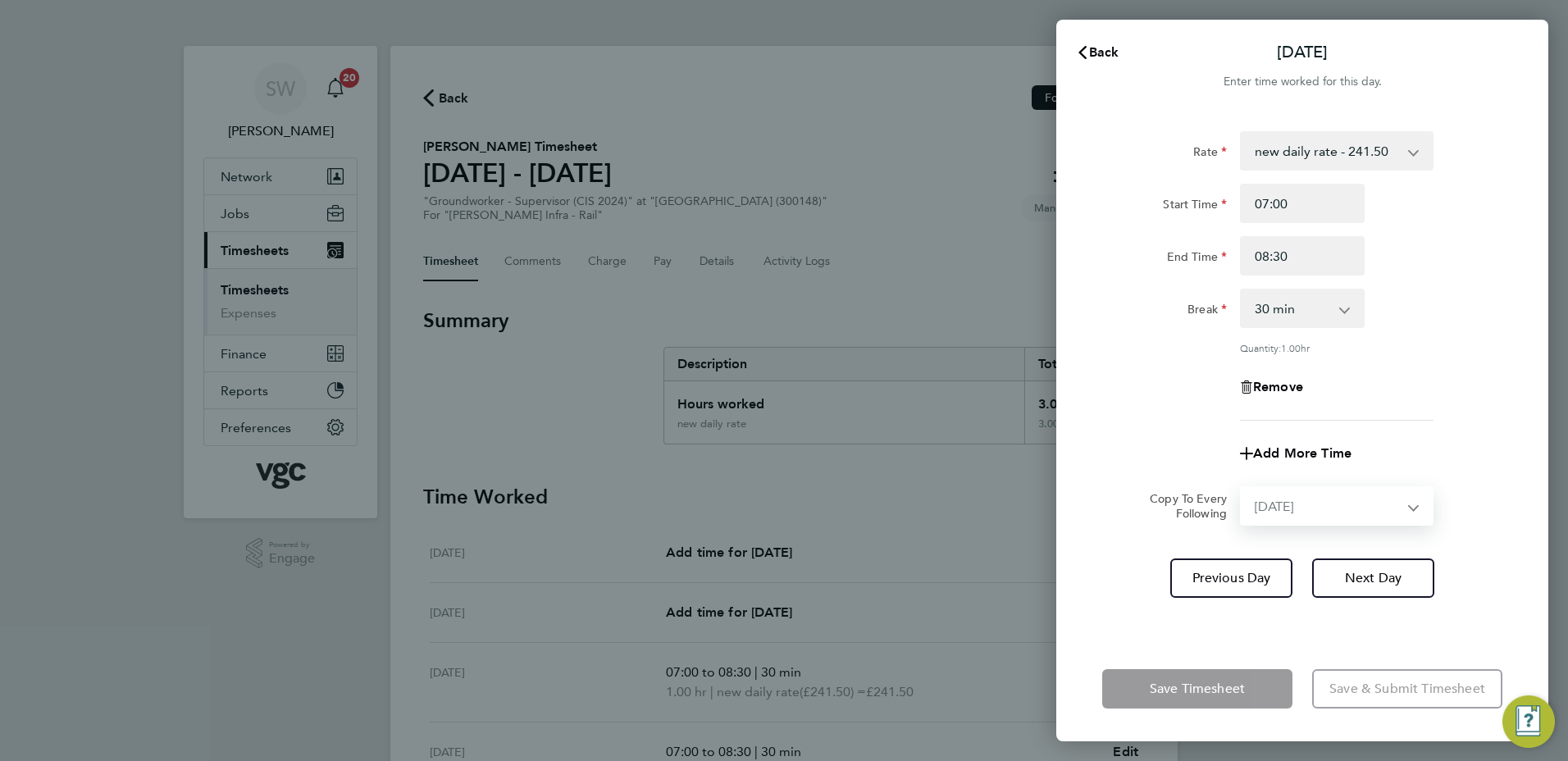 click on "Select days   Day   [DATE]   [DATE]" at bounding box center [1328, 506] 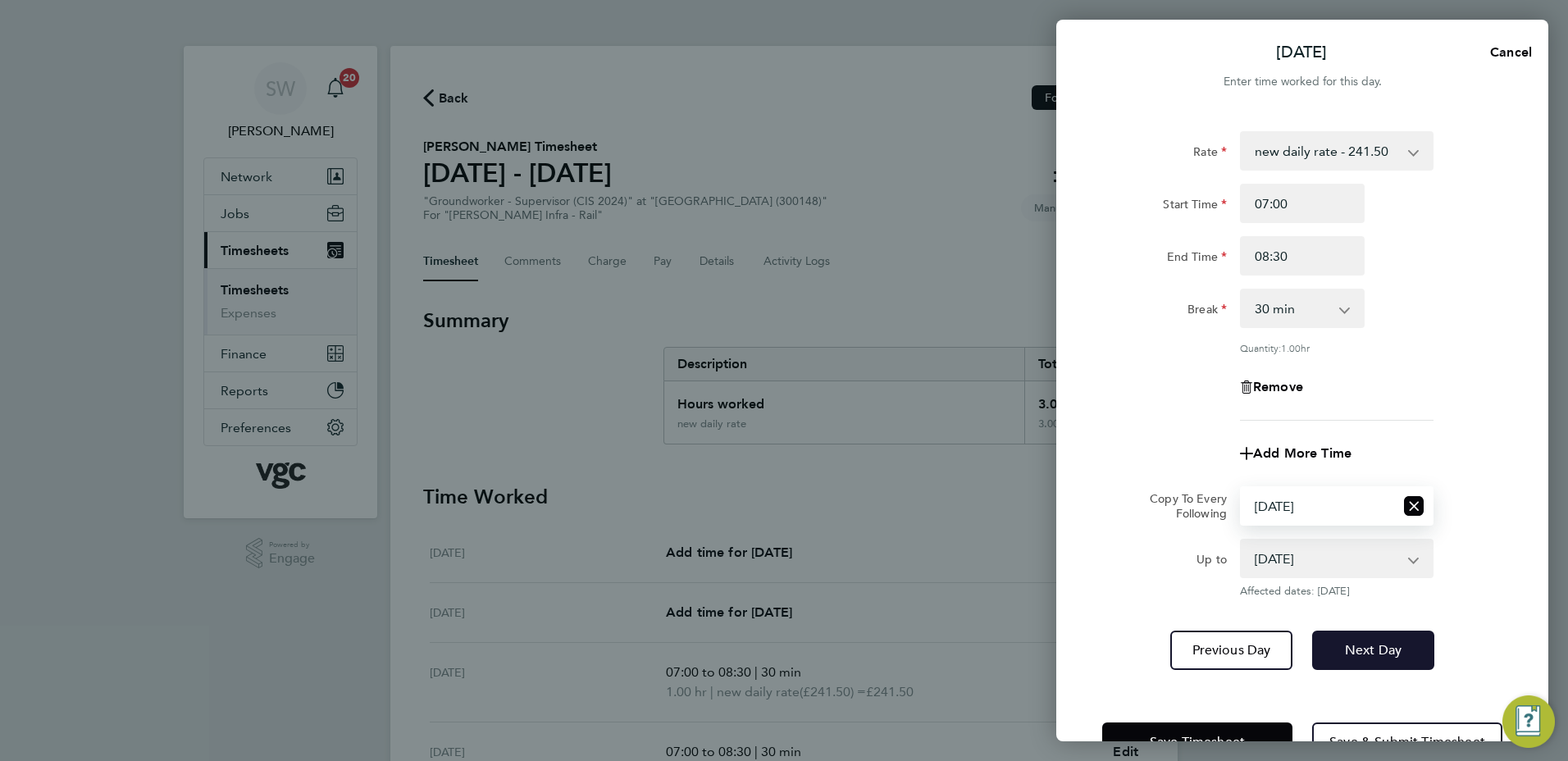 drag, startPoint x: 1347, startPoint y: 649, endPoint x: 1354, endPoint y: 636, distance: 14.764823 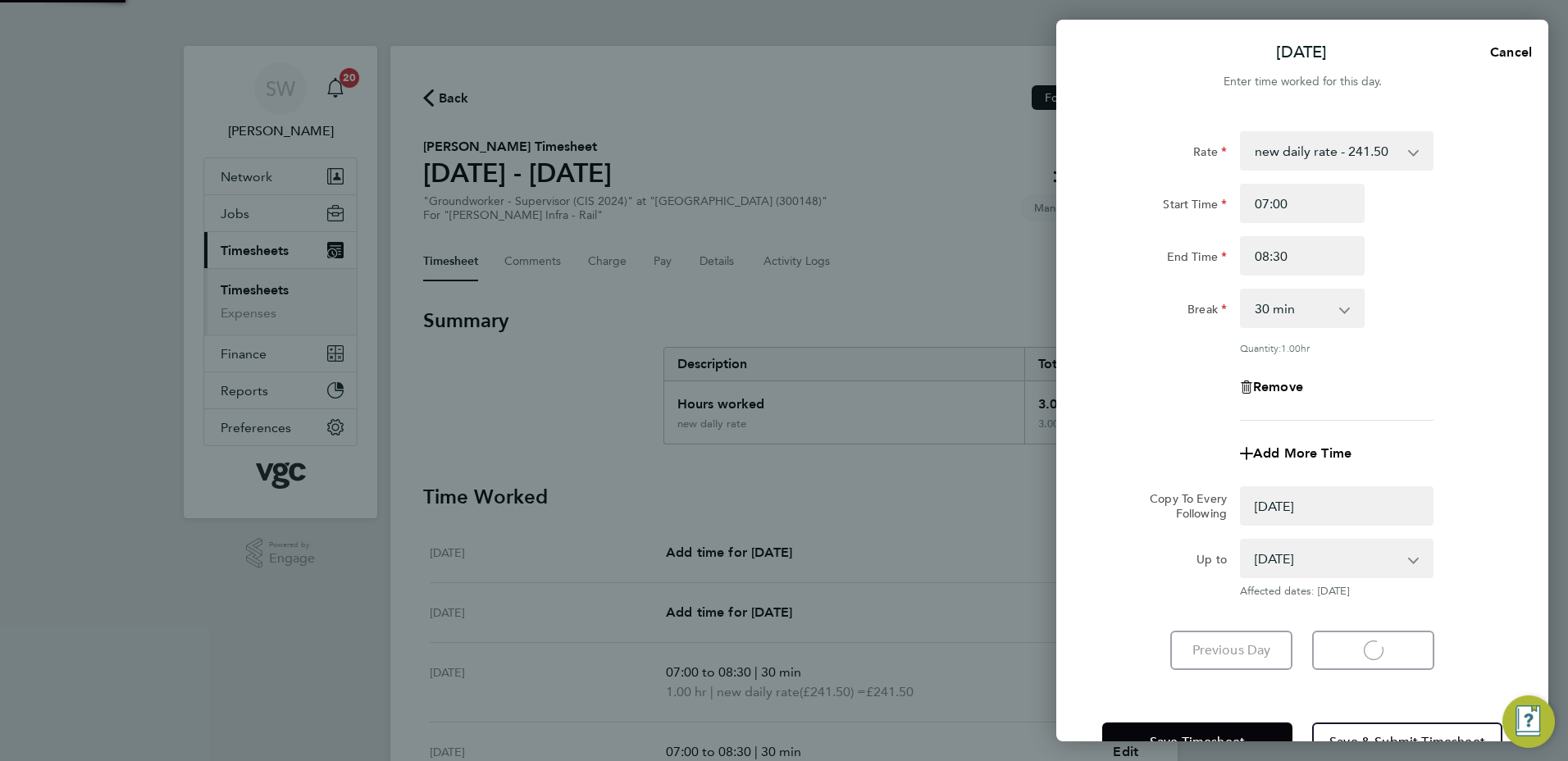 select on "0: null" 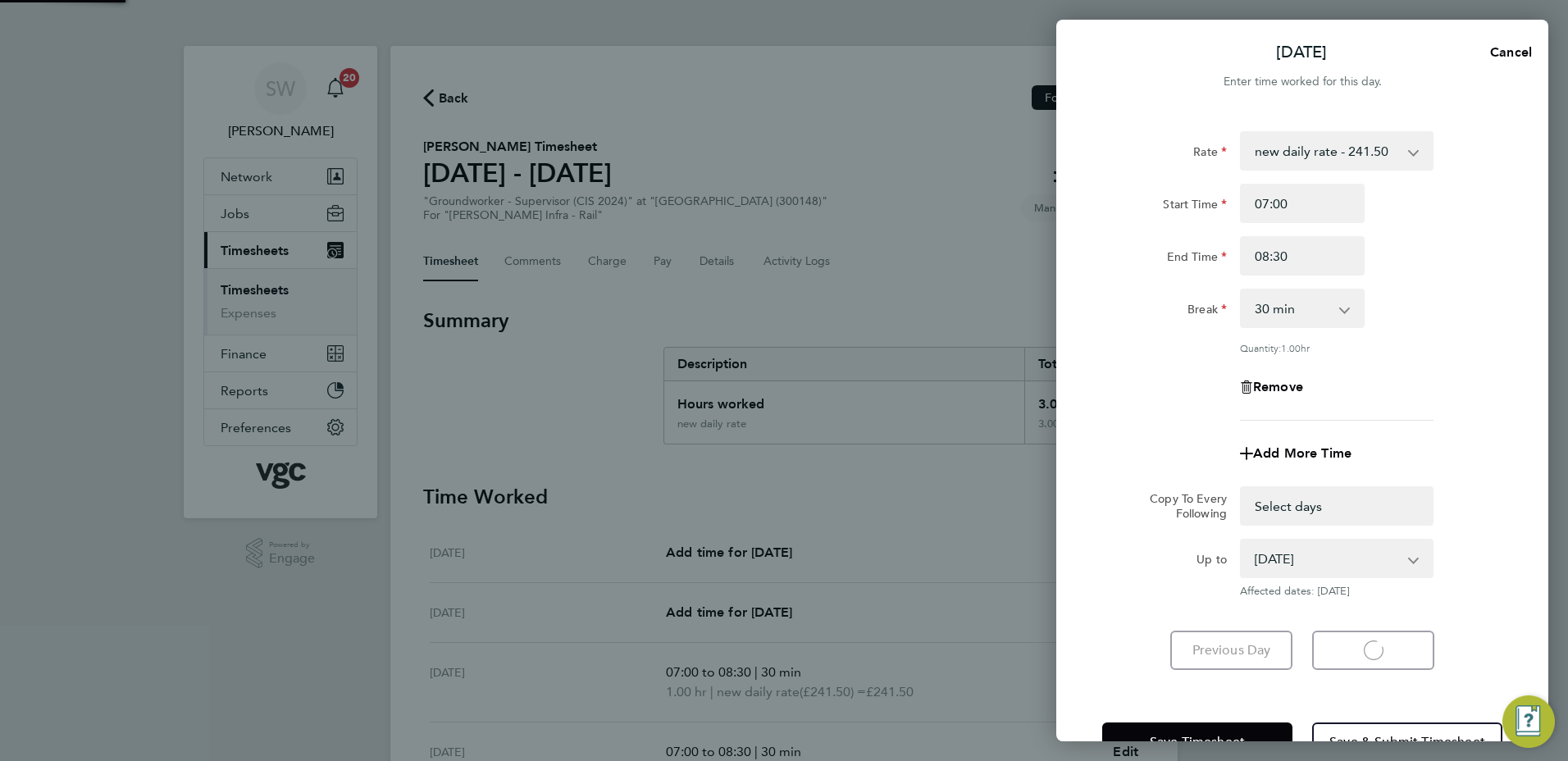 select on "30" 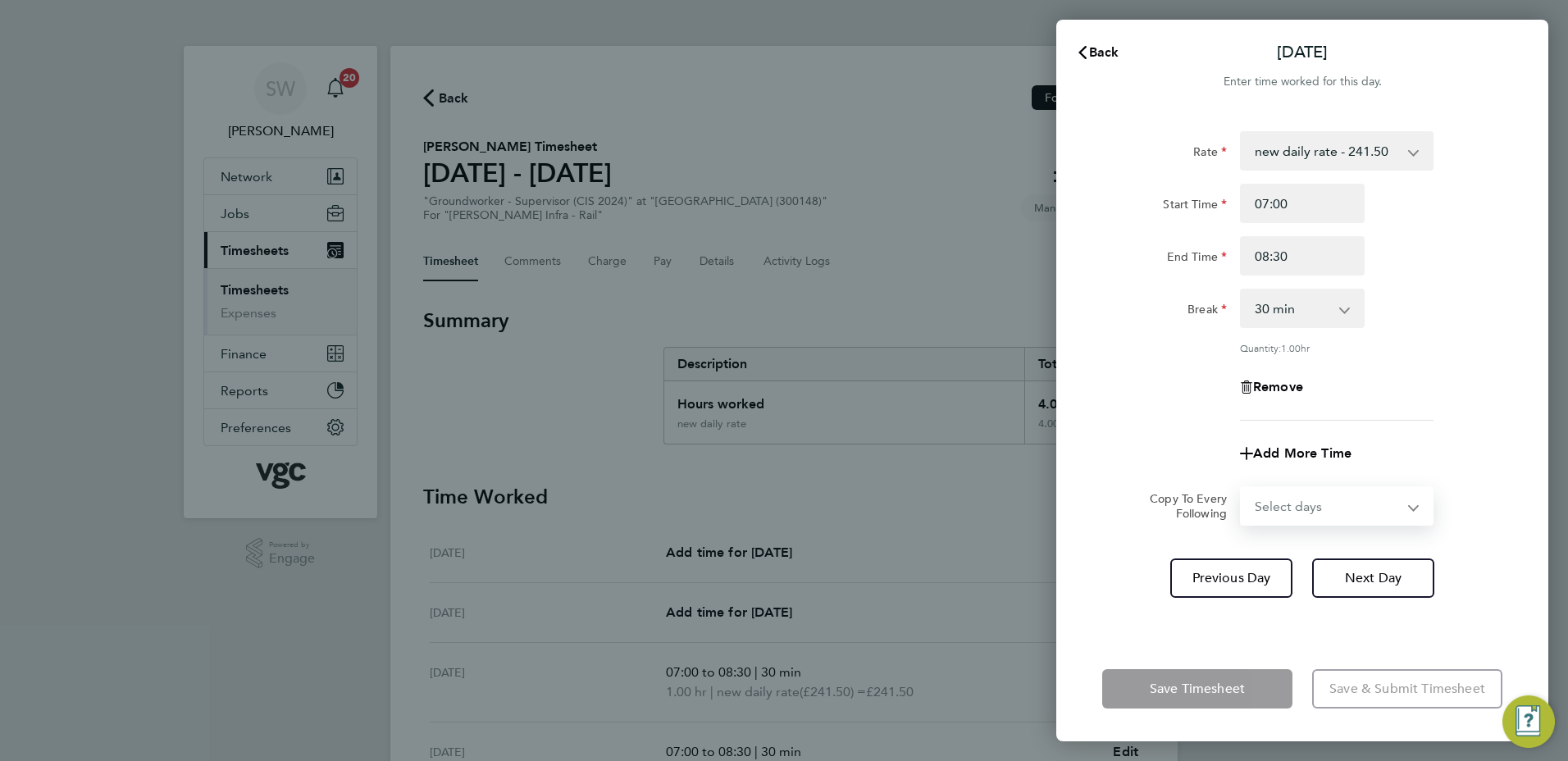 drag, startPoint x: 1408, startPoint y: 504, endPoint x: 1400, endPoint y: 512, distance: 11.313708 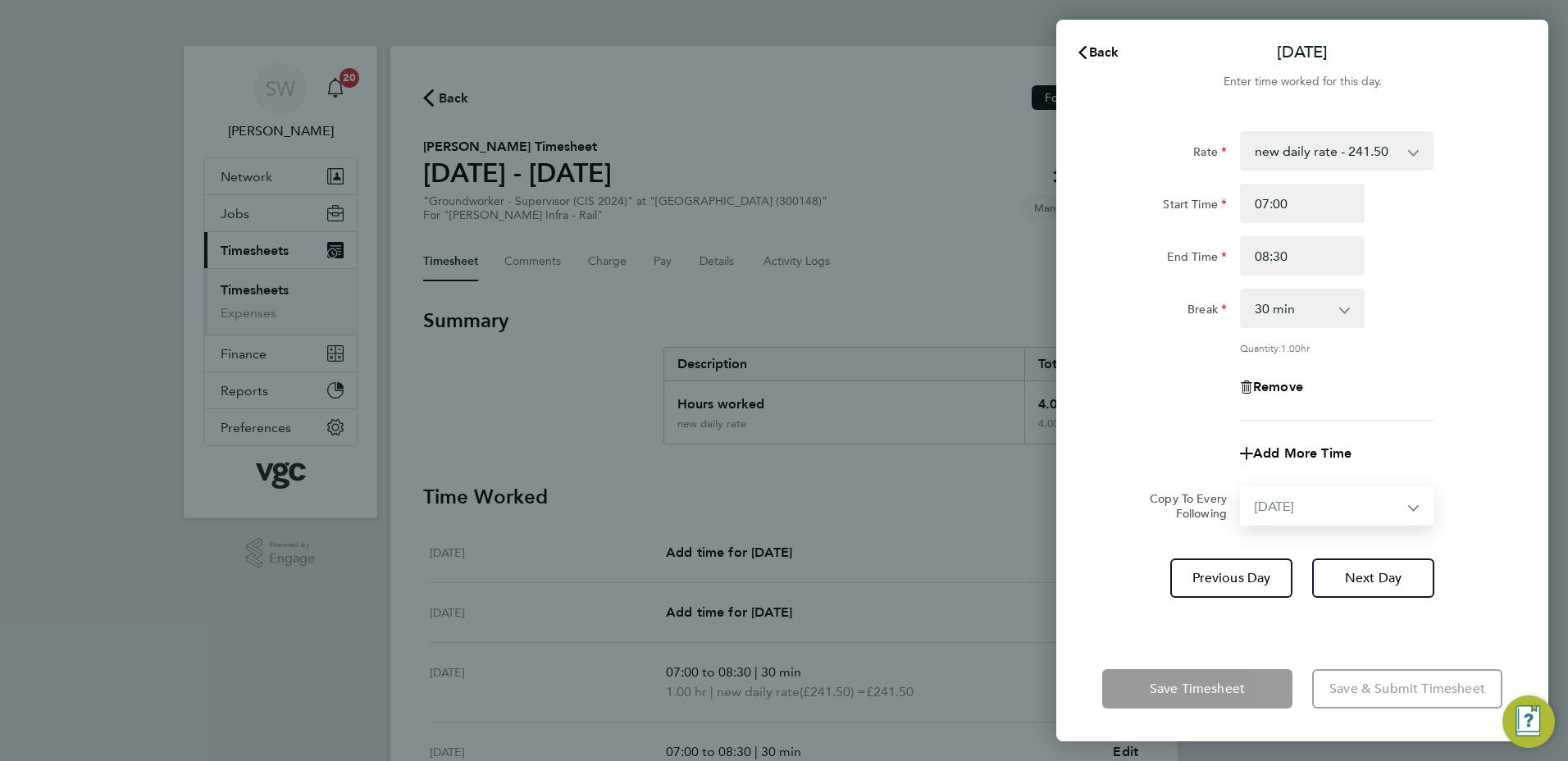 click on "Select days   [DATE]" at bounding box center (1328, 506) 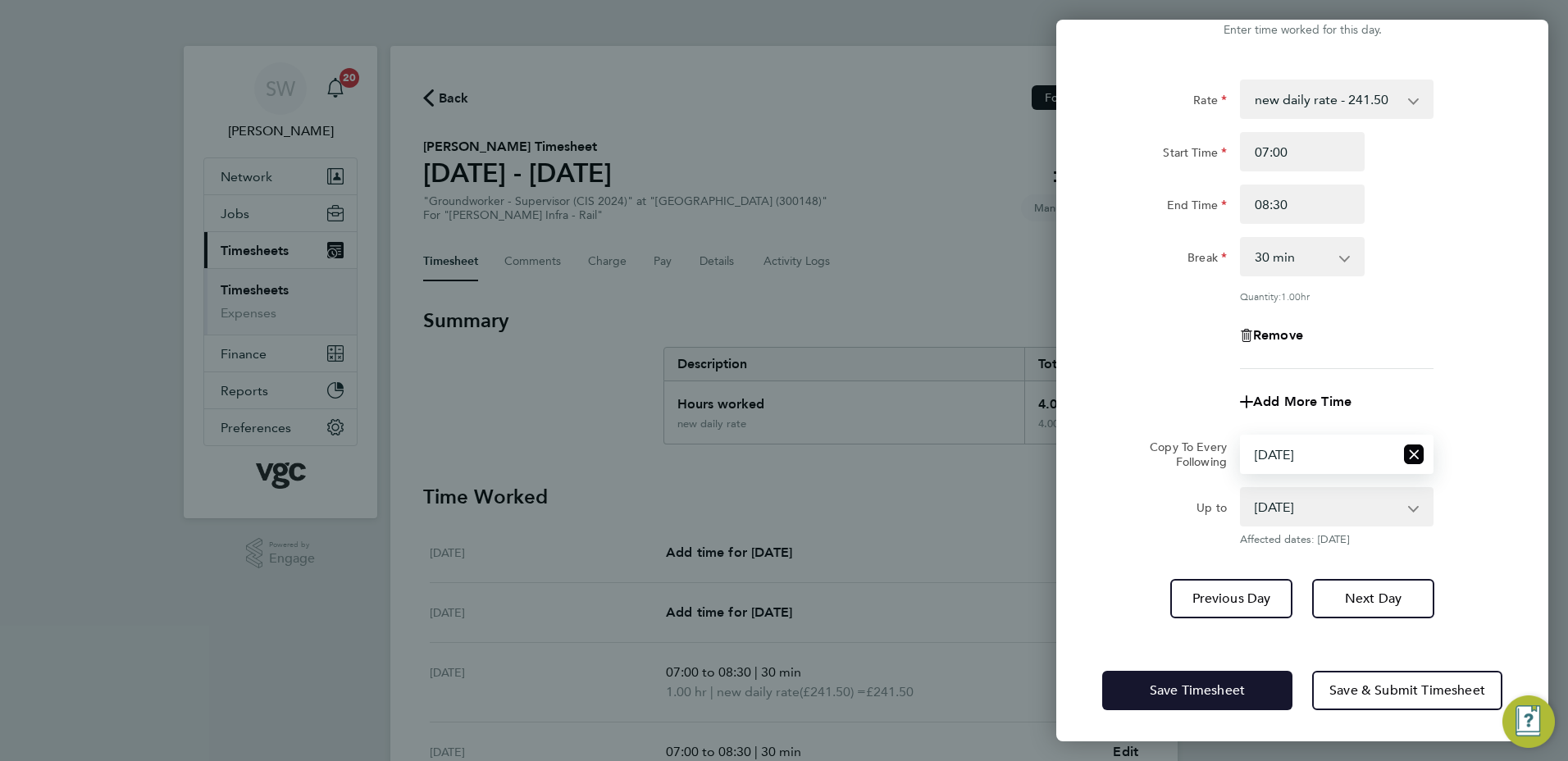 click on "Save Timesheet" 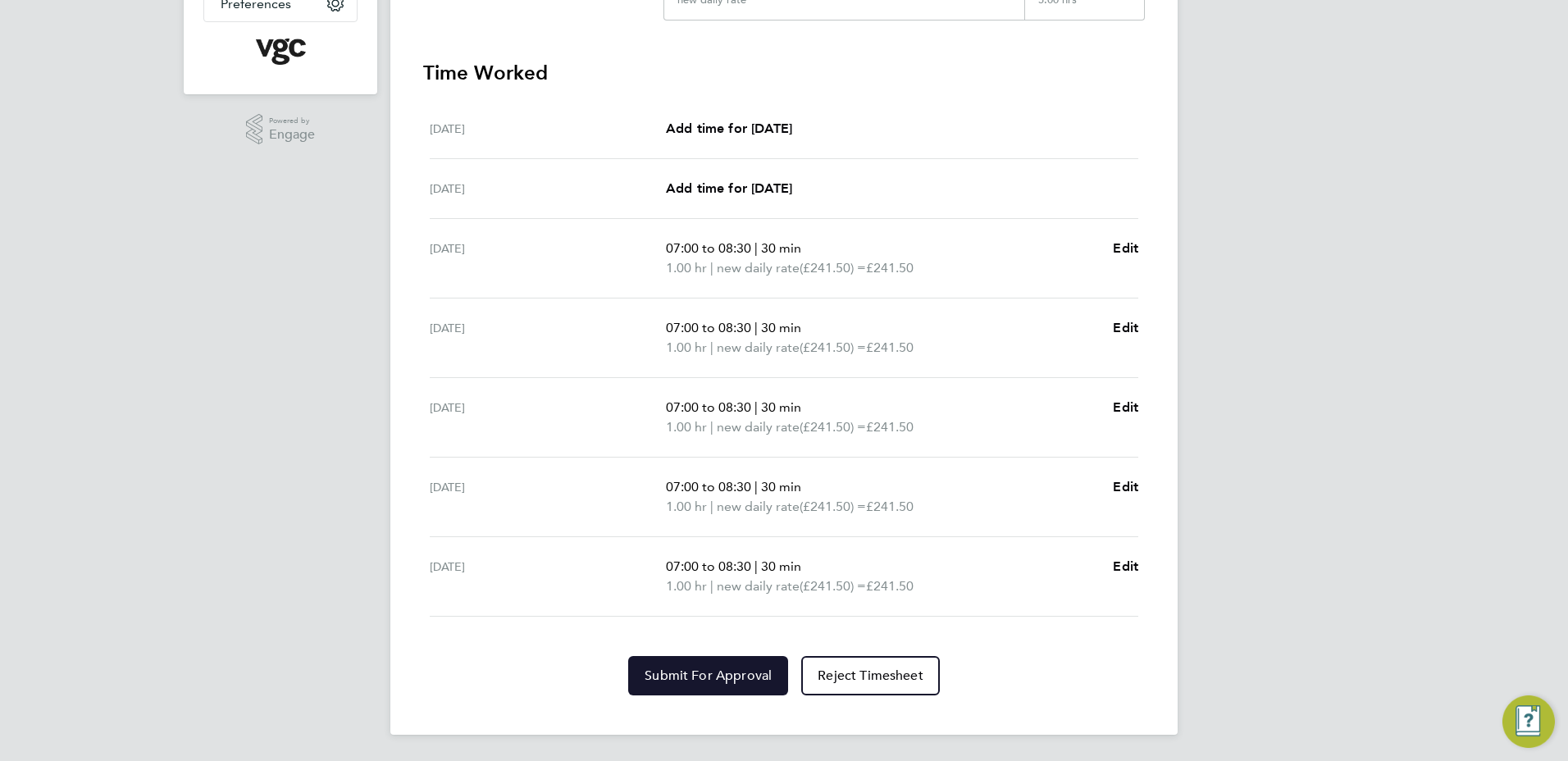 click on "Submit For Approval" 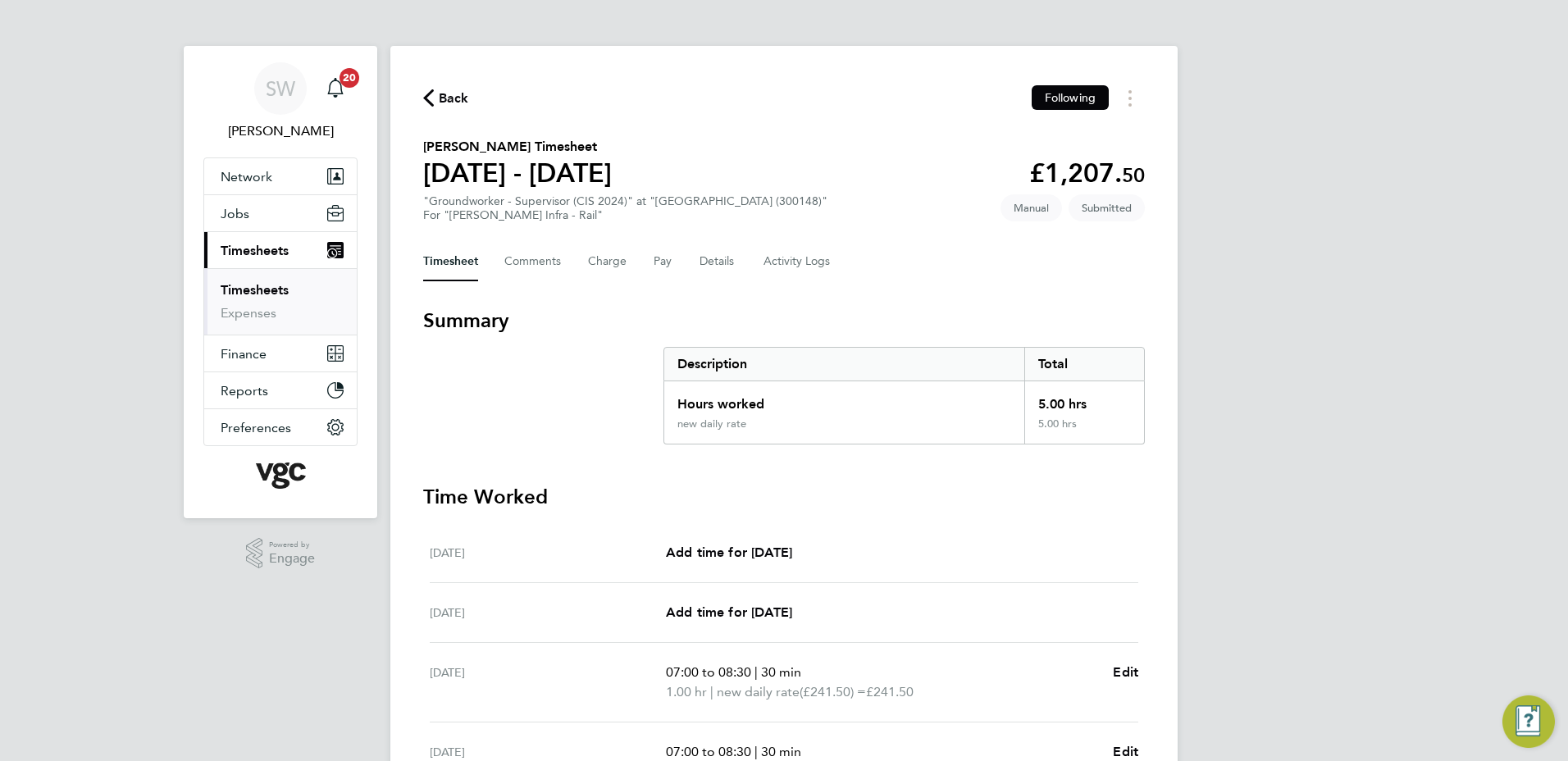 drag, startPoint x: 274, startPoint y: 289, endPoint x: 289, endPoint y: 281, distance: 17 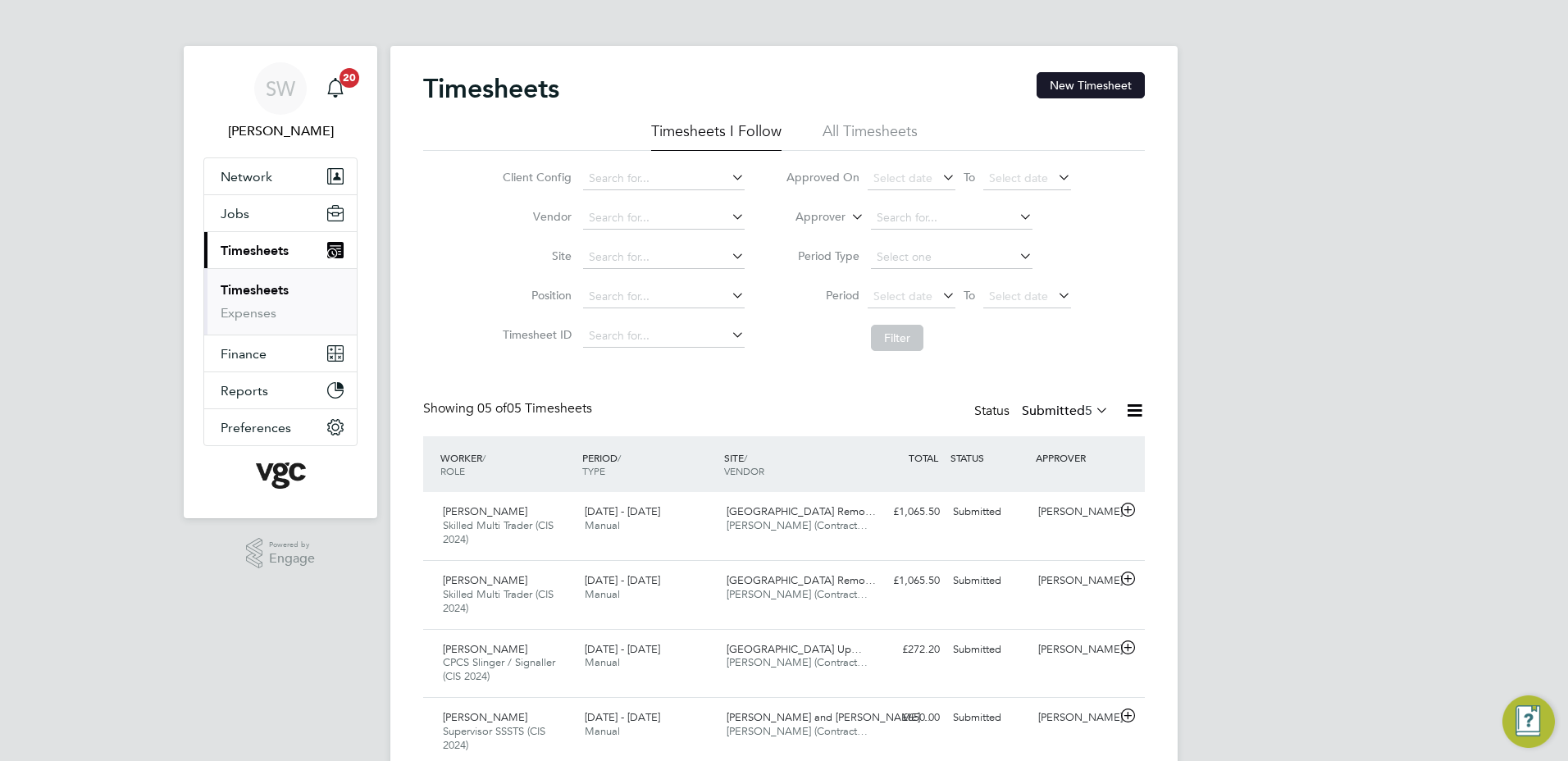 click on "New Timesheet" 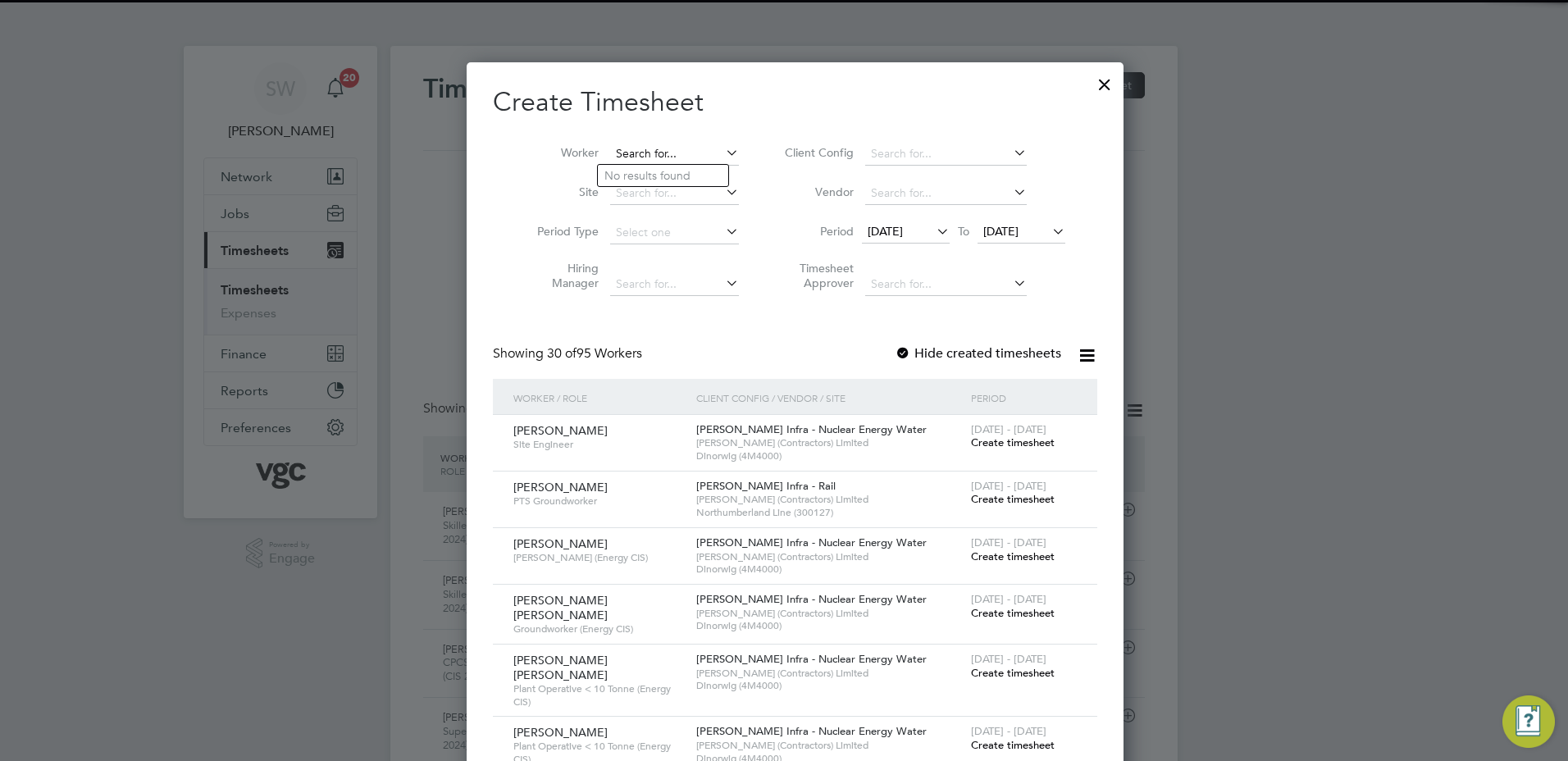 click at bounding box center (674, 154) 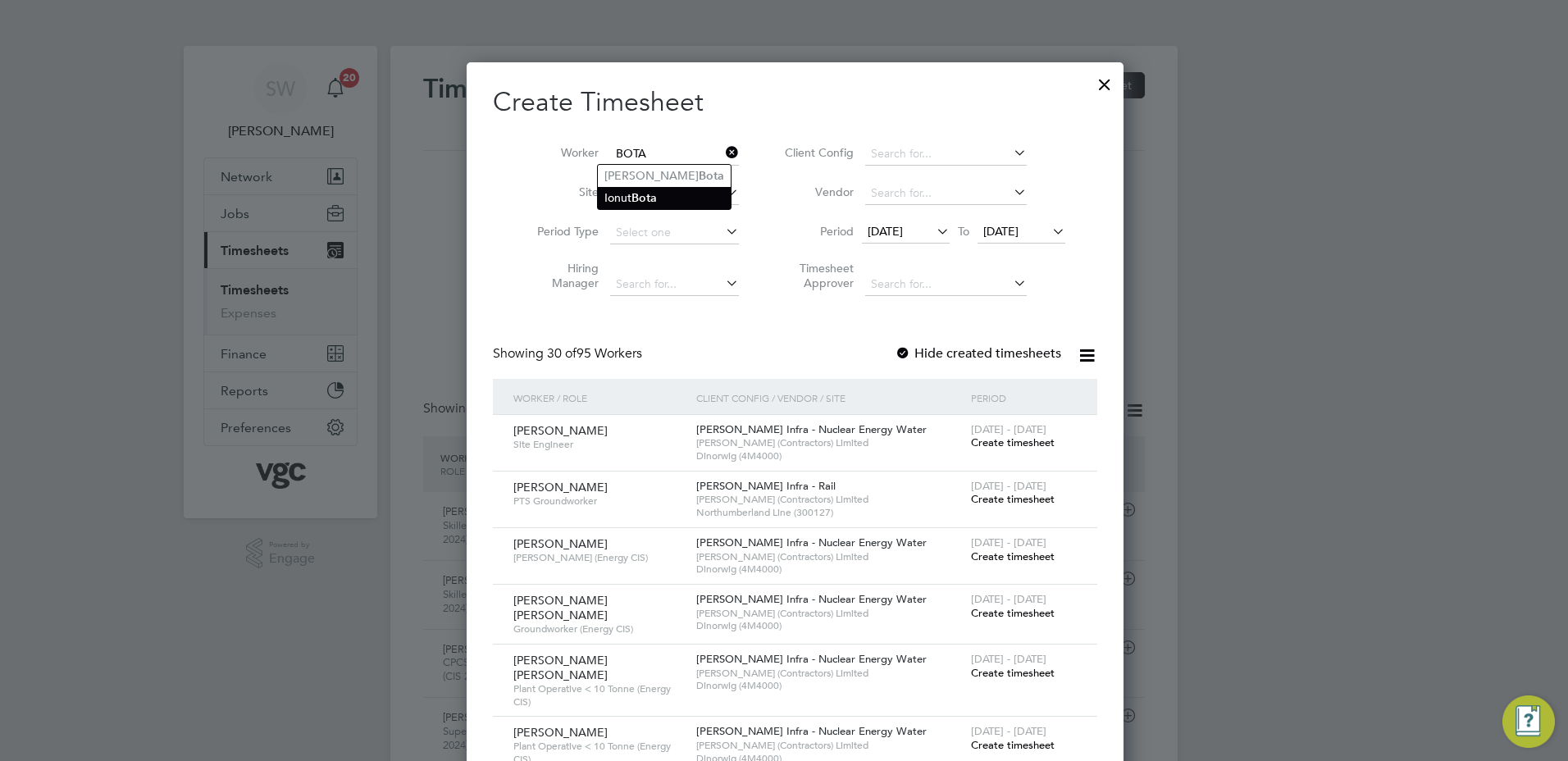 click on "[PERSON_NAME]" 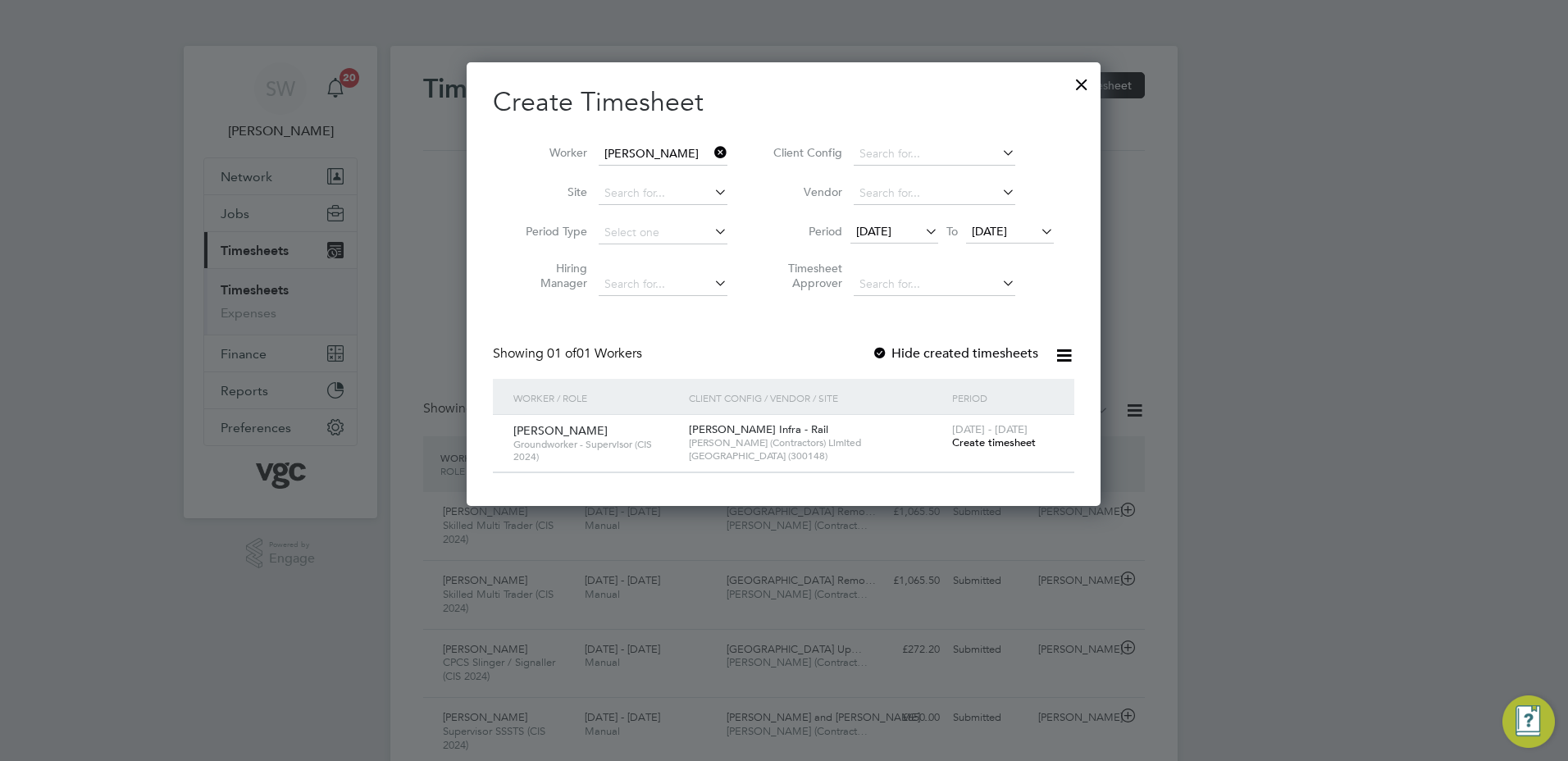 click on "Create timesheet" at bounding box center [994, 442] 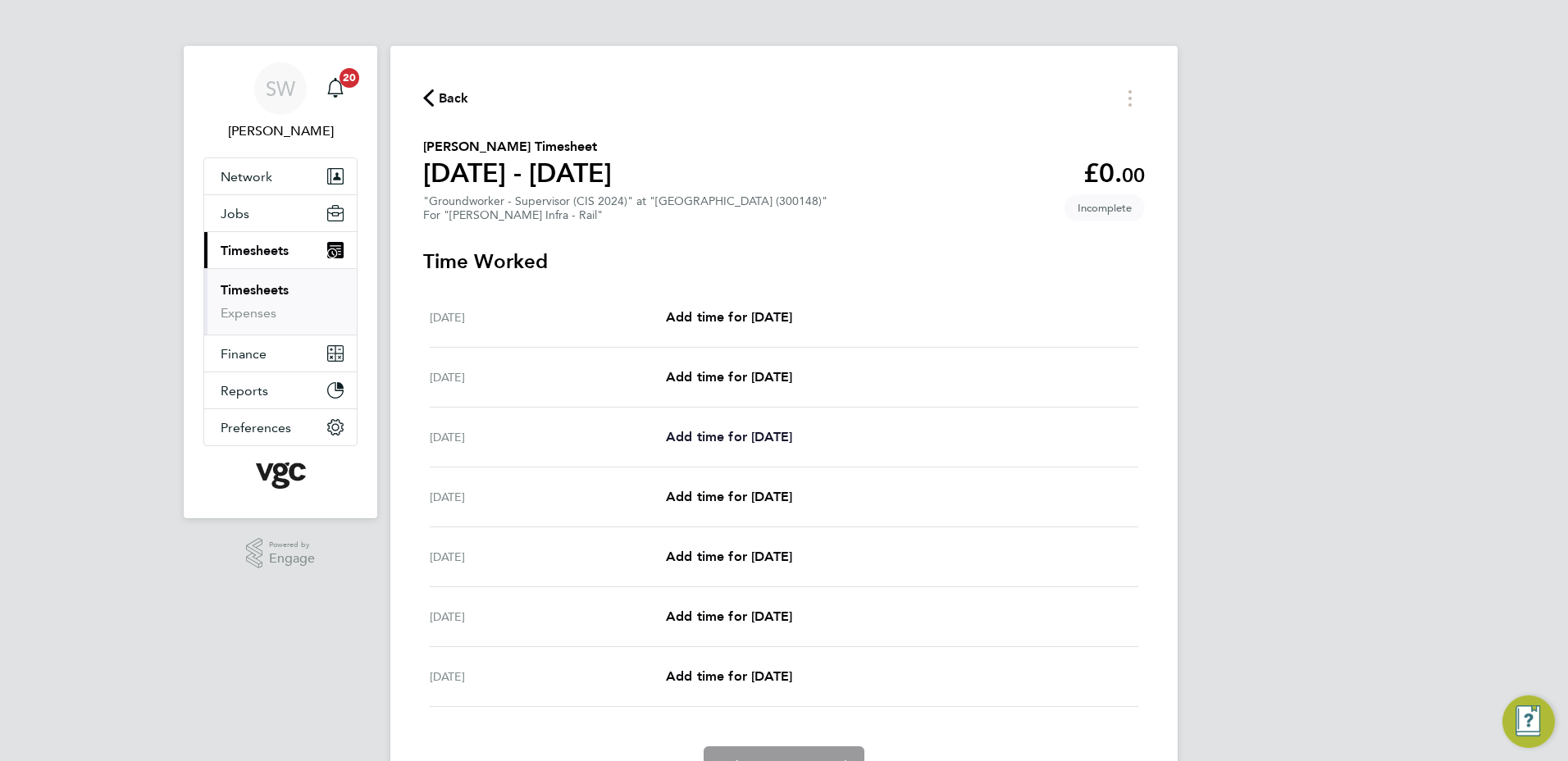 click on "Add time for [DATE]" at bounding box center (729, 436) 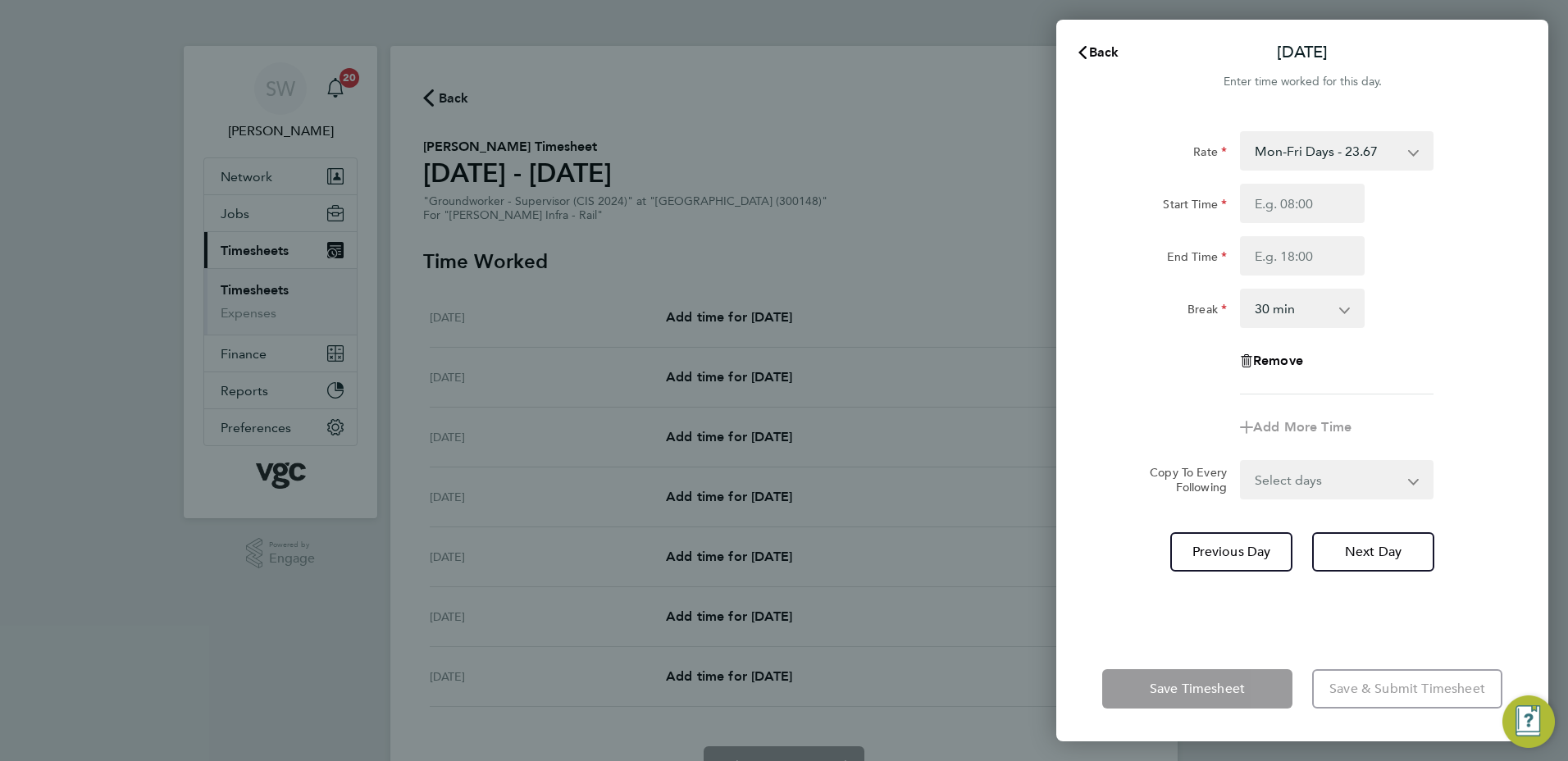click on "Mon-Fri Days - 23.67   Bank Hol - 35.50   new daily rate - 241.50   Xmas / [GEOGRAPHIC_DATA] - 47.34   Weekend - 30.77   Mon-Thurs Nights - 27.22" at bounding box center (1327, 151) 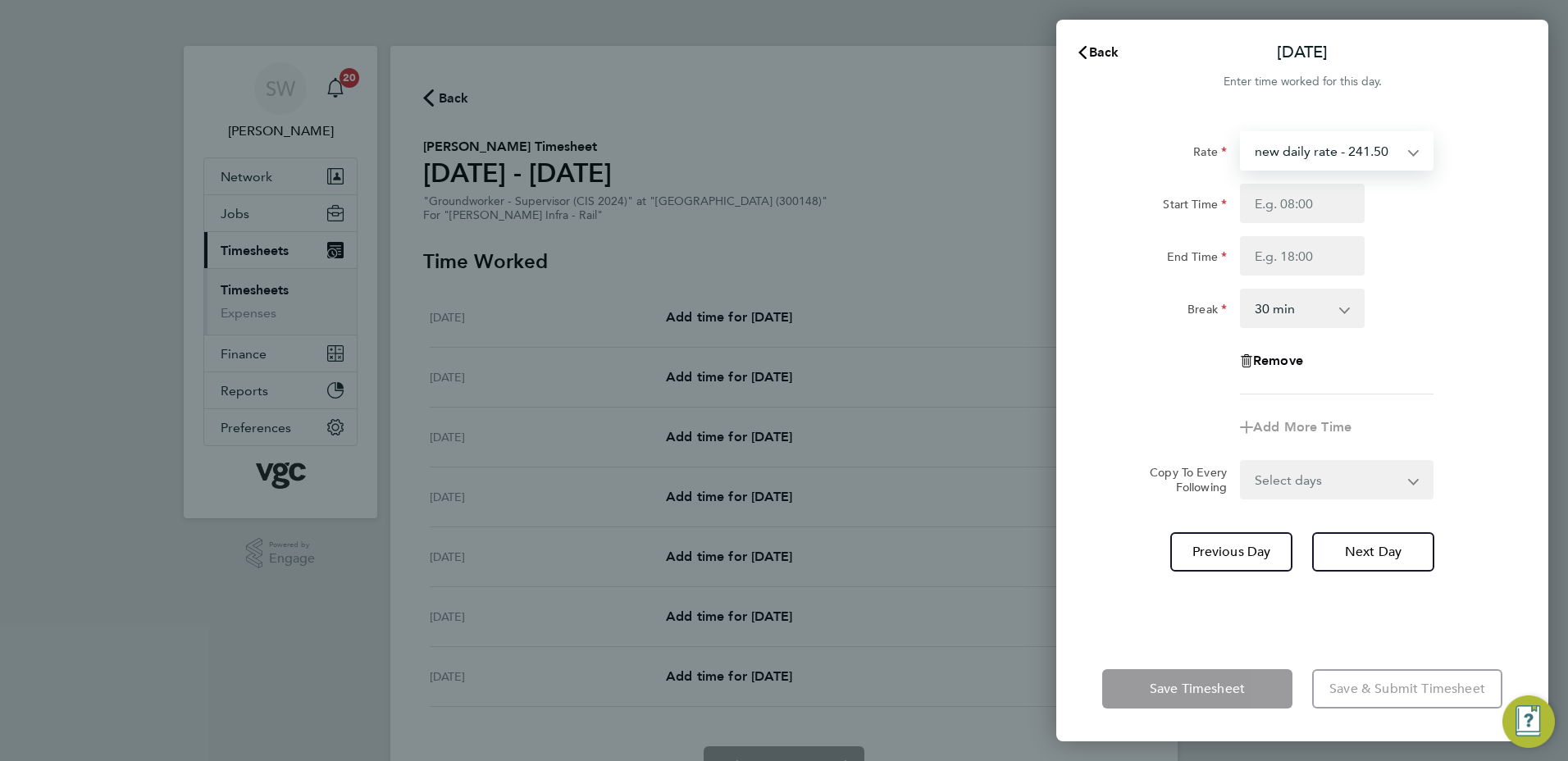 select on "30" 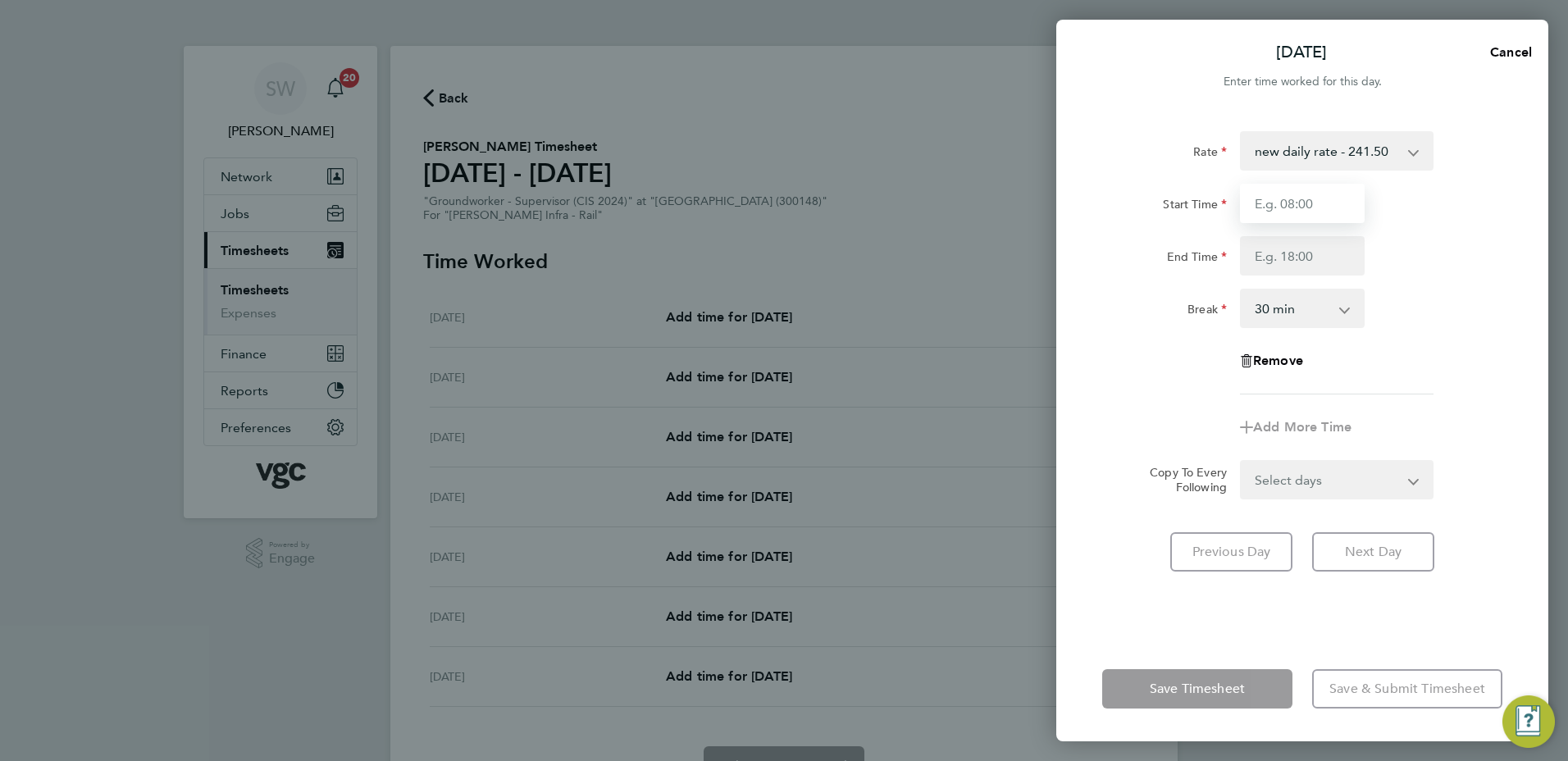 click on "Start Time" at bounding box center (1302, 203) 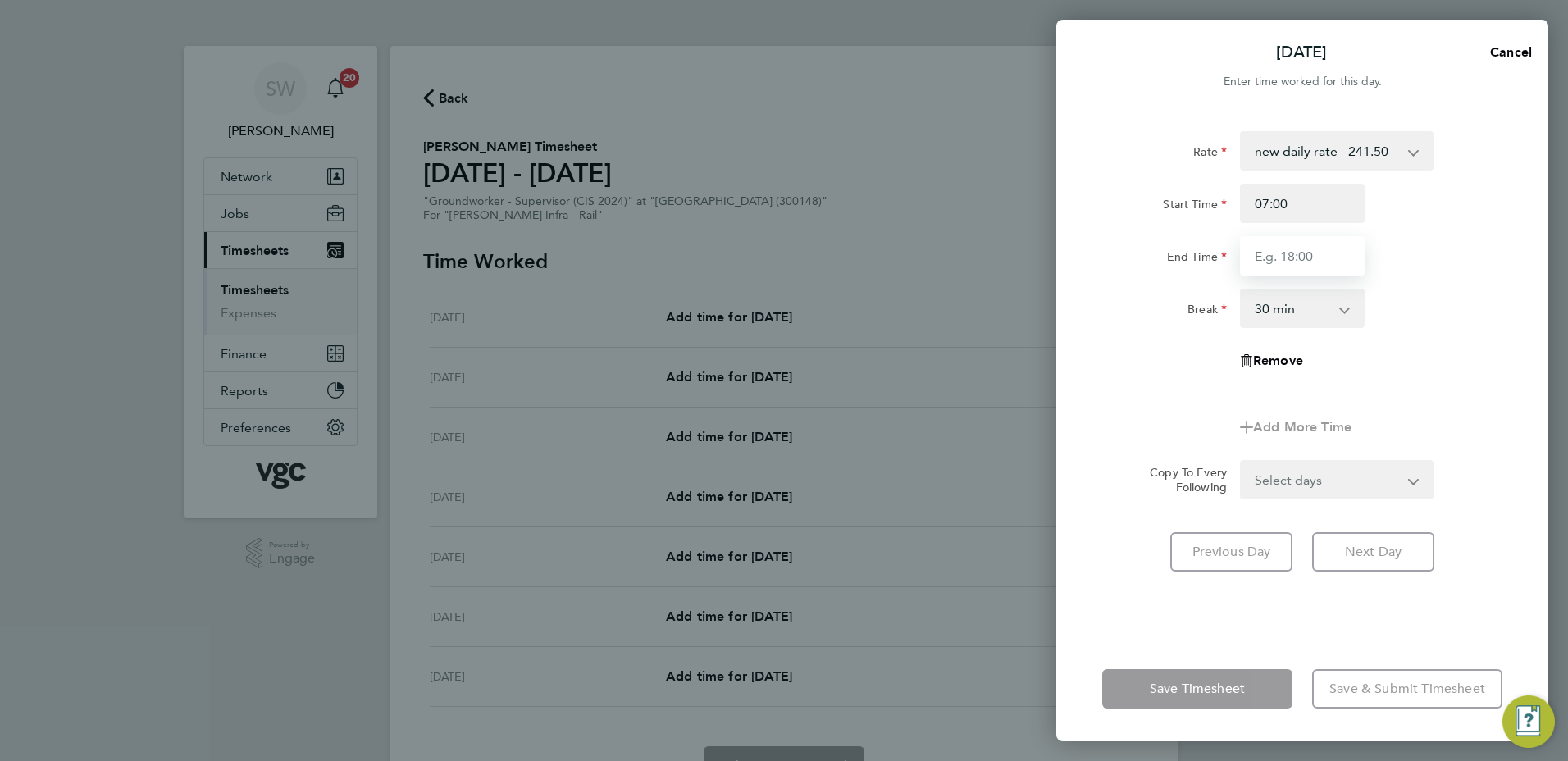 type on "08:30" 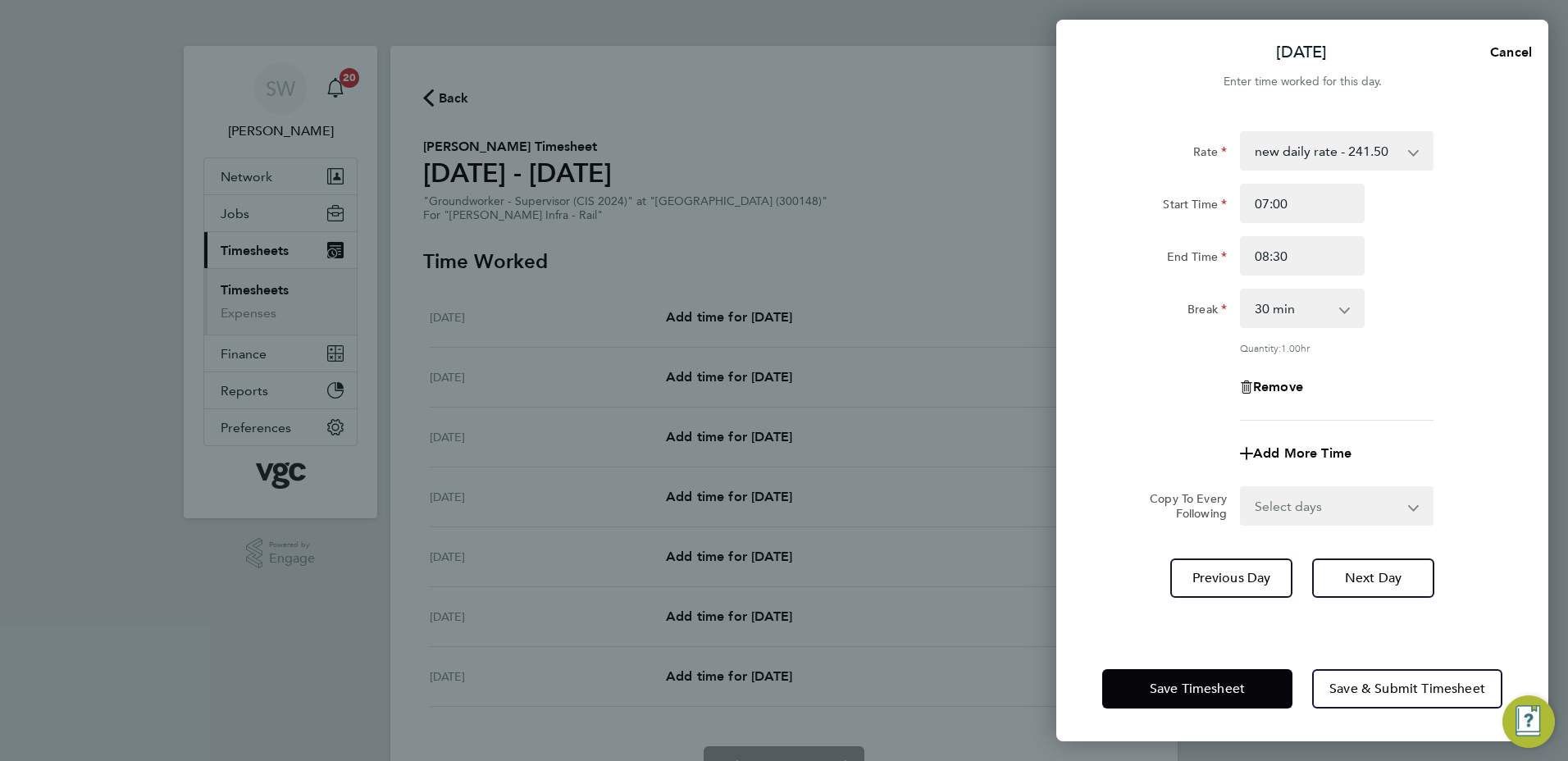 click on "Break  0 min   15 min   30 min   45 min   60 min   75 min" 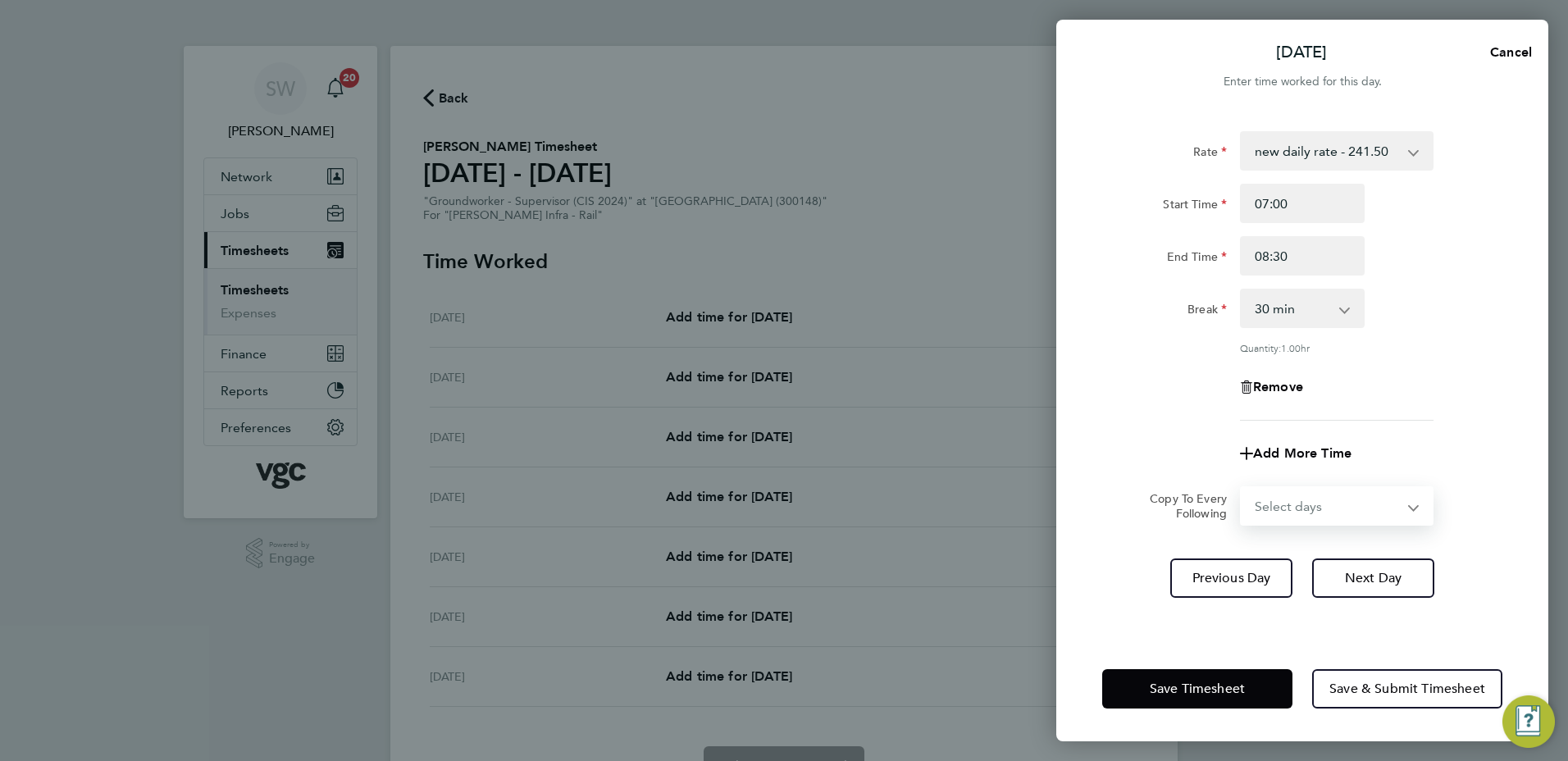 click on "Select days   Day   [DATE]   [DATE]   [DATE]   [DATE]" at bounding box center [1328, 506] 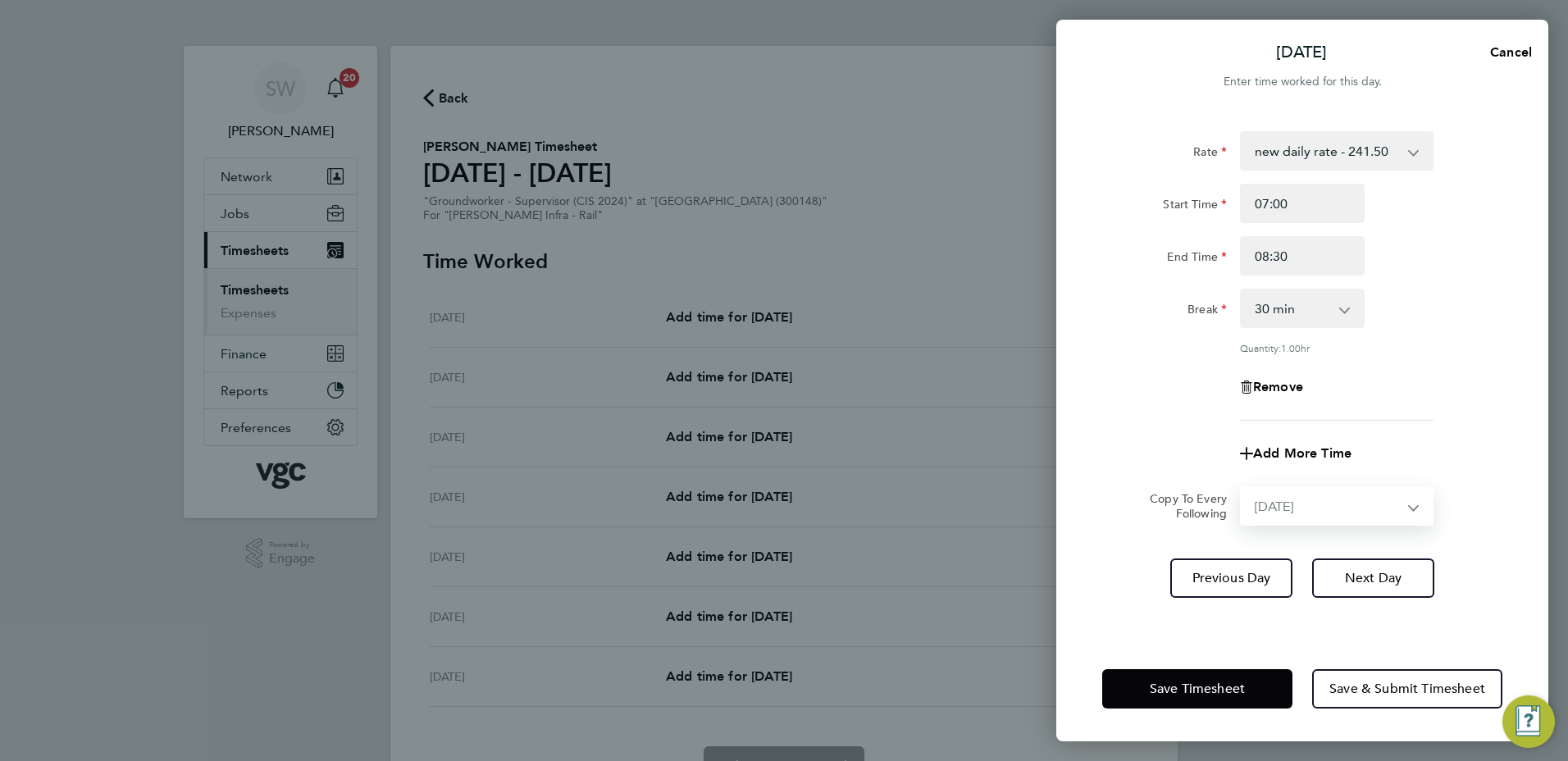 click on "Select days   Day   [DATE]   [DATE]   [DATE]   [DATE]" at bounding box center (1328, 506) 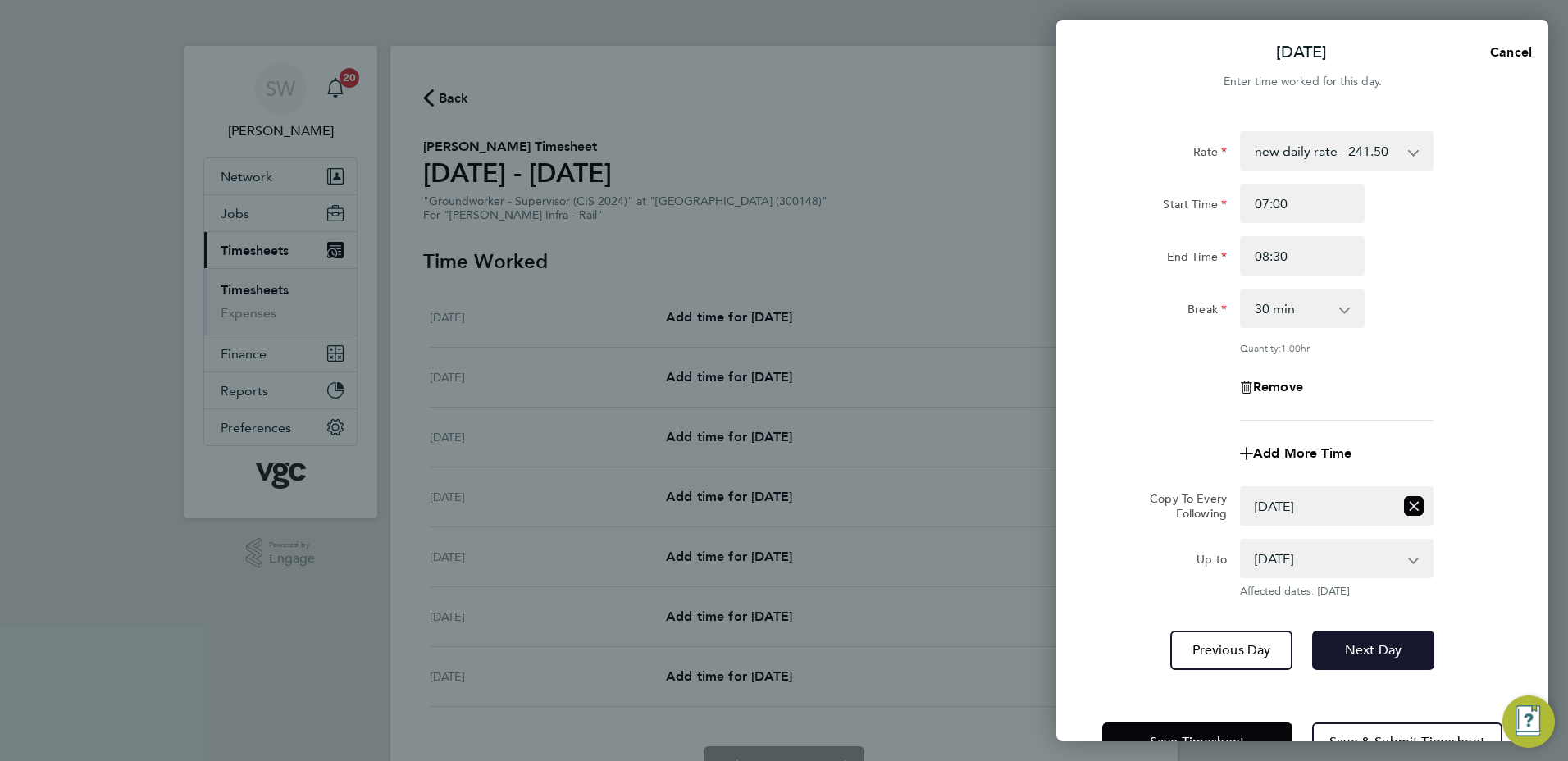 click on "Next Day" 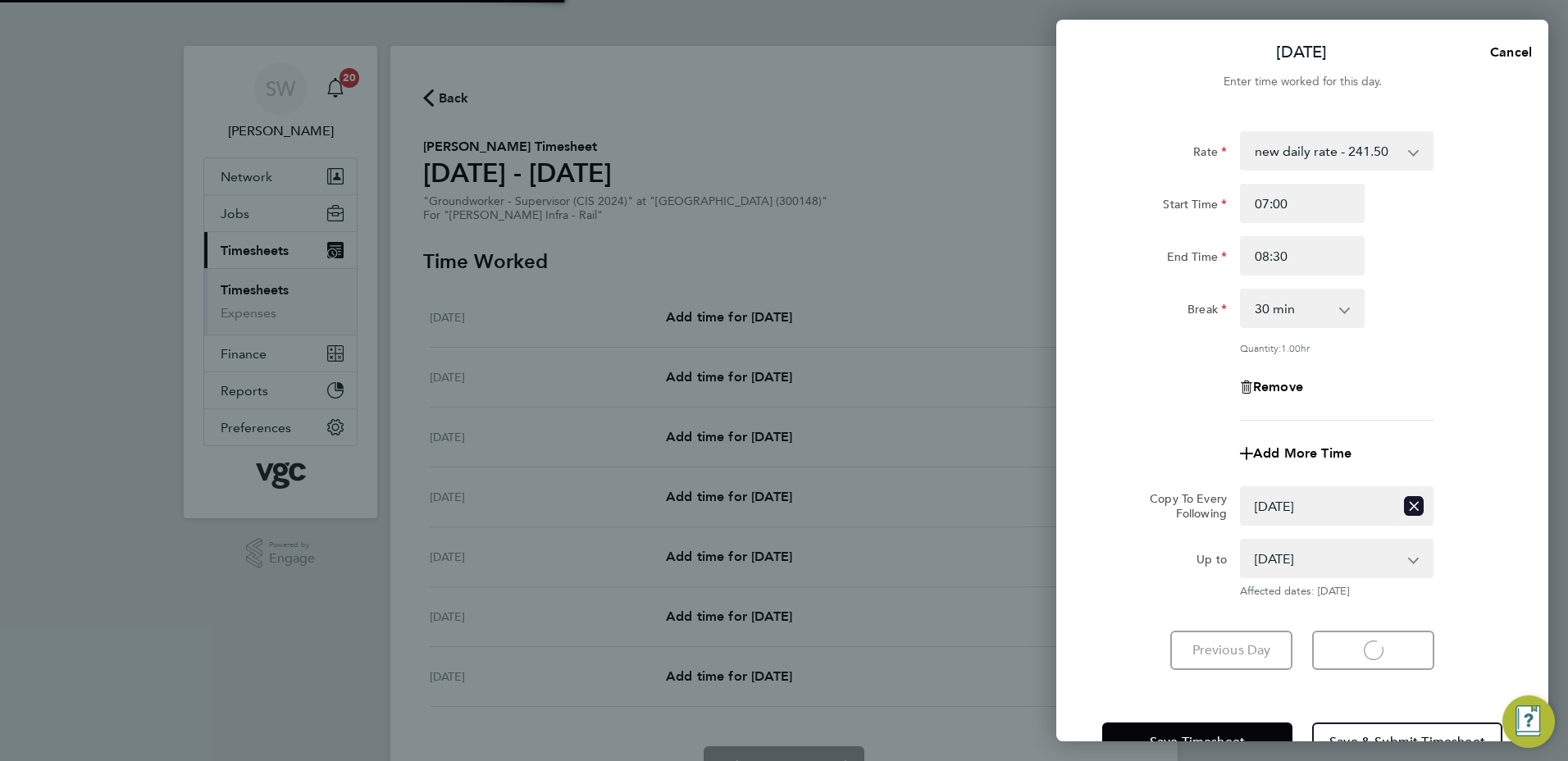 select on "30" 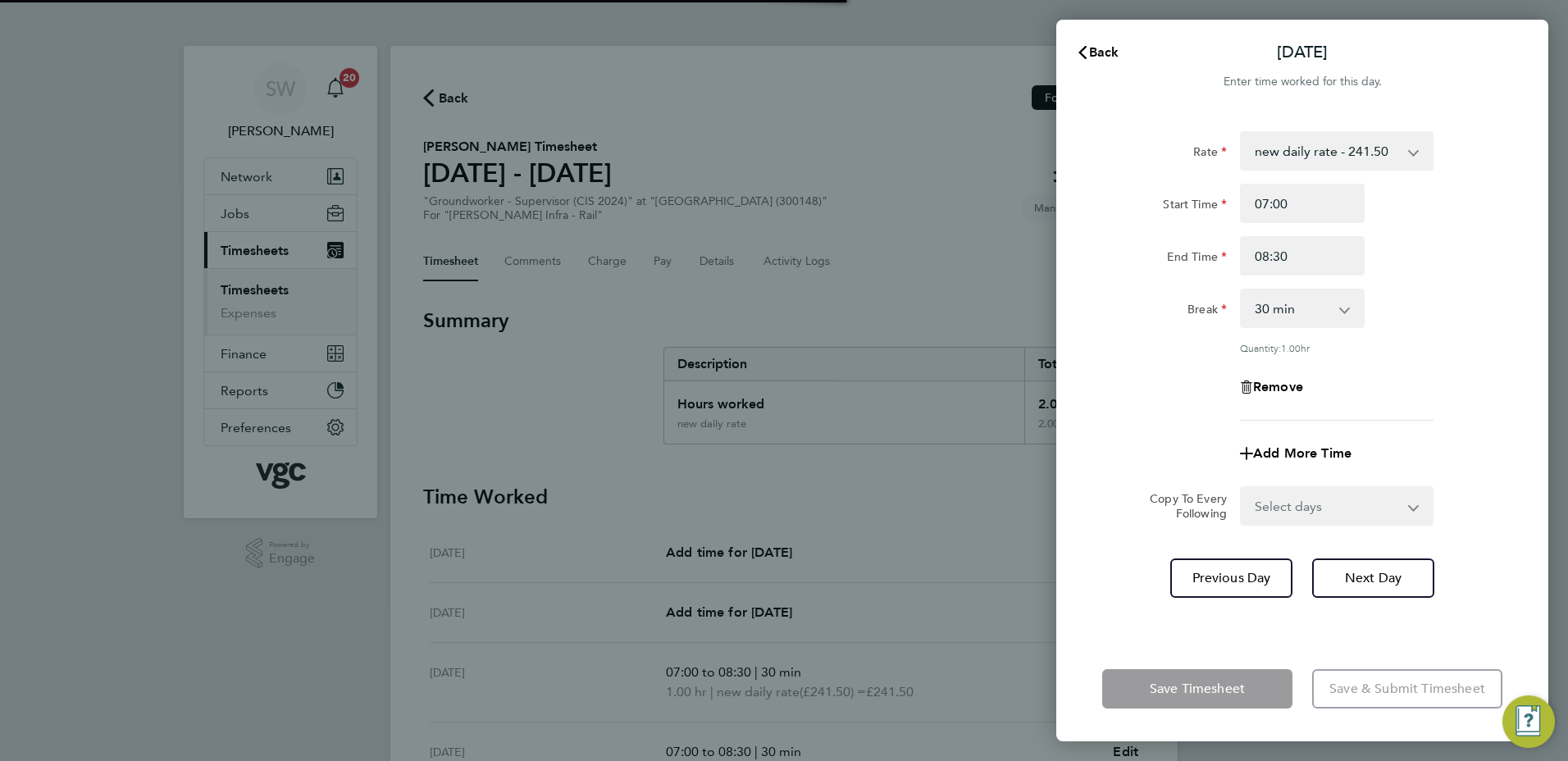 click on "Select days   Day   [DATE]   [DATE]   [DATE]" at bounding box center [1328, 506] 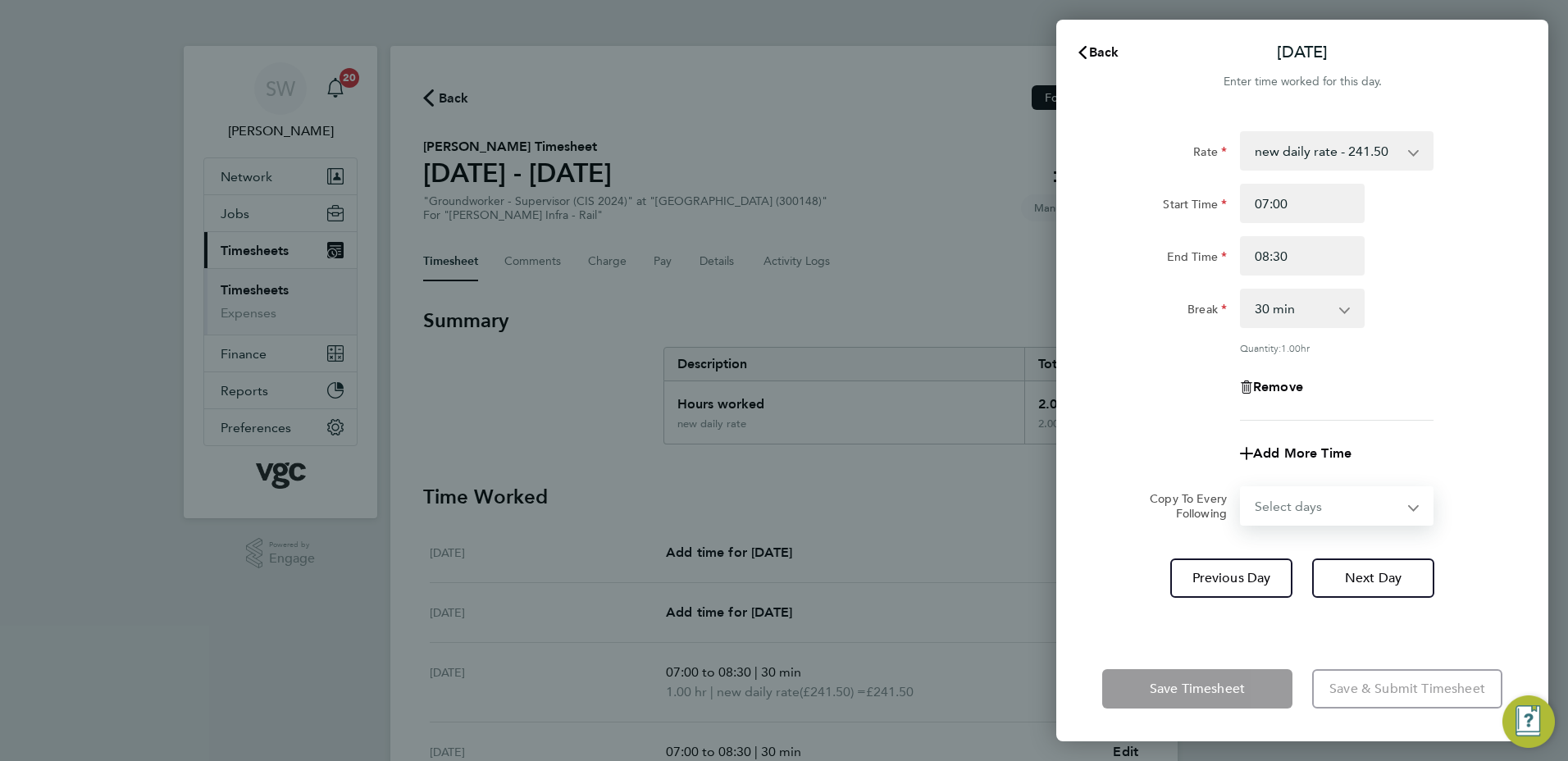 select on "WED" 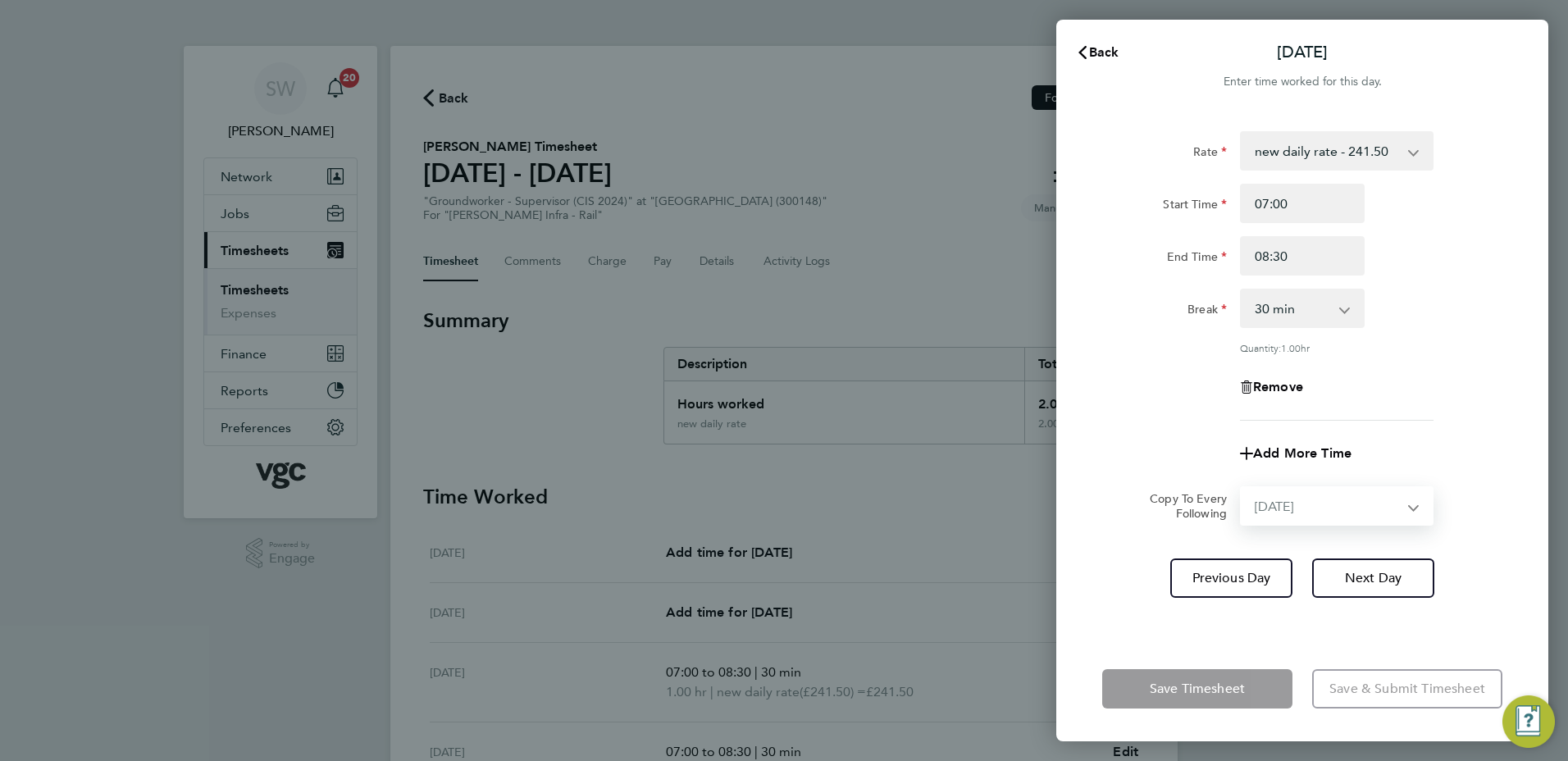 click on "Select days   Day   [DATE]   [DATE]   [DATE]" at bounding box center [1328, 506] 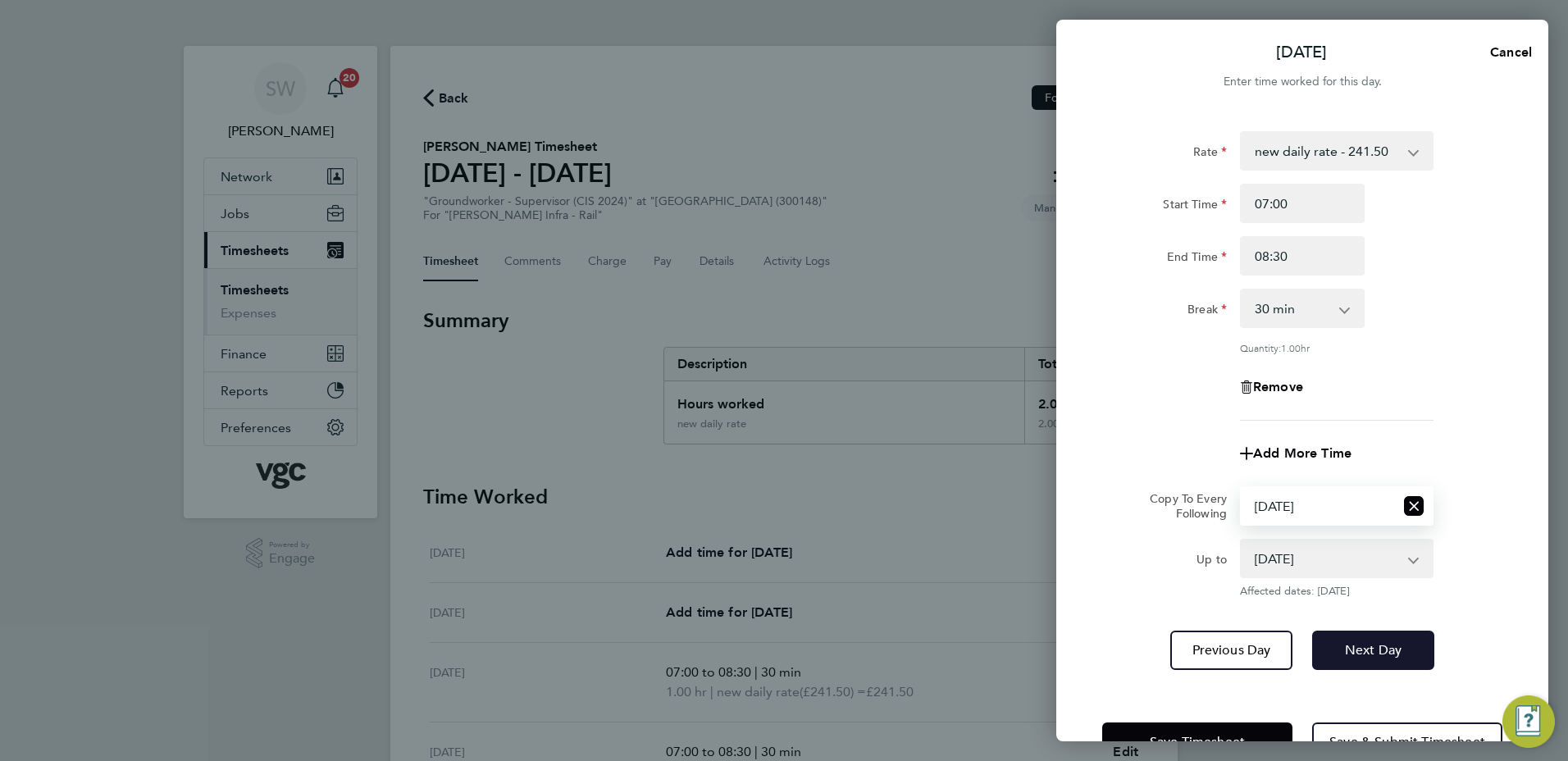 click on "Next Day" 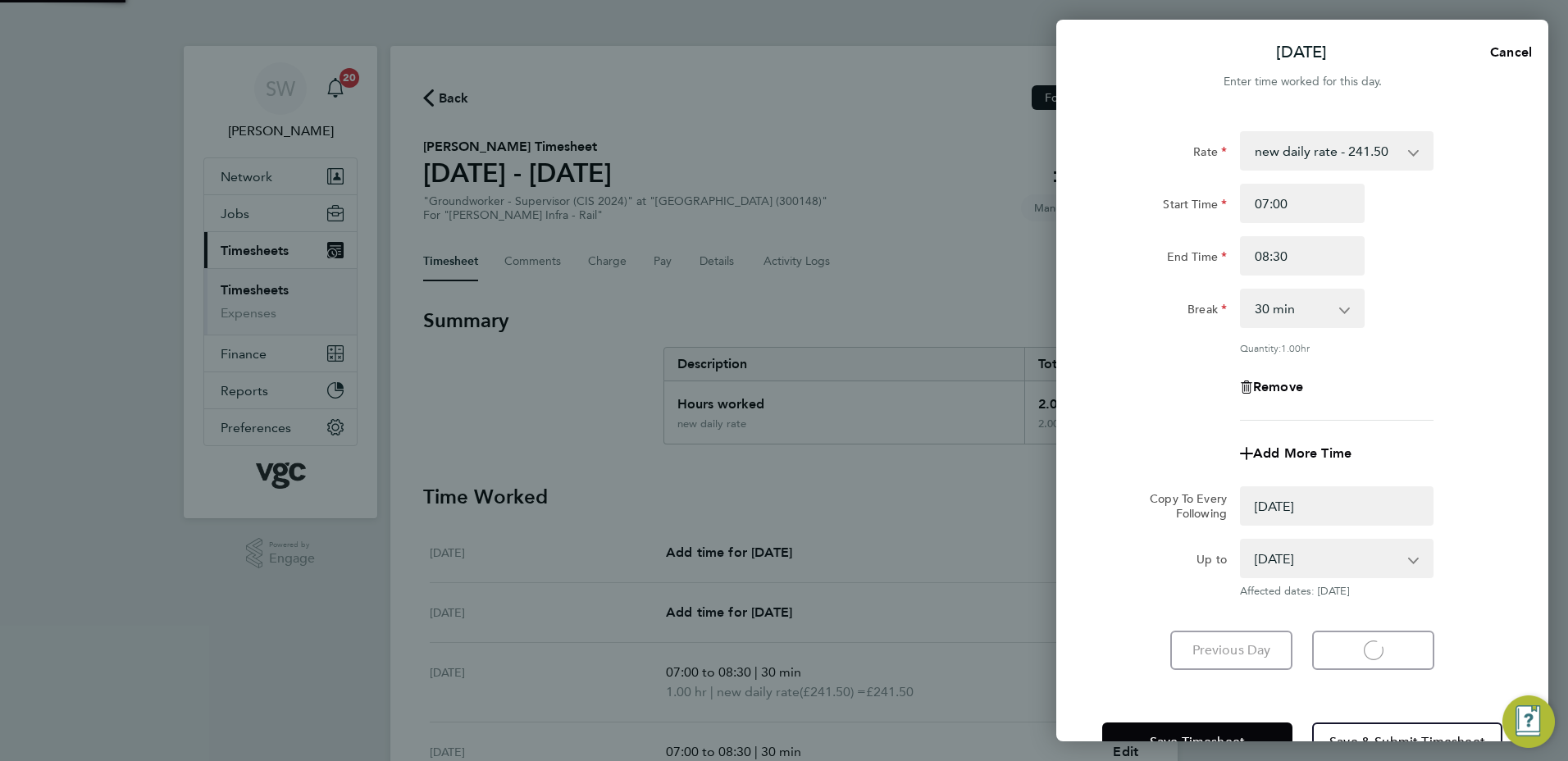 select on "0: null" 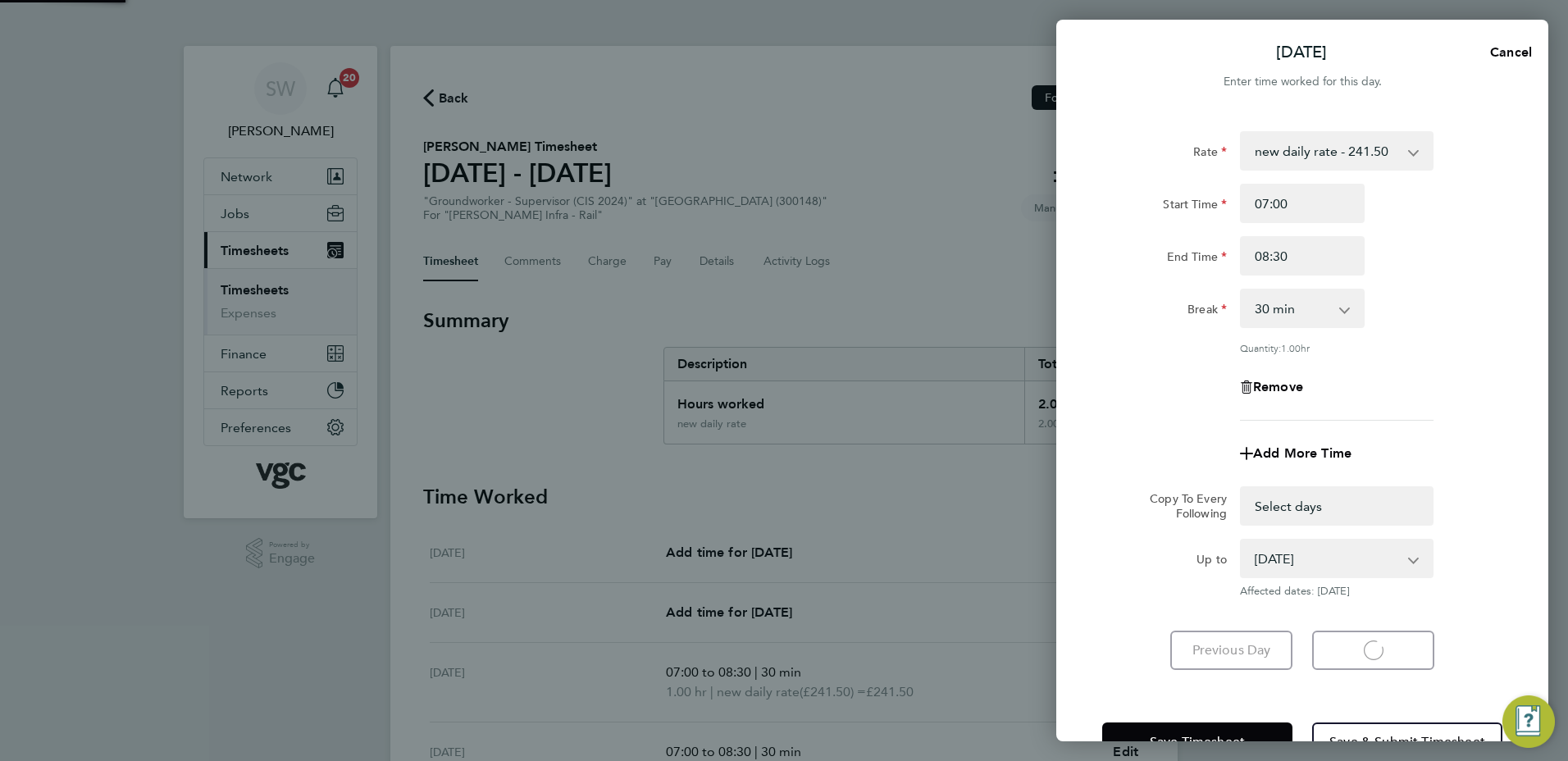 select on "30" 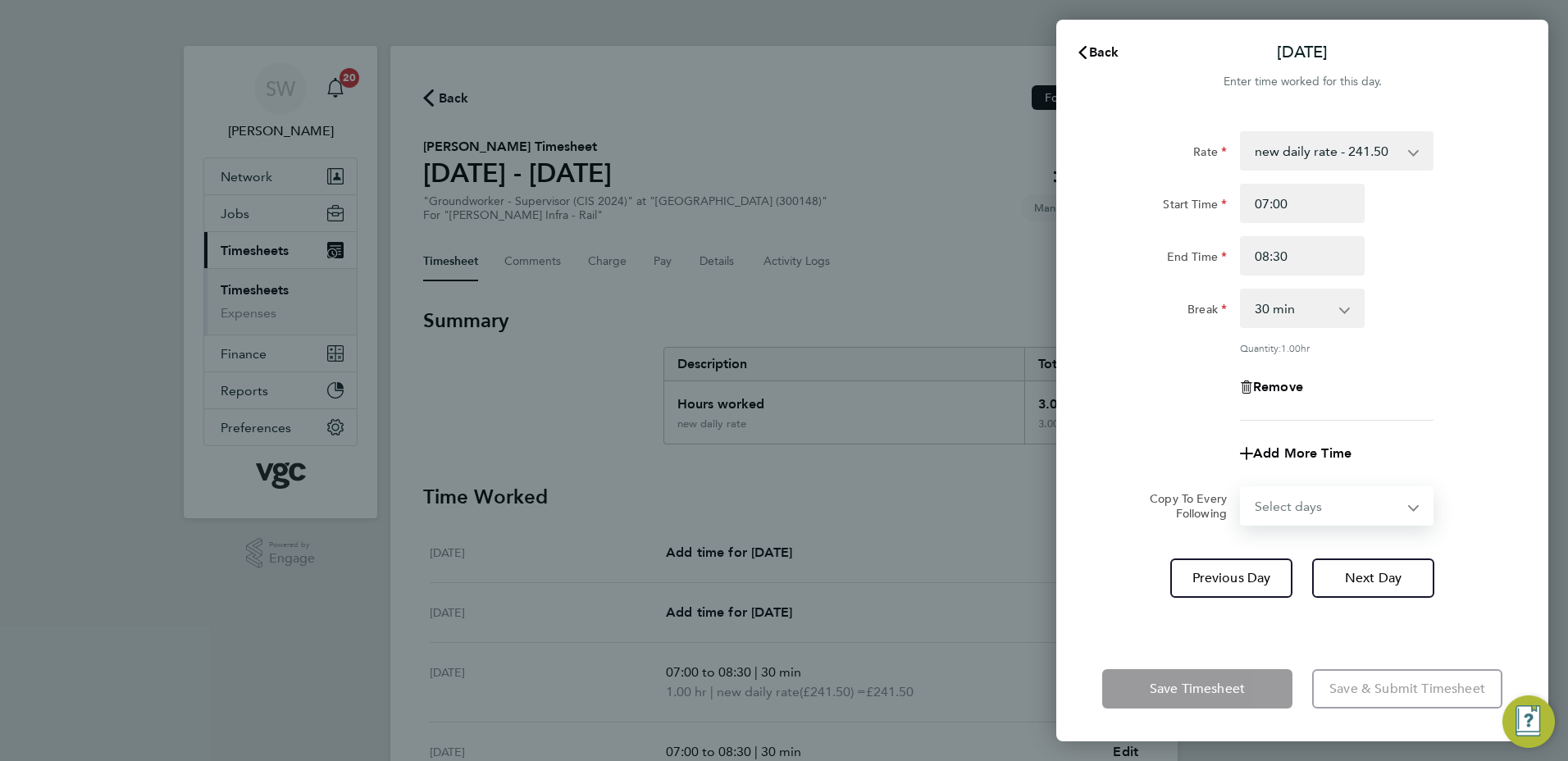 click on "Select days   Day   [DATE]   [DATE]" at bounding box center [1328, 506] 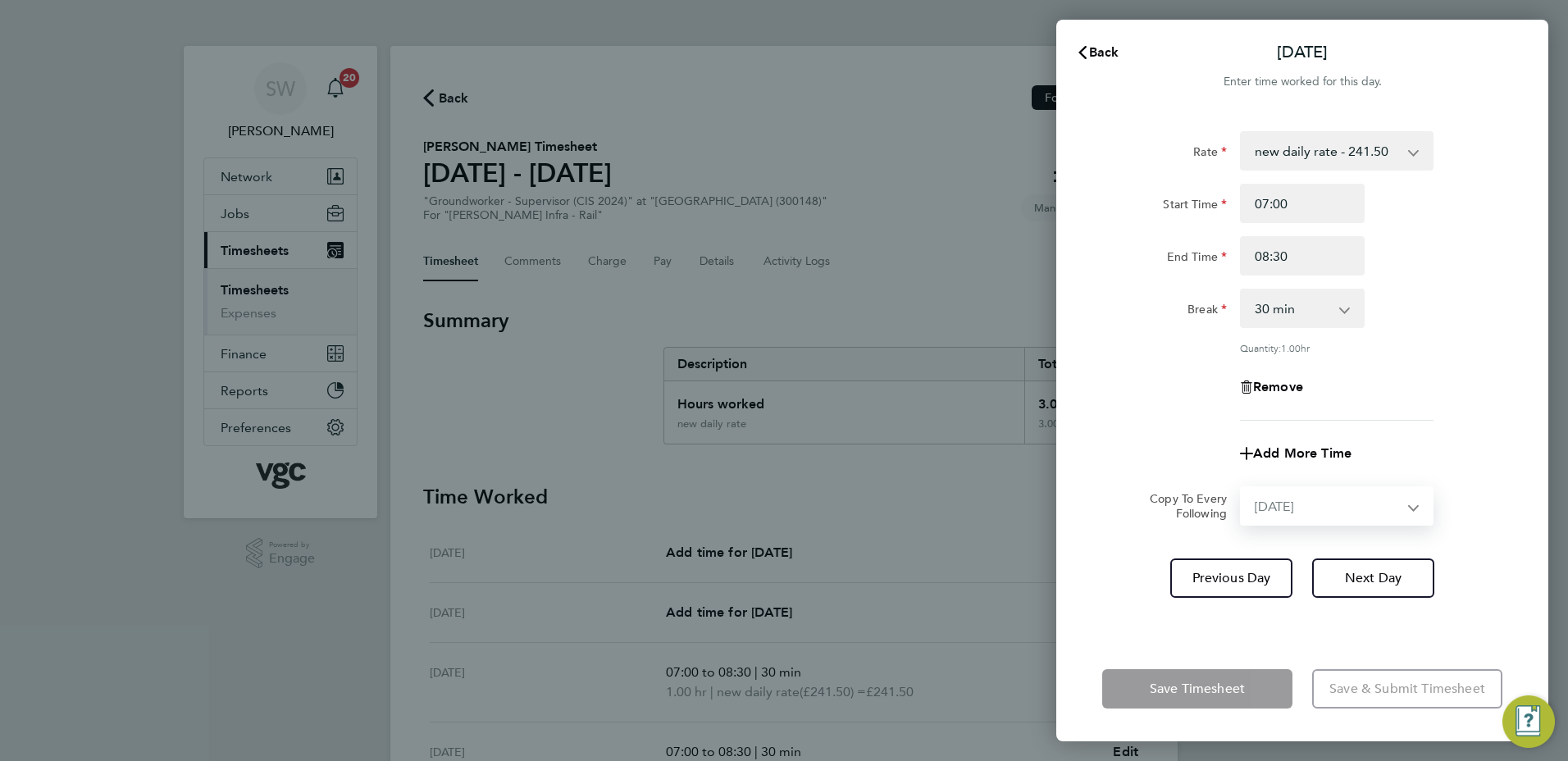 click on "Select days   Day   [DATE]   [DATE]" at bounding box center (1328, 506) 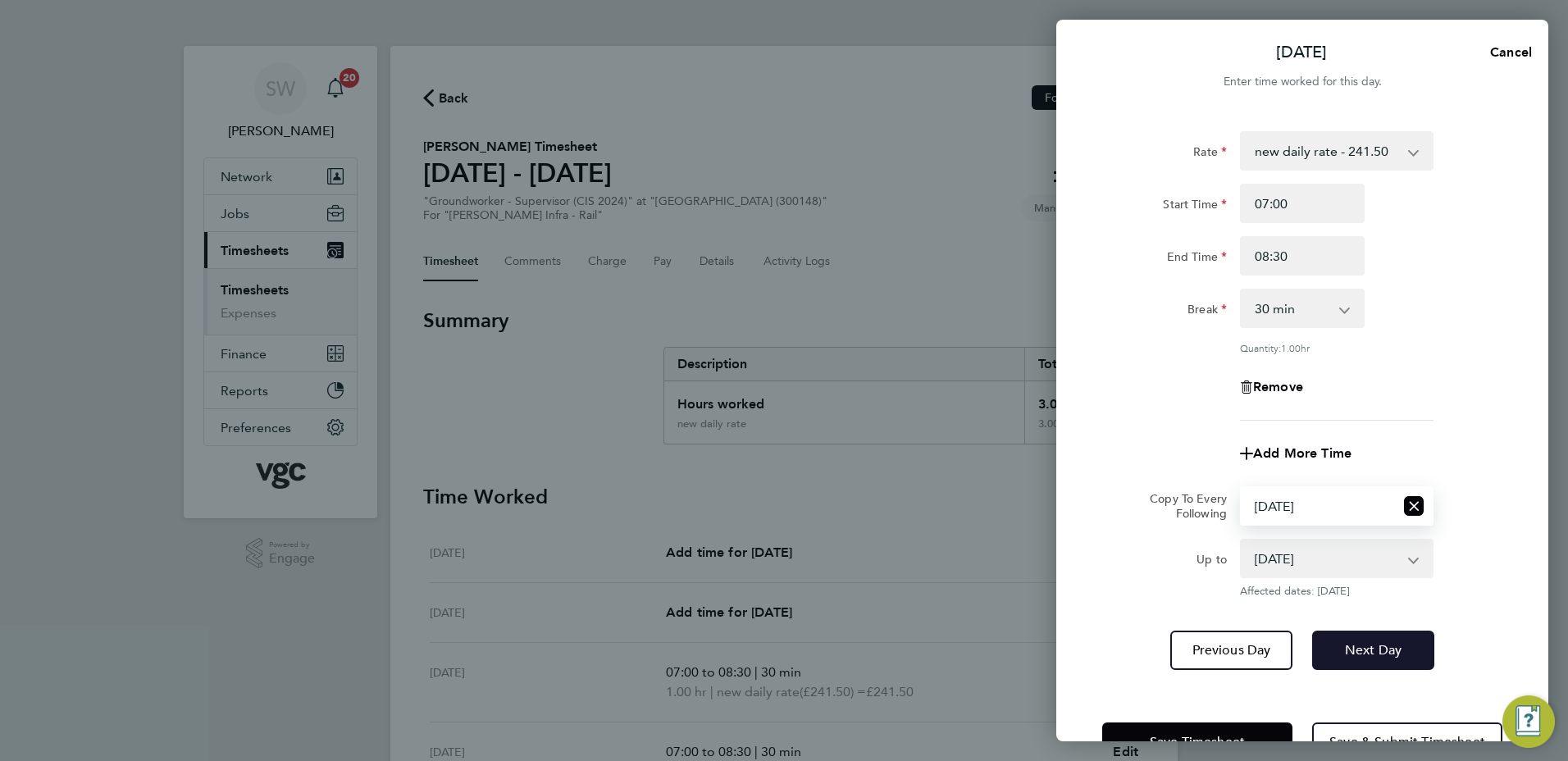 click on "Next Day" 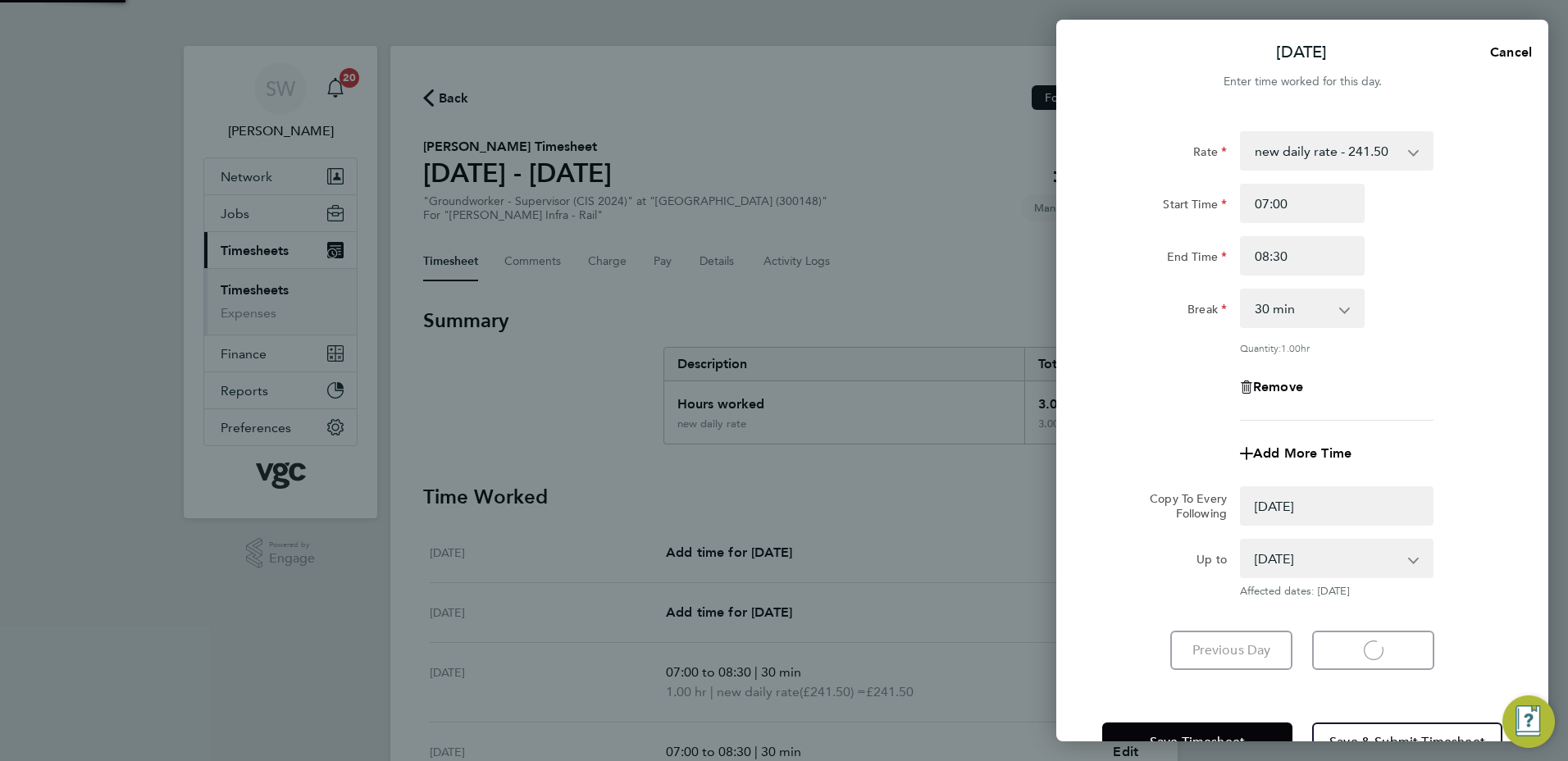 select on "0: null" 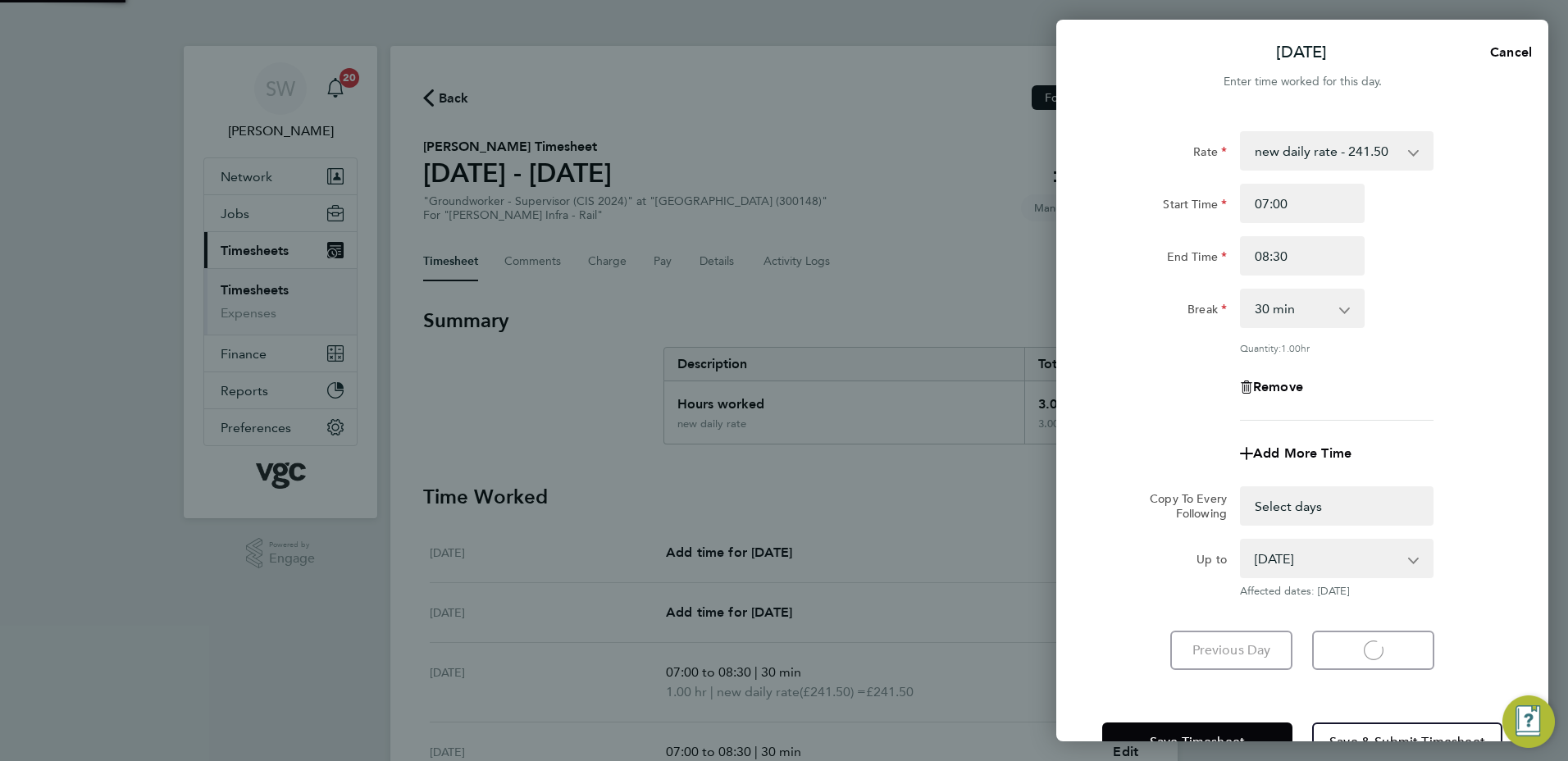 select on "30" 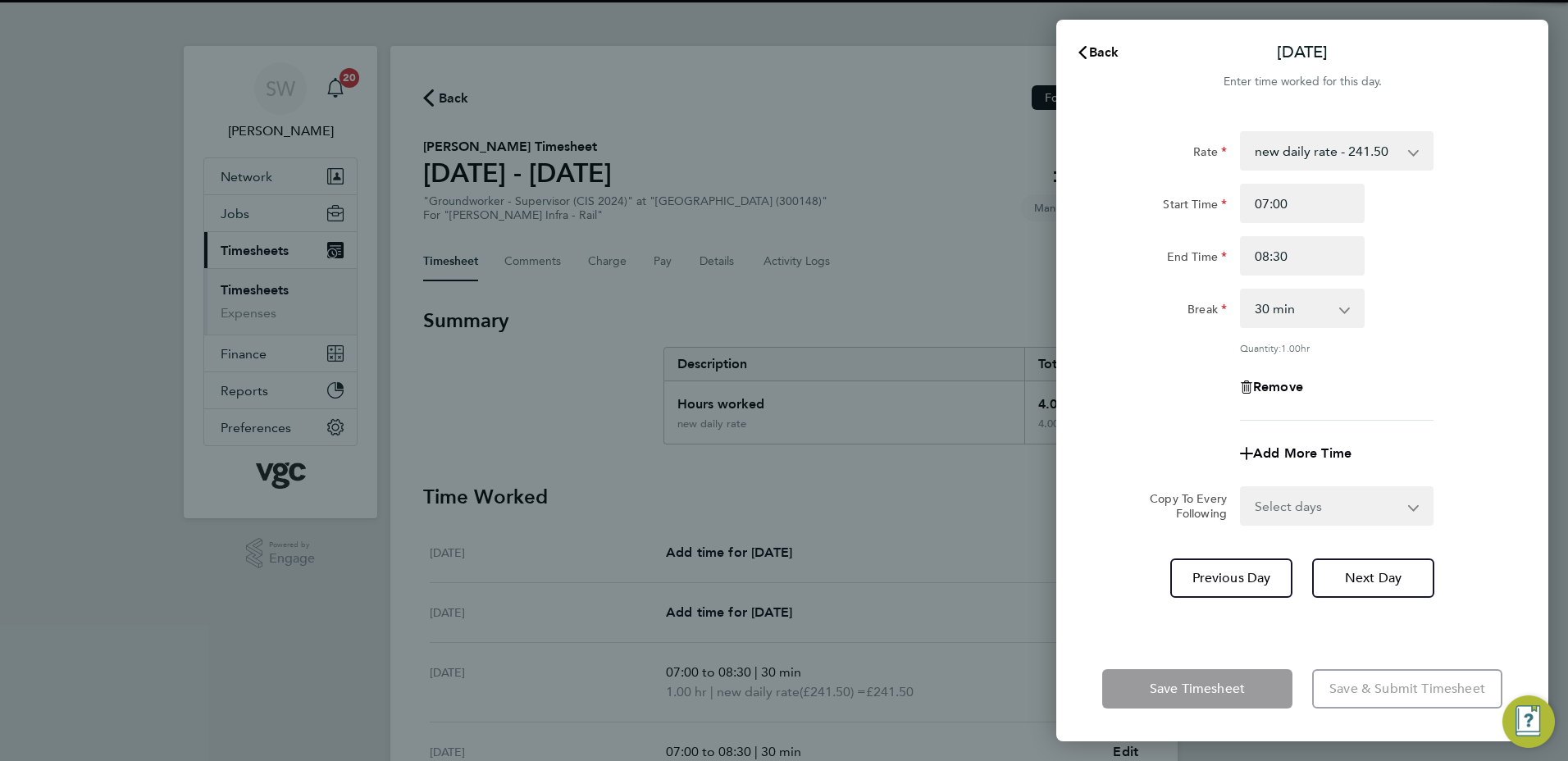 click on "Select days   [DATE]" at bounding box center (1328, 506) 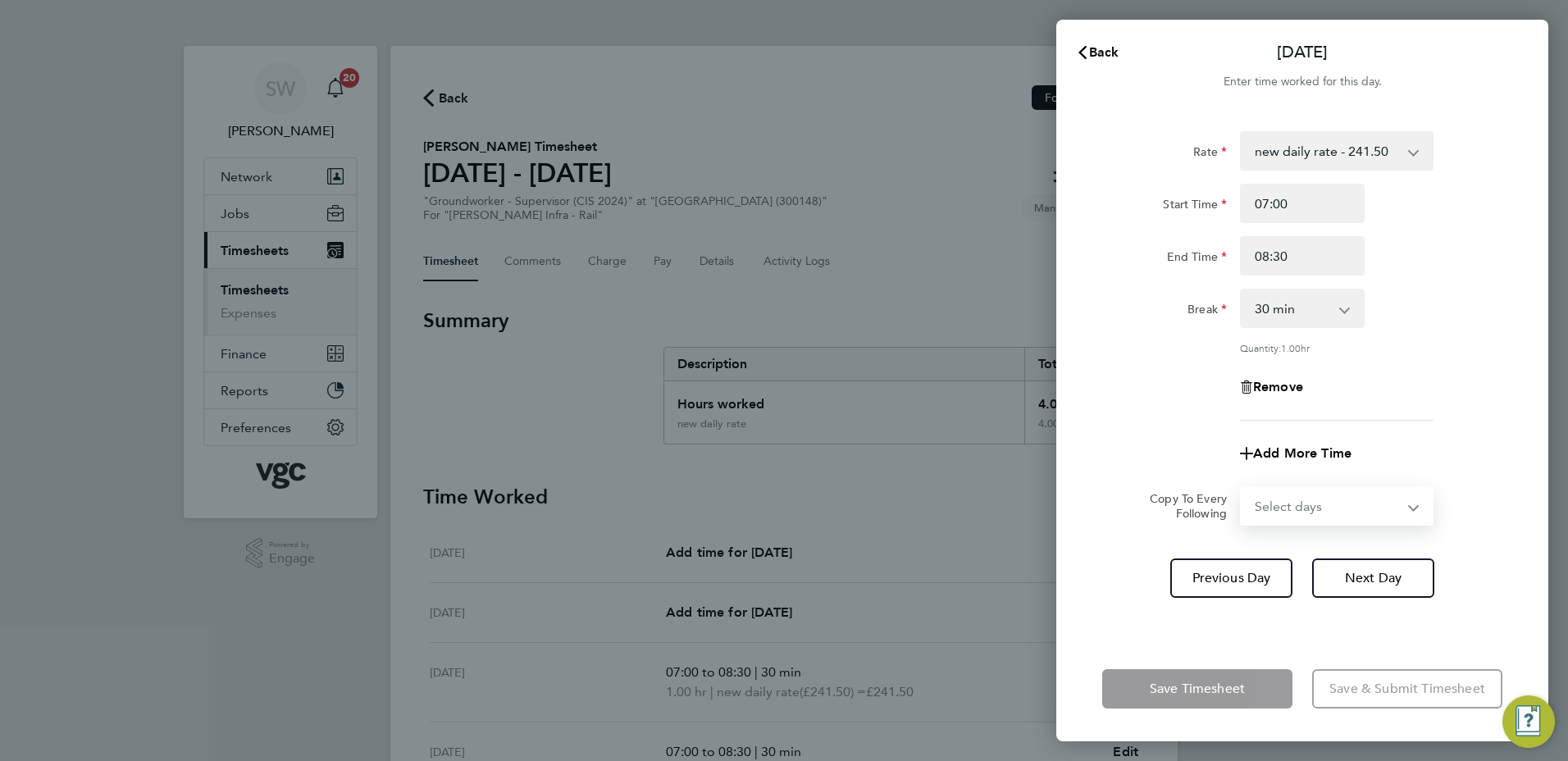 select on "FRI" 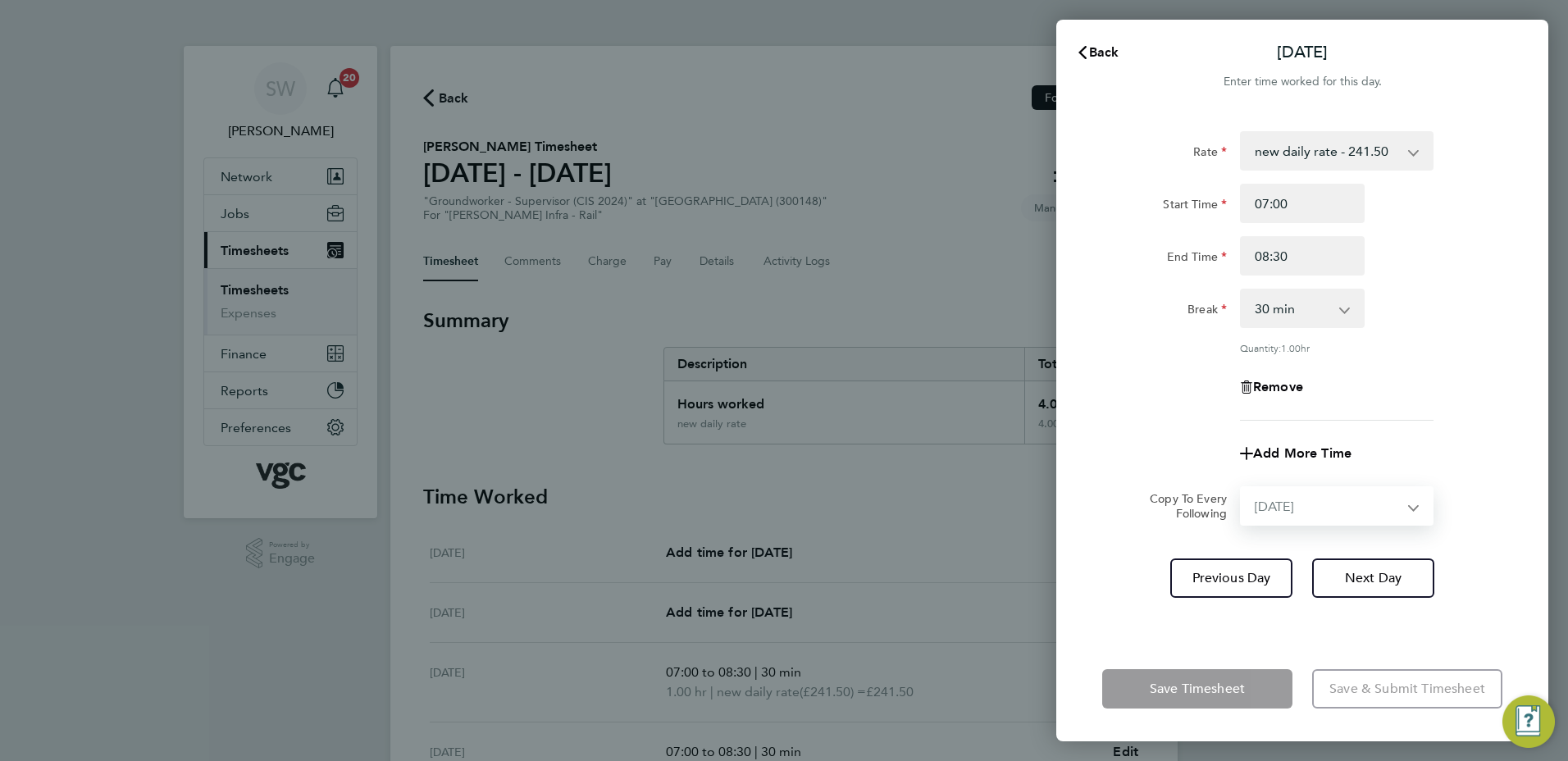click on "Select days   [DATE]" at bounding box center (1328, 506) 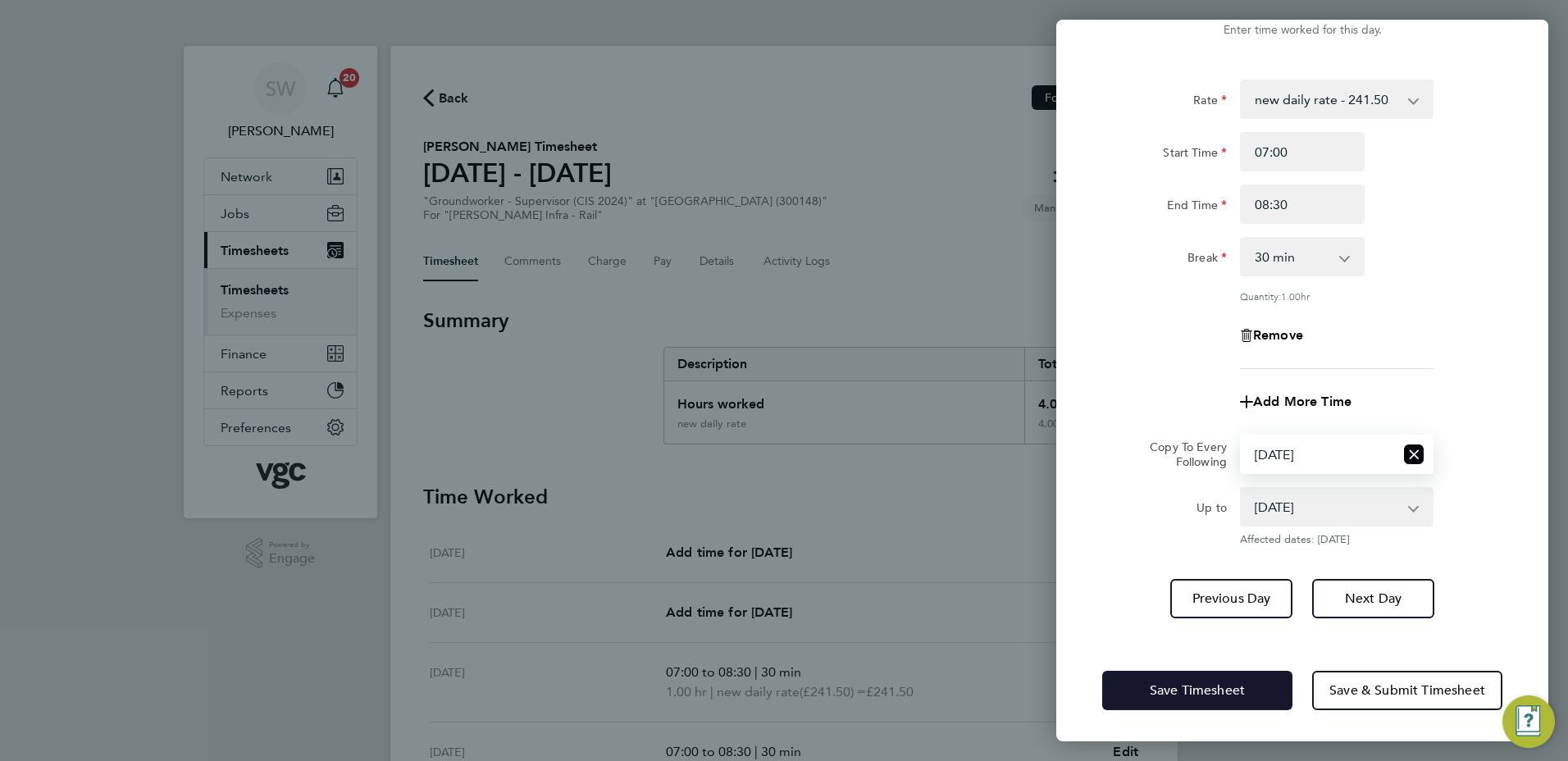 click on "Save Timesheet" 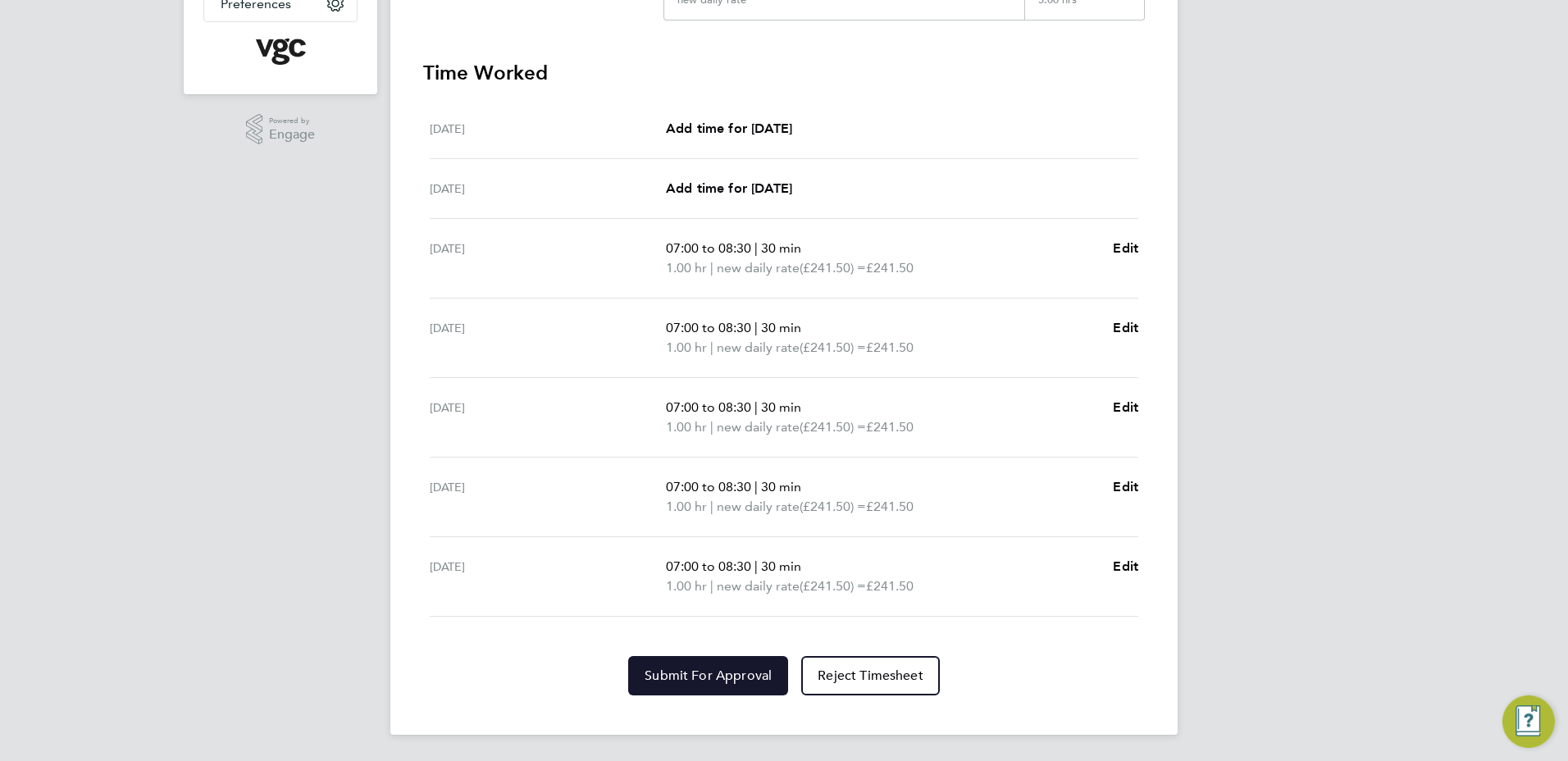 click on "Submit For Approval" 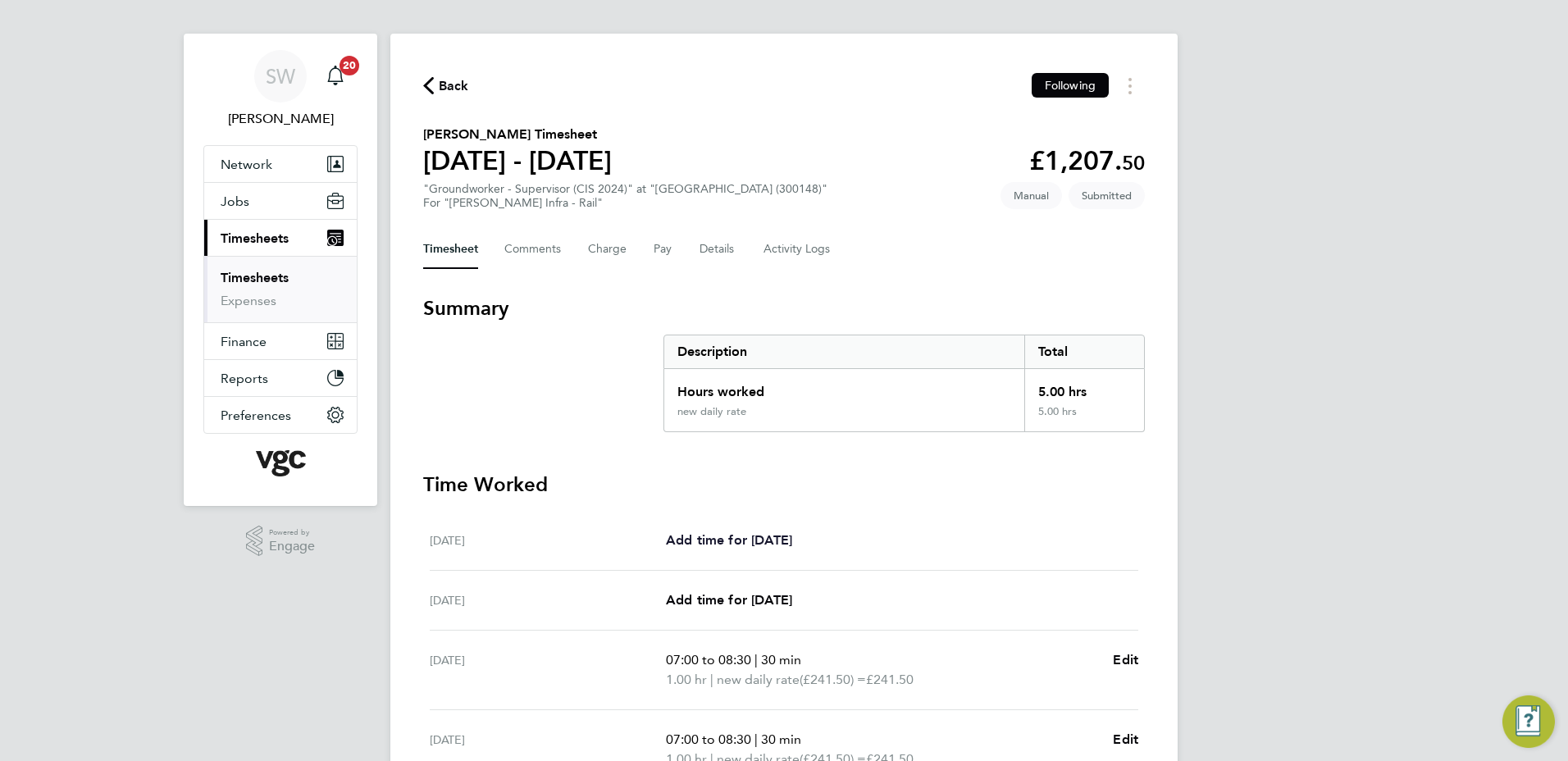 scroll, scrollTop: 0, scrollLeft: 0, axis: both 